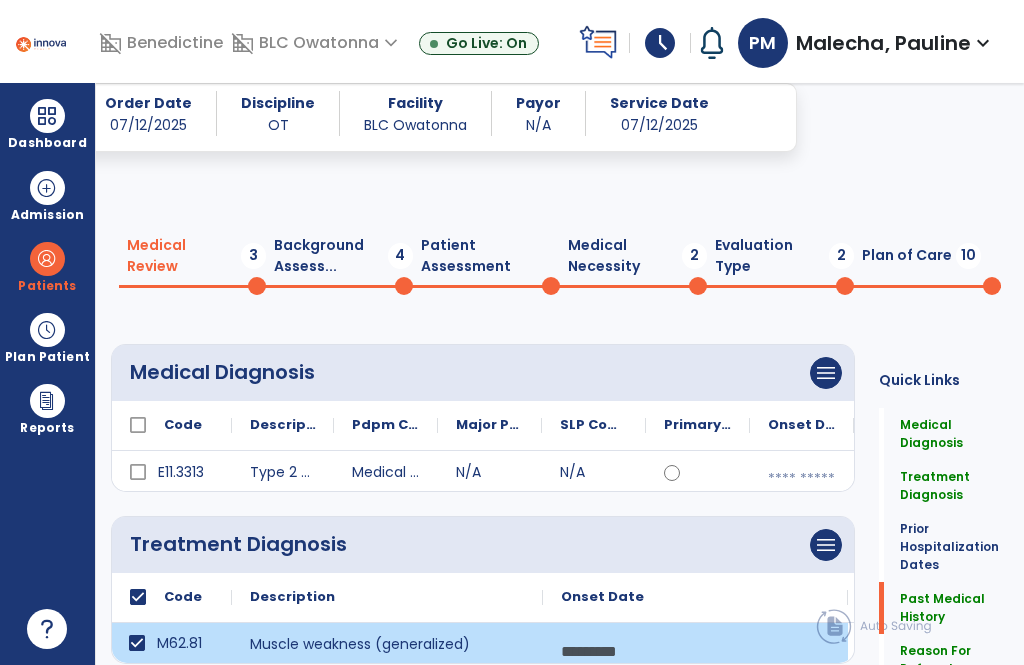 scroll, scrollTop: 64, scrollLeft: 0, axis: vertical 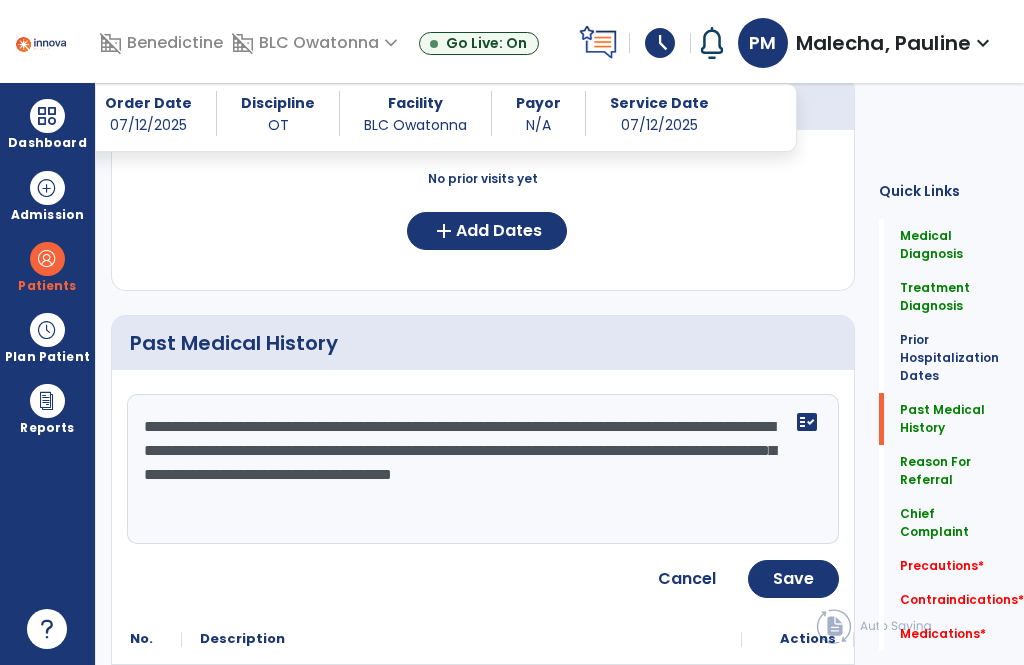 click on "**********" 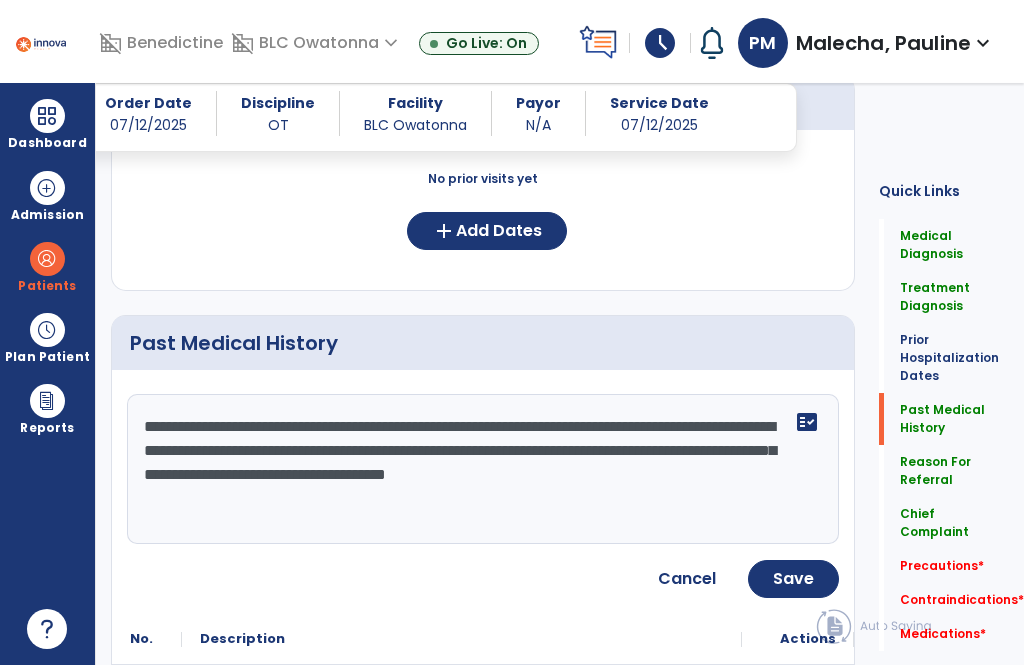 click on "**********" 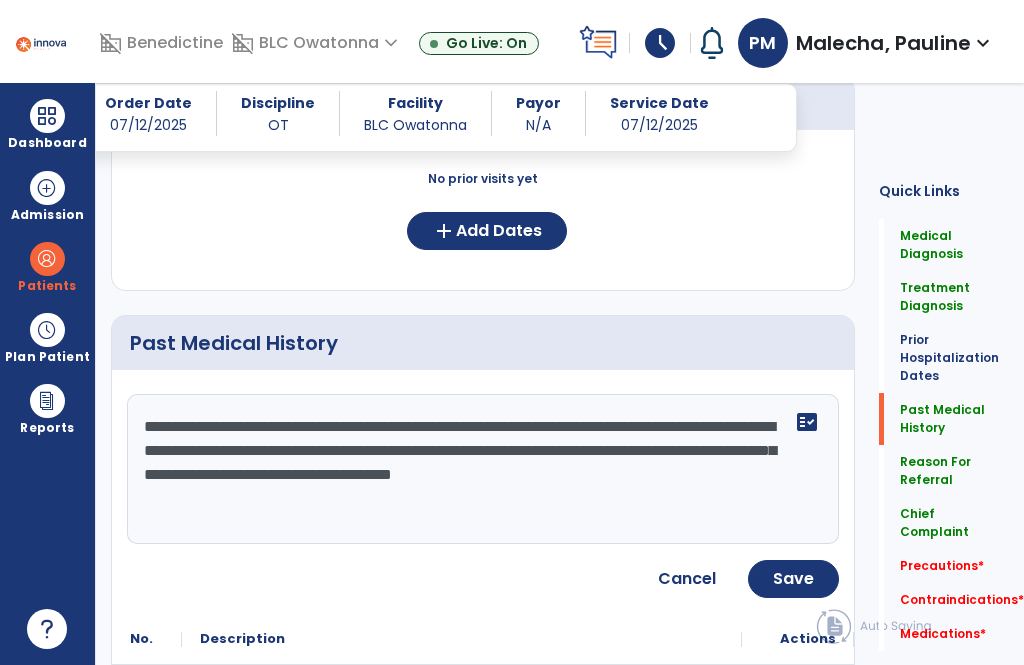 click on "**********" 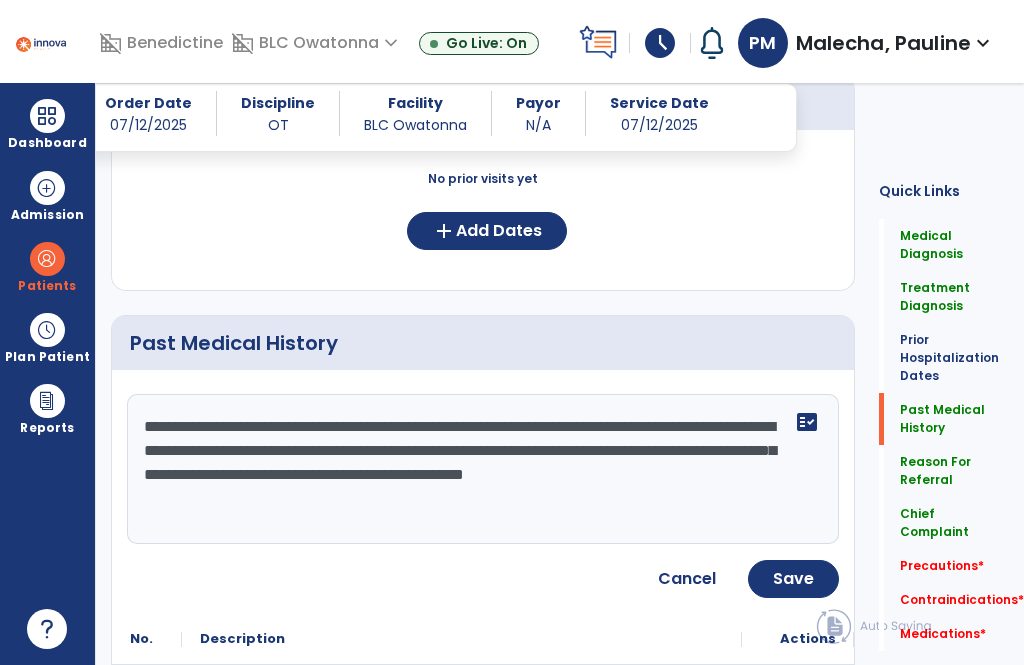 click on "**********" 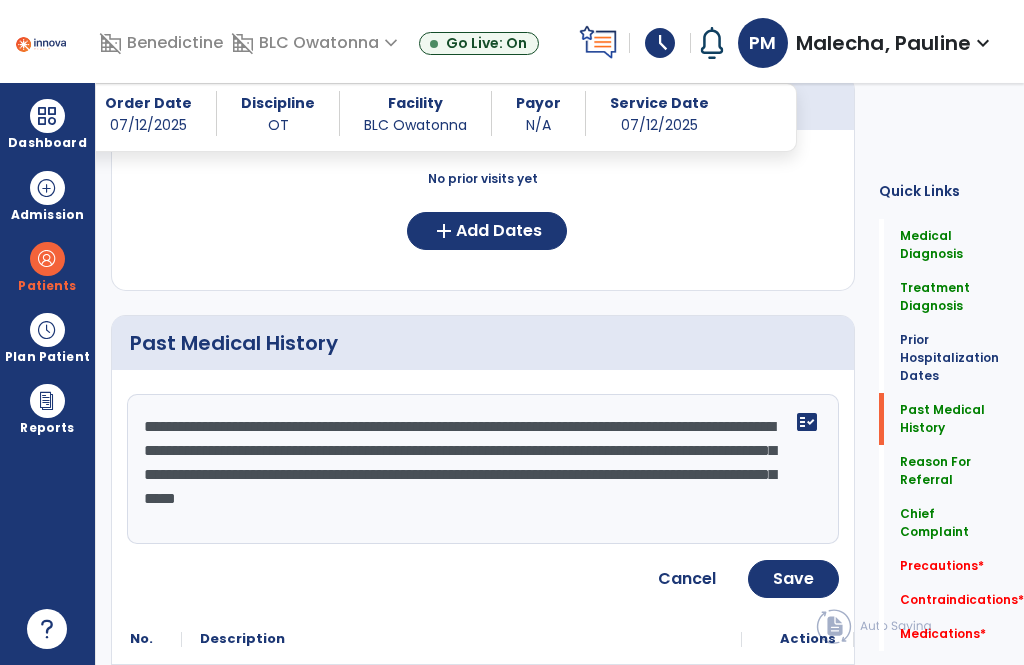 click on "**********" 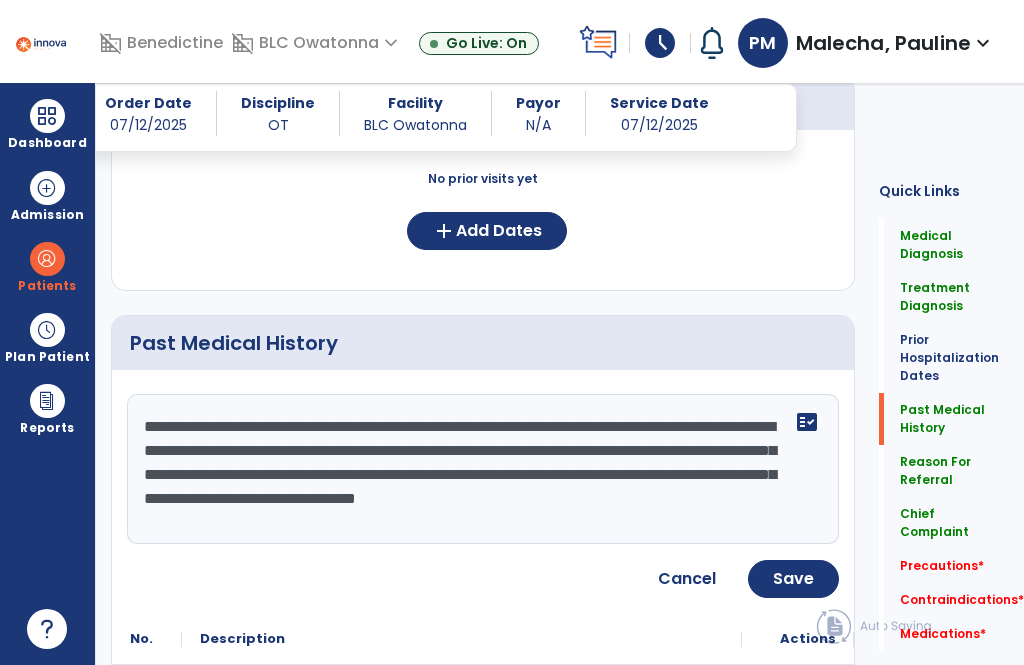 click on "**********" 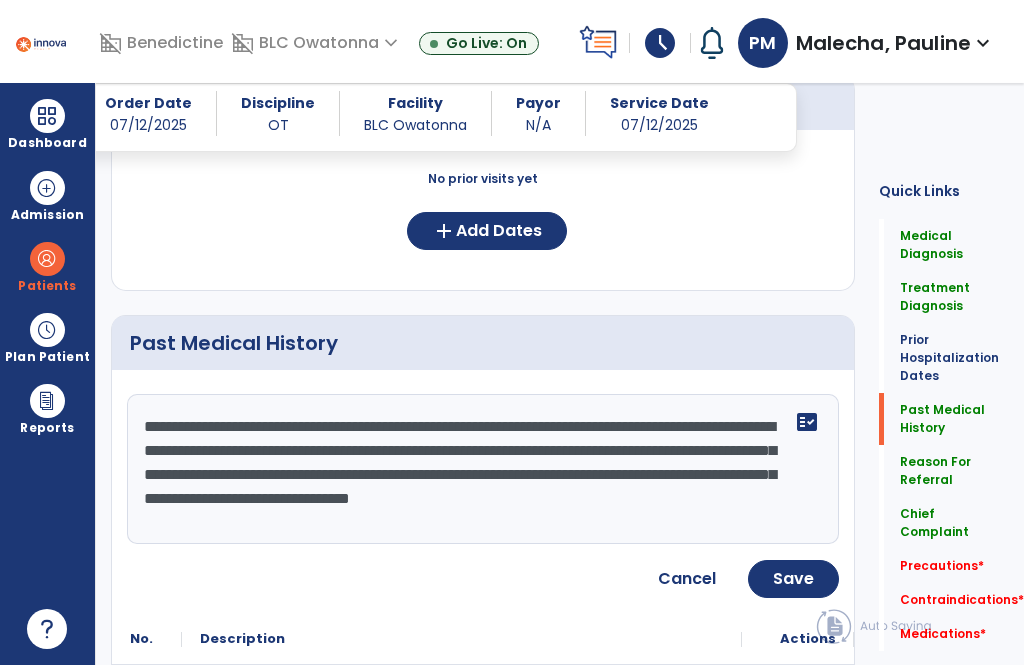 click on "**********" 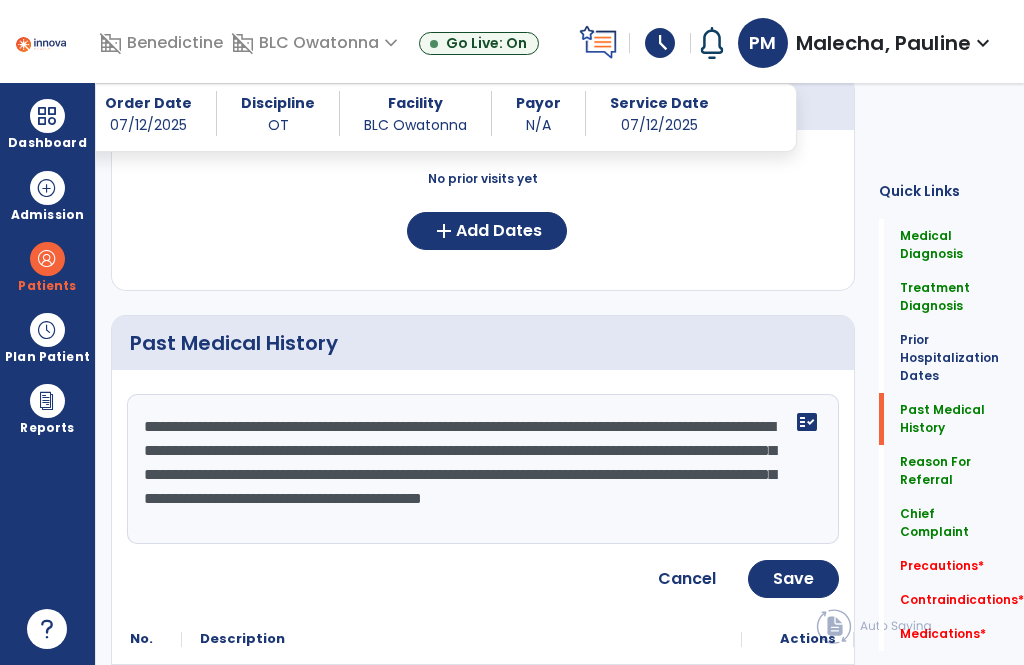 click on "**********" 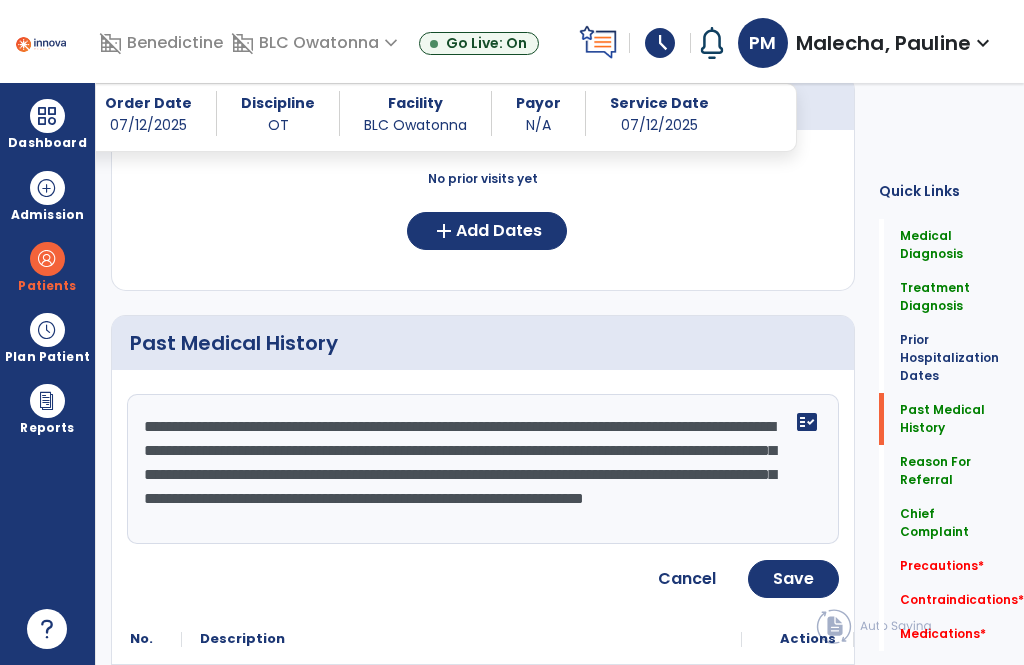 scroll, scrollTop: 15, scrollLeft: 0, axis: vertical 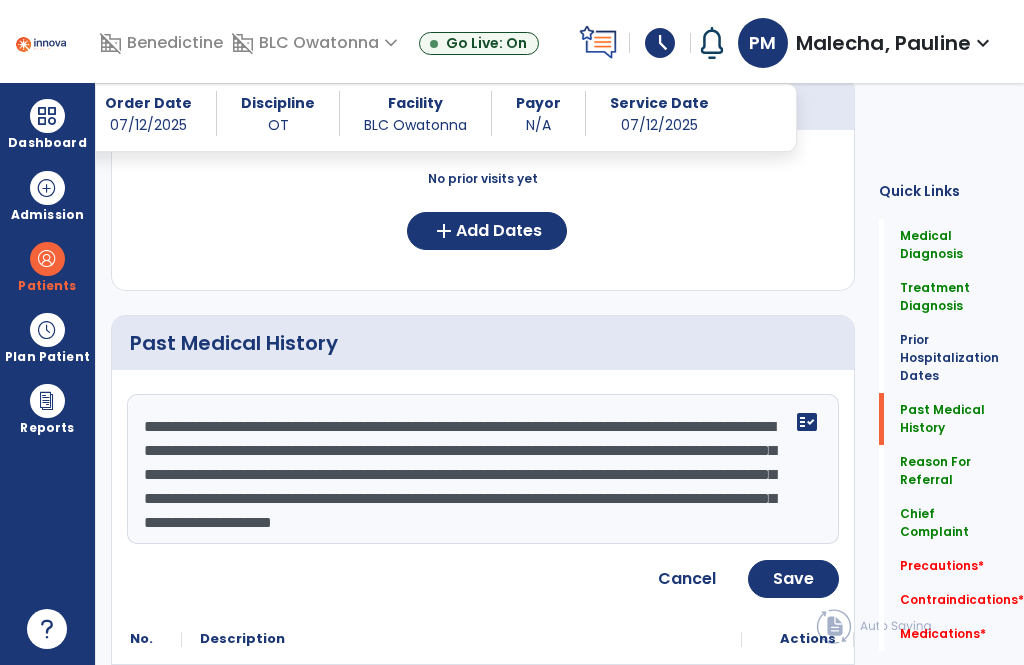 click on "**********" 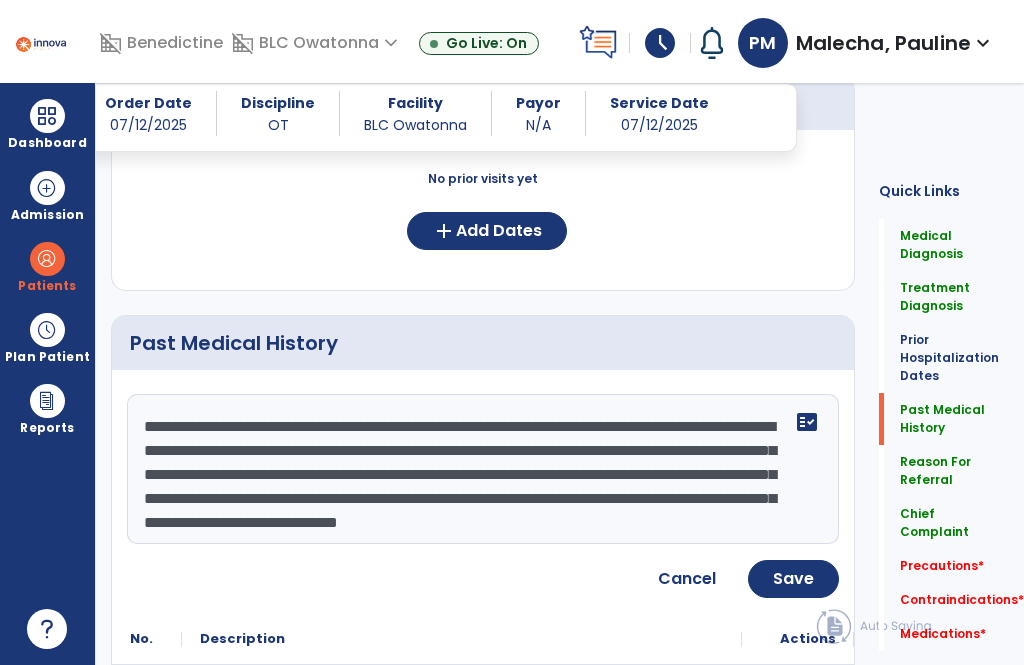 click on "**********" 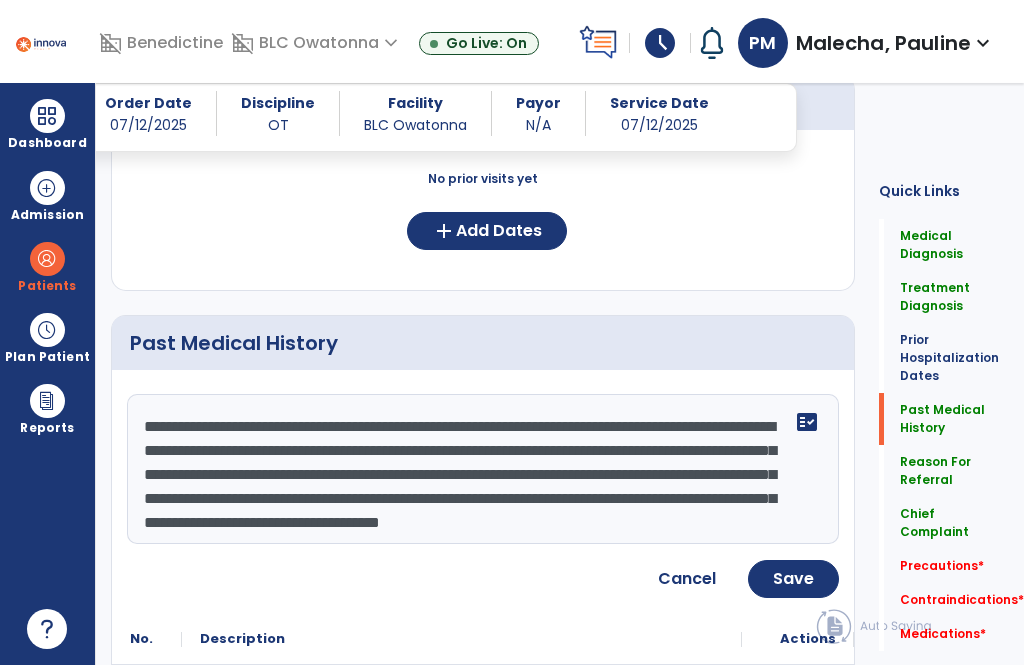 scroll, scrollTop: 39, scrollLeft: 0, axis: vertical 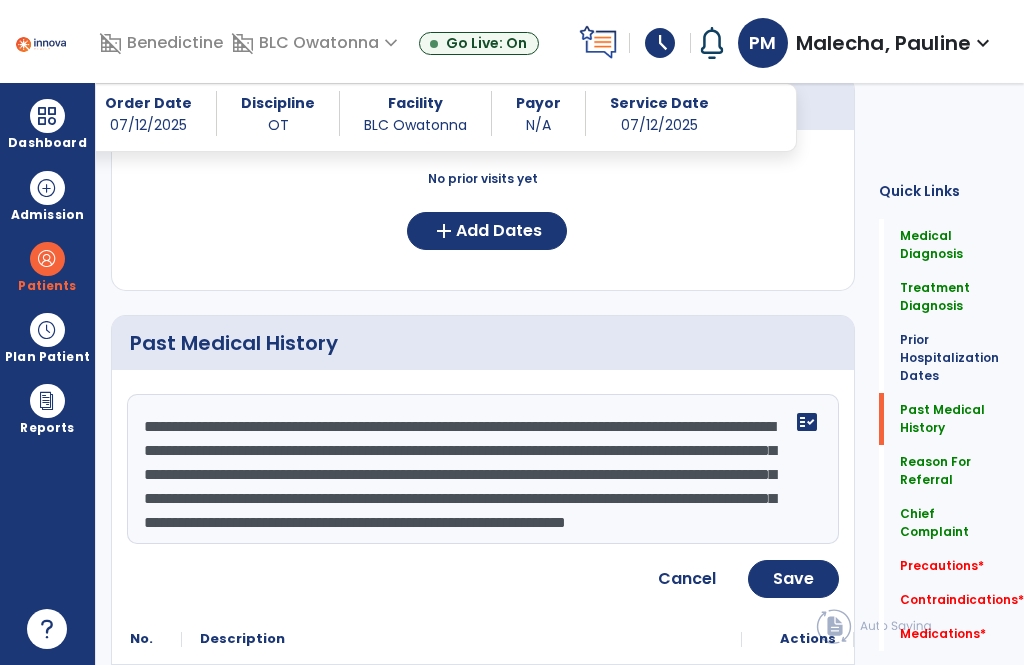 click on "**********" 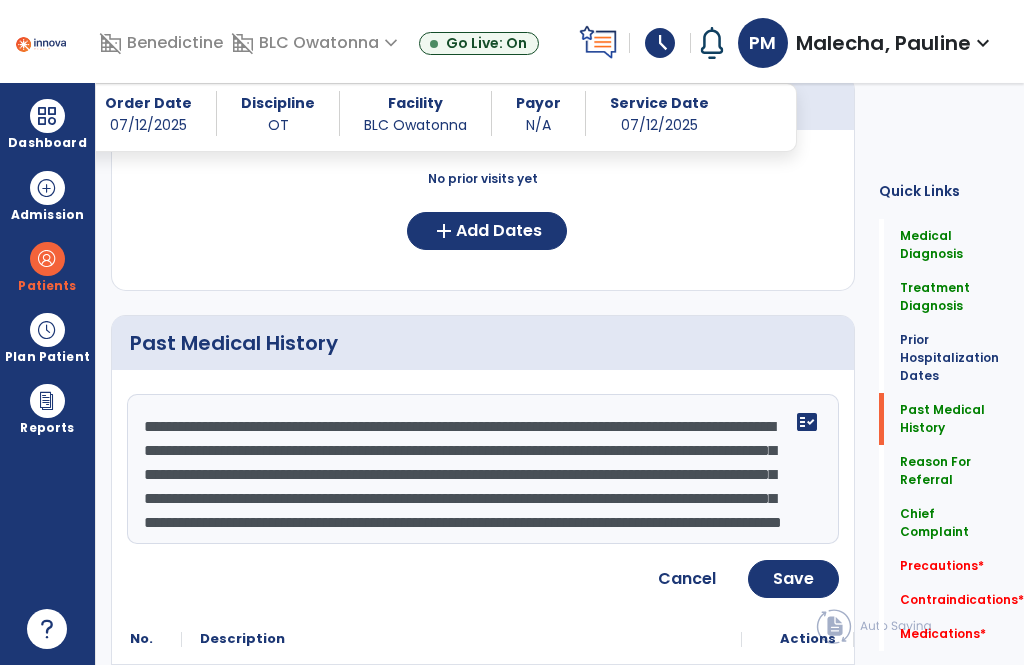 type on "**********" 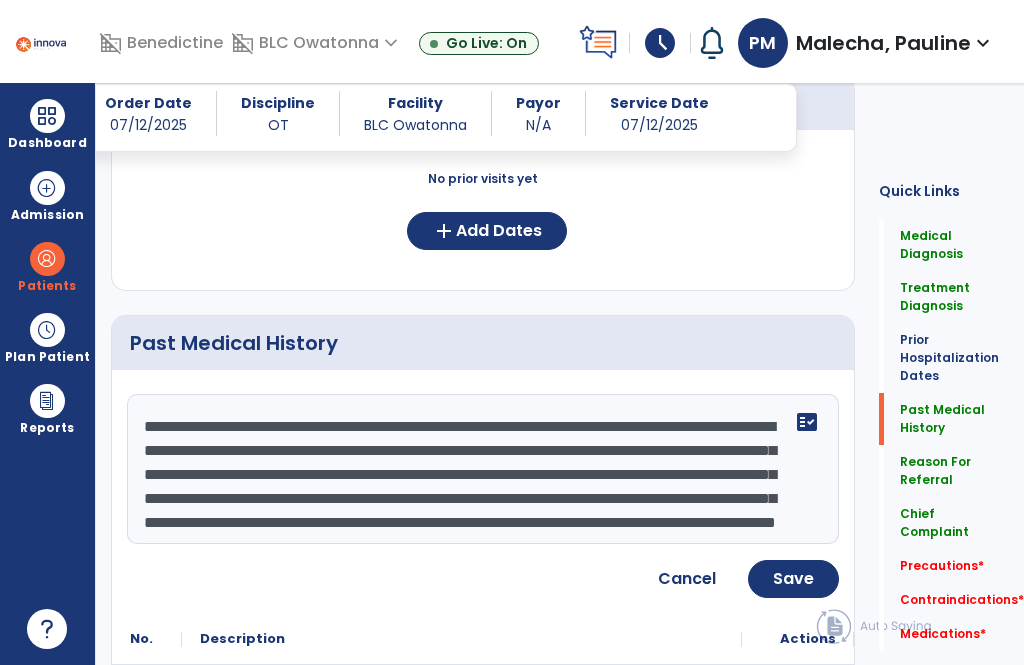 click on "Save" 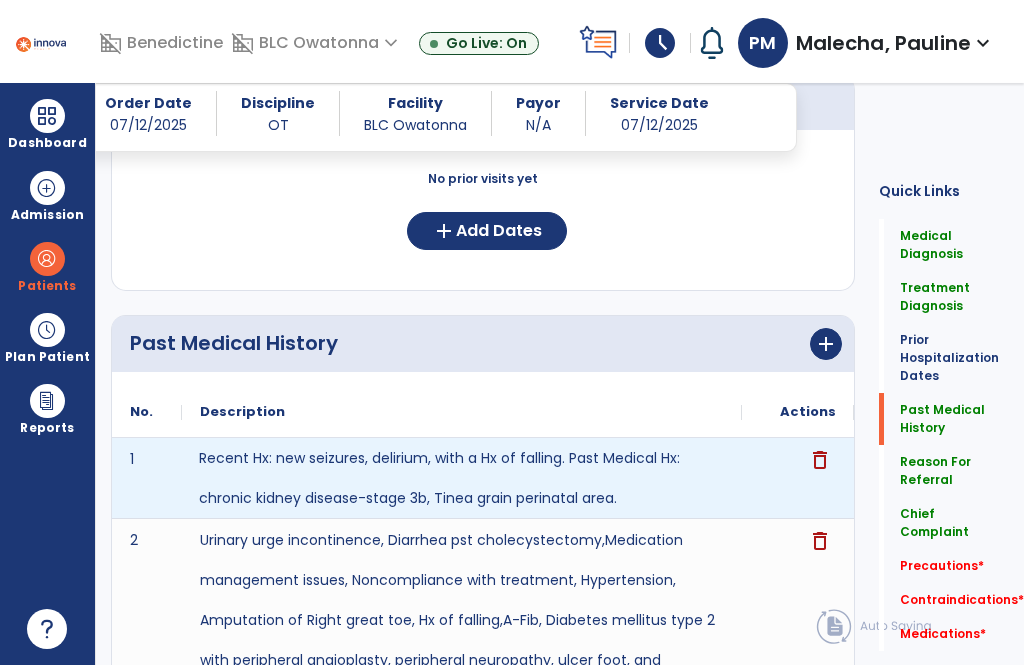 click on "Recent Hx: new seizures, delirium, with a Hx of falling.
Past Medical Hx: chronic kidney disease-stage 3b, Tinea grain perinatal area." 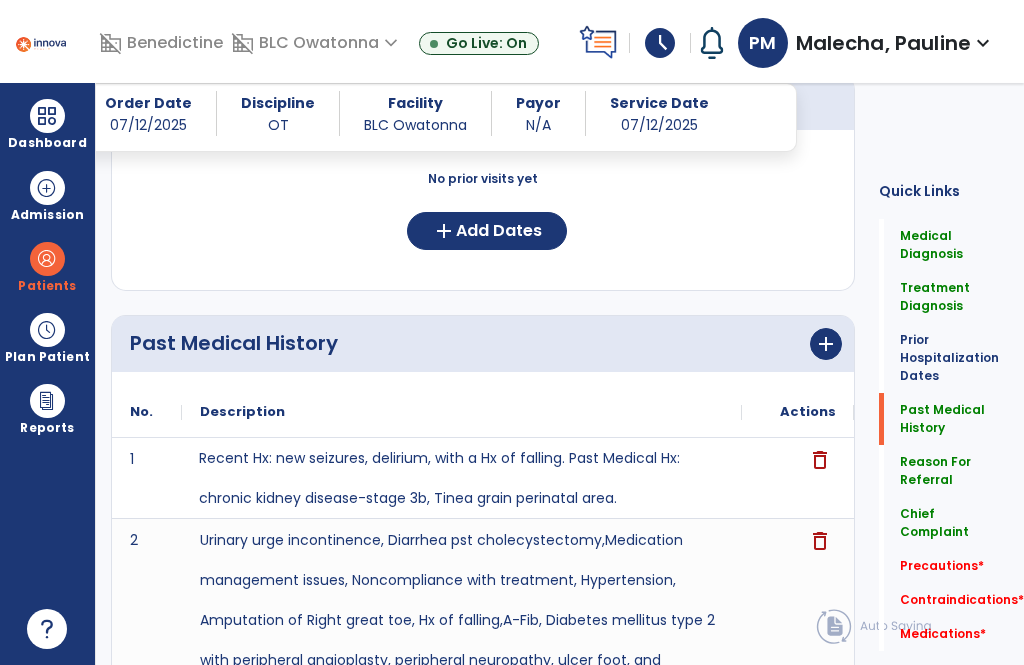 click on "add" 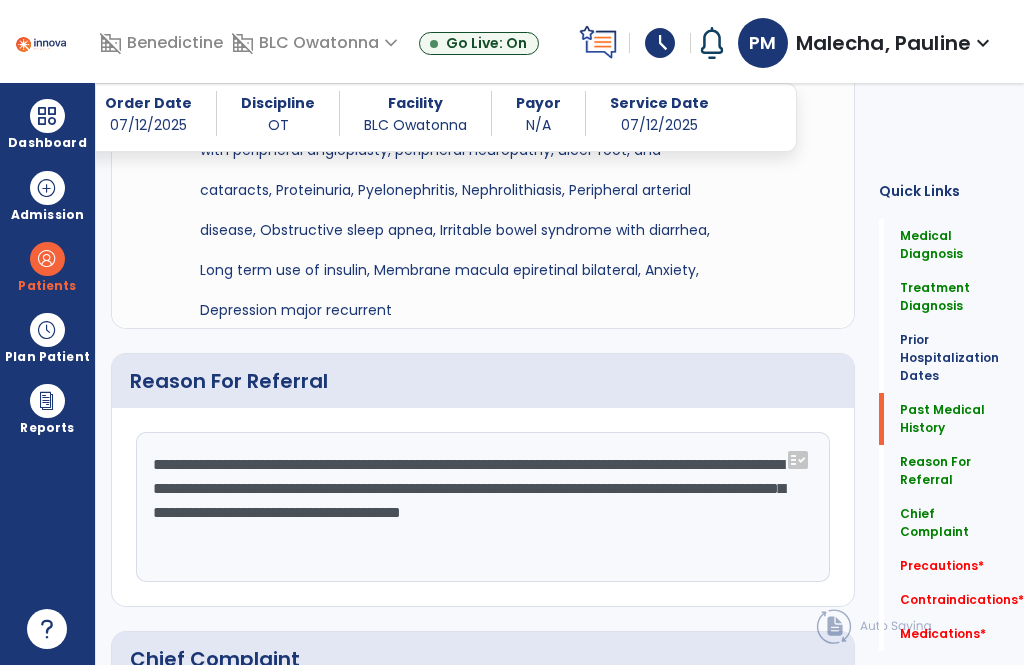 scroll, scrollTop: 1115, scrollLeft: 0, axis: vertical 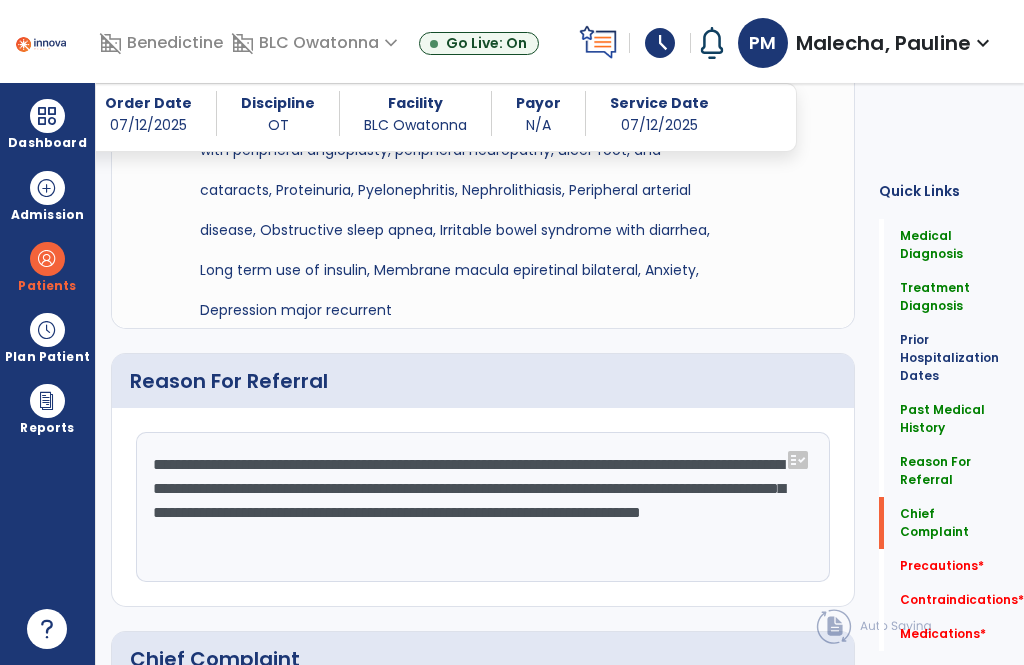 click on "**********" 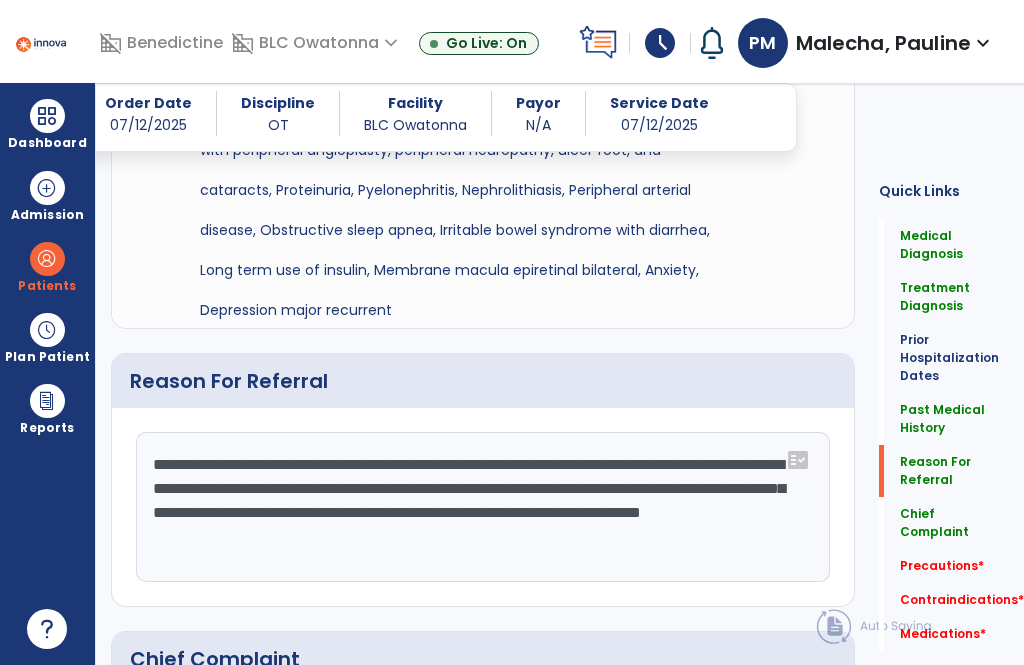 click on "Medical Diagnosis      menu   Add Medical Diagnosis   Delete Medical Diagnosis
Code
Description
Pdpm Clinical Category" 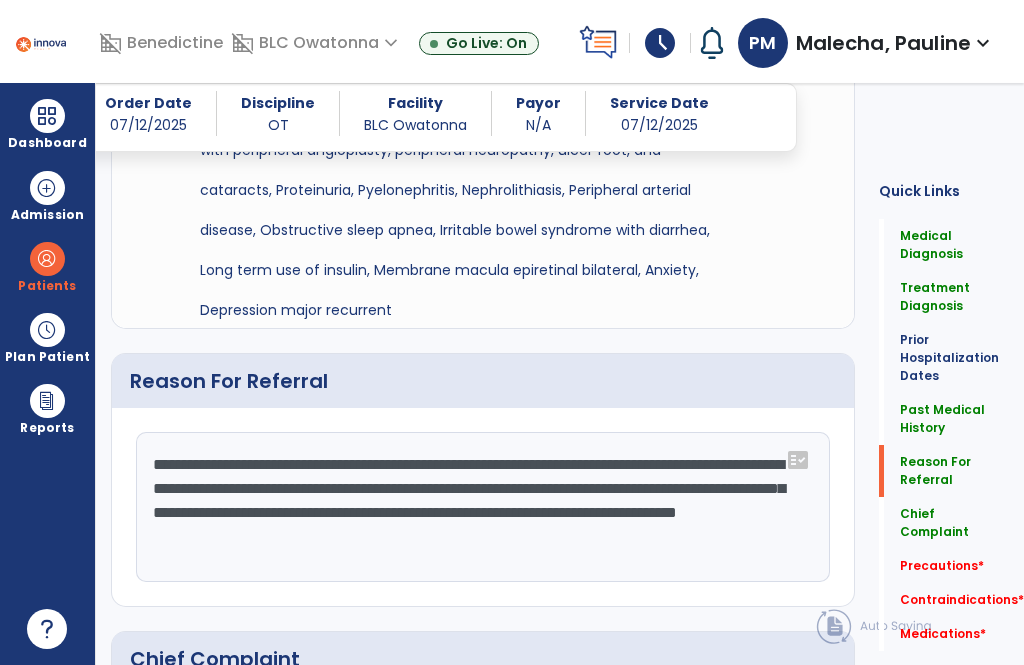 click on "**********" 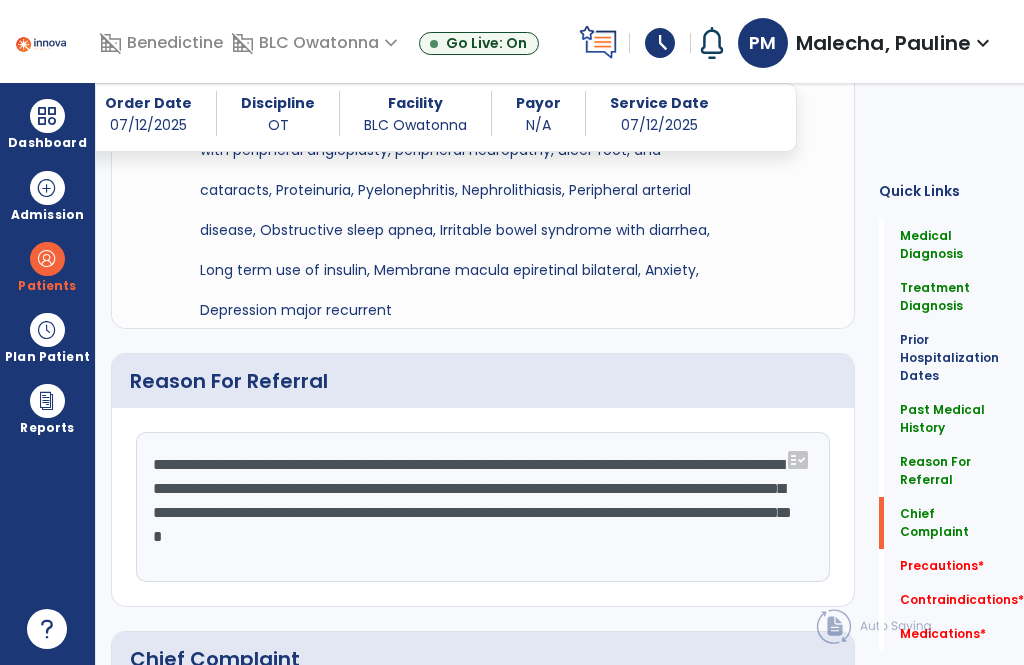 click on "**********" 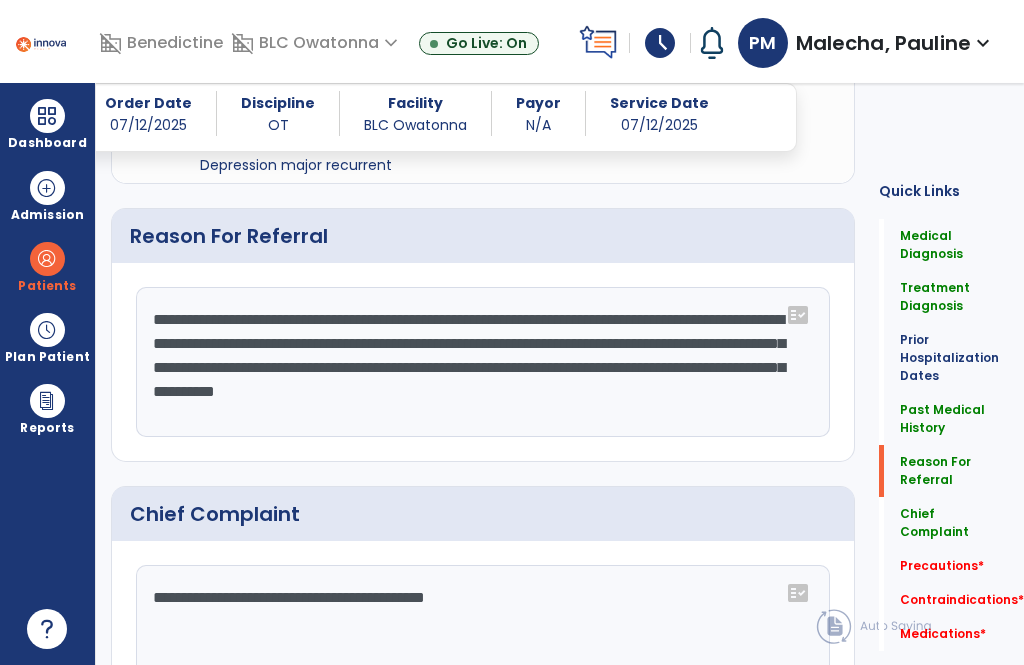 scroll, scrollTop: 1261, scrollLeft: 0, axis: vertical 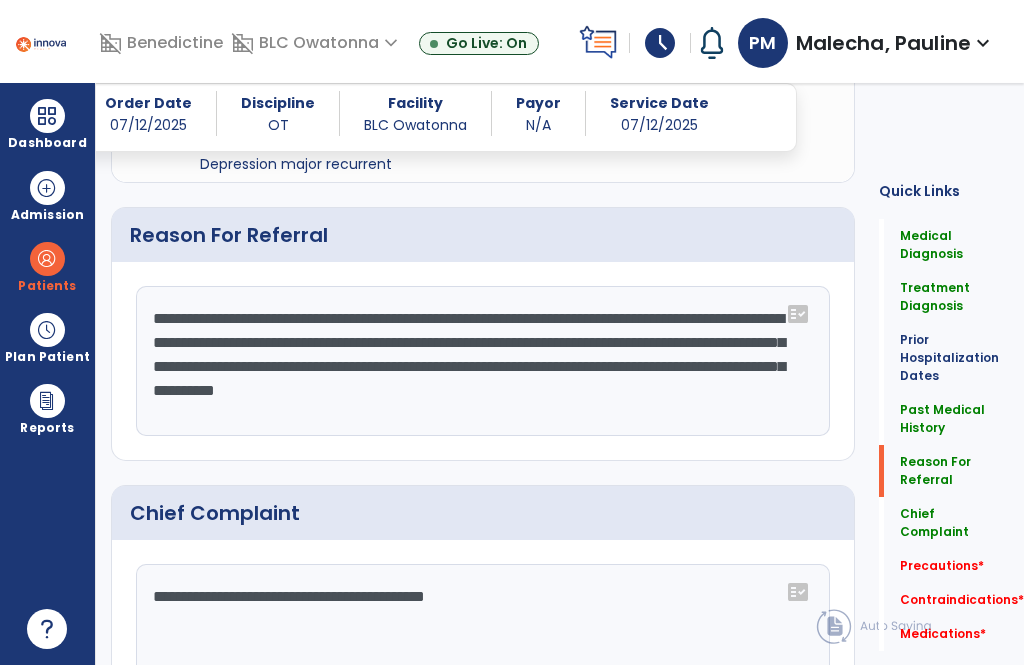type on "**********" 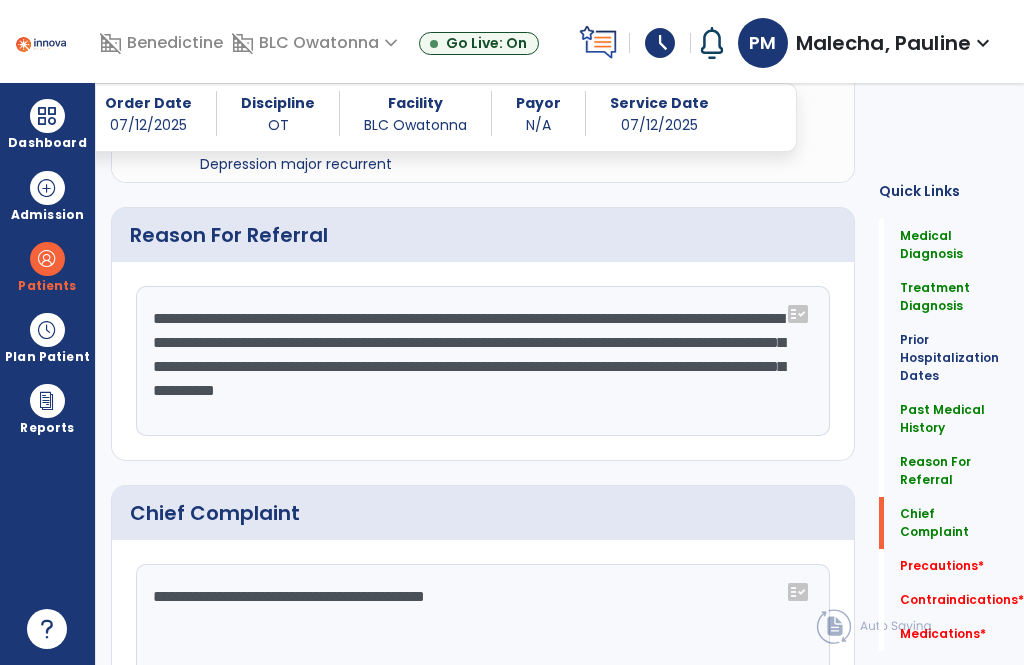 scroll, scrollTop: 1702, scrollLeft: 0, axis: vertical 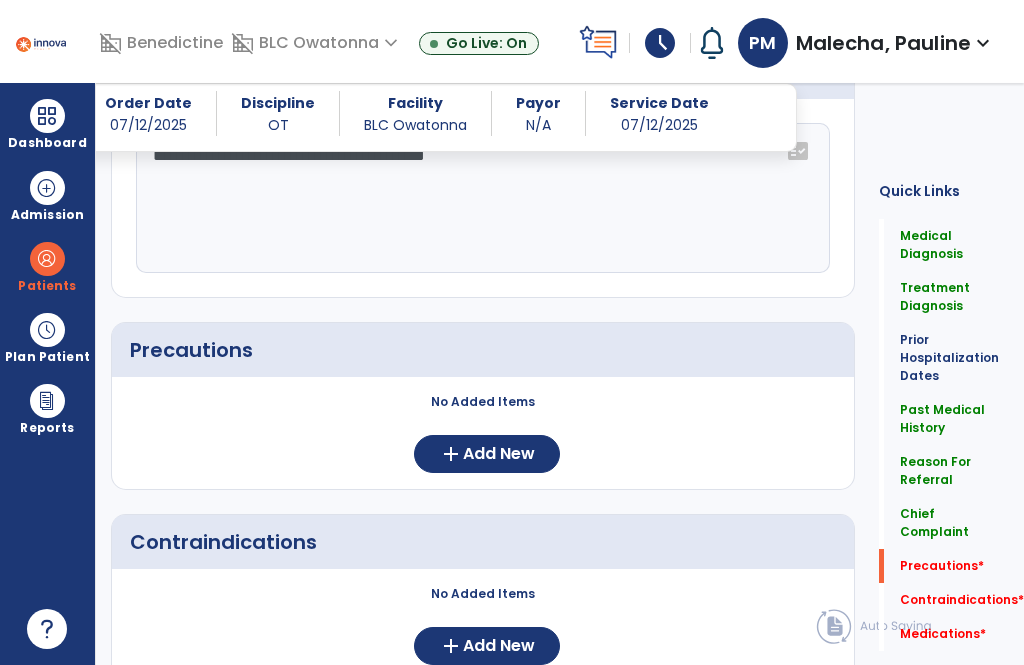 click on "add" 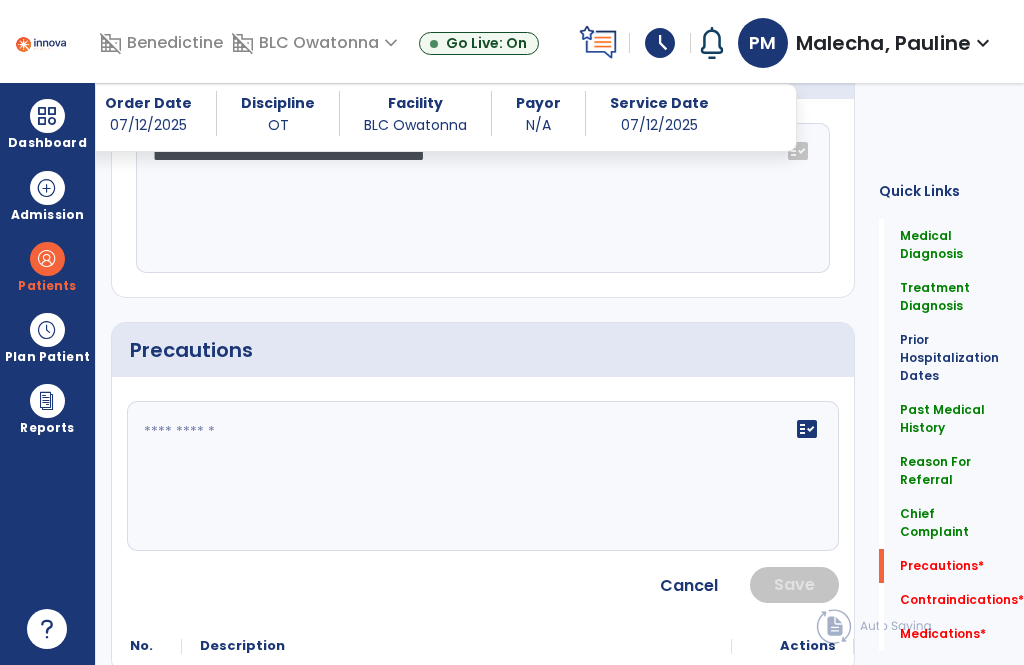 click 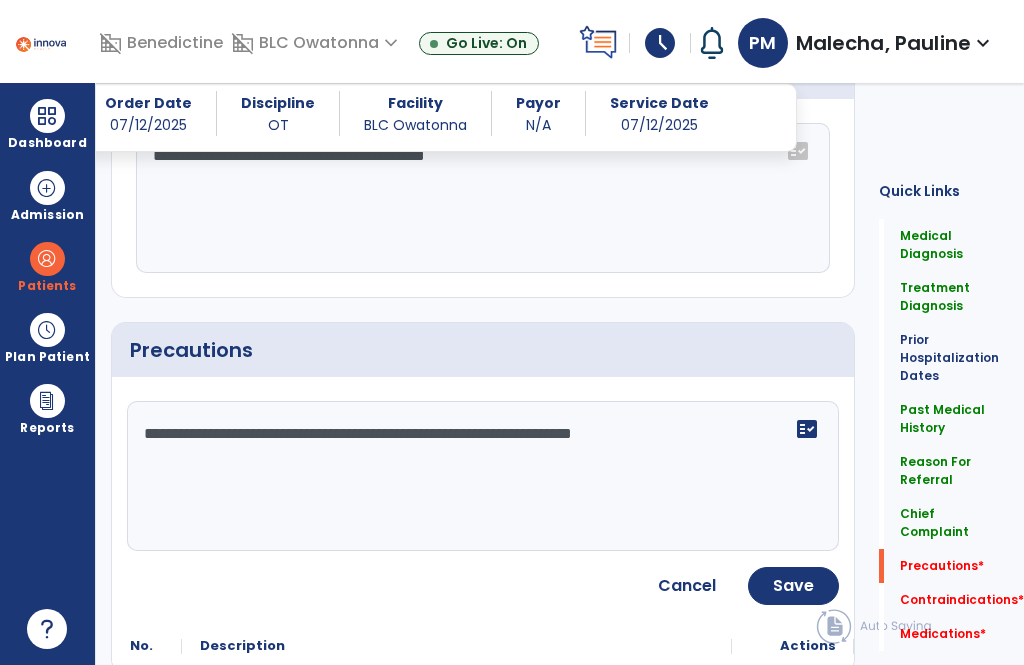 type on "**********" 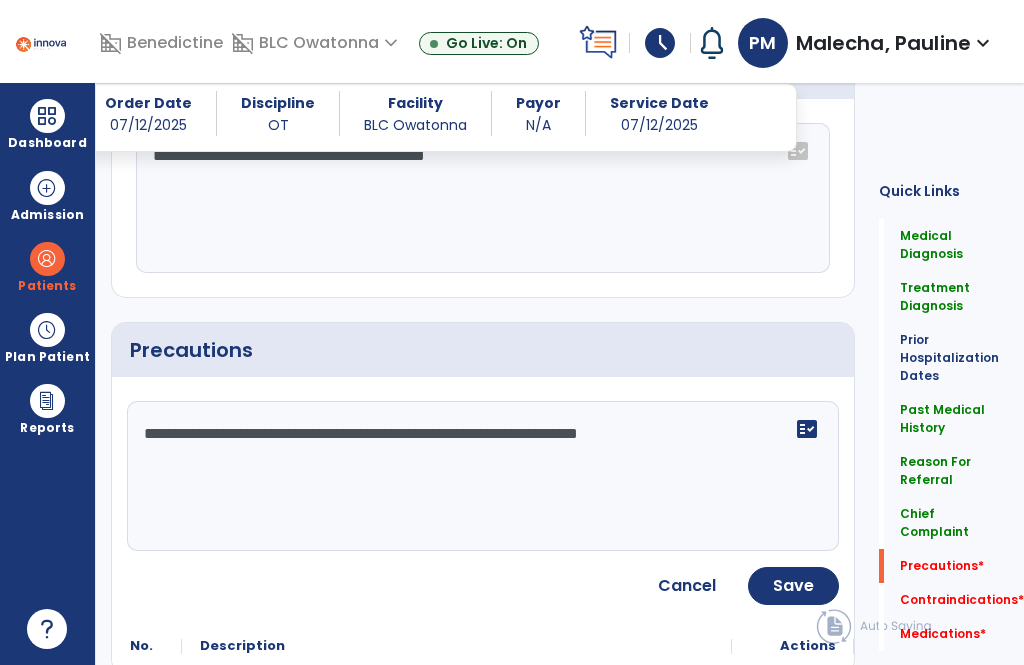 click on "Save" 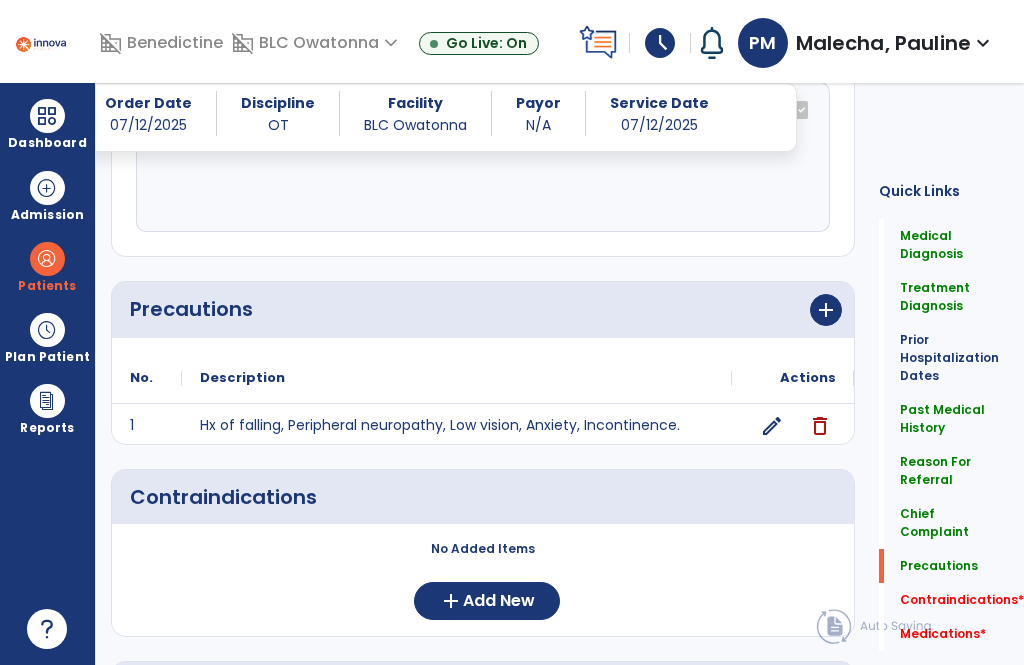 scroll, scrollTop: 1763, scrollLeft: 0, axis: vertical 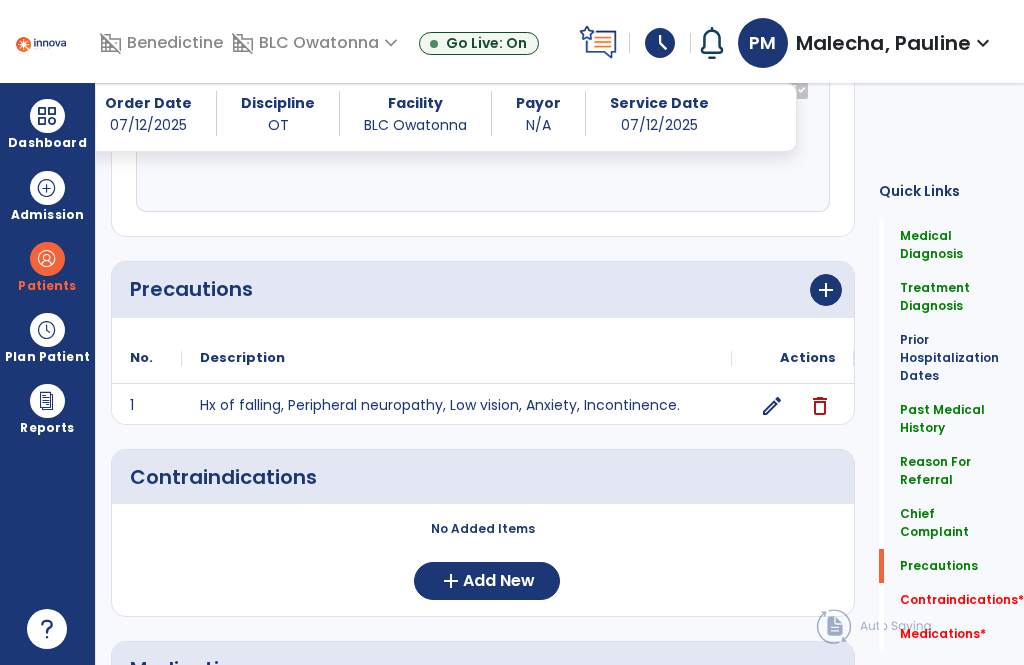click on "add" 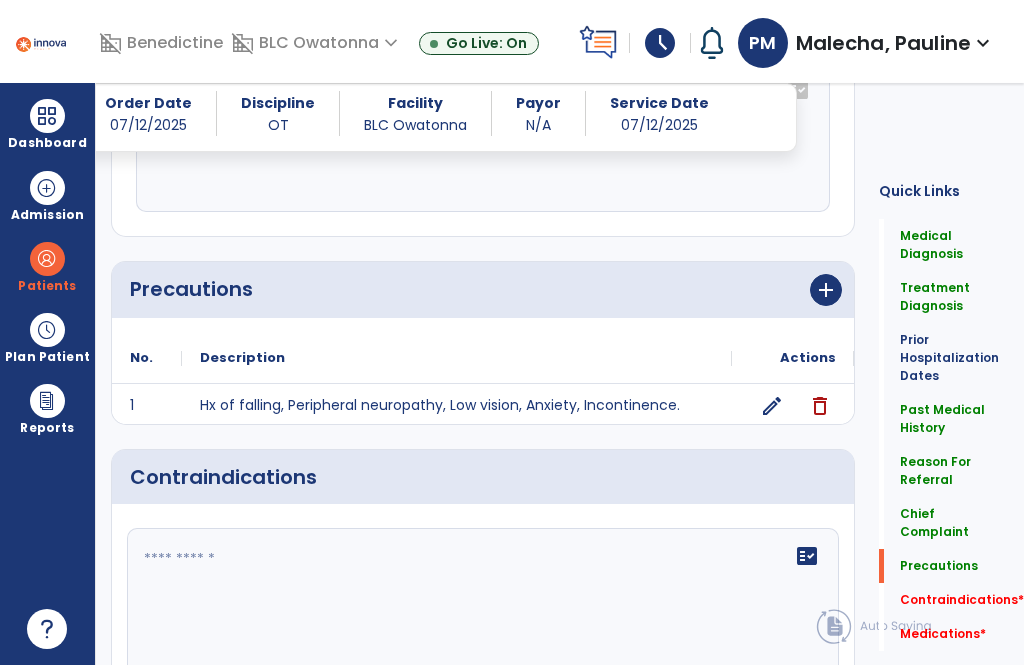 click 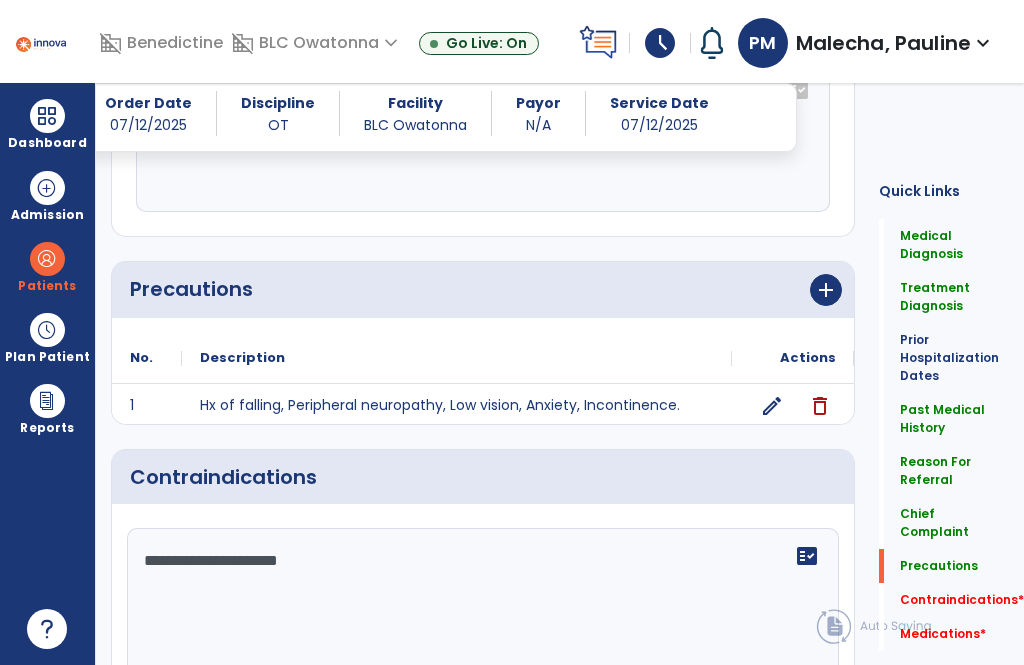 type on "**********" 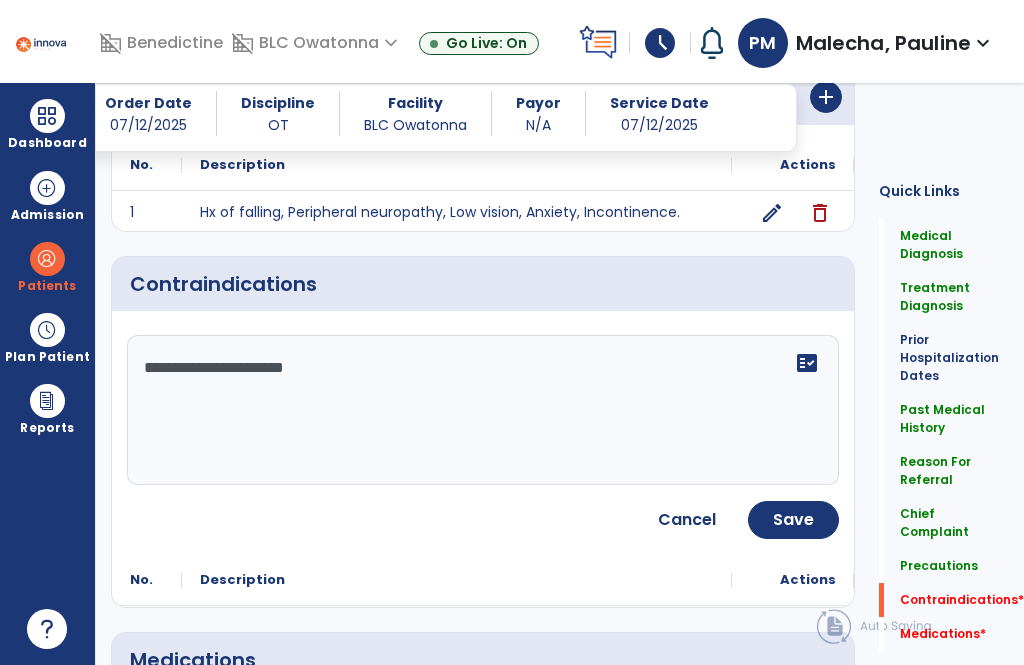 scroll, scrollTop: 1956, scrollLeft: 0, axis: vertical 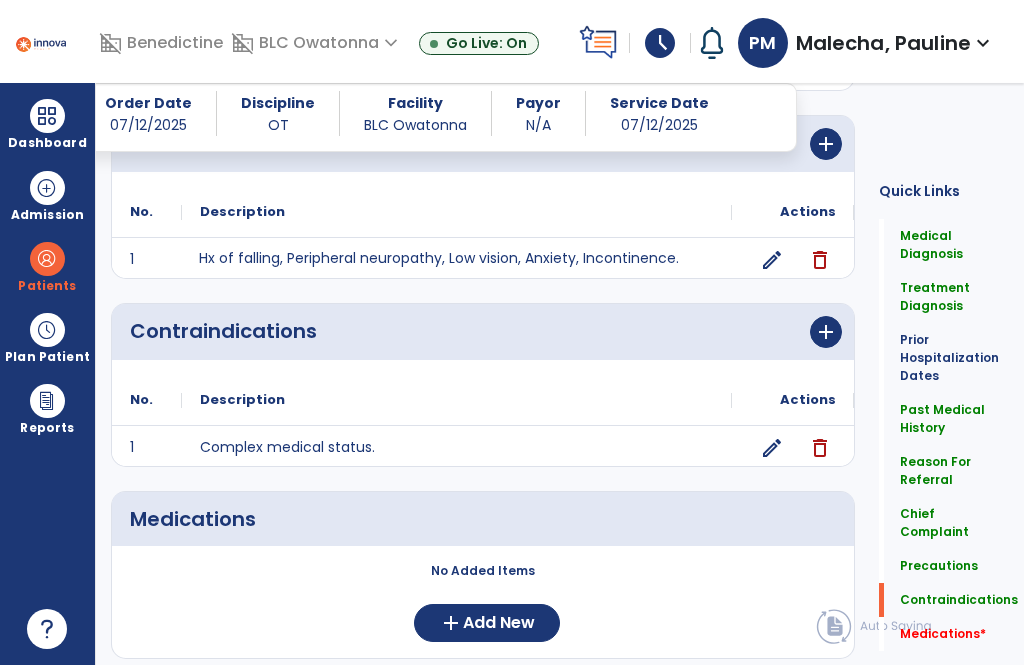 click on "add" 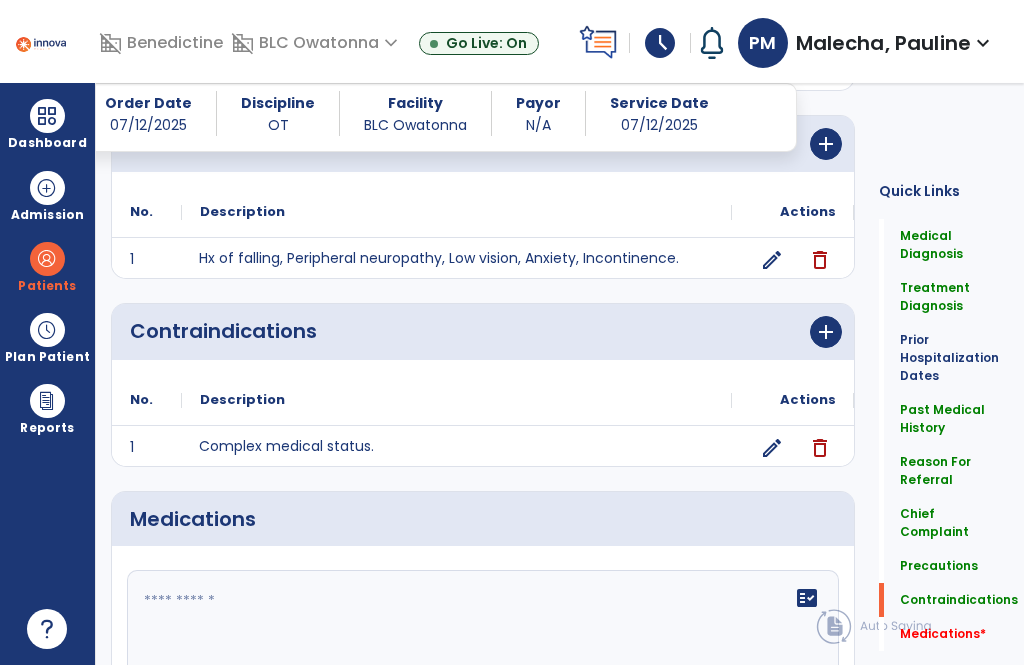click on "Complex medical status." 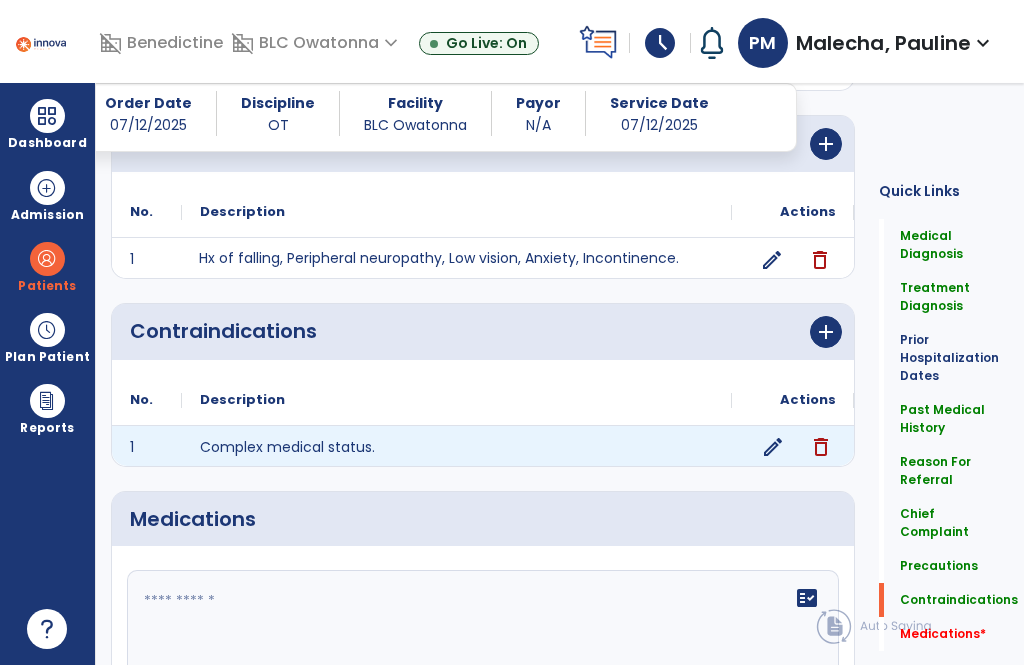 click on "edit" 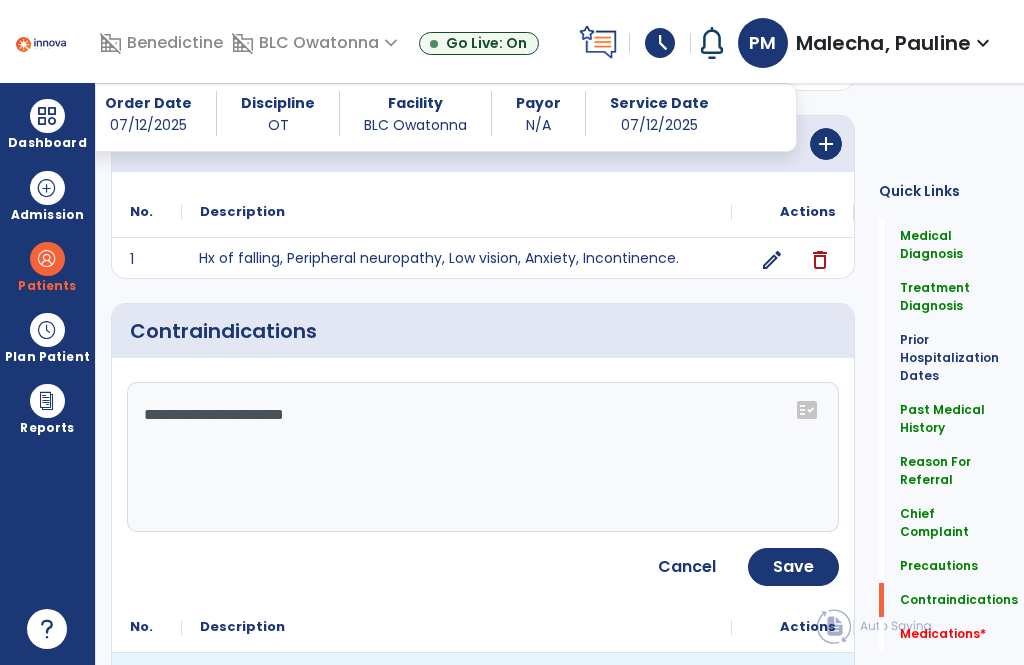 click on "**********" 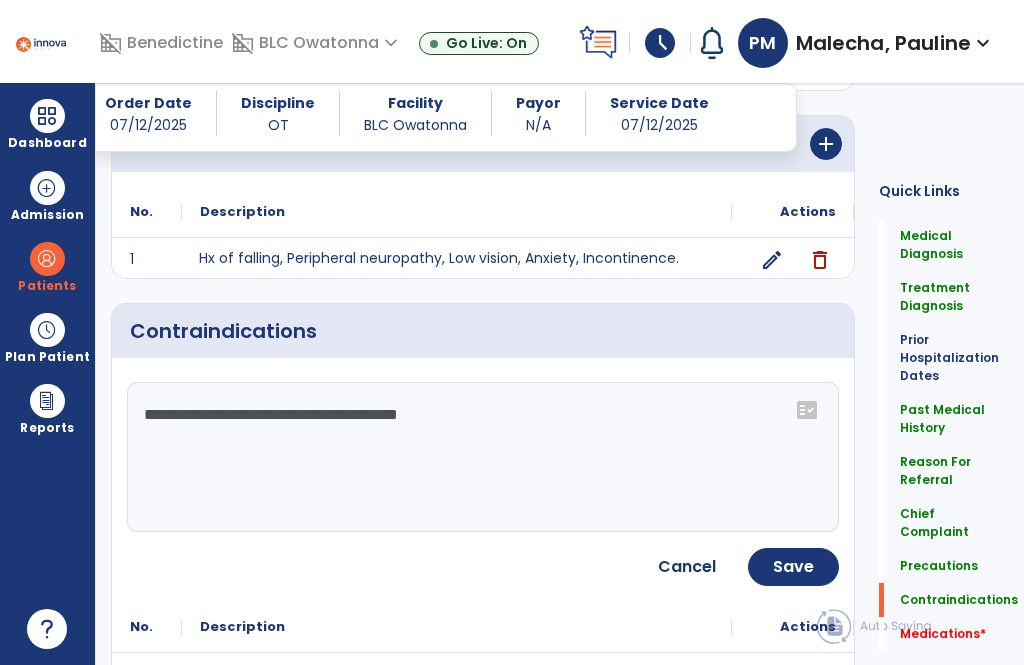 click on "**********" 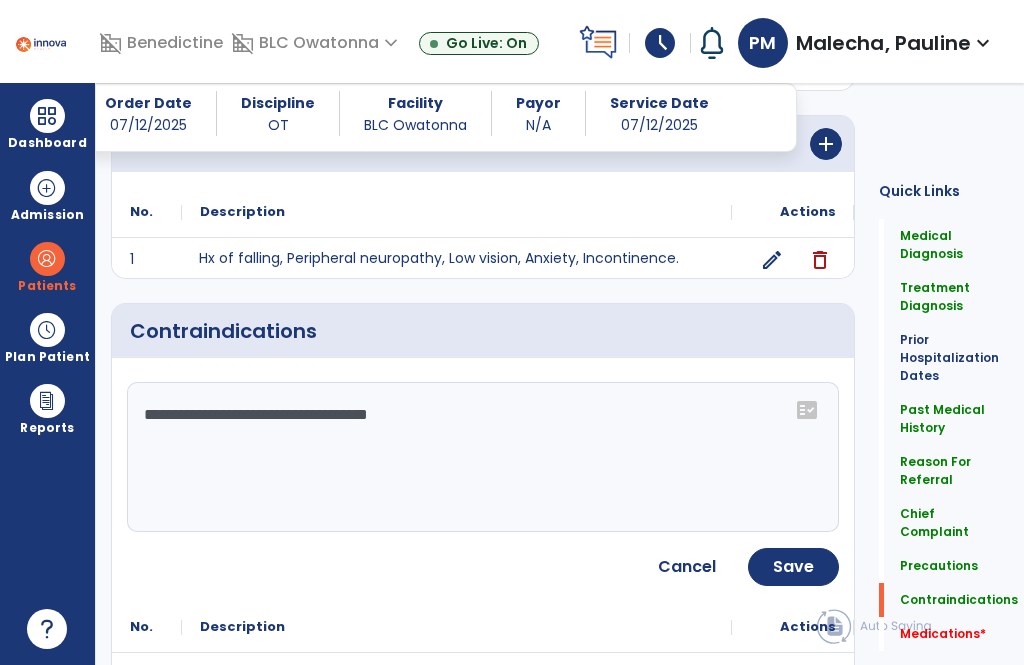 click on "**********" 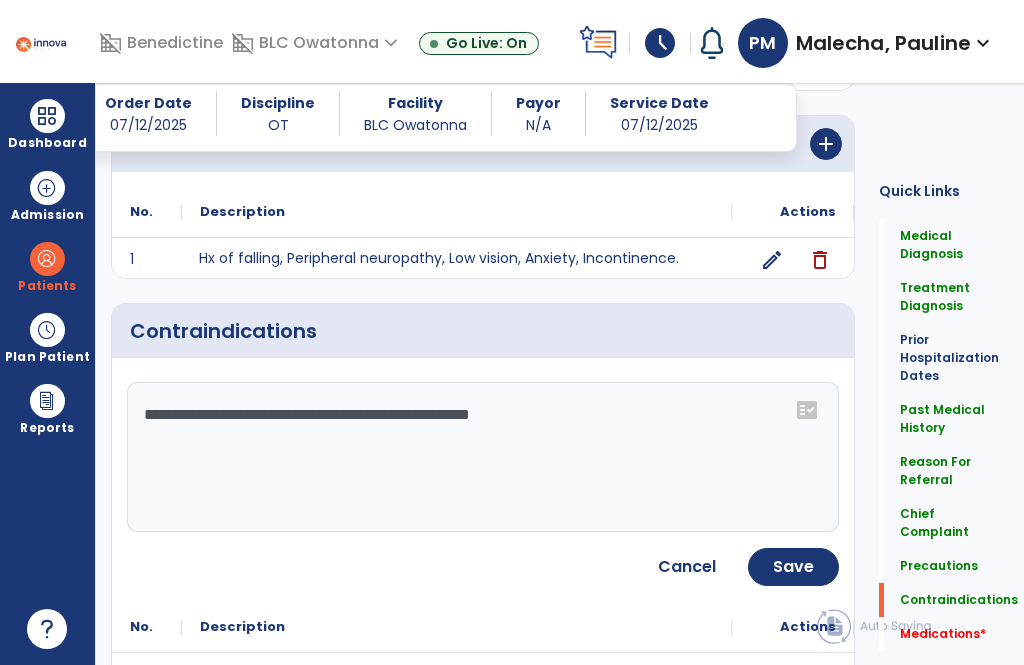 type on "**********" 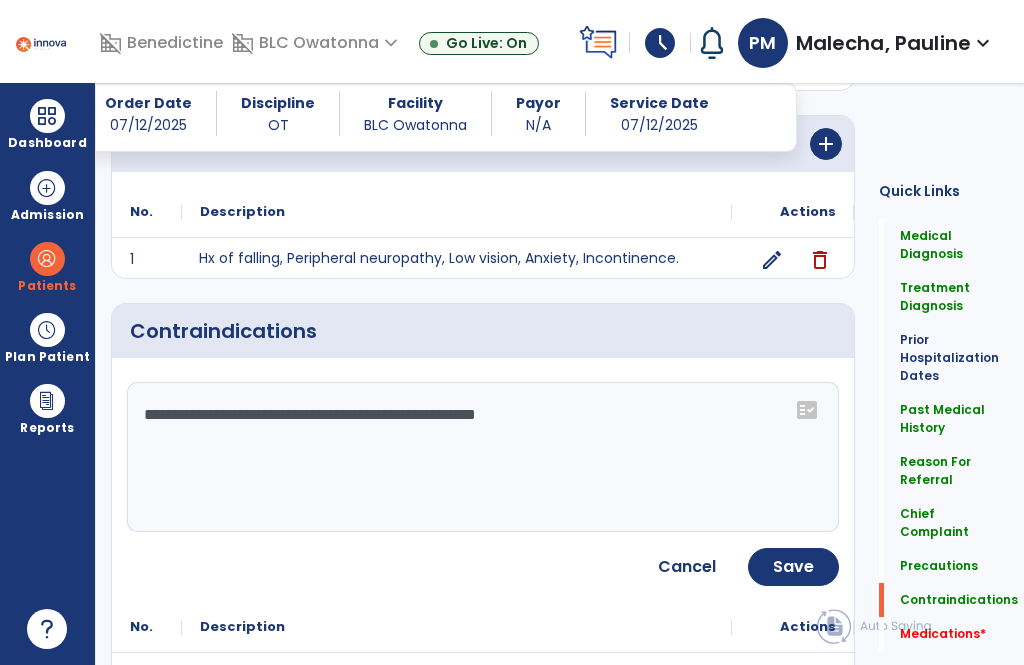 click on "Save" 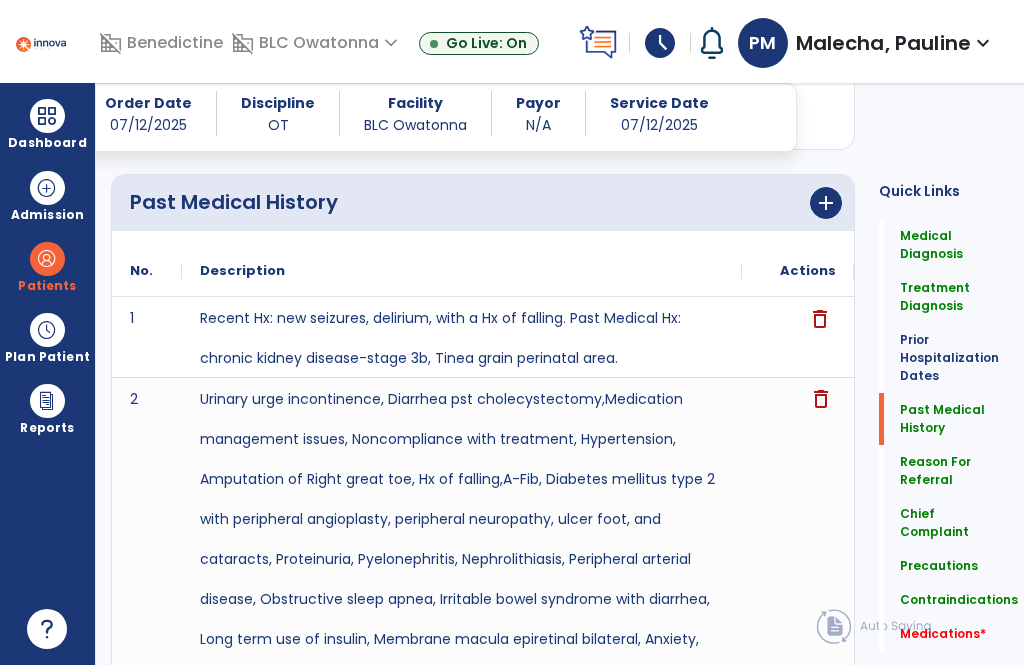 scroll, scrollTop: 746, scrollLeft: 0, axis: vertical 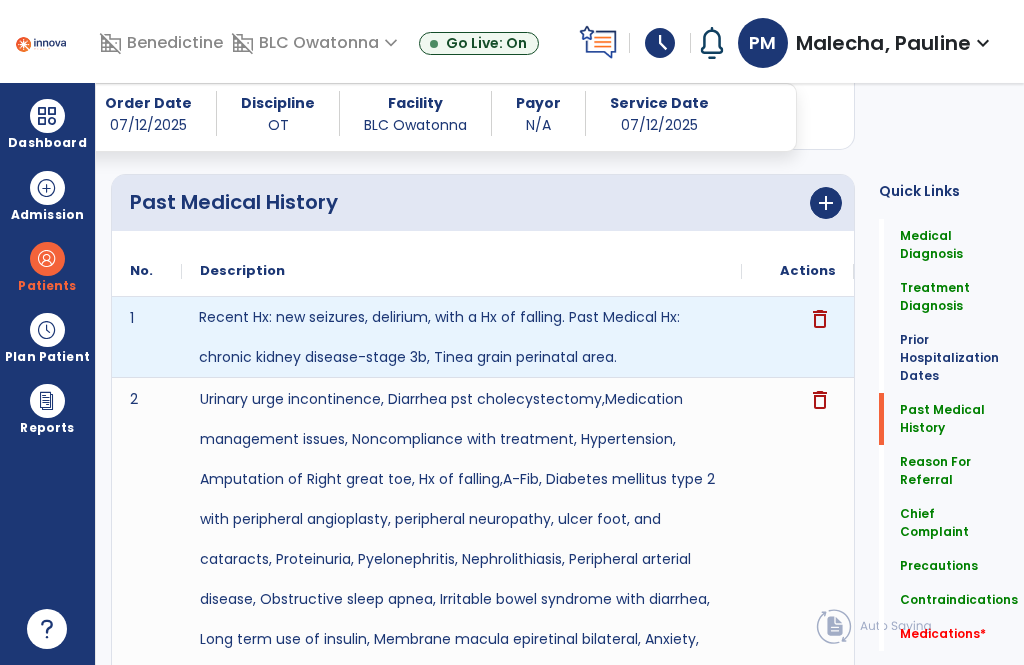click on "Recent Hx: new seizures, delirium, with a Hx of falling.
Past Medical Hx: chronic kidney disease-stage 3b, Tinea grain perinatal area." 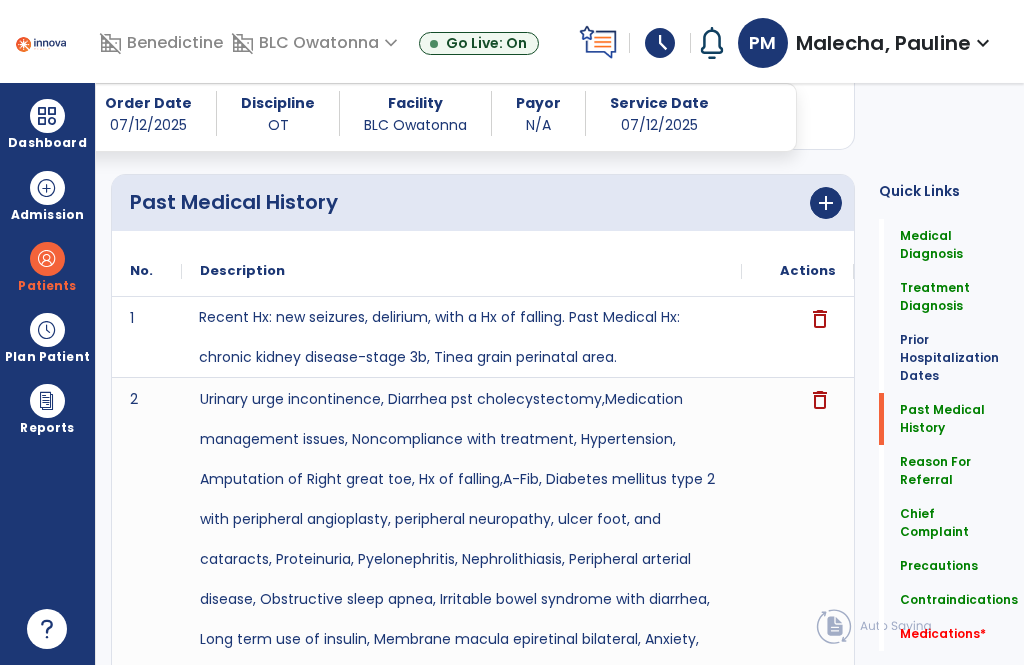 click on "Quick Links  Medical Diagnosis   Medical Diagnosis   Treatment Diagnosis   Treatment Diagnosis   Prior Hospitalization Dates   Prior Hospitalization Dates   Past Medical History   Past Medical History   Reason For Referral   Reason For Referral   Chief Complaint   Chief Complaint   Precautions   Precautions   Contraindications   Contraindications   Medications   *  Medications   *" 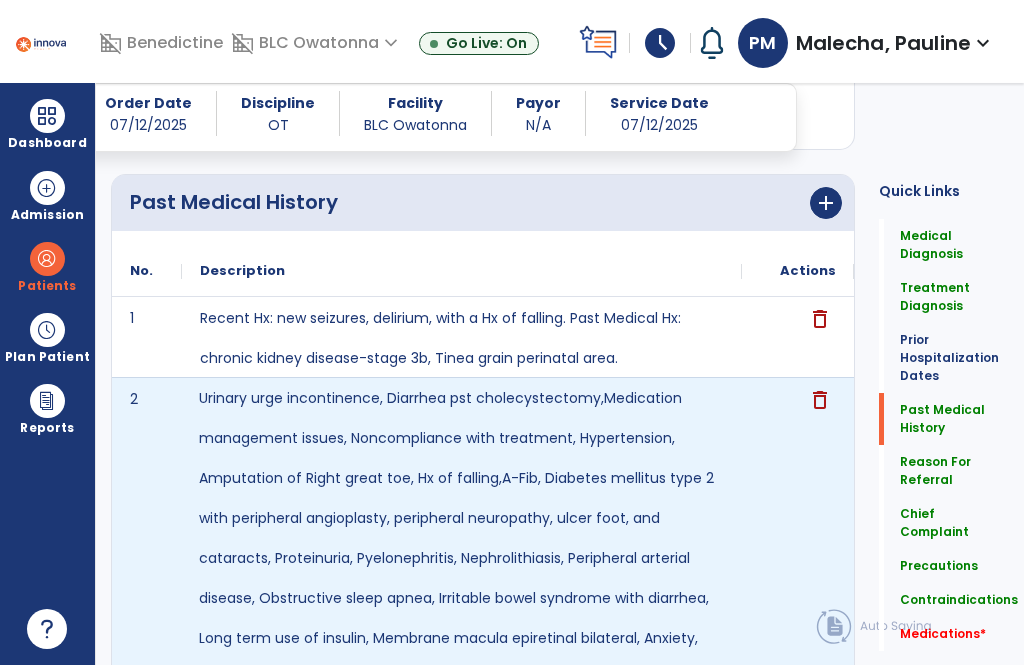 click on "Urinary urge incontinence, Diarrhea pst cholecystectomy,Medication management issues, Noncompliance with treatment, Hypertension, Amputation of Right great toe, Hx of falling,A-Fib, Diabetes mellitus type 2 with peripheral angioplasty, peripheral neuropathy, ulcer foot, and cataracts, Proteinuria, Pyelonephritis, Nephrolithiasis, Peripheral arterial disease, Obstructive sleep apnea, Irritable bowel syndrome with diarrhea, Long term use of insulin, Membrane macula epiretinal bilateral, Anxiety, Depression major recurrent" 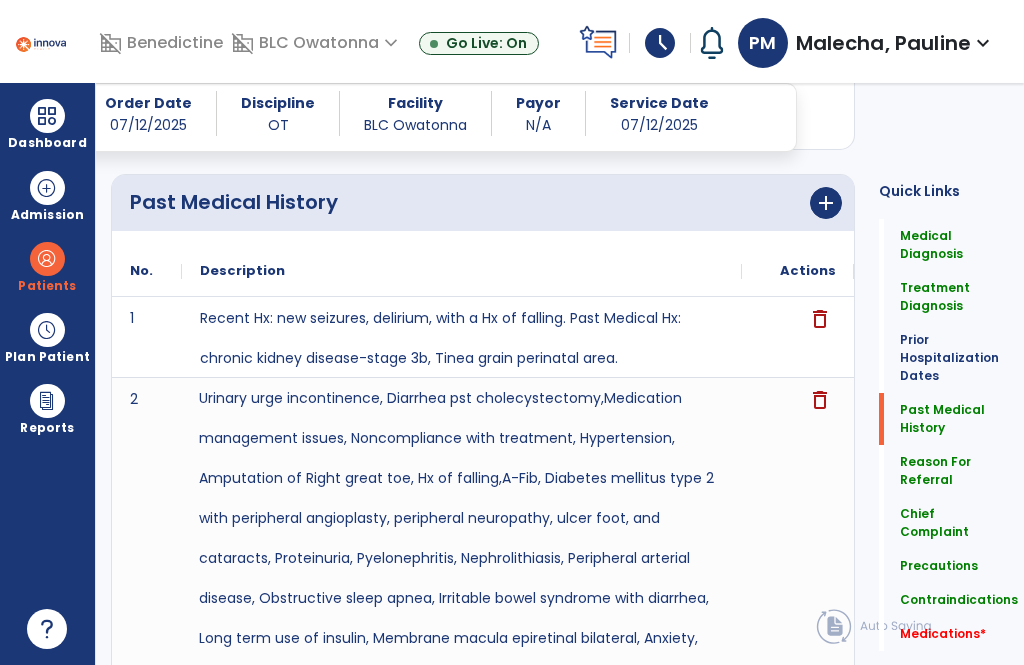 click on "Chief Complaint" 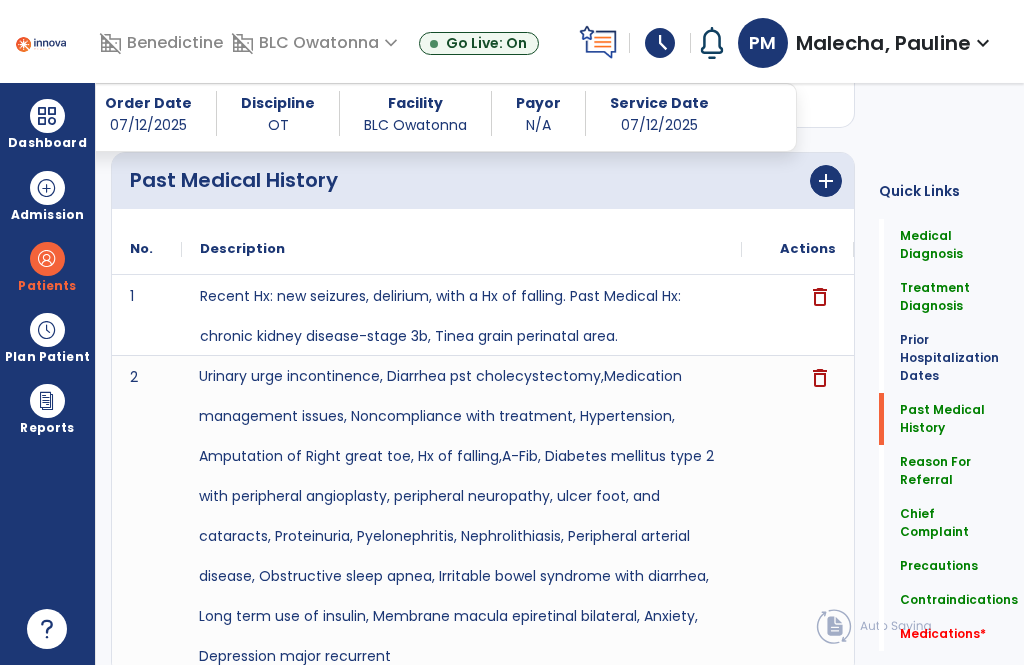 scroll, scrollTop: 774, scrollLeft: 0, axis: vertical 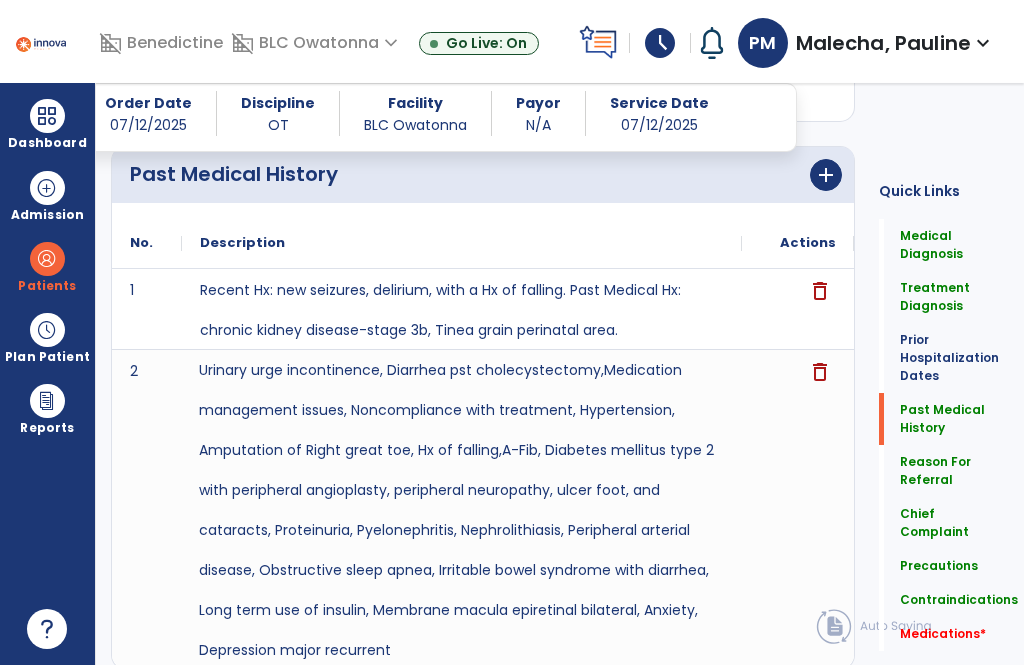 click on "add" 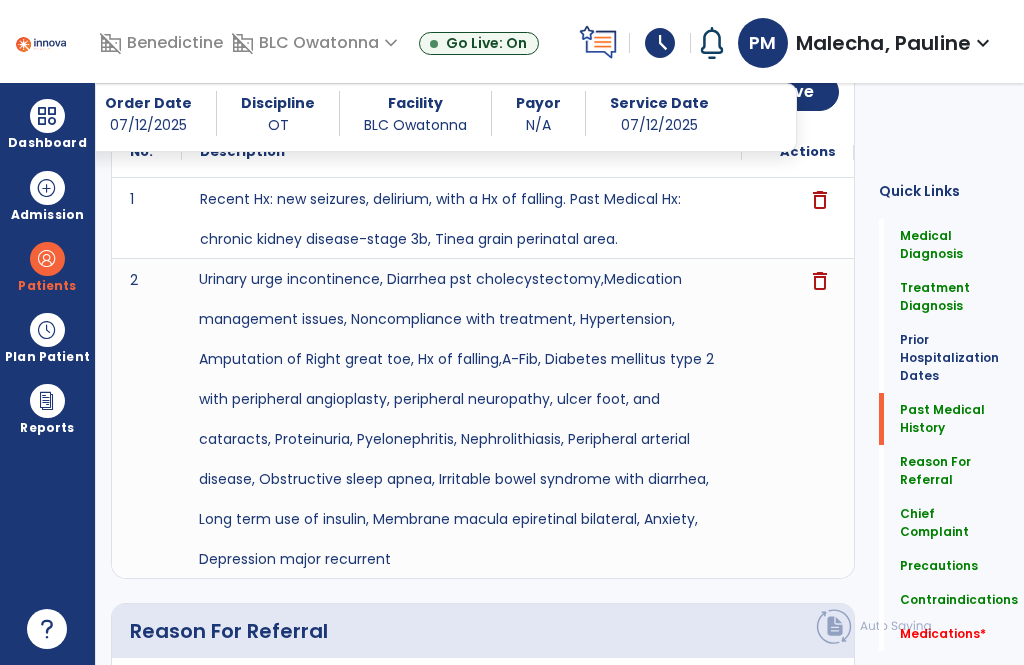 scroll, scrollTop: 1092, scrollLeft: 0, axis: vertical 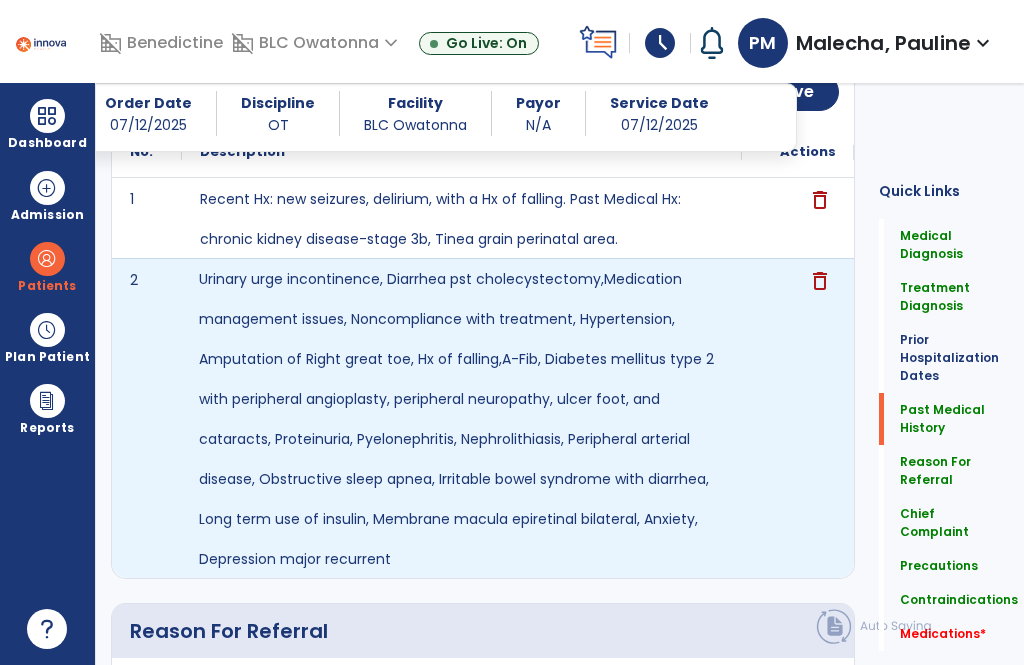 click on "Urinary urge incontinence, Diarrhea pst cholecystectomy,Medication management issues, Noncompliance with treatment, Hypertension, Amputation of Right great toe, Hx of falling,A-Fib, Diabetes mellitus type 2 with peripheral angioplasty, peripheral neuropathy, ulcer foot, and cataracts, Proteinuria, Pyelonephritis, Nephrolithiasis, Peripheral arterial disease, Obstructive sleep apnea, Irritable bowel syndrome with diarrhea, Long term use of insulin, Membrane macula epiretinal bilateral, Anxiety, Depression major recurrent" 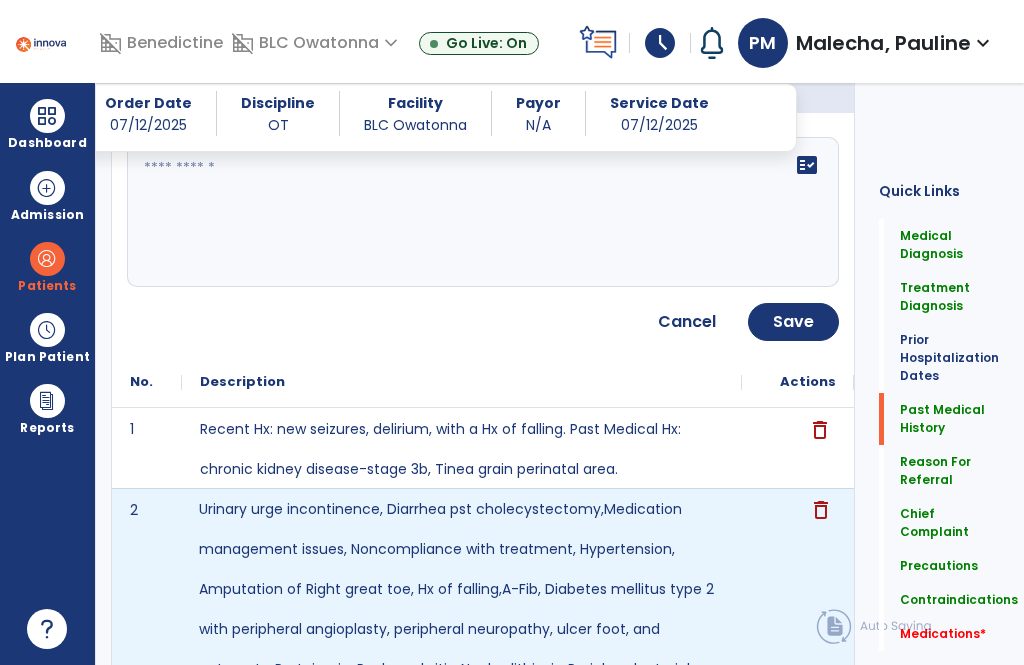 scroll, scrollTop: 864, scrollLeft: 0, axis: vertical 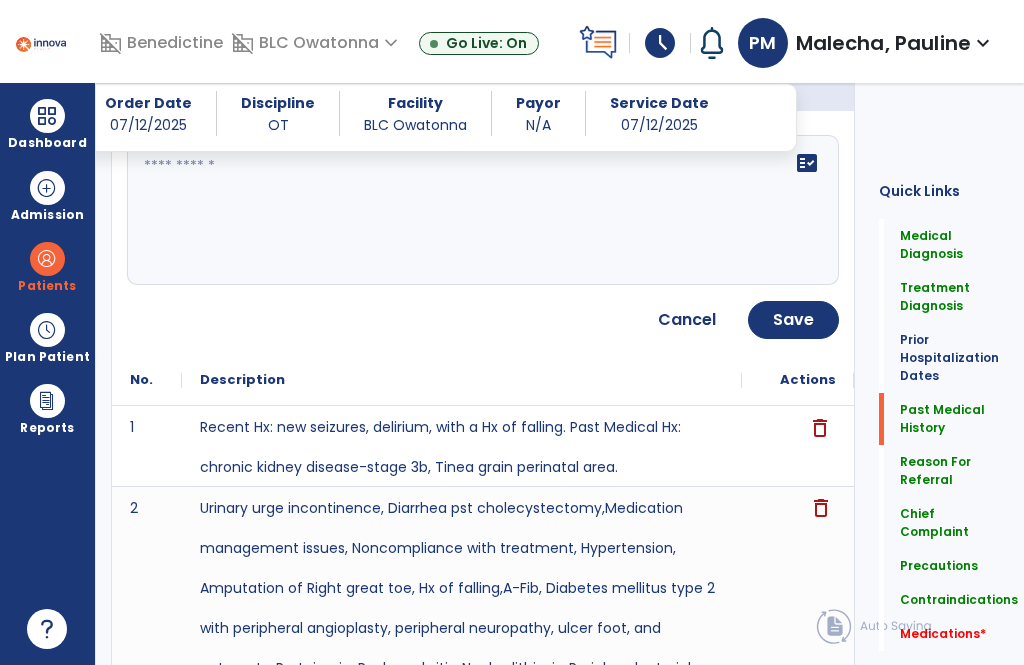 click on "Quick Links  Medical Diagnosis   Medical Diagnosis   Treatment Diagnosis   Treatment Diagnosis   Prior Hospitalization Dates   Prior Hospitalization Dates   Past Medical History   Past Medical History   Reason For Referral   Reason For Referral   Chief Complaint   Chief Complaint   Precautions   Precautions   Contraindications   Contraindications   Medications   *  Medications   *" 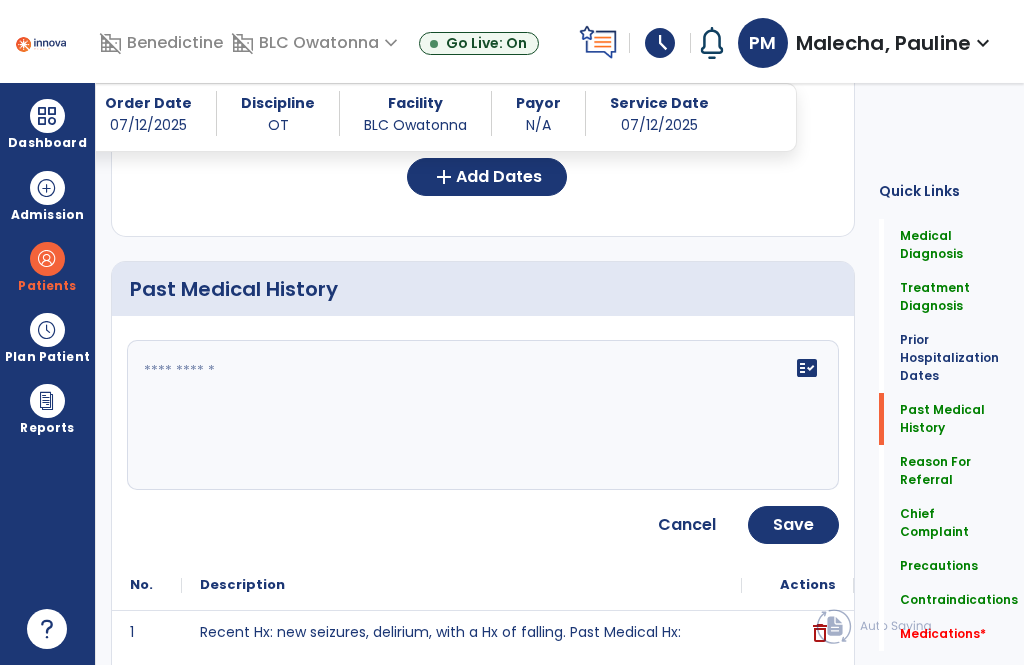 scroll, scrollTop: 659, scrollLeft: 0, axis: vertical 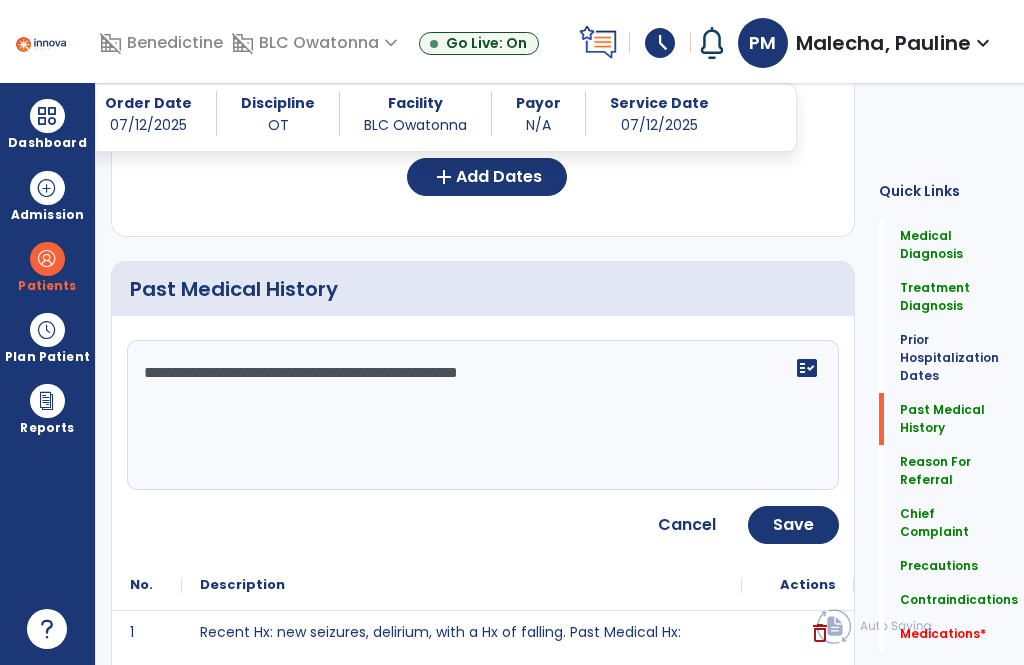 click on "**********" 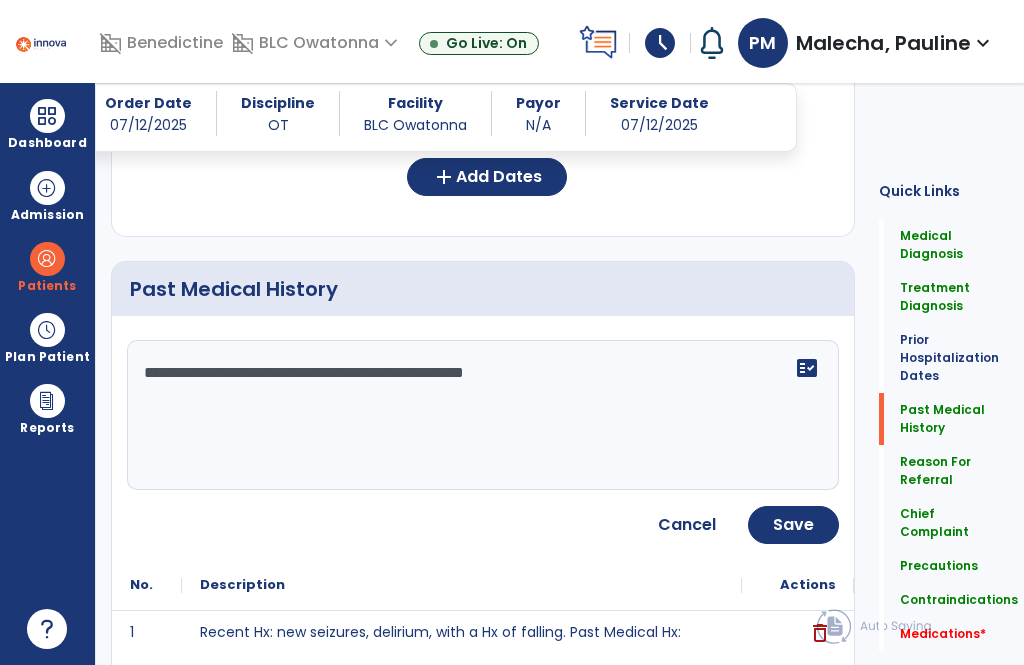 click on "**********" 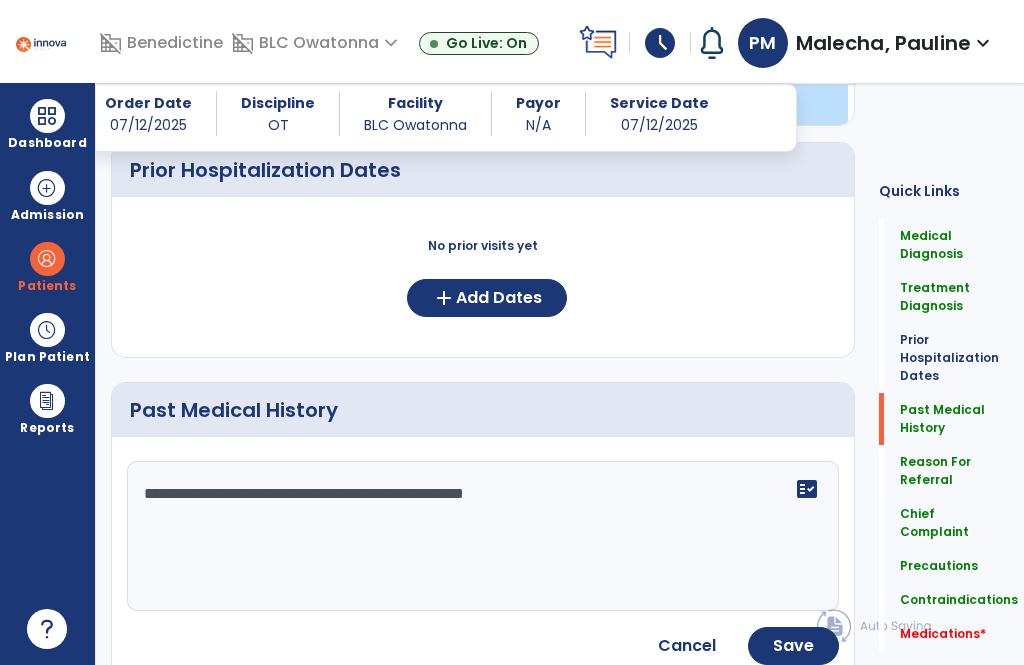 scroll, scrollTop: 538, scrollLeft: 0, axis: vertical 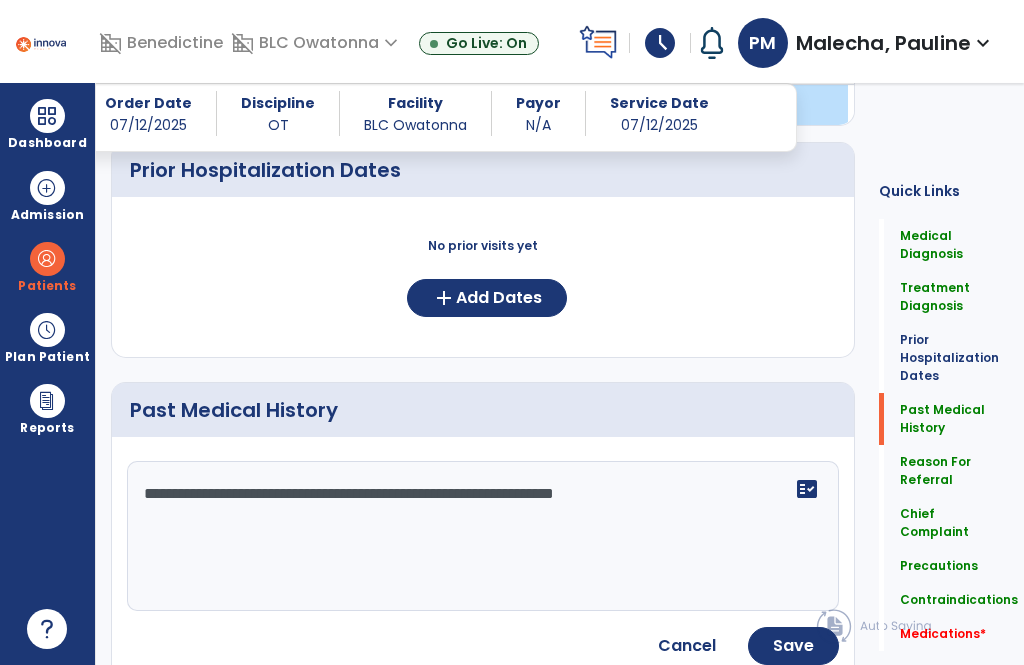 type on "**********" 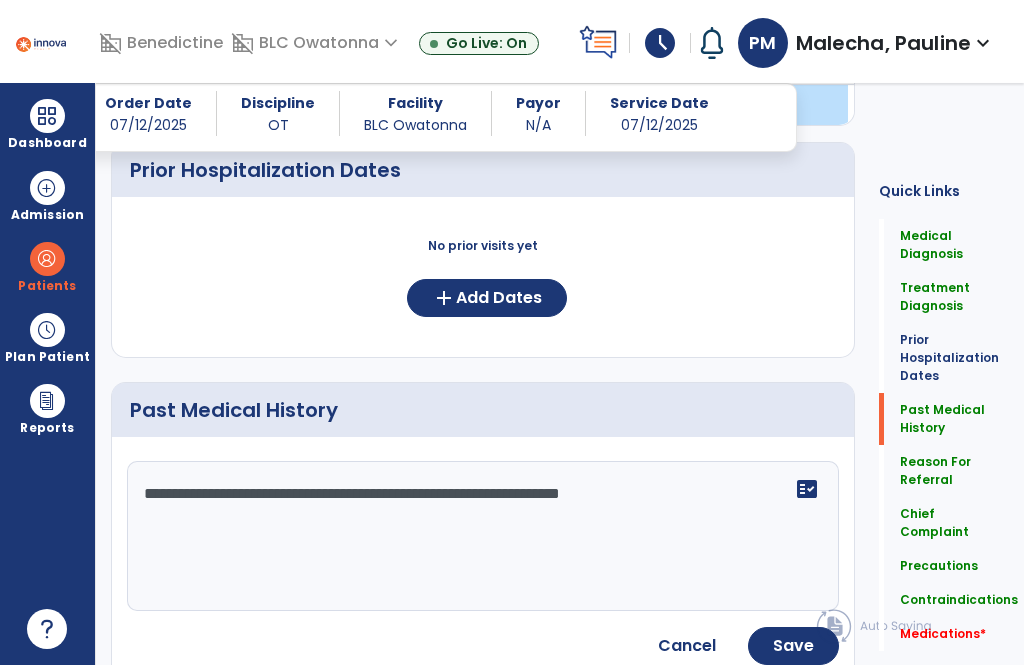 click on "Save" 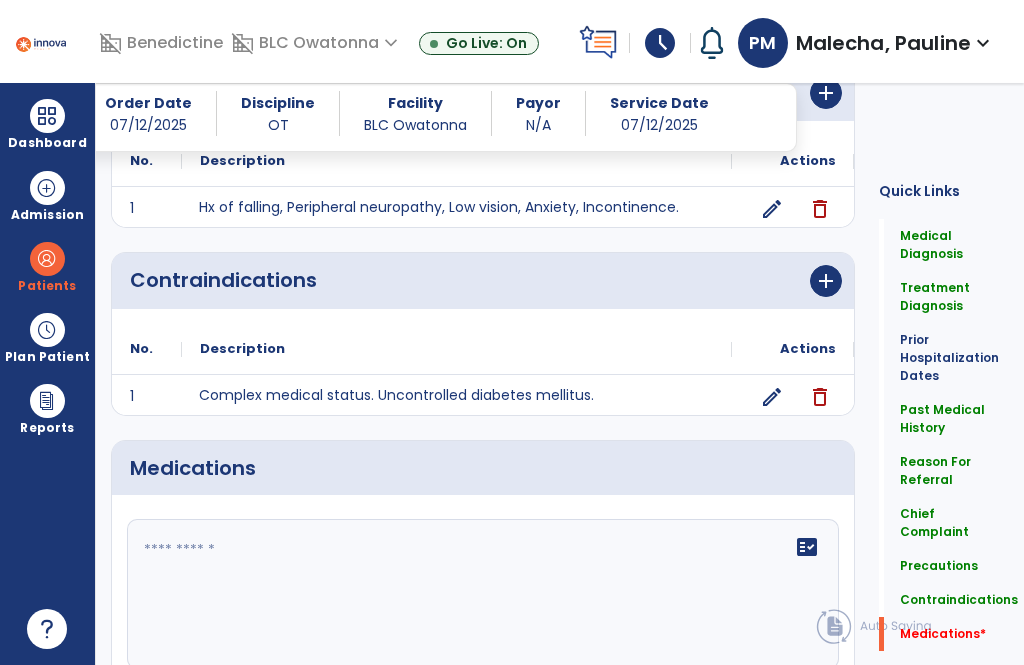 scroll, scrollTop: 2000, scrollLeft: 0, axis: vertical 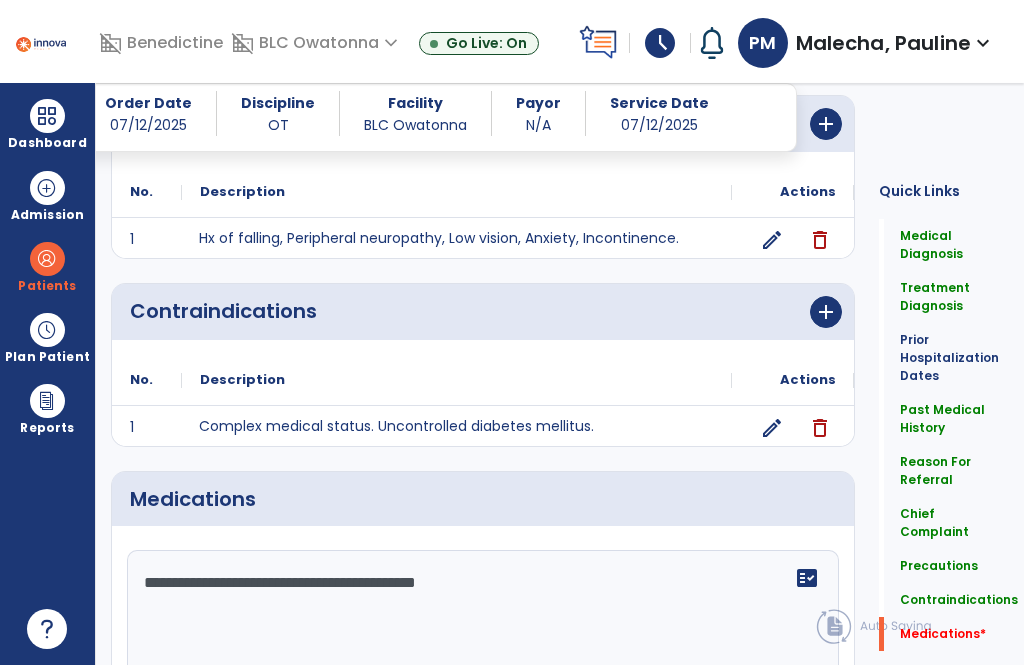 click on "**********" 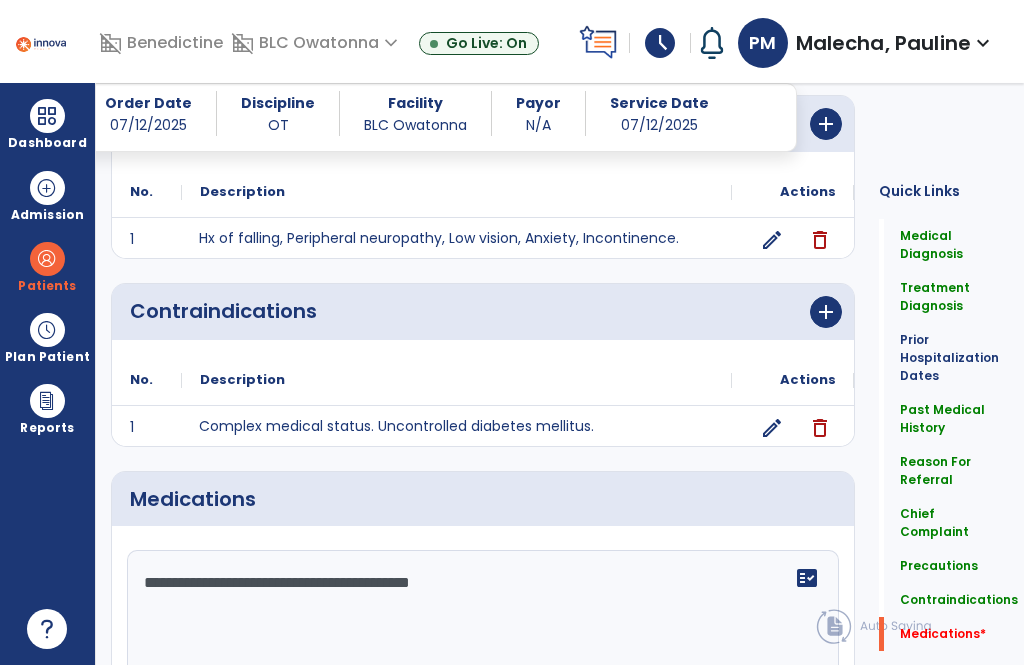 click on "**********" 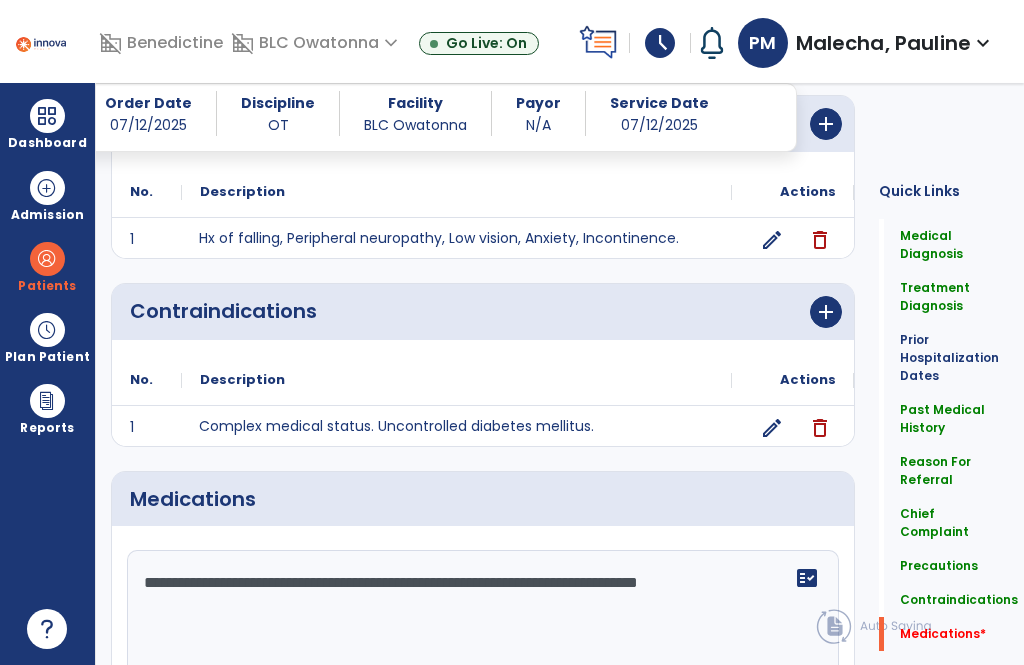 click on "**********" 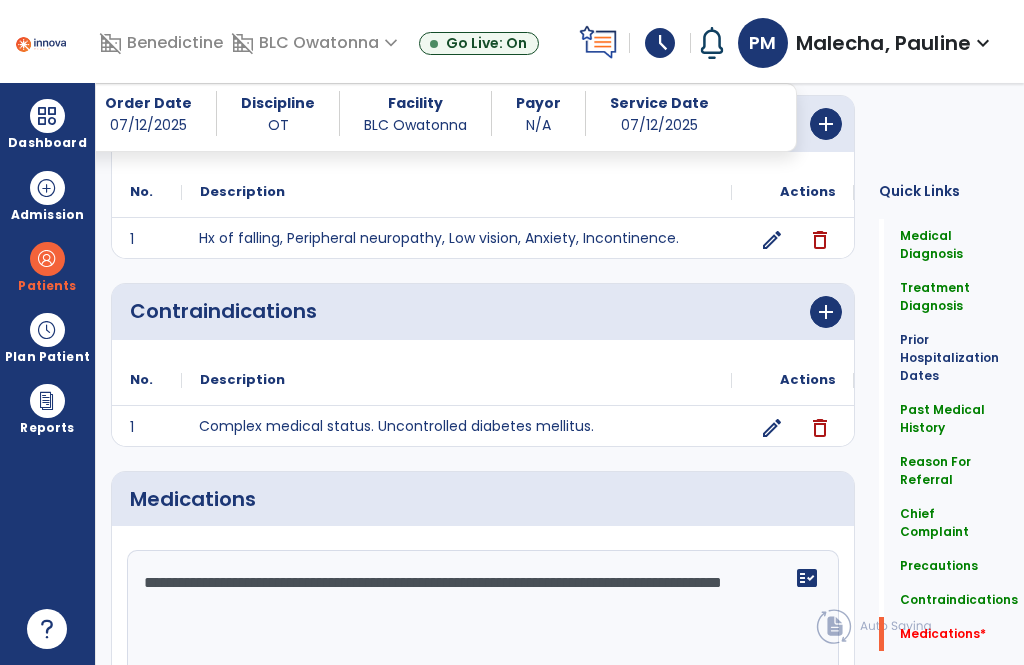 click on "**********" 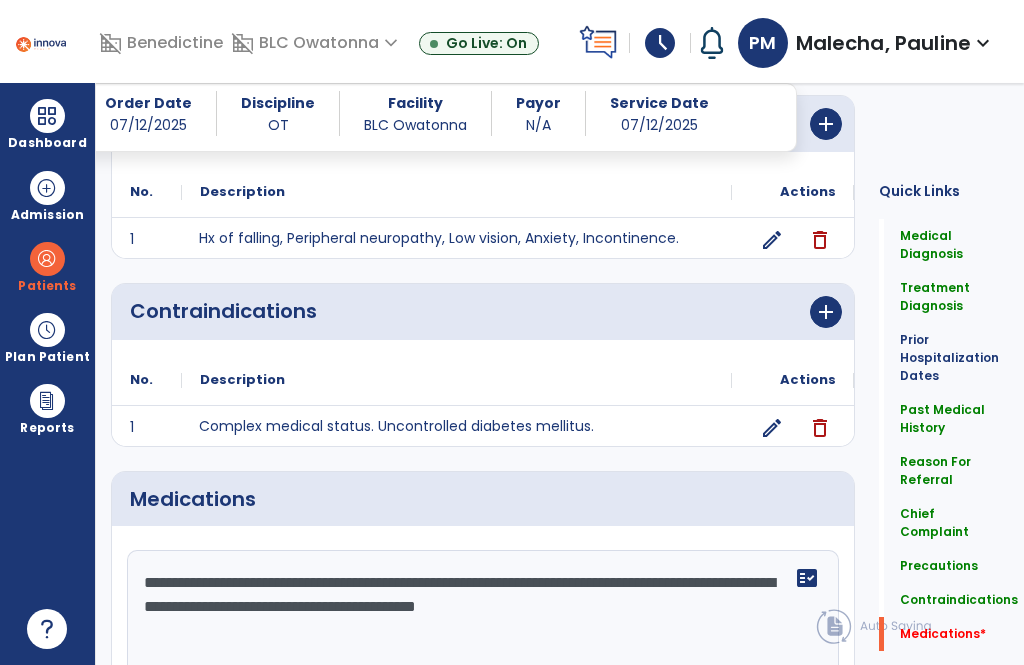 type on "**********" 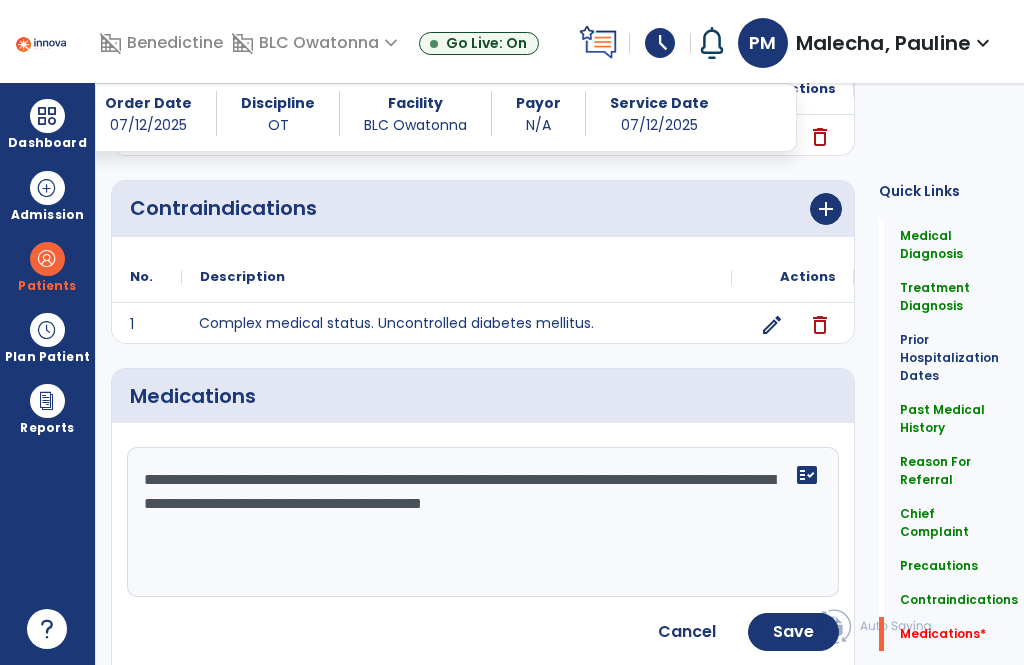 scroll, scrollTop: 2071, scrollLeft: 0, axis: vertical 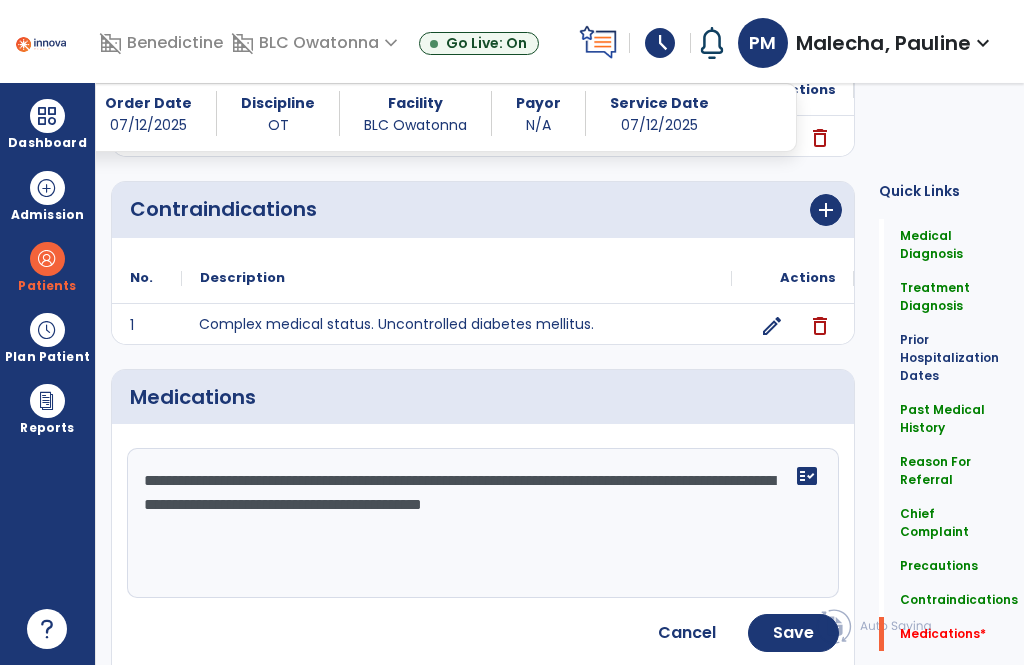 click on "Save" 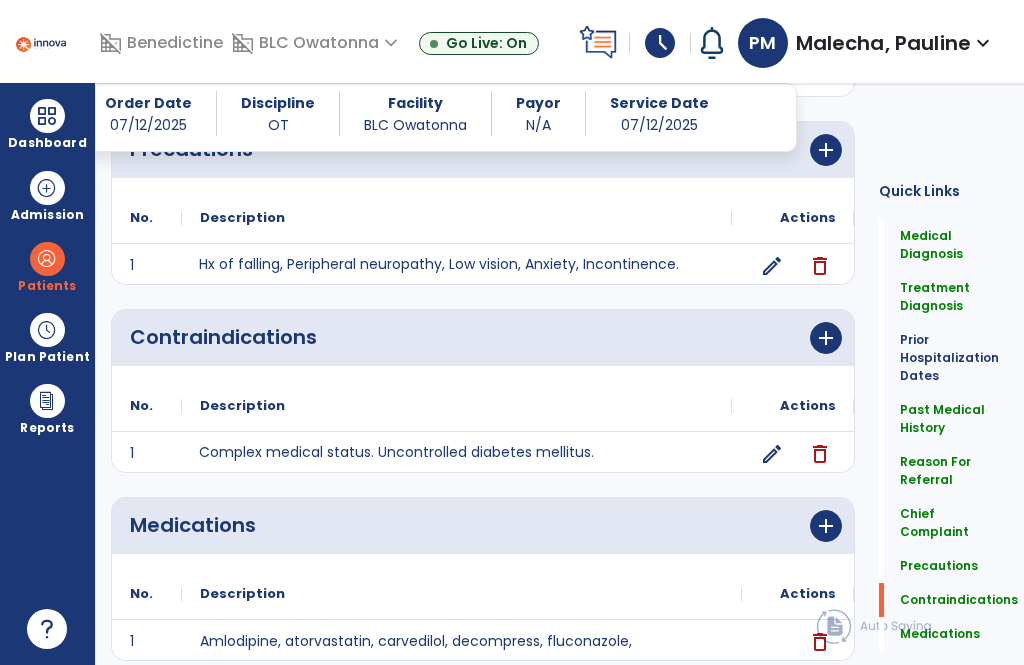 scroll, scrollTop: 1625, scrollLeft: 0, axis: vertical 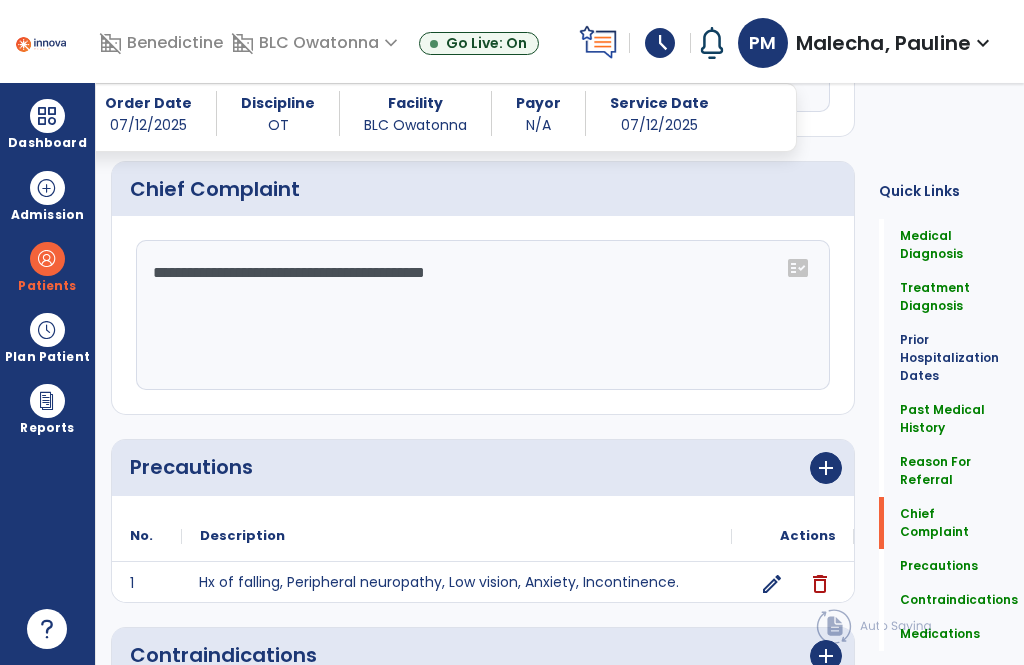 click on "Reason For Referral" 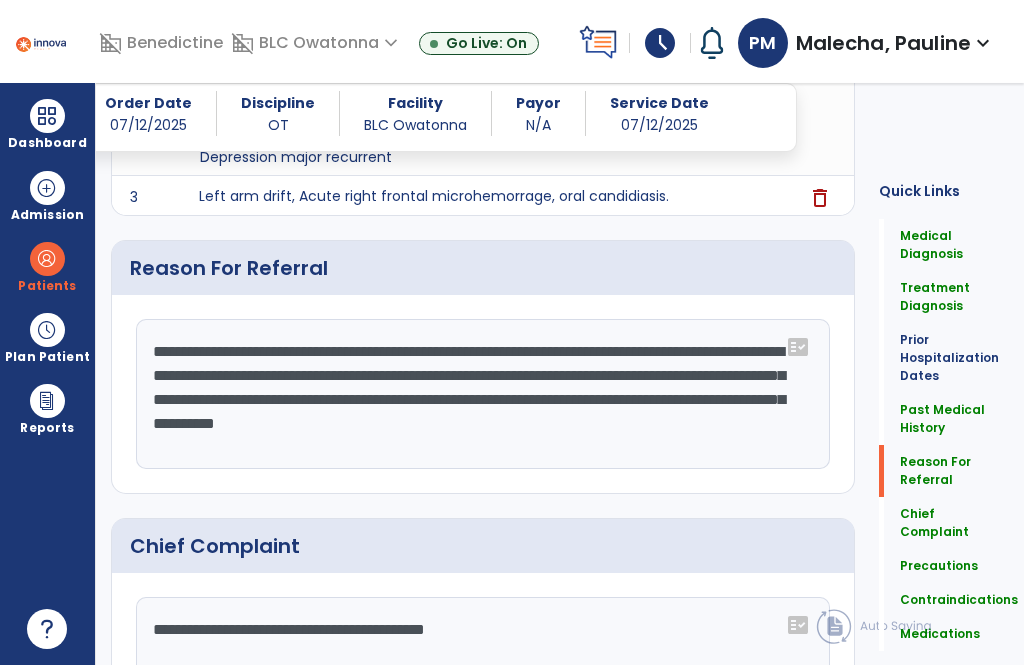 scroll, scrollTop: 1229, scrollLeft: 0, axis: vertical 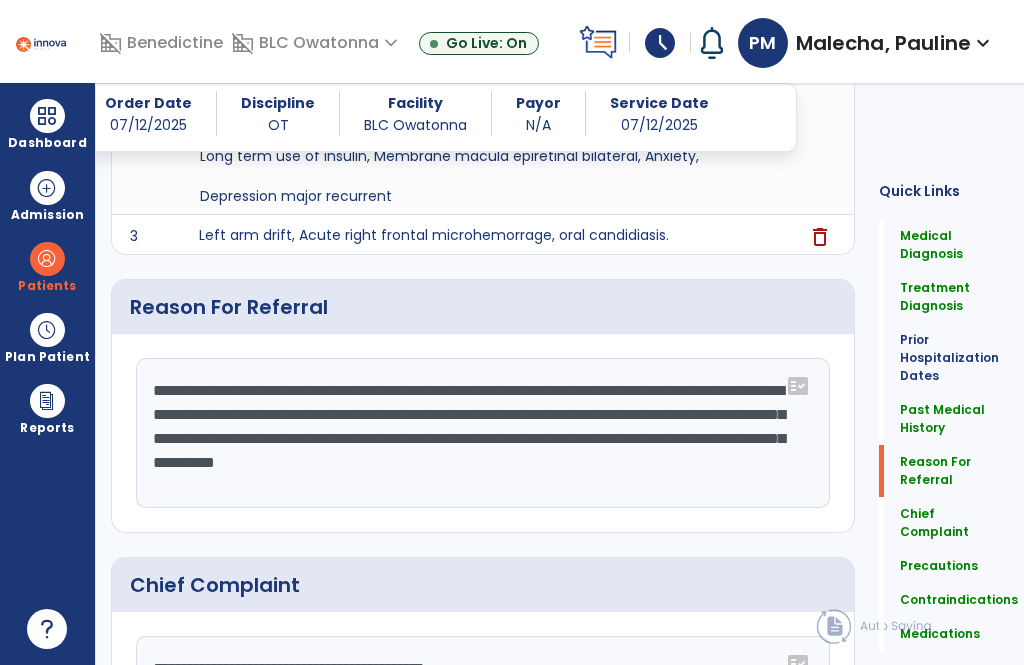 click on "**********" 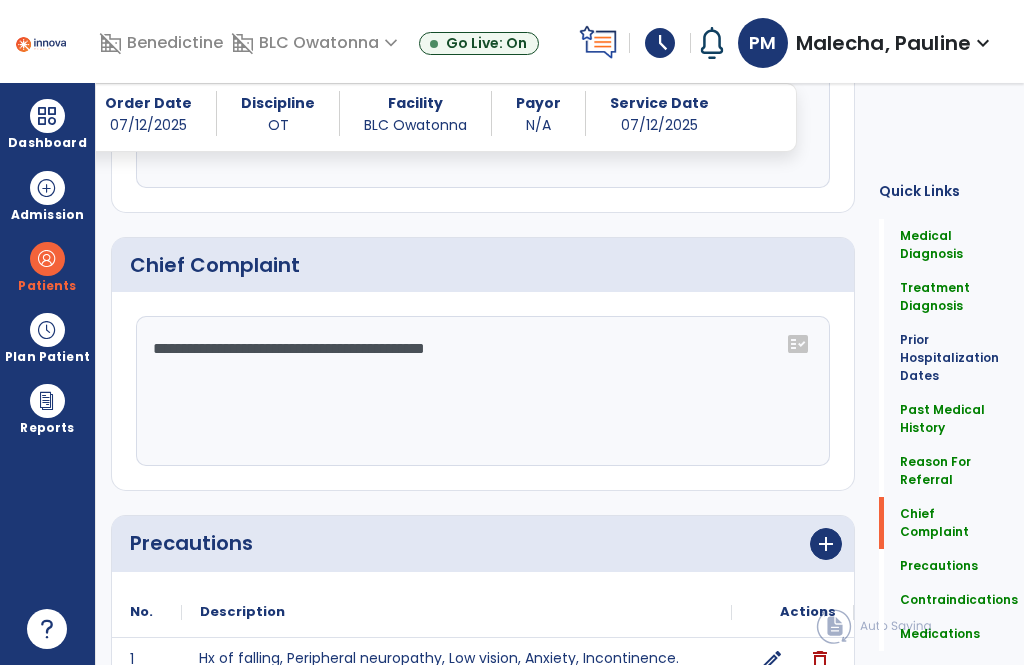 scroll, scrollTop: 1227, scrollLeft: 0, axis: vertical 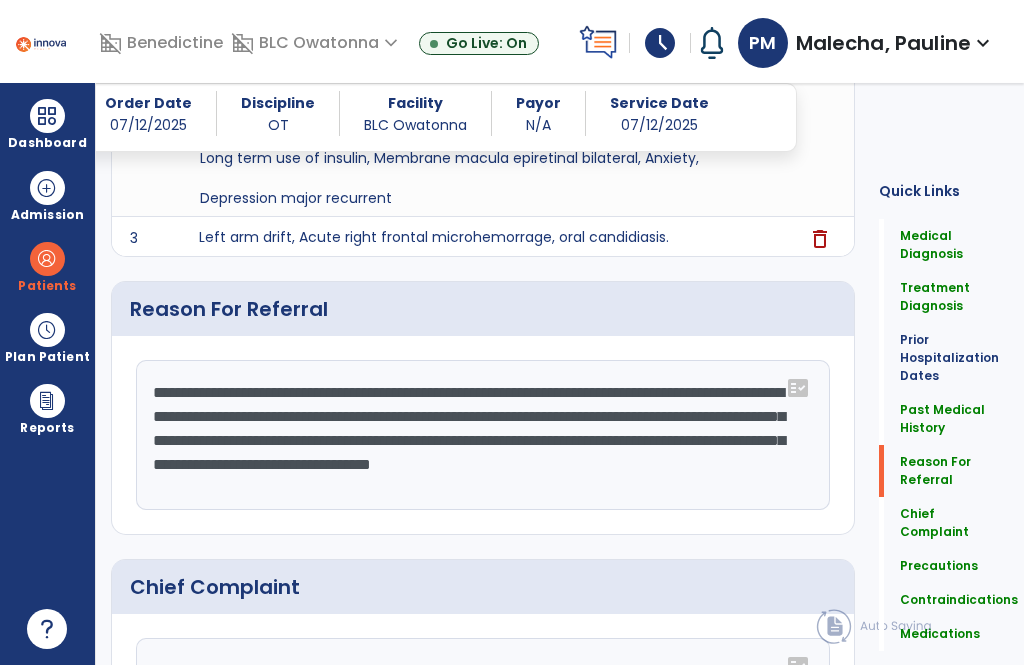 type on "**********" 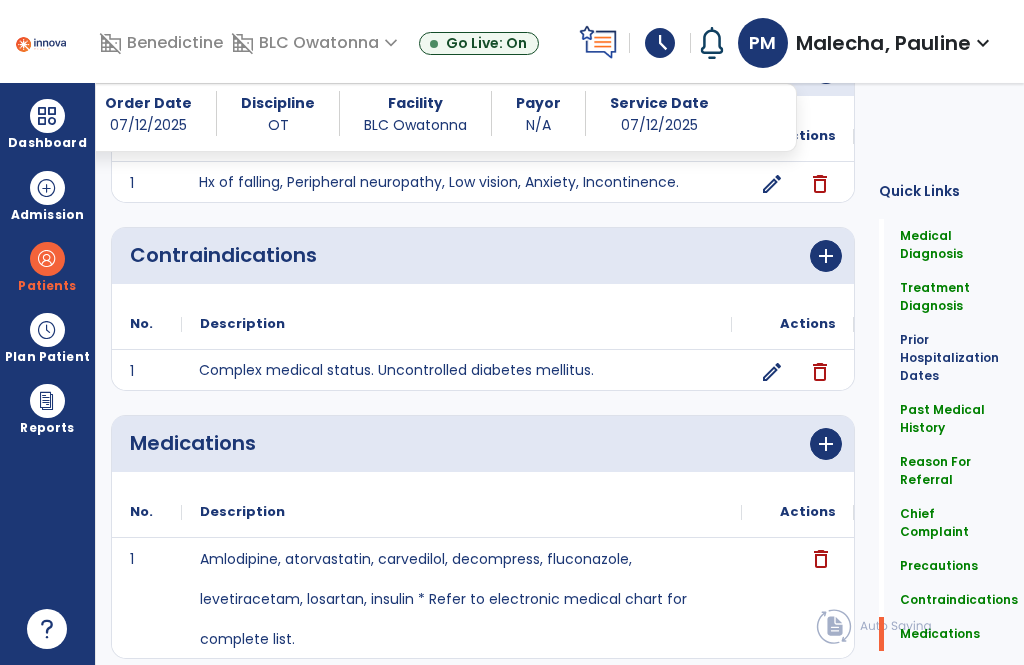 scroll, scrollTop: 2025, scrollLeft: 0, axis: vertical 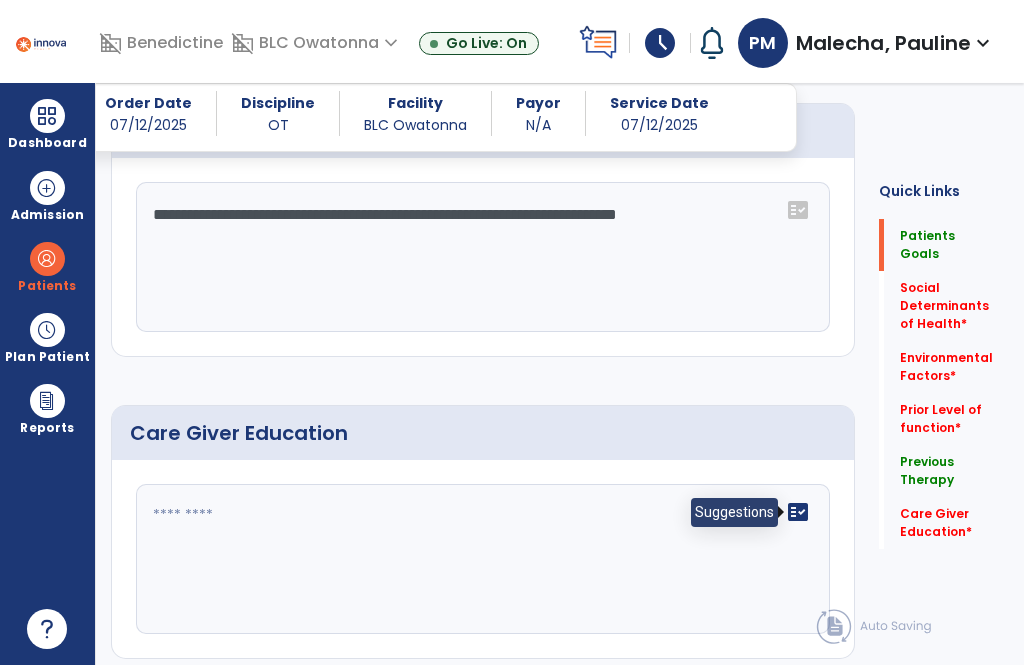 click on "fact_check" 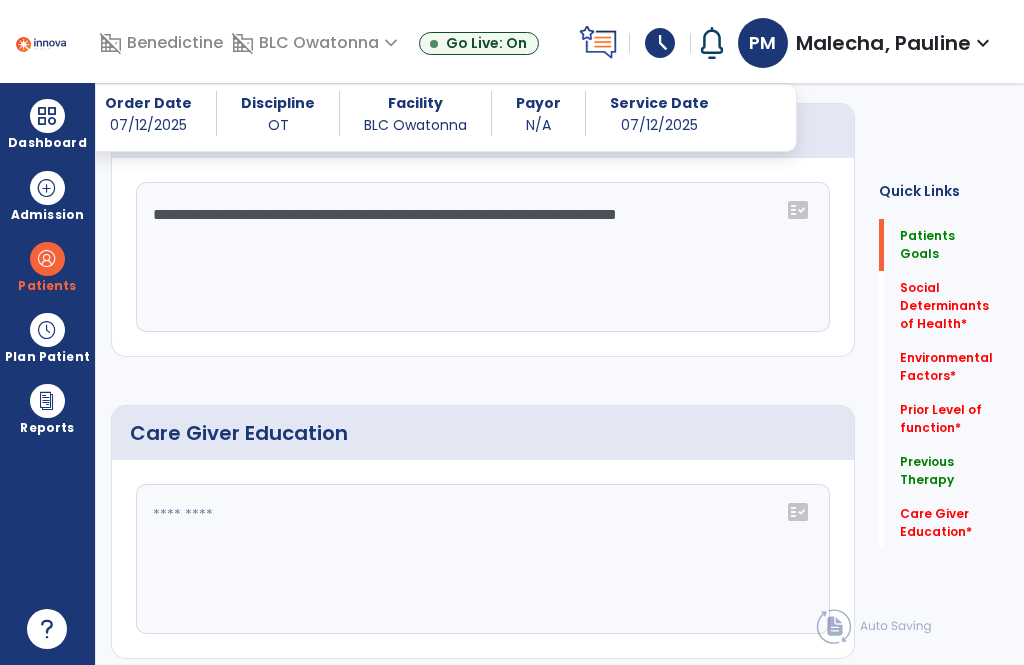 click on "fact_check" 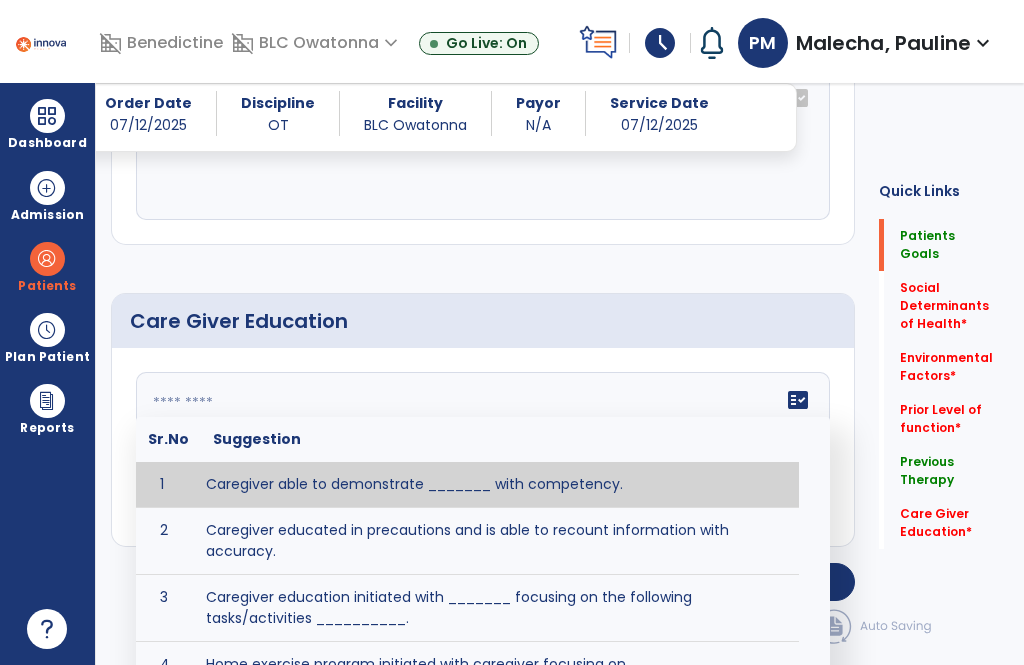 scroll, scrollTop: 1298, scrollLeft: 0, axis: vertical 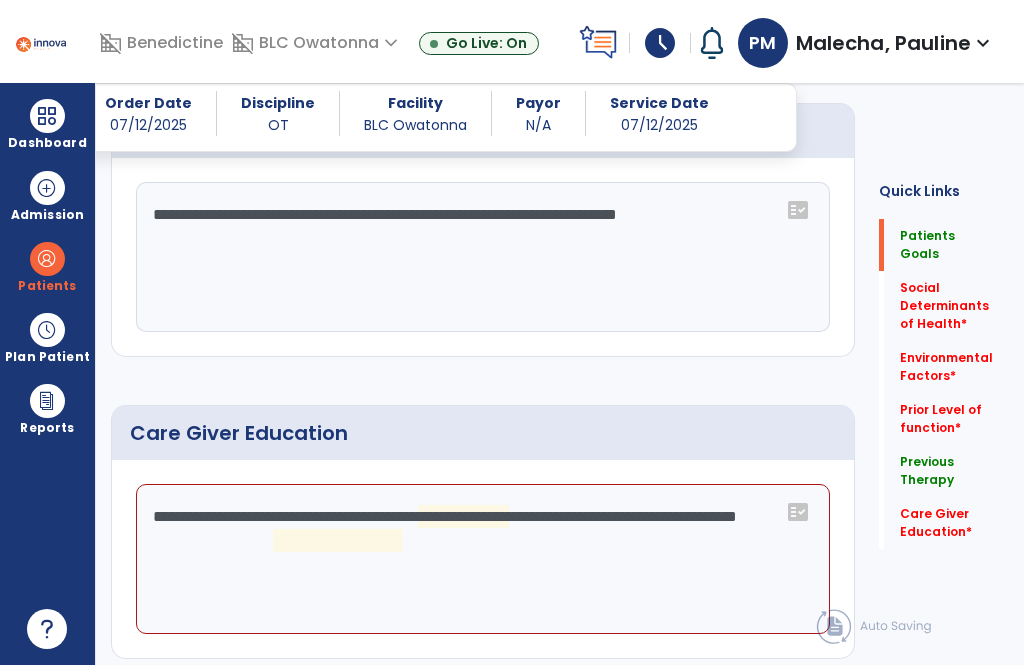 click on "**********" 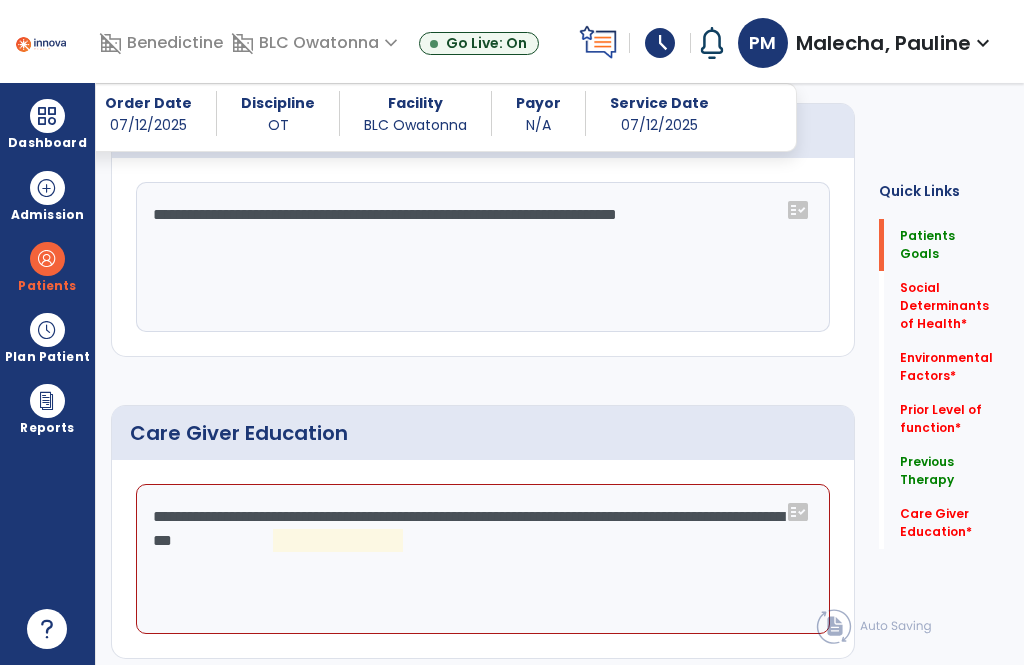 click on "**********" 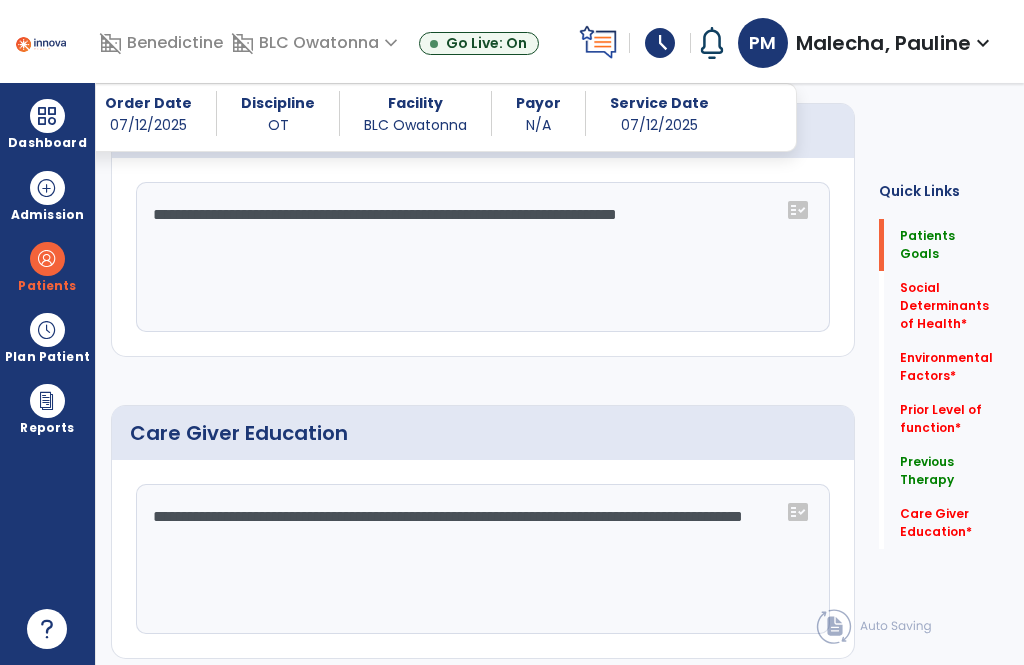 click on "**********" 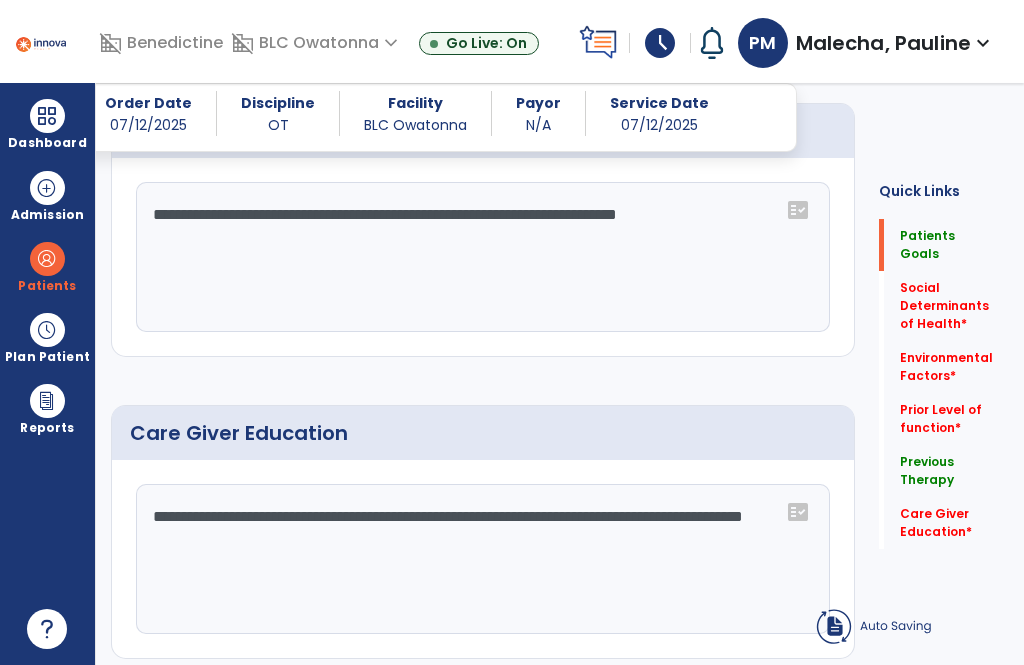 scroll, scrollTop: 1185, scrollLeft: 0, axis: vertical 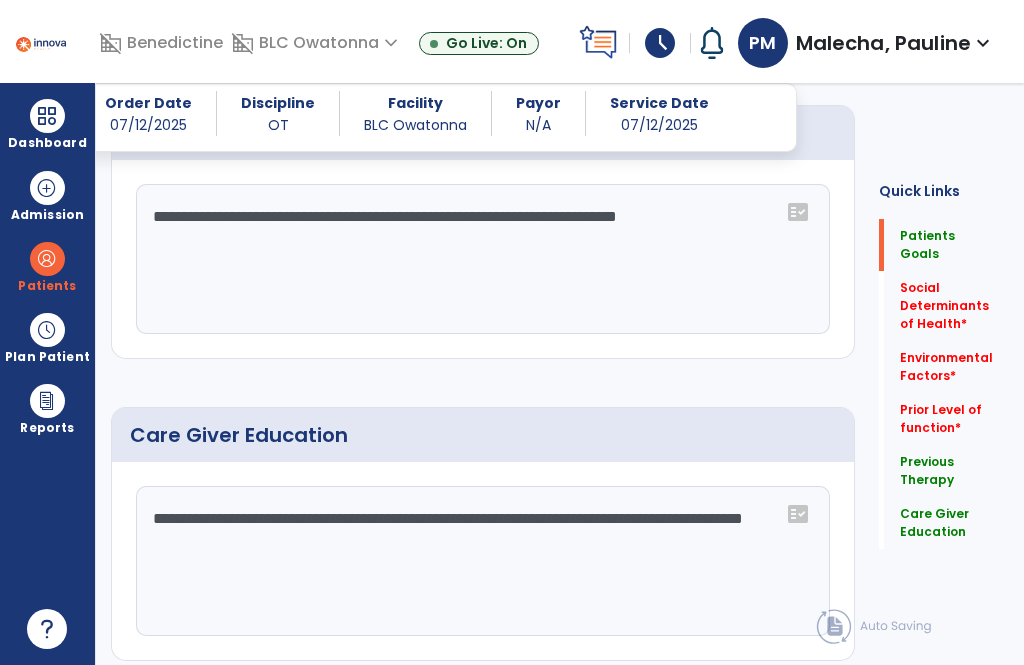 click on "**********" 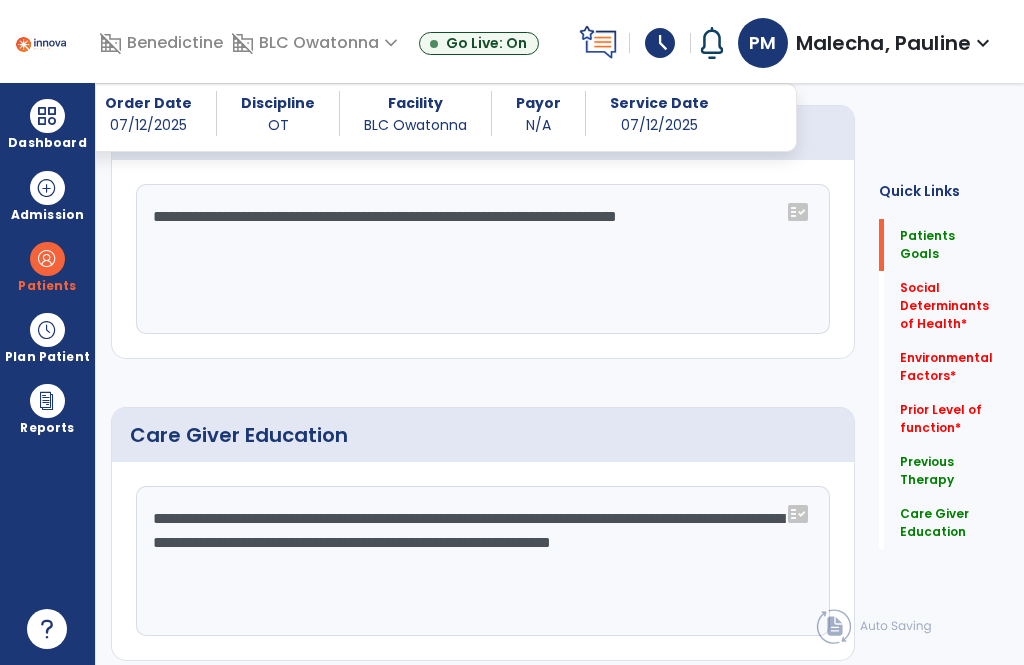 click on "**********" 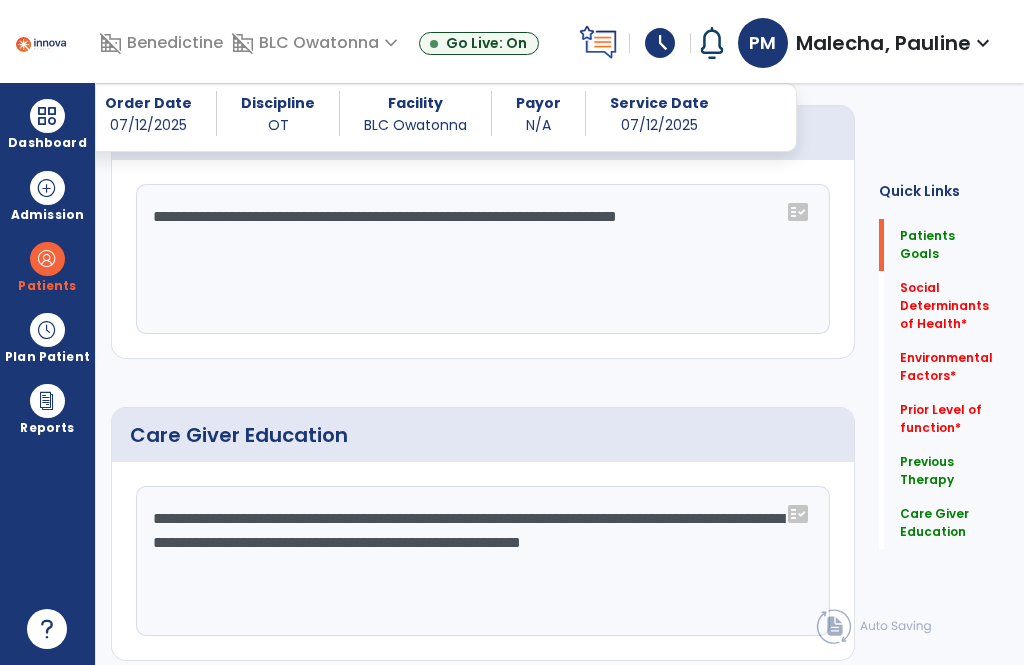 click on "**********" 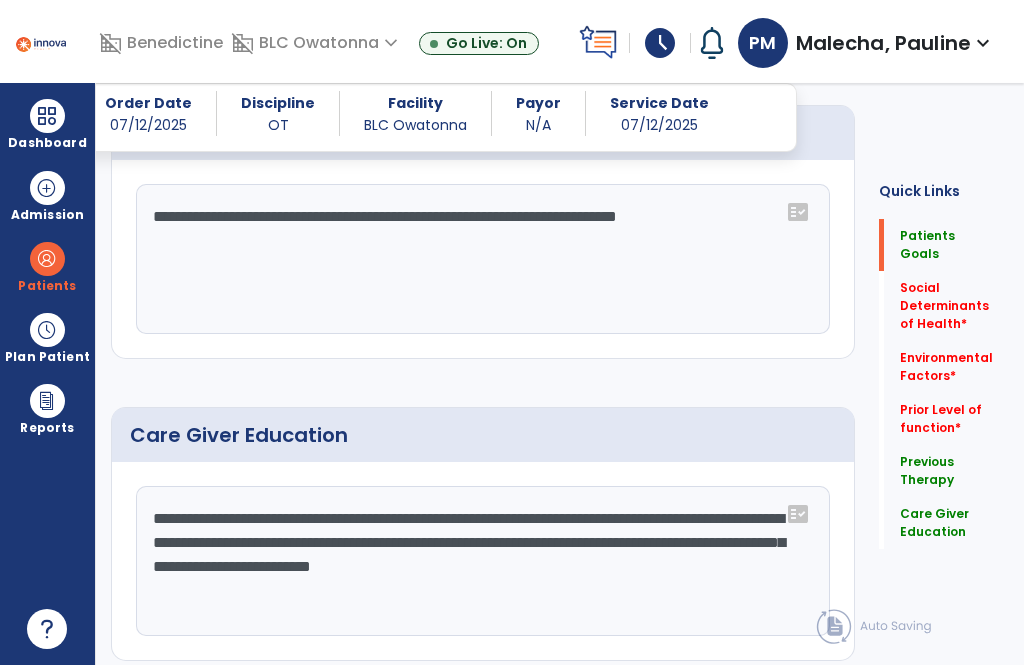 type on "**********" 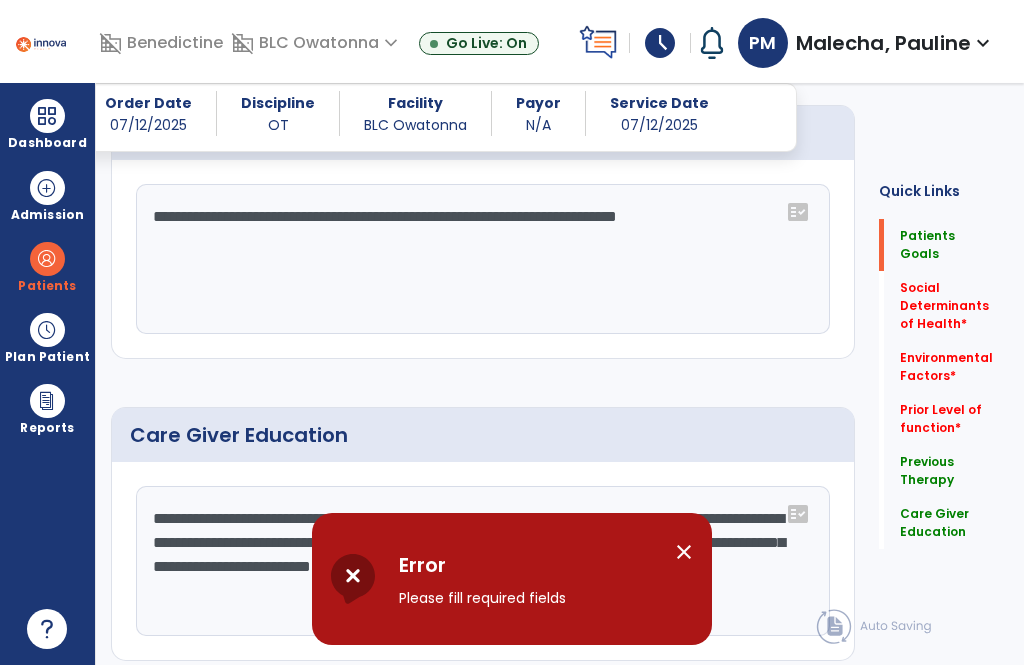 click on "Quick Links  Patients Goals   Patients Goals   Social Determinants of Health   *  Social Determinants of Health   *  Environmental Factors   *  Environmental Factors   *  Prior Level of function   *  Prior Level of function   *  Previous Therapy   Previous Therapy   Care Giver Education   Care Giver Education" 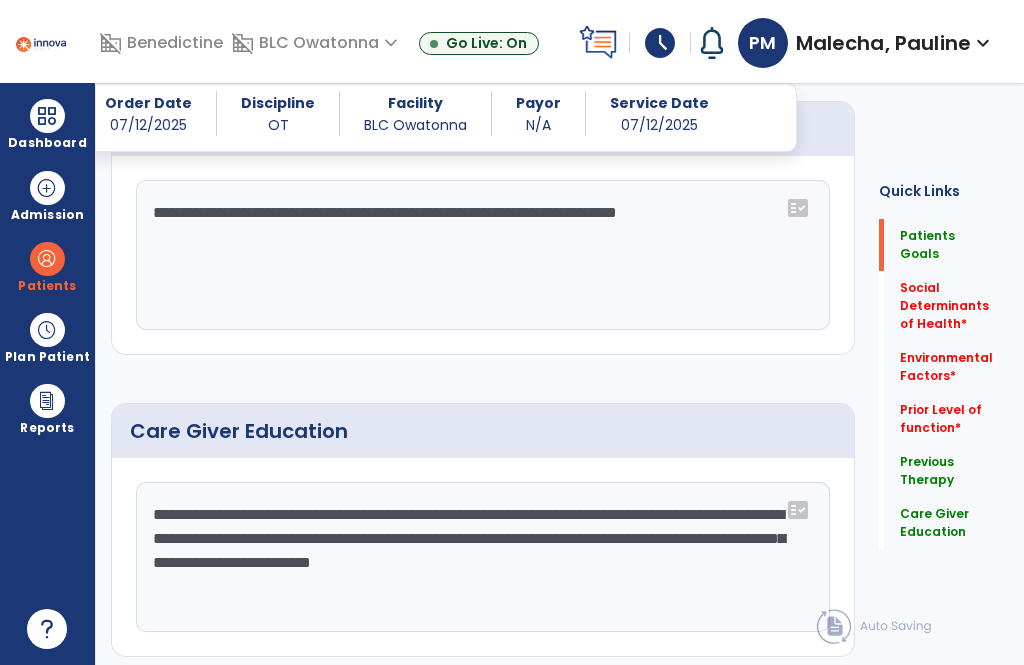 scroll, scrollTop: 1187, scrollLeft: 0, axis: vertical 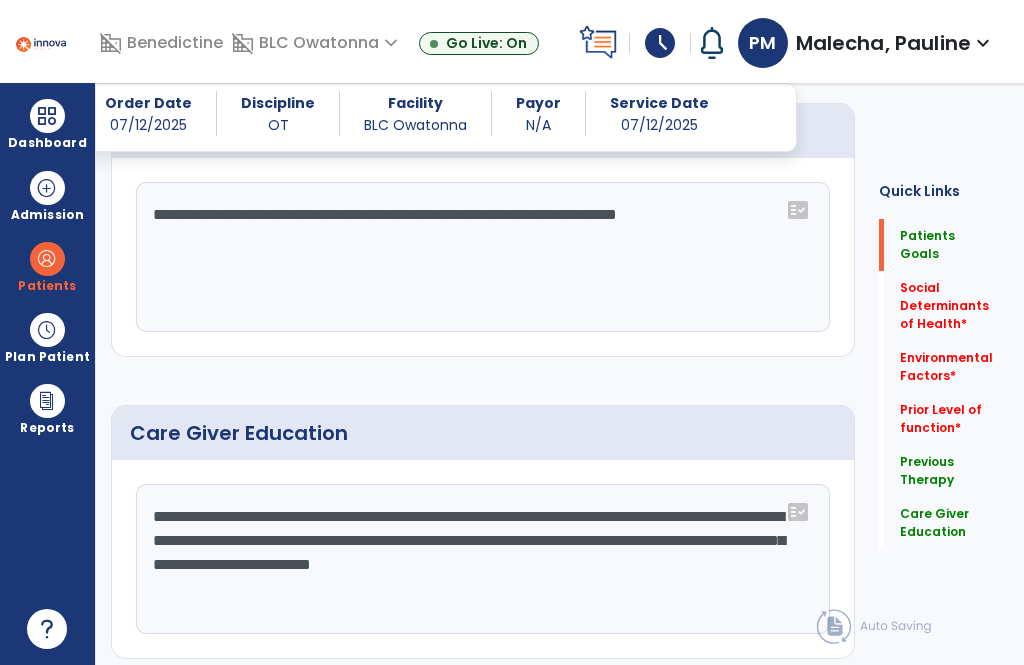 click on "Continue" 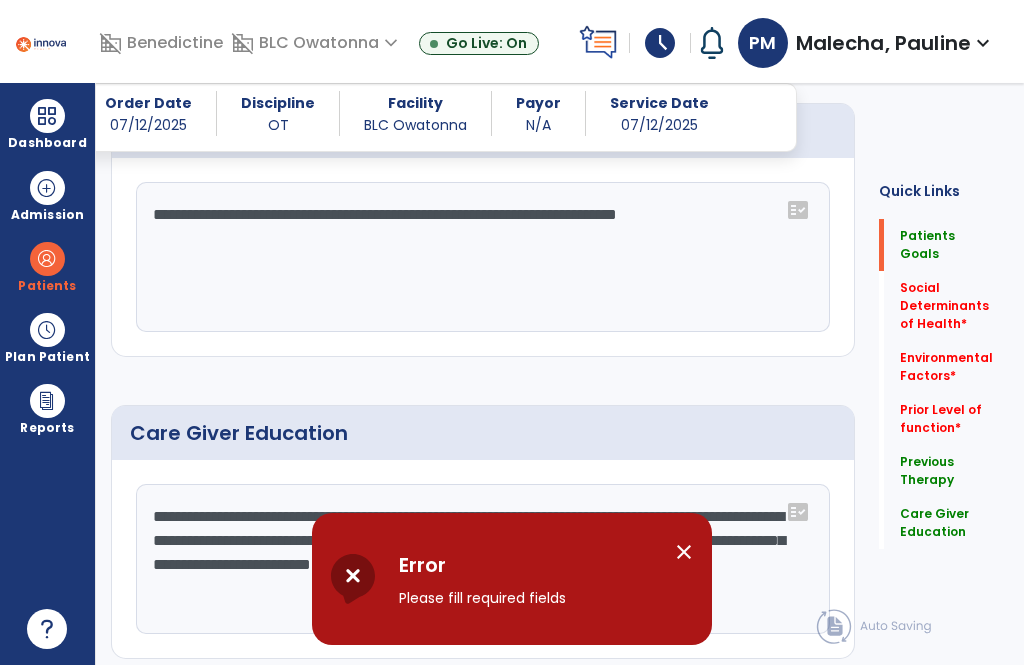 click on "Quick Links  Patients Goals   Patients Goals   Social Determinants of Health   *  Social Determinants of Health   *  Environmental Factors   *  Environmental Factors   *  Prior Level of function   *  Prior Level of function   *  Previous Therapy   Previous Therapy   Care Giver Education   Care Giver Education" 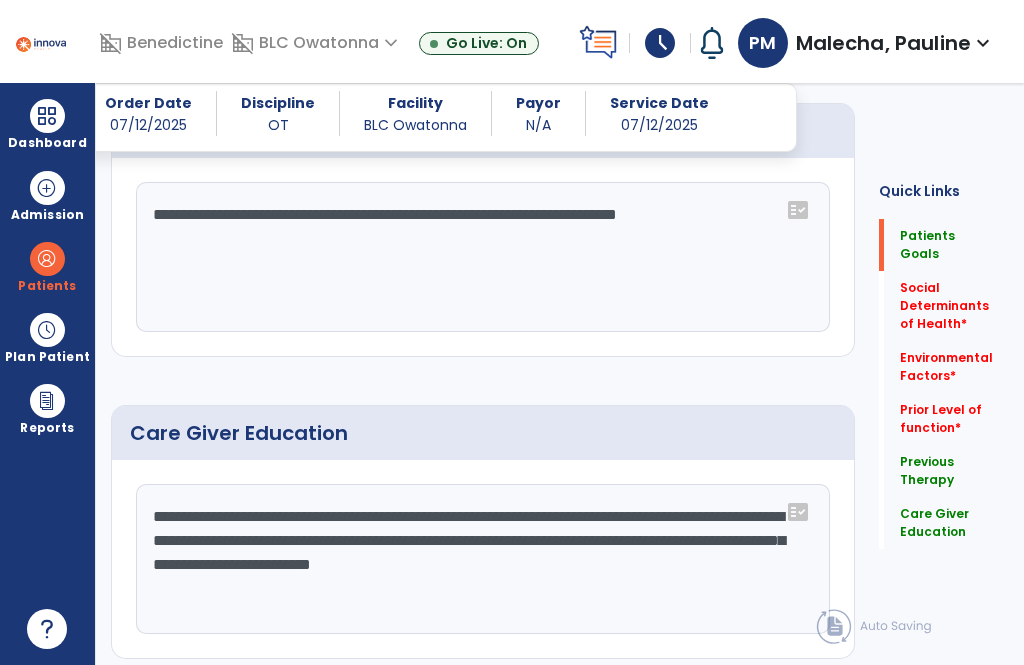 click on "Social Determinants of Health   *" 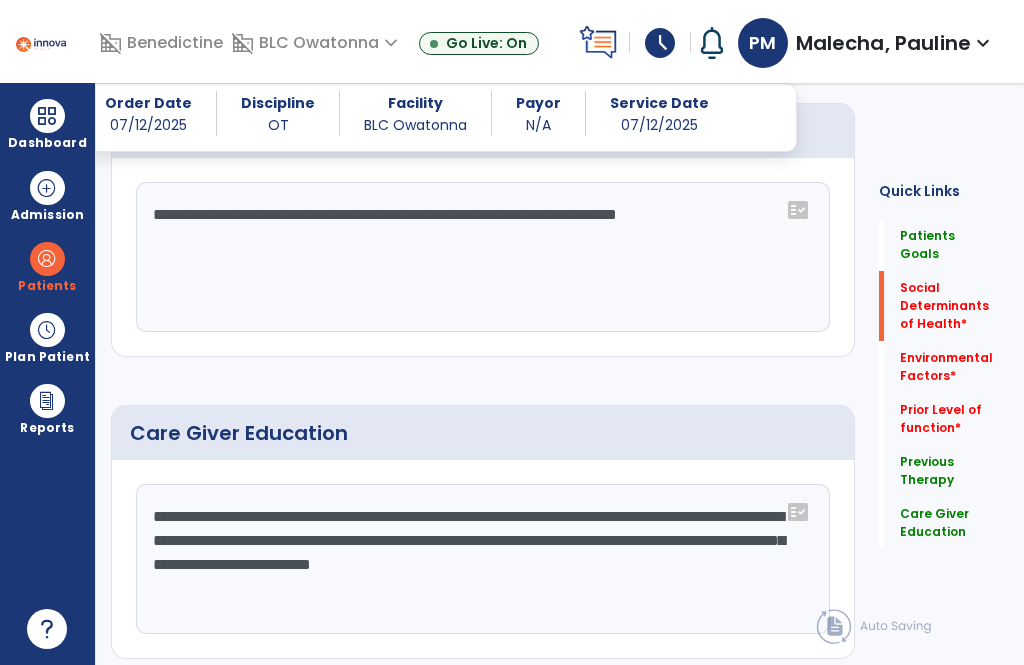 click on "Social Determinants of Health   *" 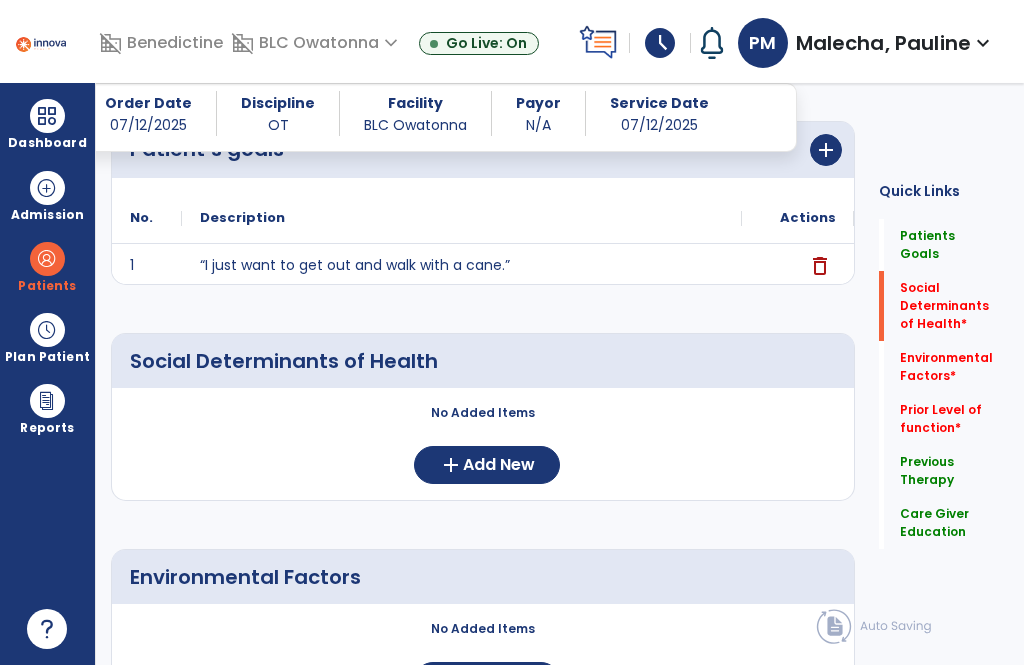 scroll, scrollTop: 226, scrollLeft: 0, axis: vertical 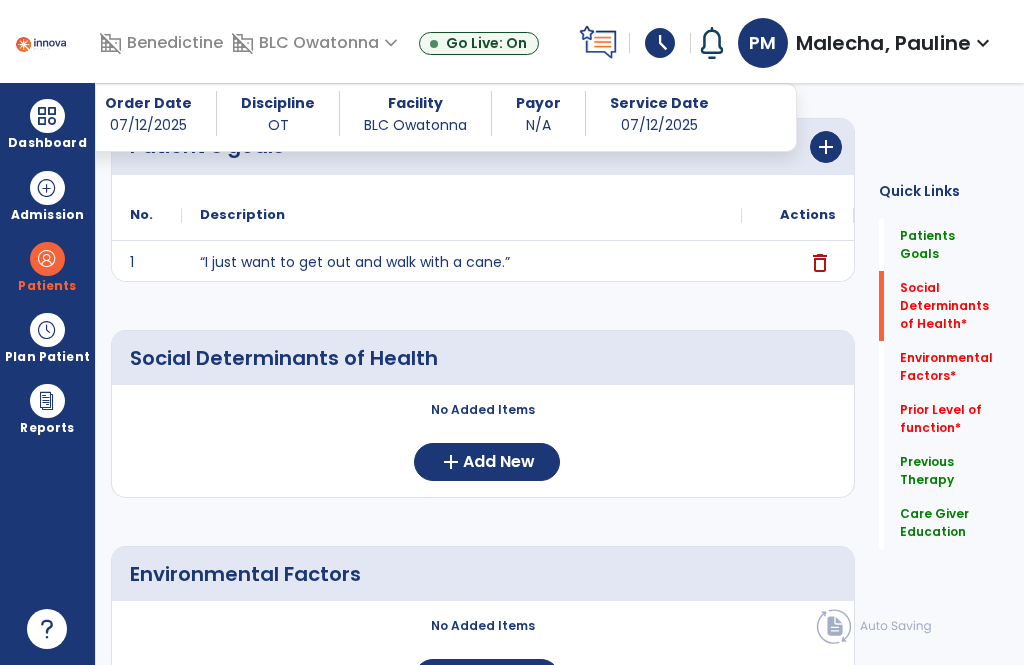 click on "add" 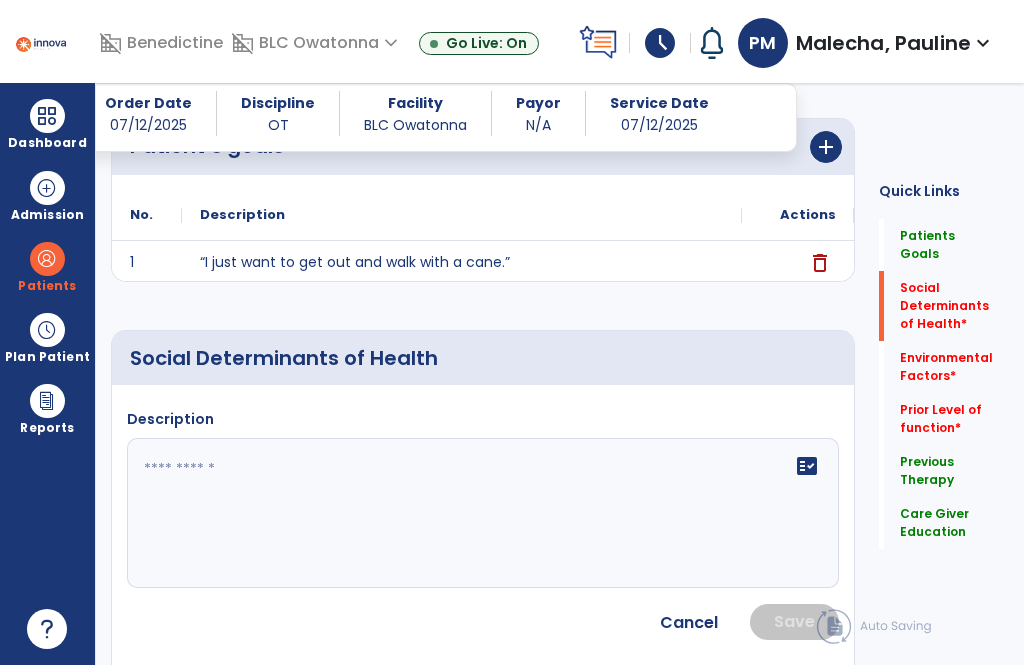 click on "fact_check" 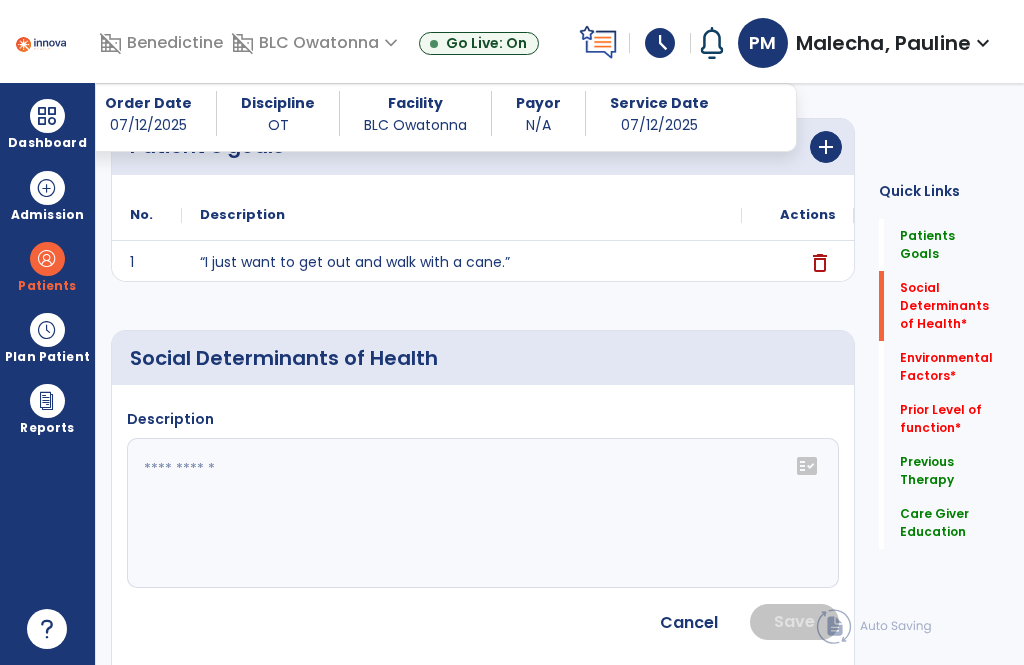 click on "fact_check" 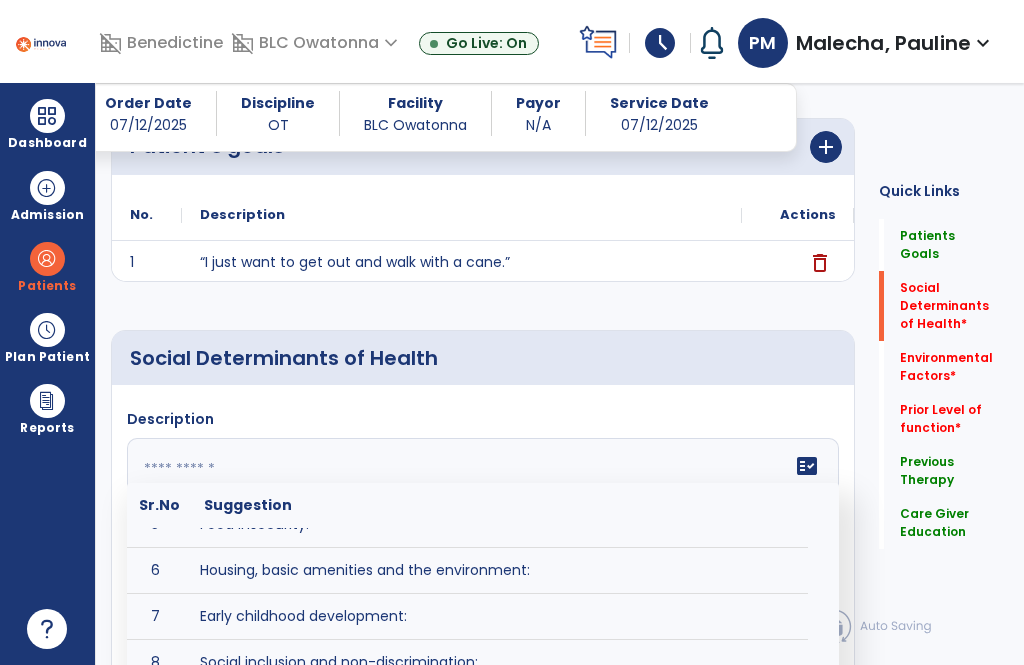scroll, scrollTop: 210, scrollLeft: 0, axis: vertical 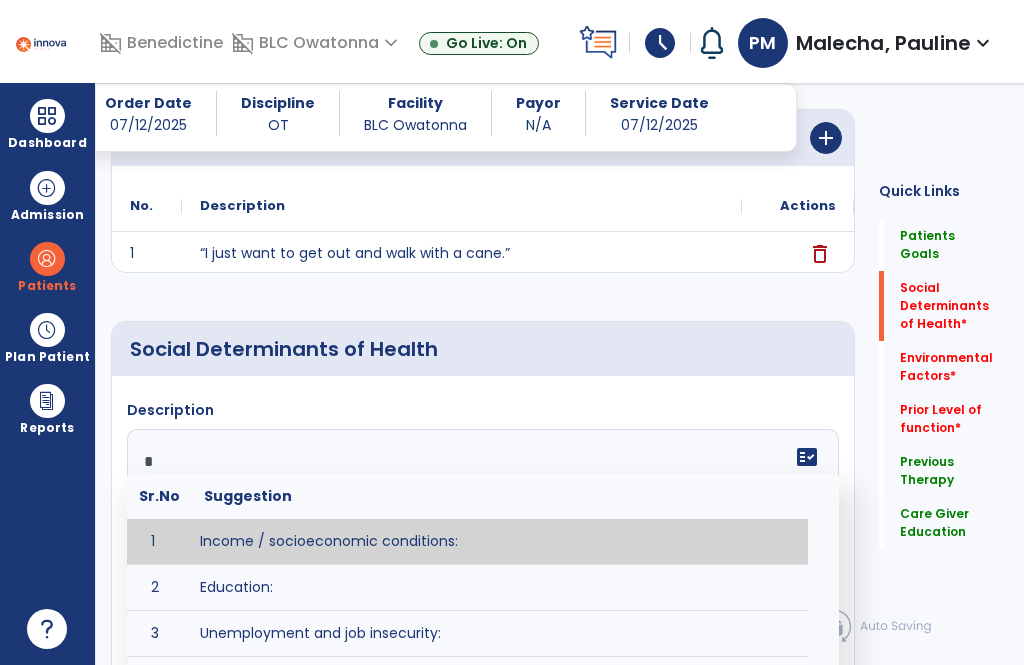 type on "**" 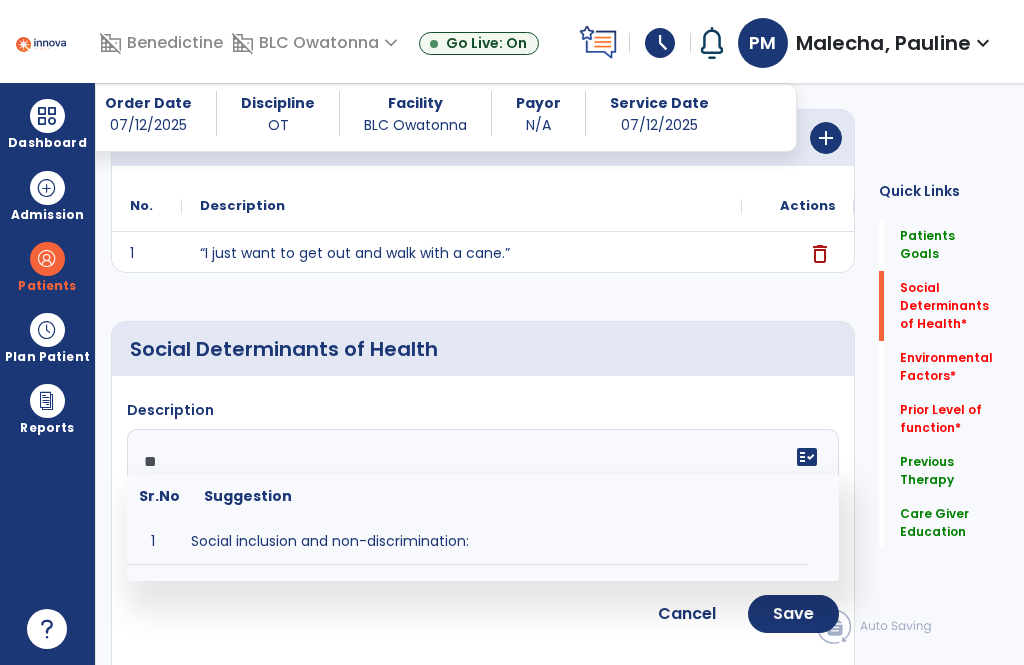 click on "Save" 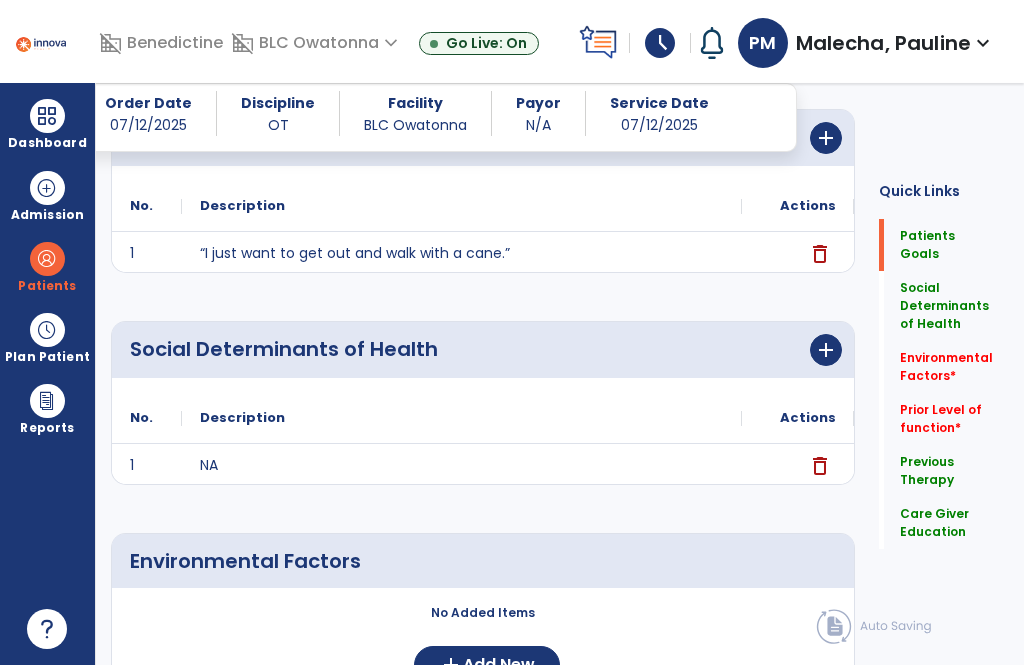 click on "add" 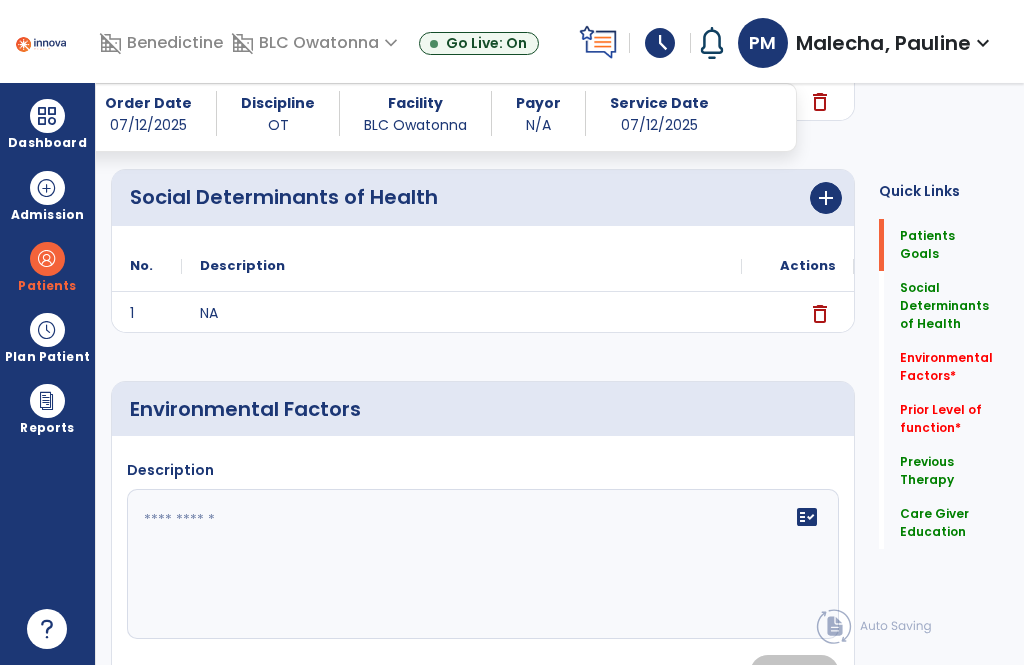 scroll, scrollTop: 389, scrollLeft: 0, axis: vertical 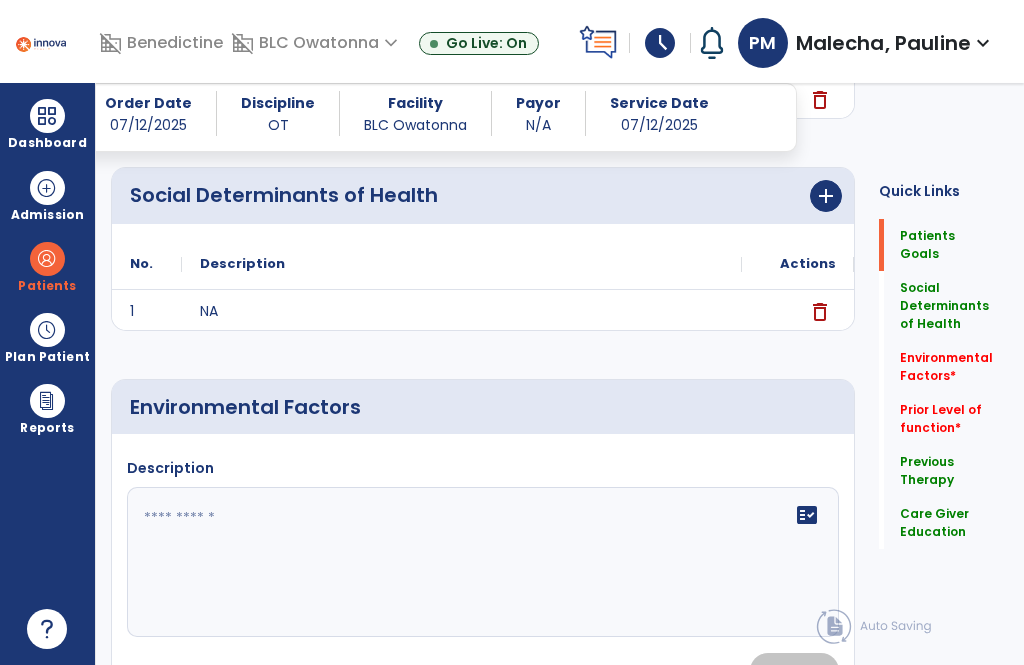 click 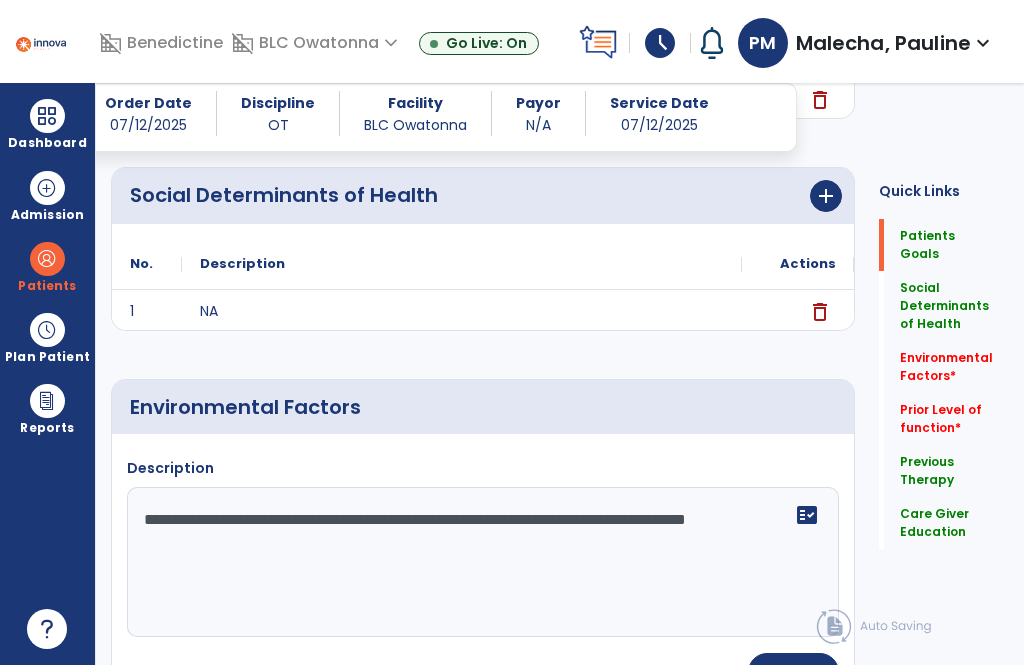 click on "**********" 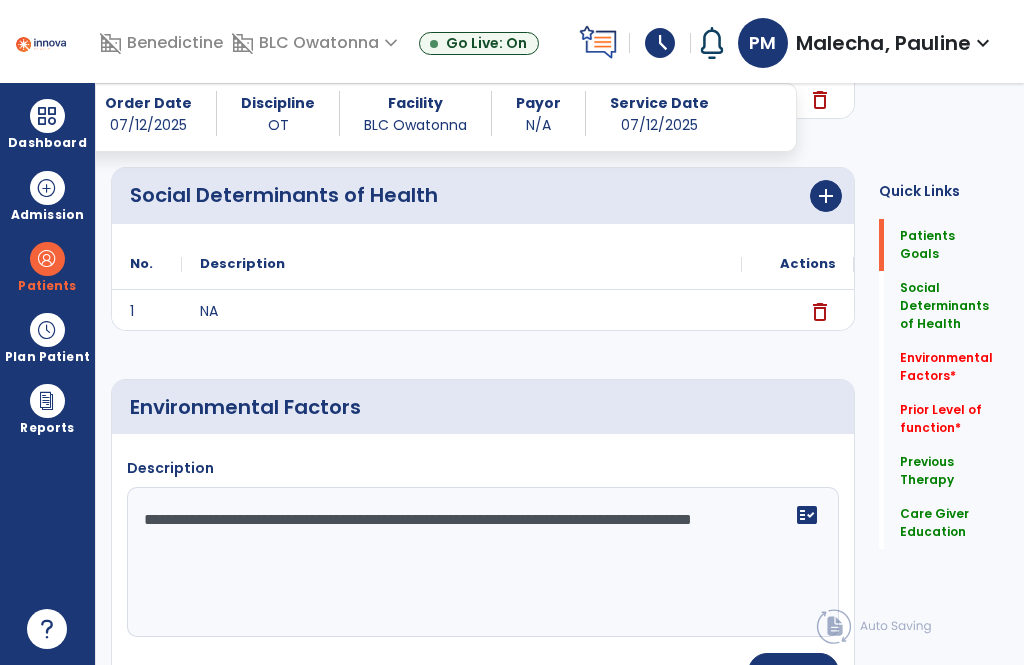 click on "**********" 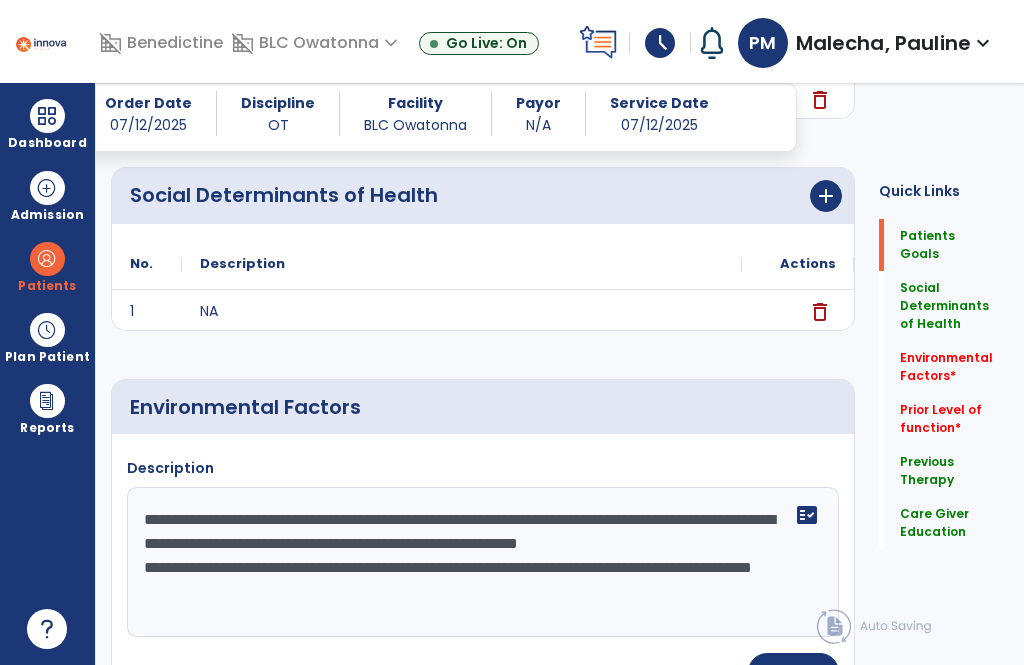 scroll, scrollTop: 15, scrollLeft: 0, axis: vertical 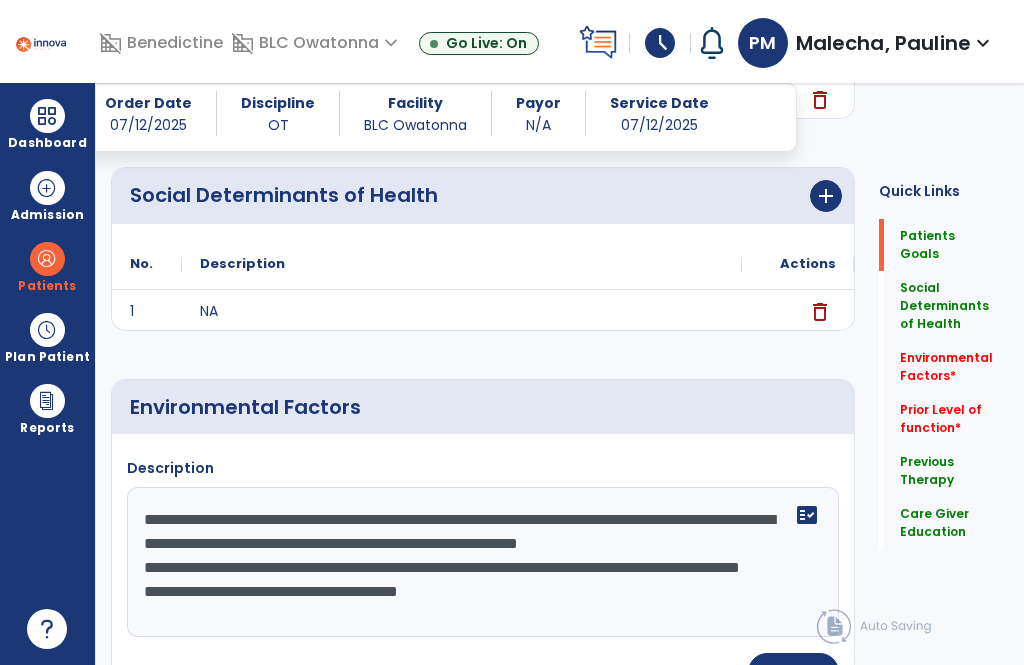 type on "**********" 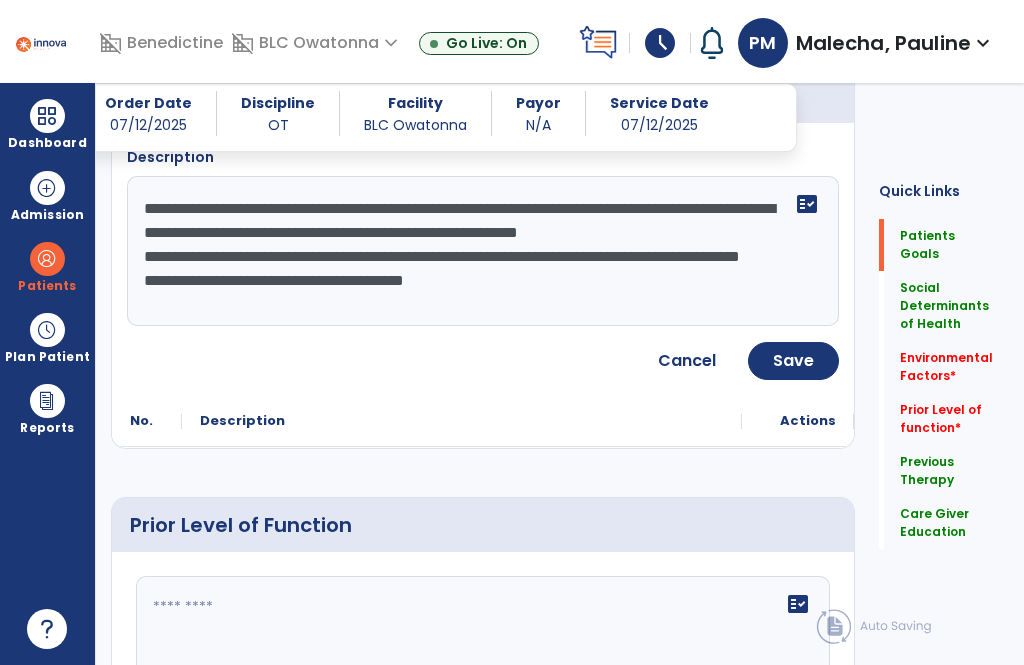 scroll, scrollTop: 703, scrollLeft: 0, axis: vertical 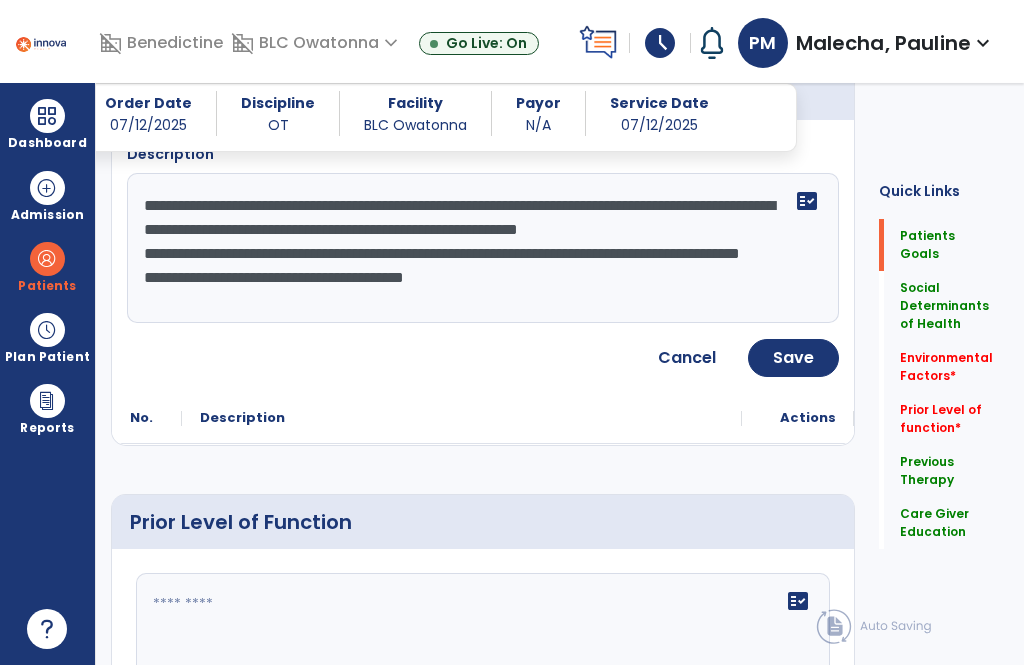 click on "Save" 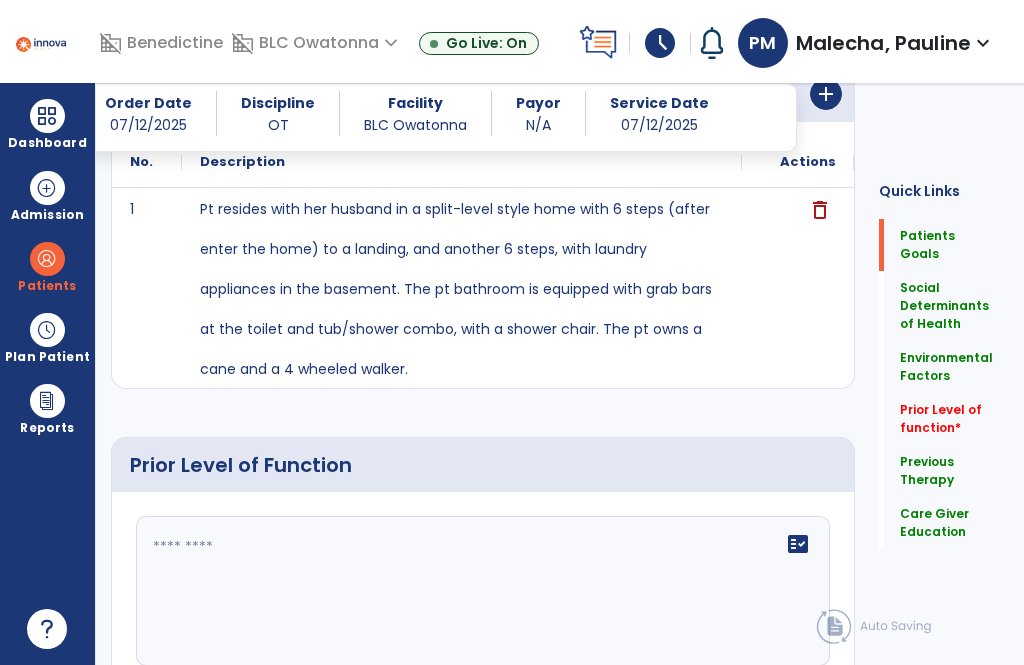 click 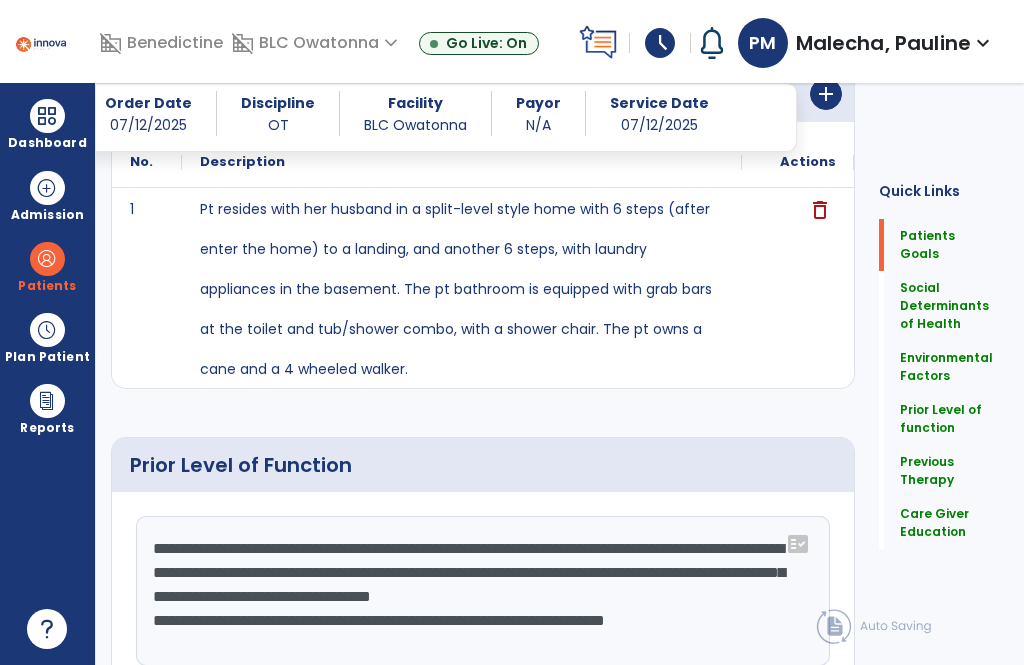 scroll, scrollTop: 15, scrollLeft: 0, axis: vertical 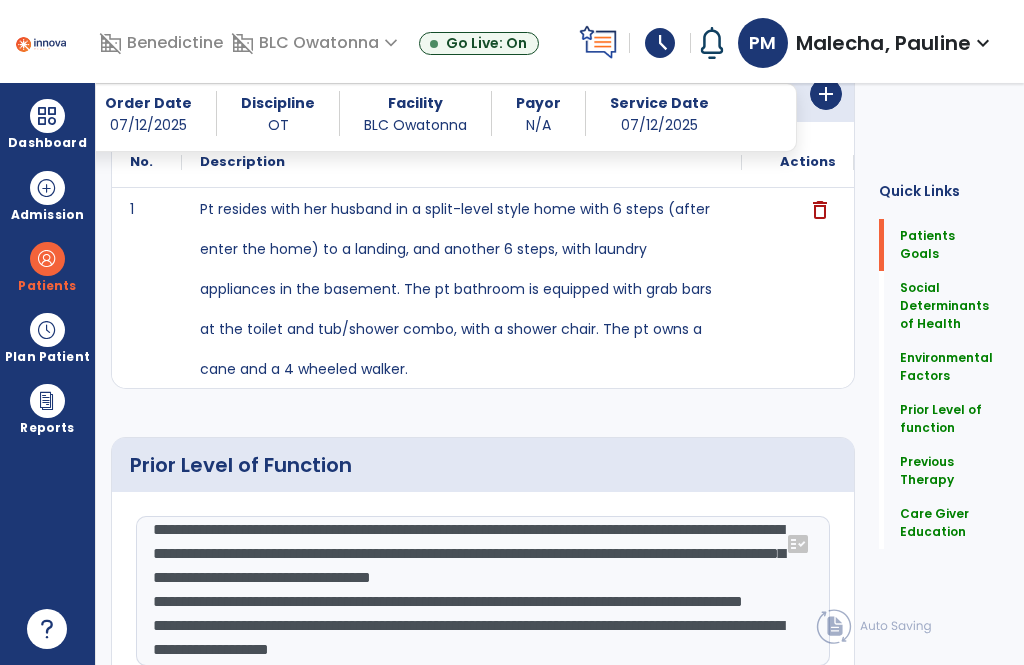 click on "**********" 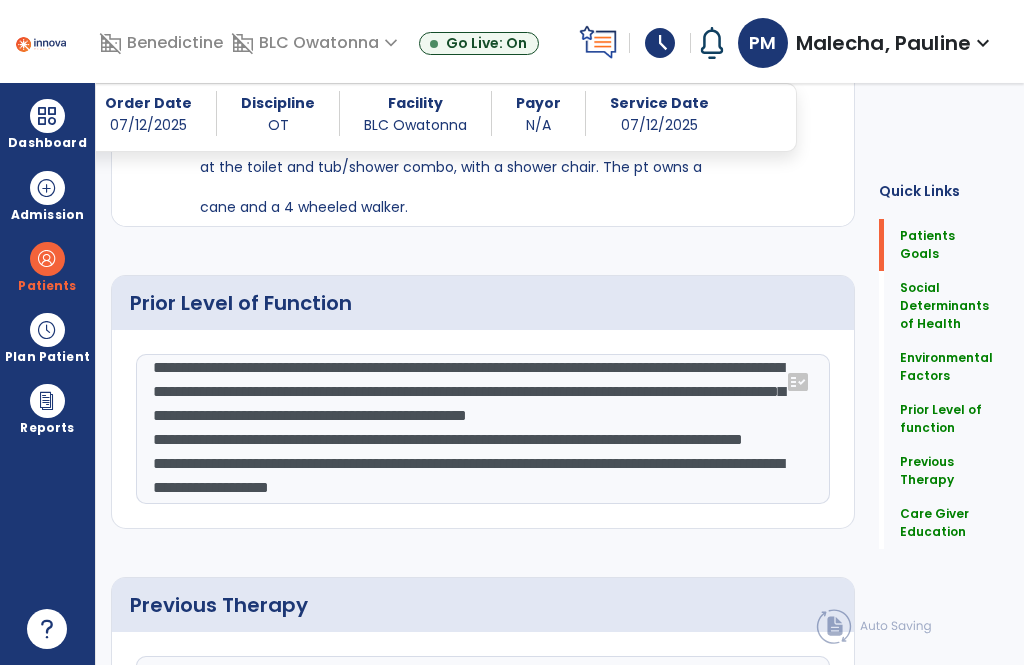 scroll, scrollTop: 868, scrollLeft: 0, axis: vertical 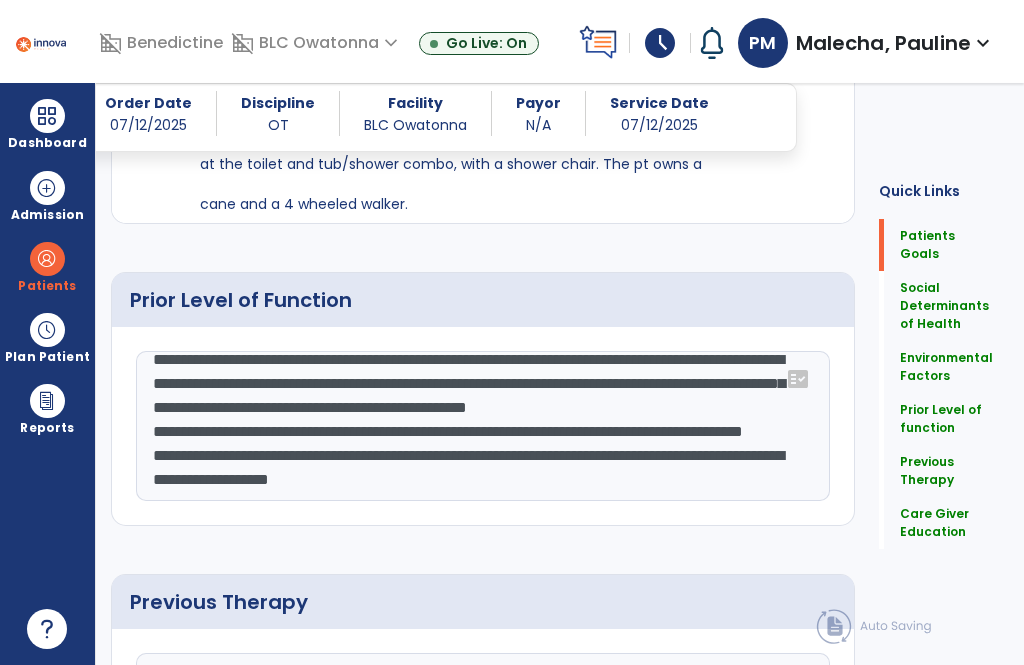 click on "**********" 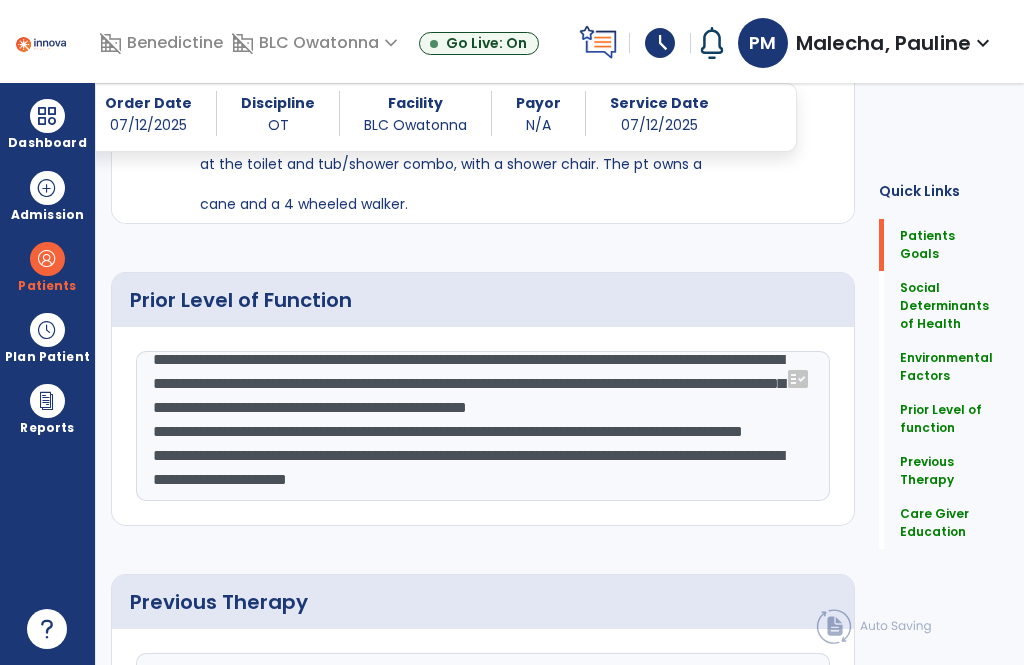 type on "**********" 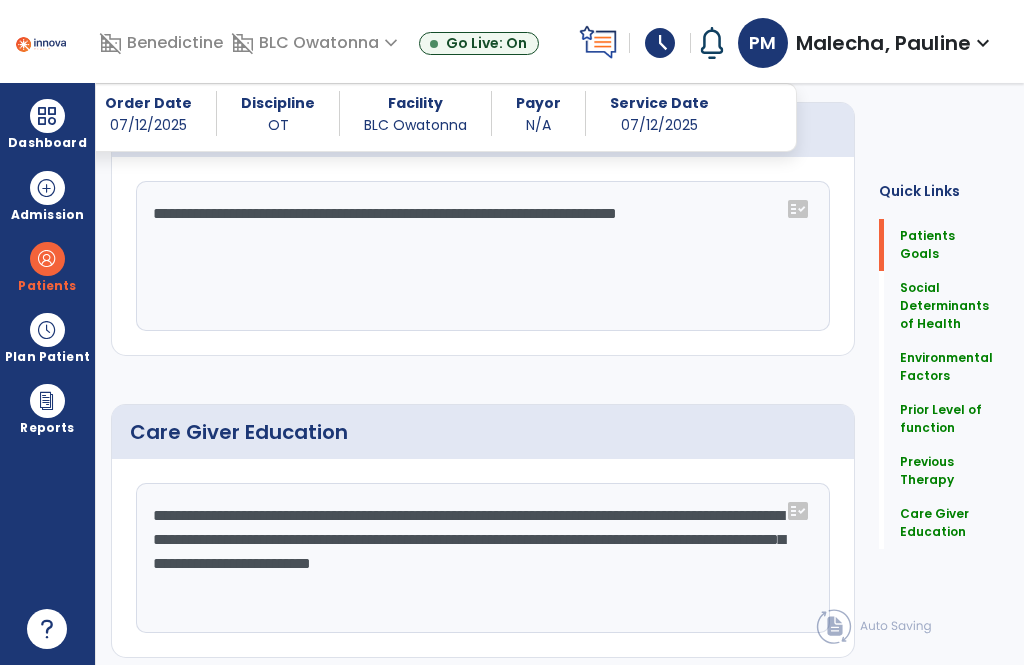 scroll, scrollTop: 1339, scrollLeft: 0, axis: vertical 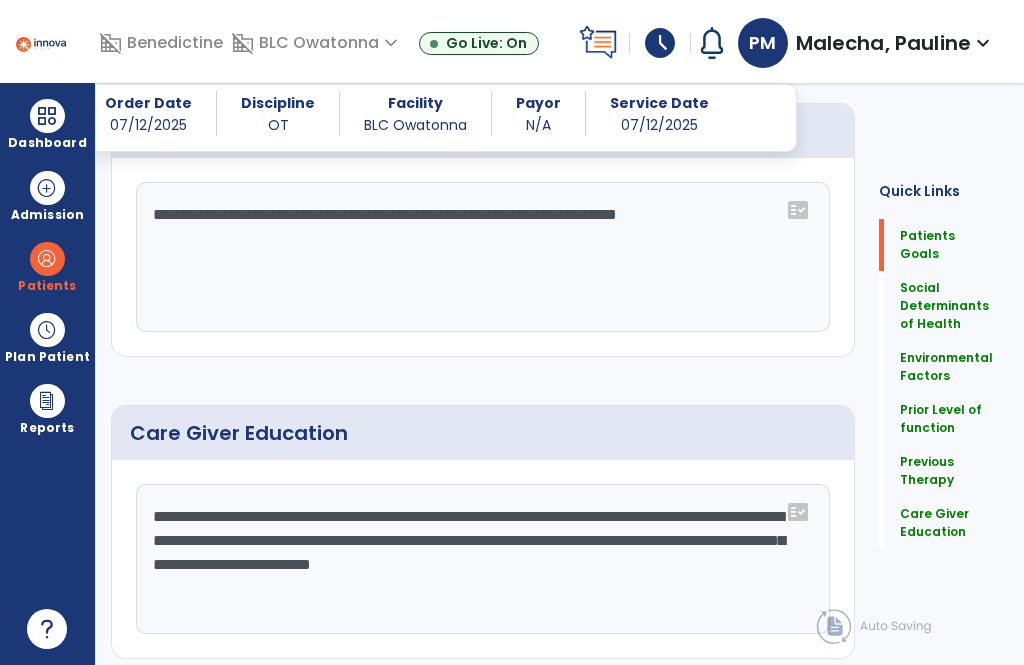 click on "Continue" 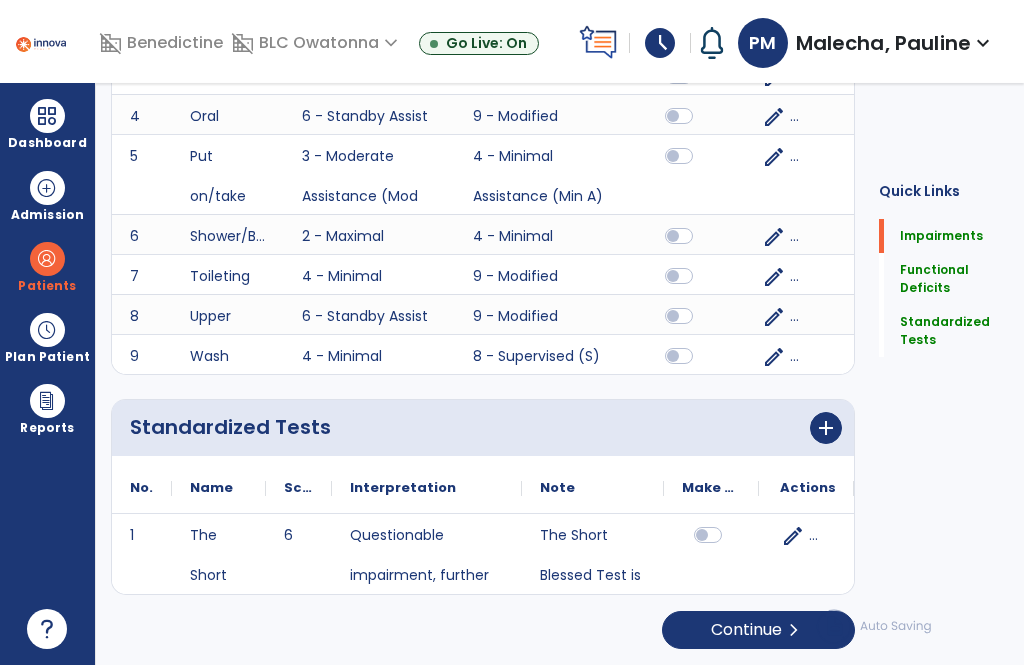 scroll, scrollTop: 0, scrollLeft: 0, axis: both 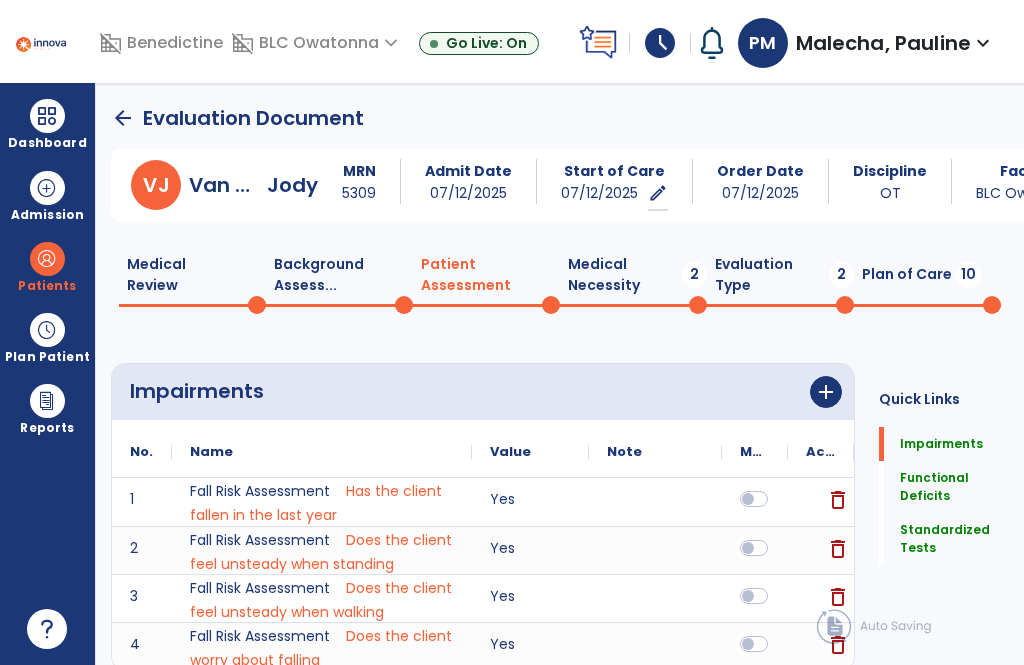 click on "add" 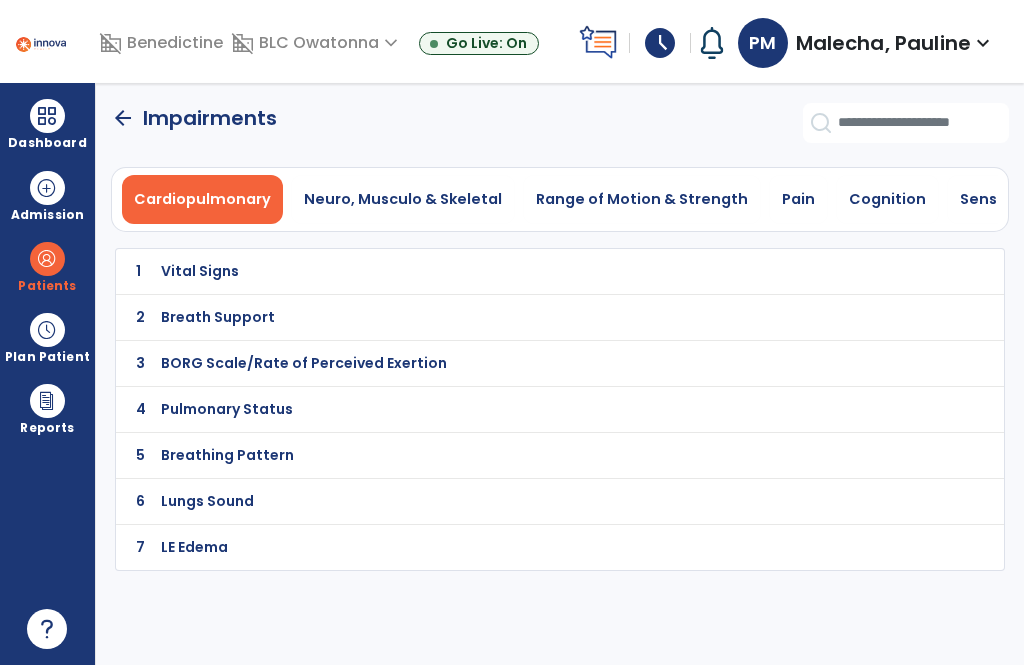 click on "Range of Motion & Strength" at bounding box center [642, 199] 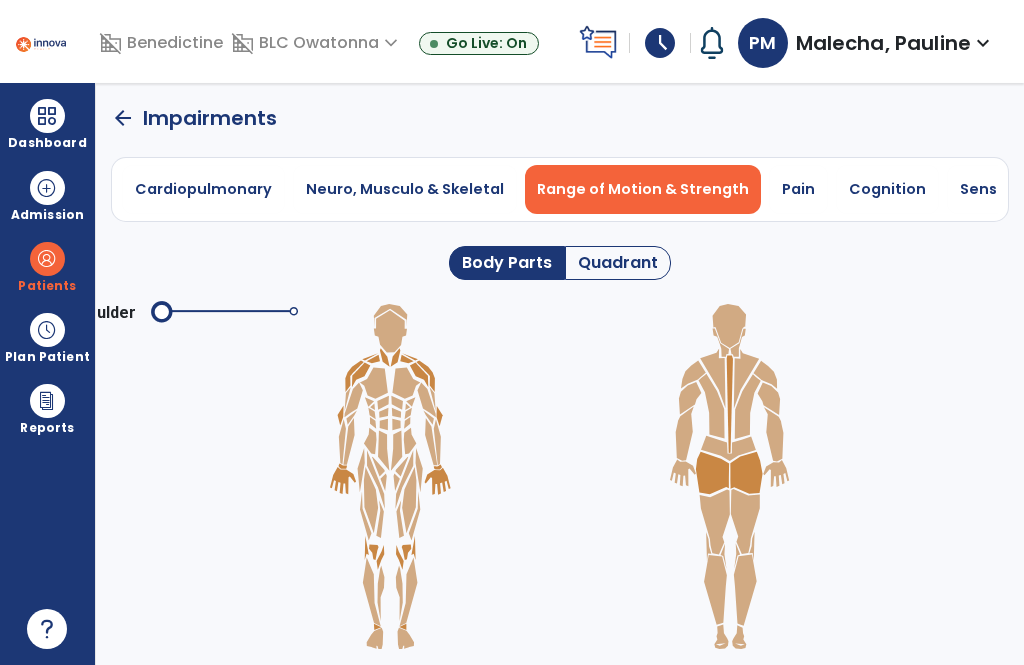 click 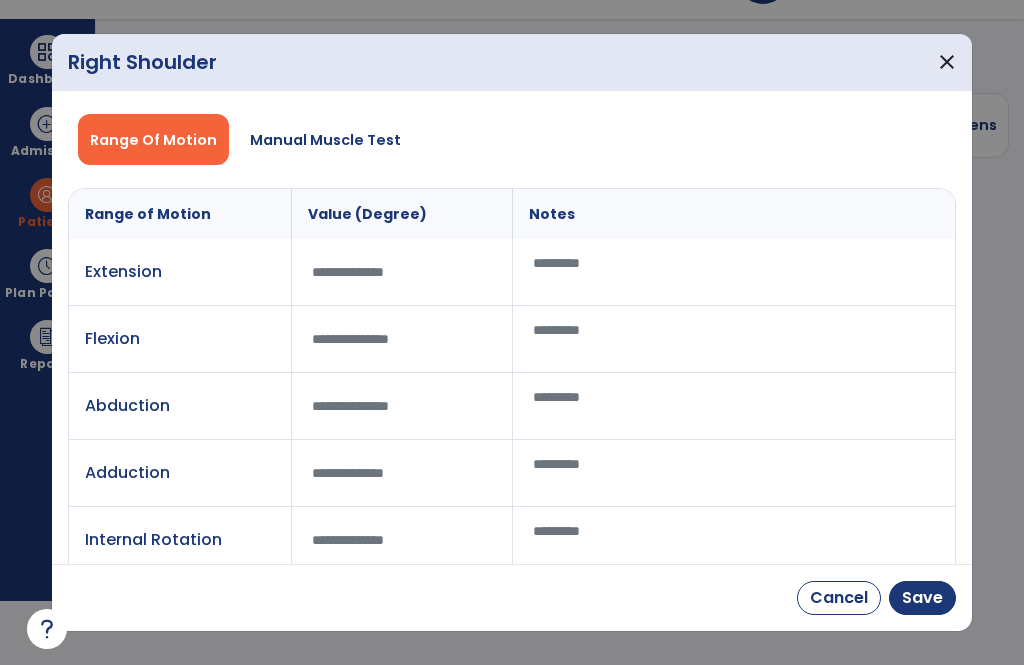 scroll, scrollTop: 0, scrollLeft: 0, axis: both 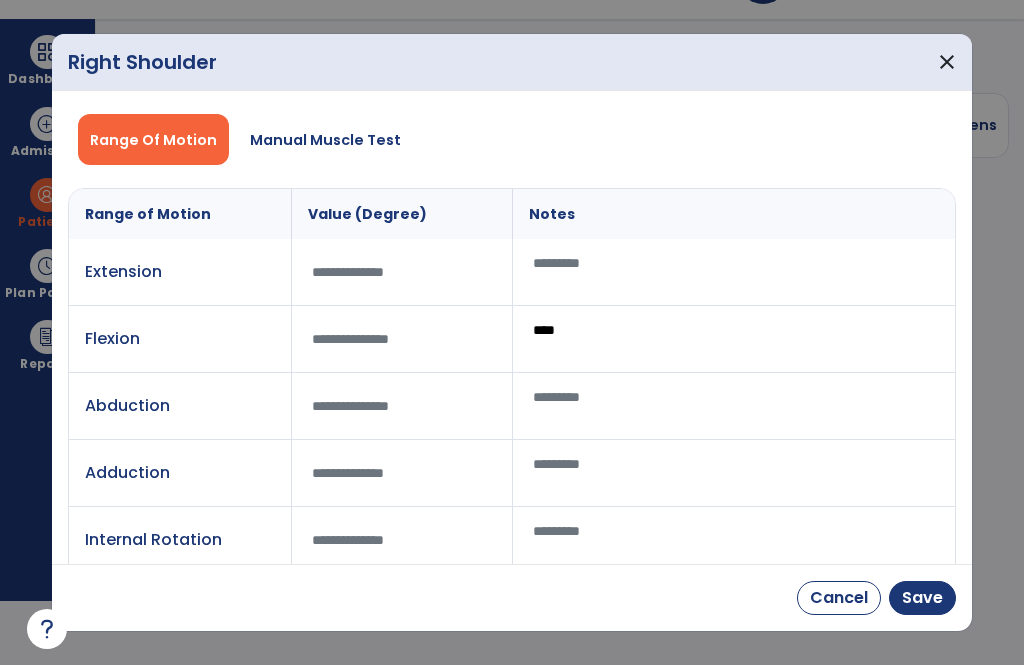 type on "*****" 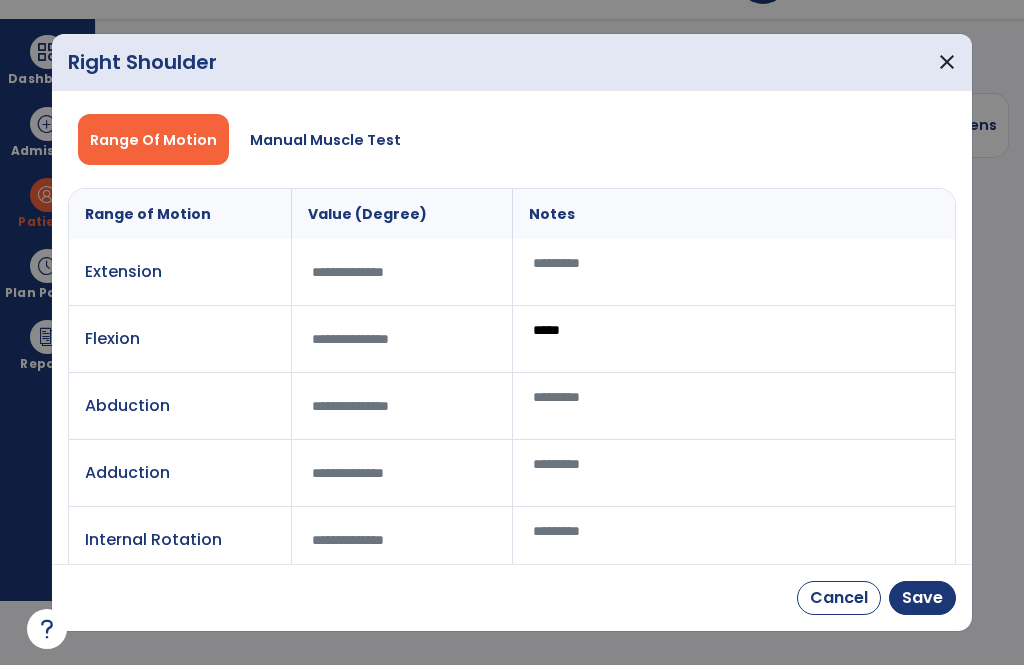 click on "Manual Muscle Test" at bounding box center (325, 140) 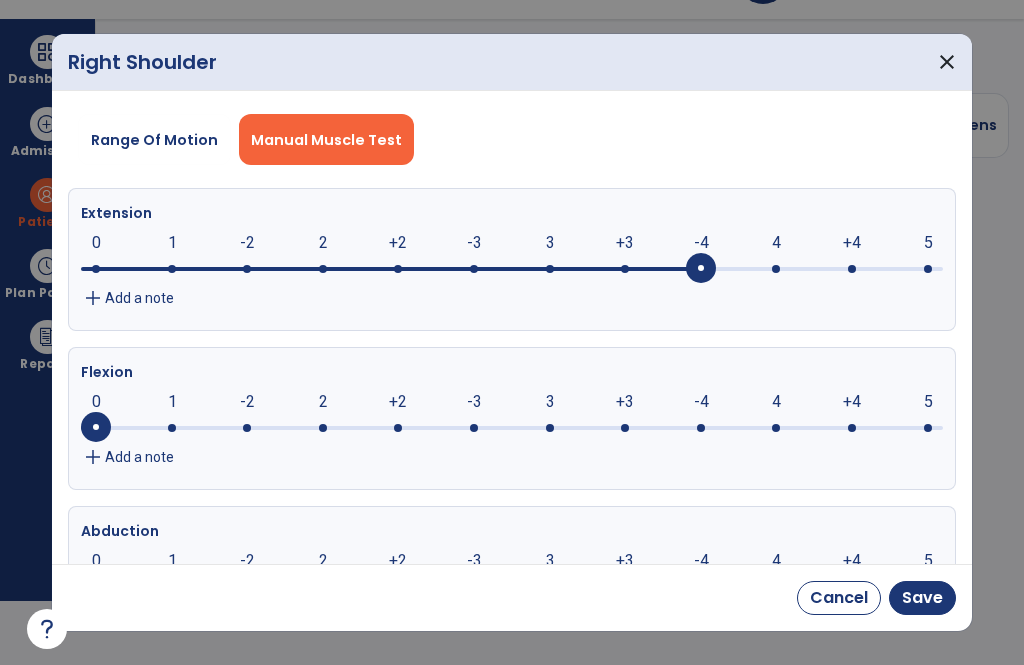 click on "-4" 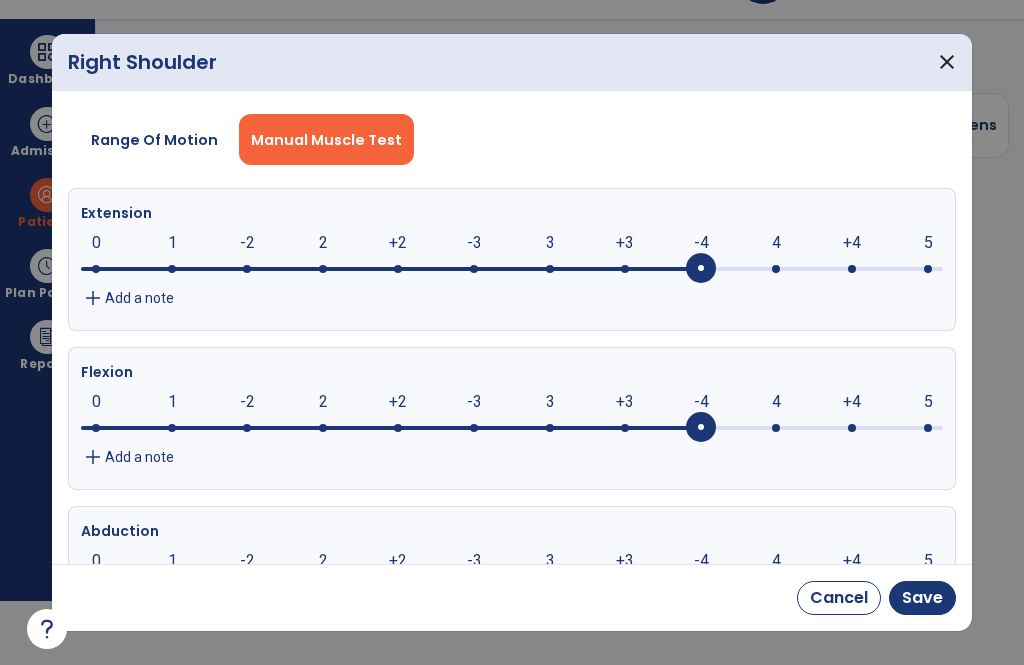 click 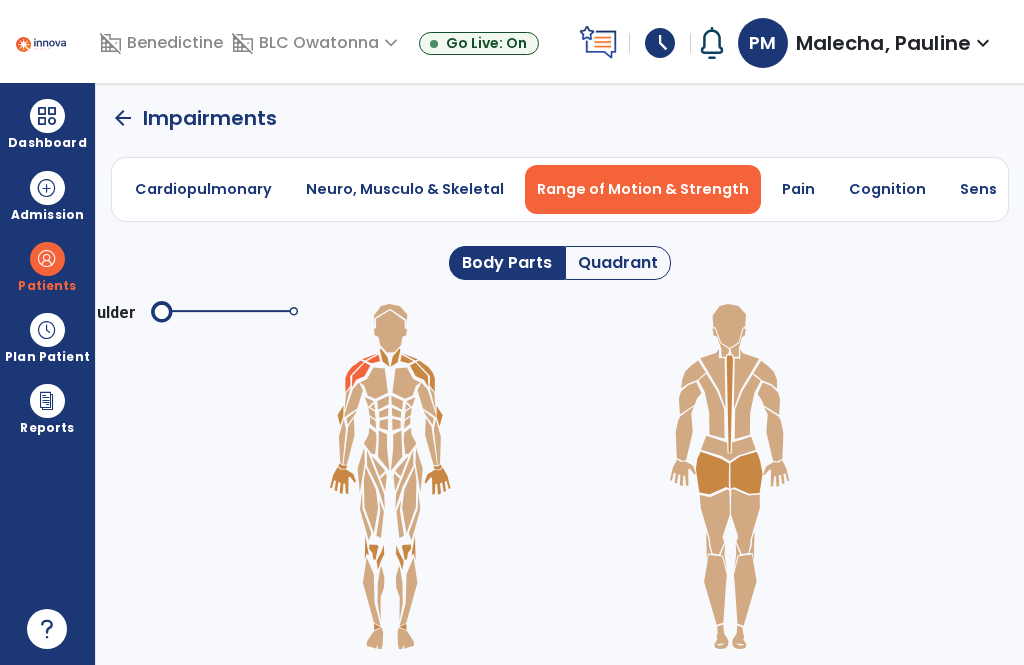 scroll, scrollTop: 64, scrollLeft: 0, axis: vertical 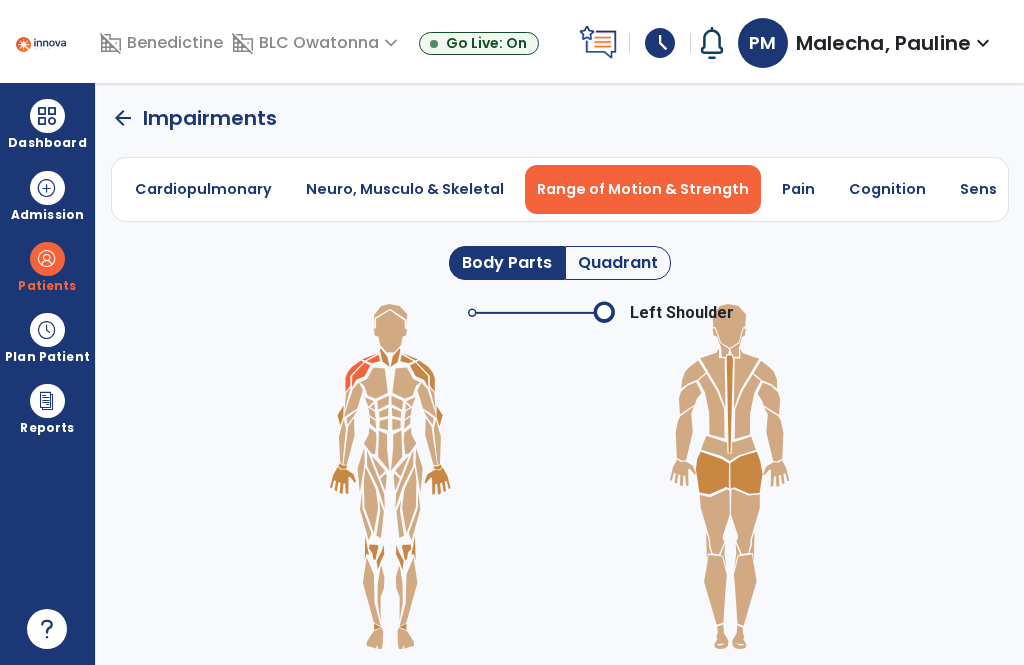 click 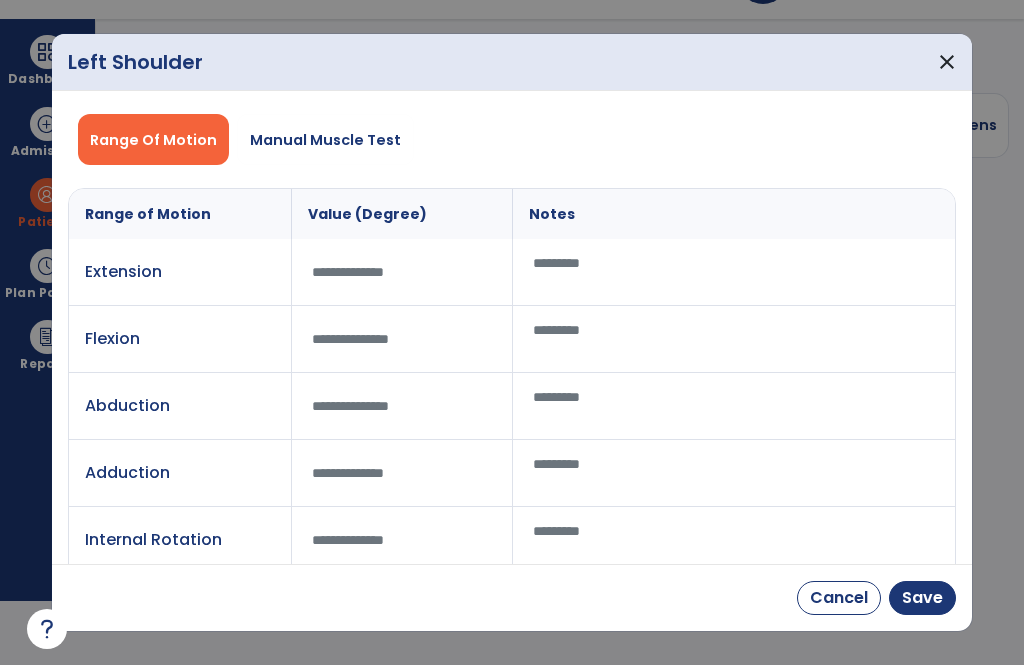 click at bounding box center [734, 339] 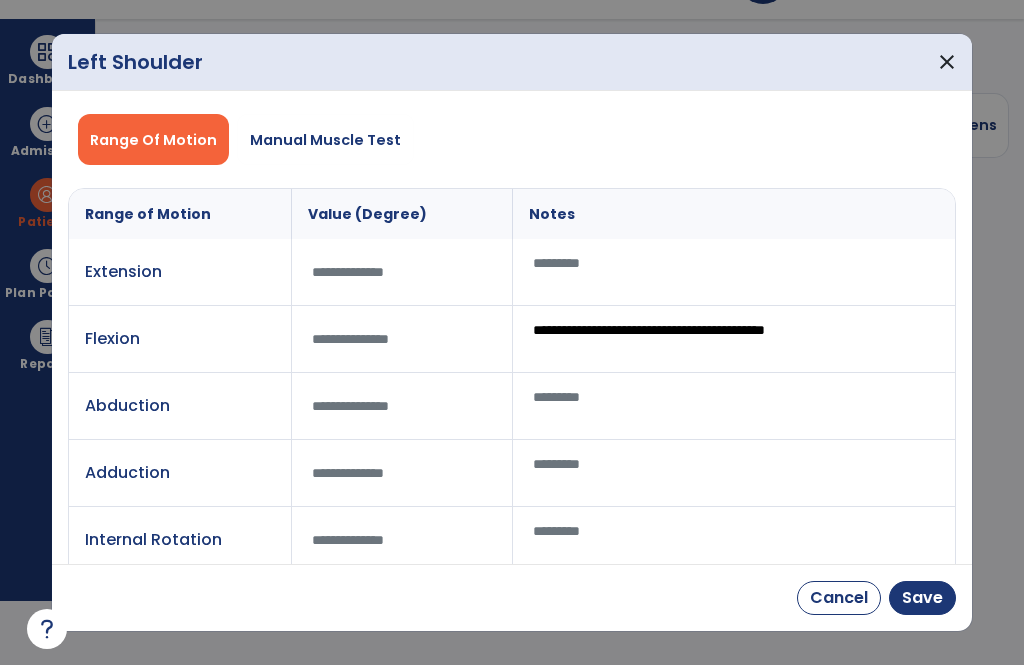 type on "**********" 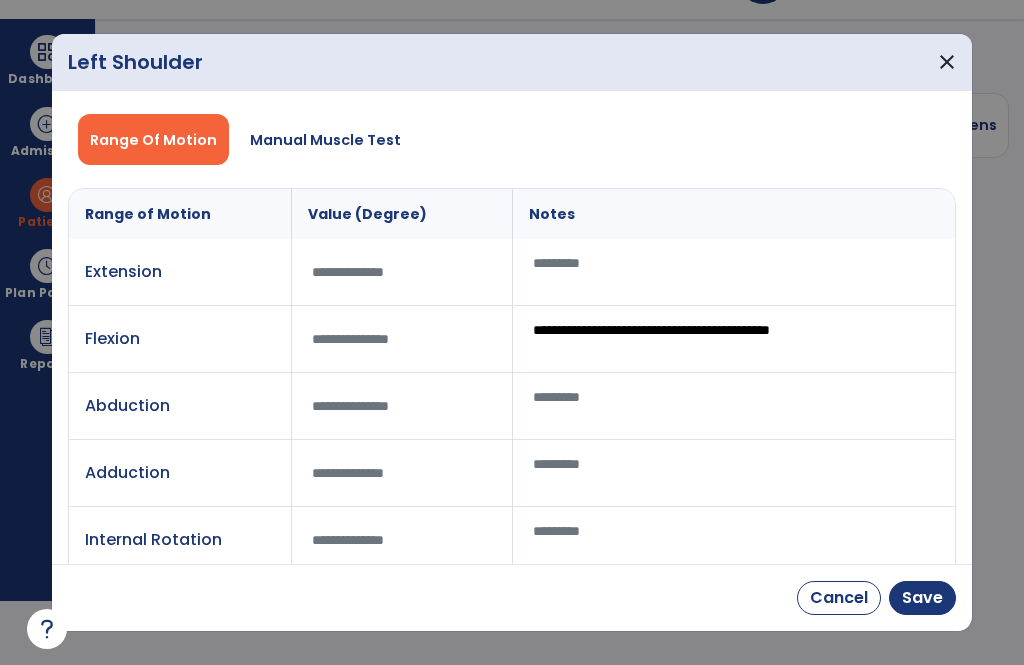 click on "Manual Muscle Test" at bounding box center [325, 140] 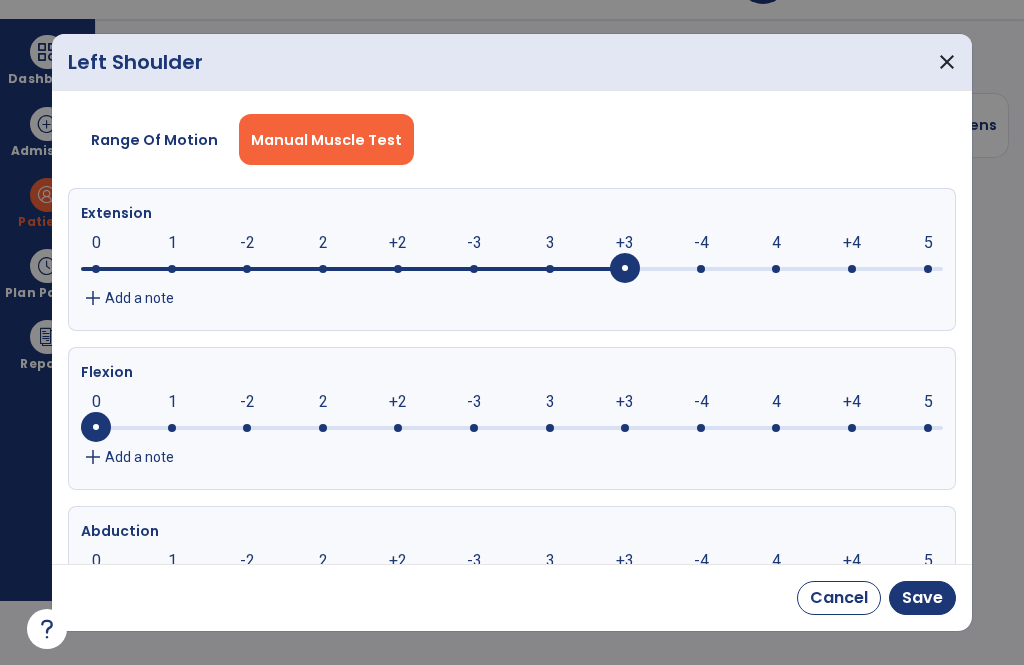 click on "+3" 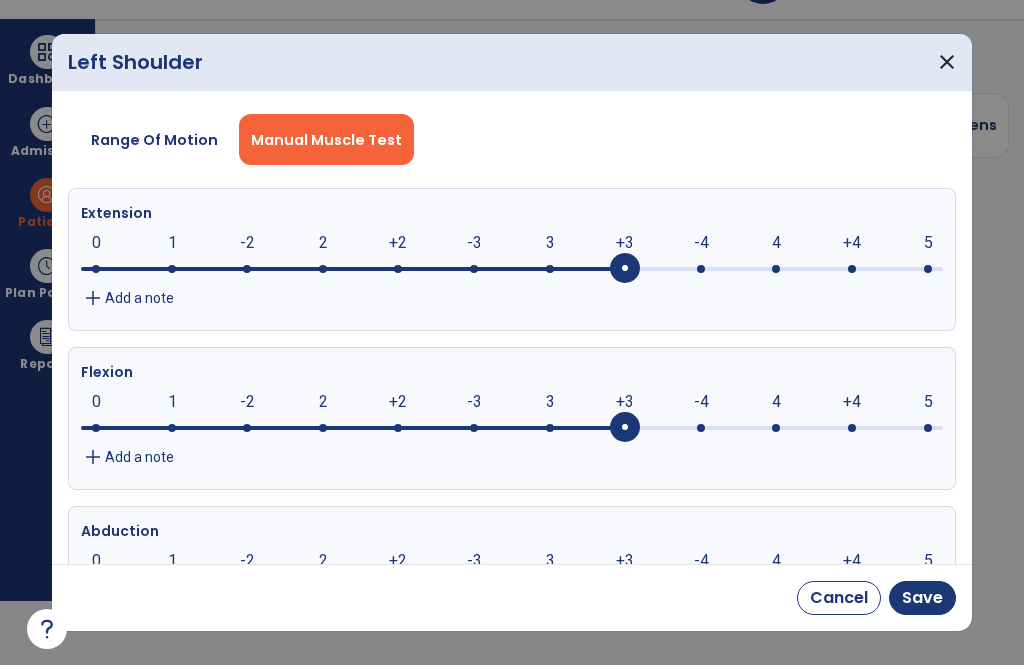 click 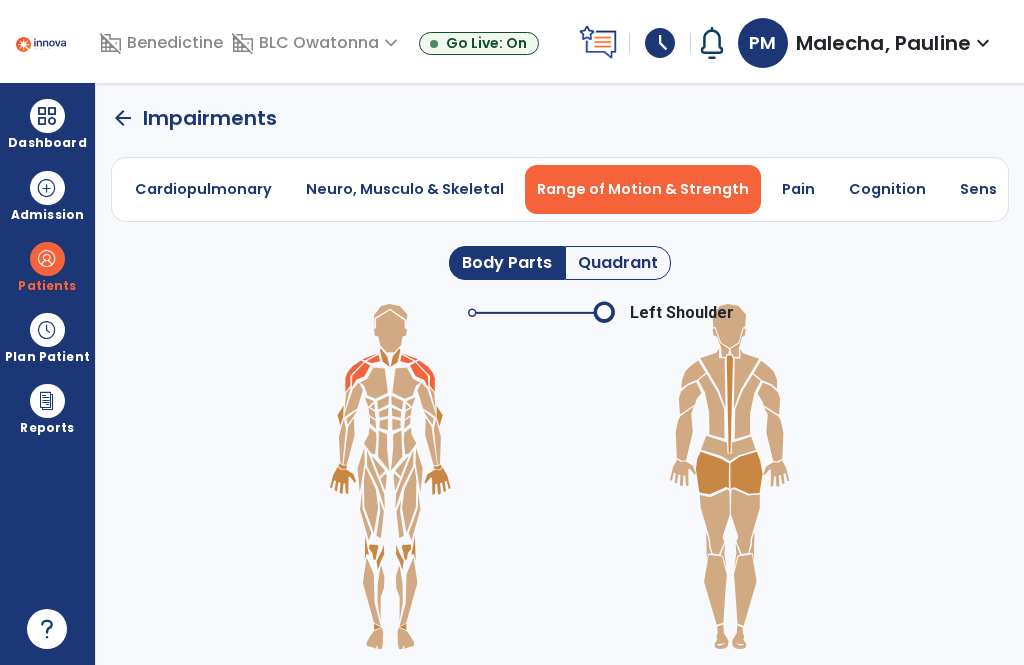 scroll, scrollTop: 64, scrollLeft: 0, axis: vertical 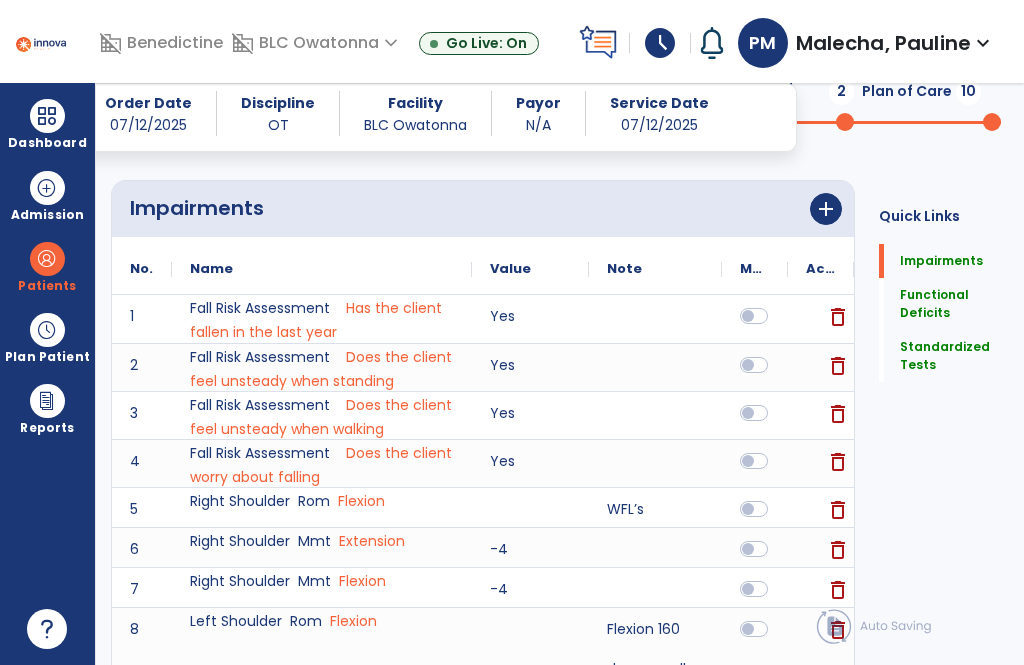 click on "Functional Deficits" 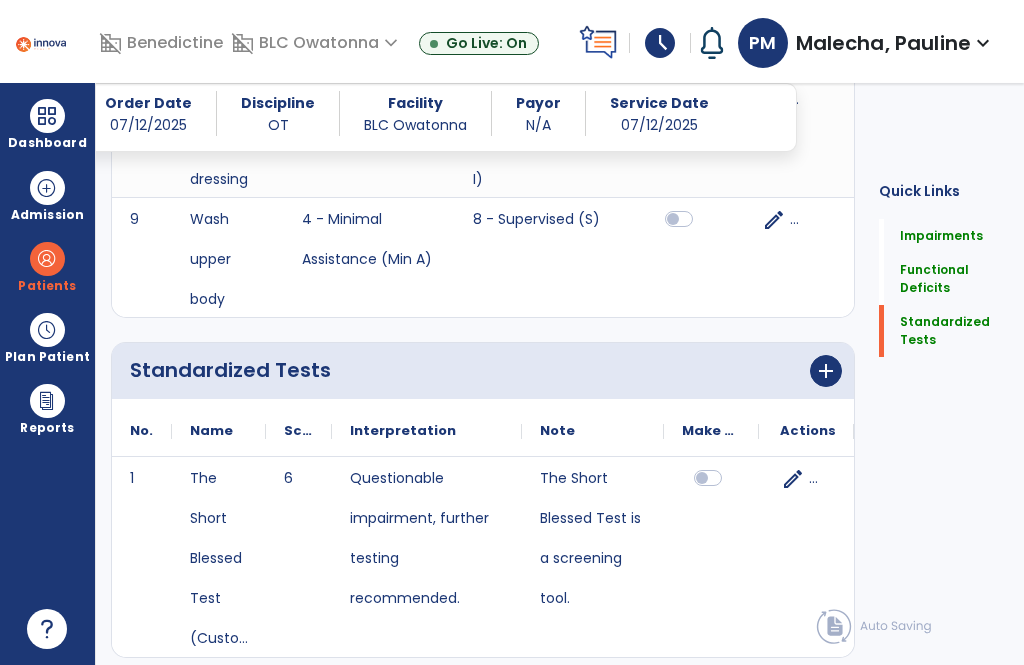 scroll, scrollTop: 1953, scrollLeft: 0, axis: vertical 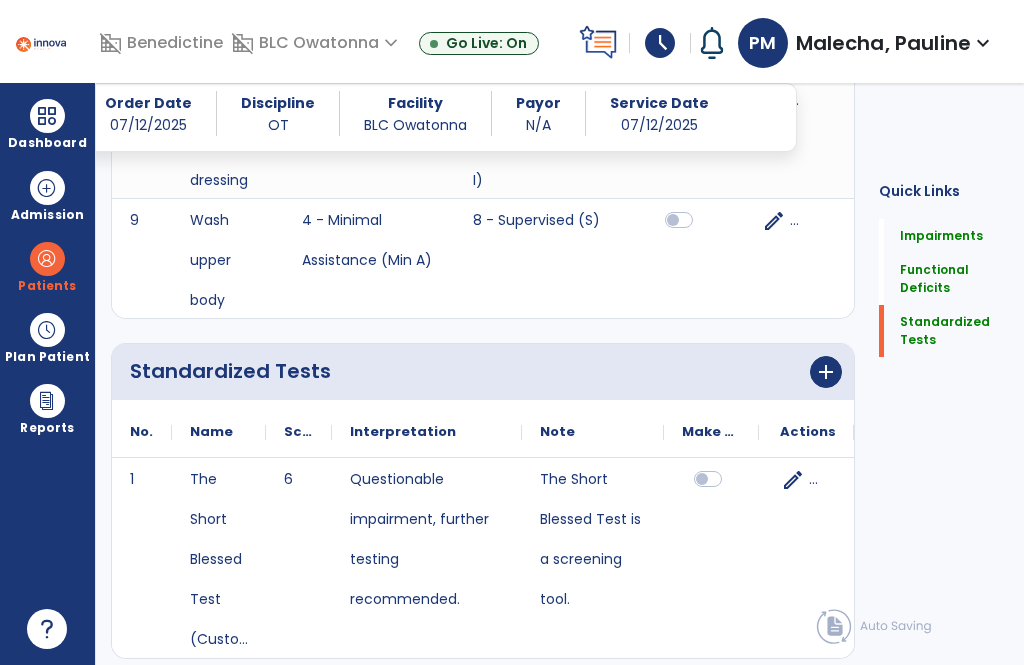 click on "Continue  chevron_right" 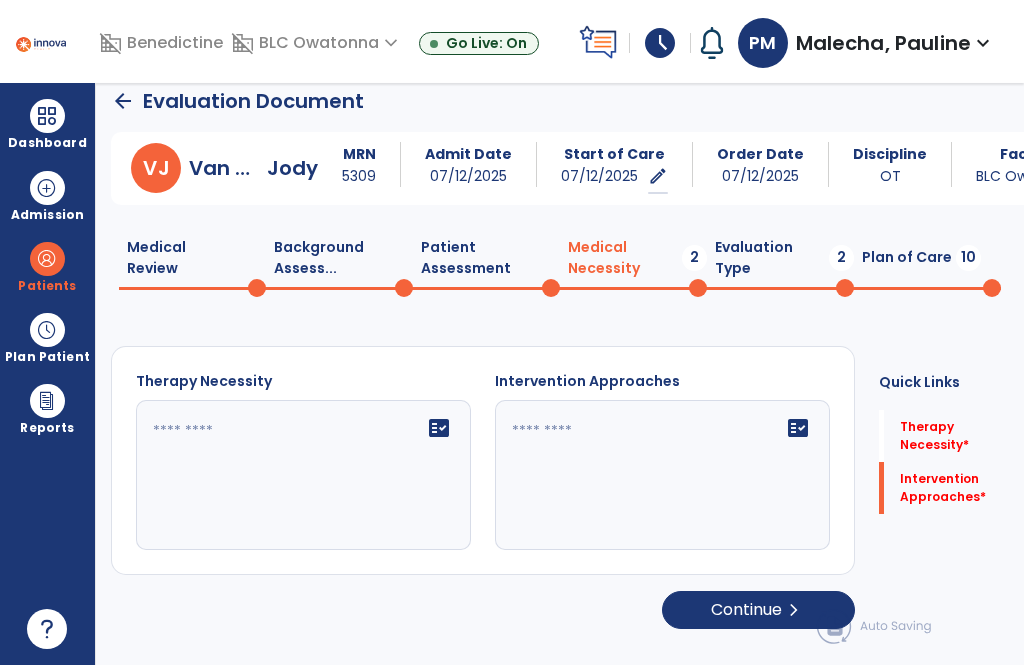 scroll, scrollTop: 0, scrollLeft: 0, axis: both 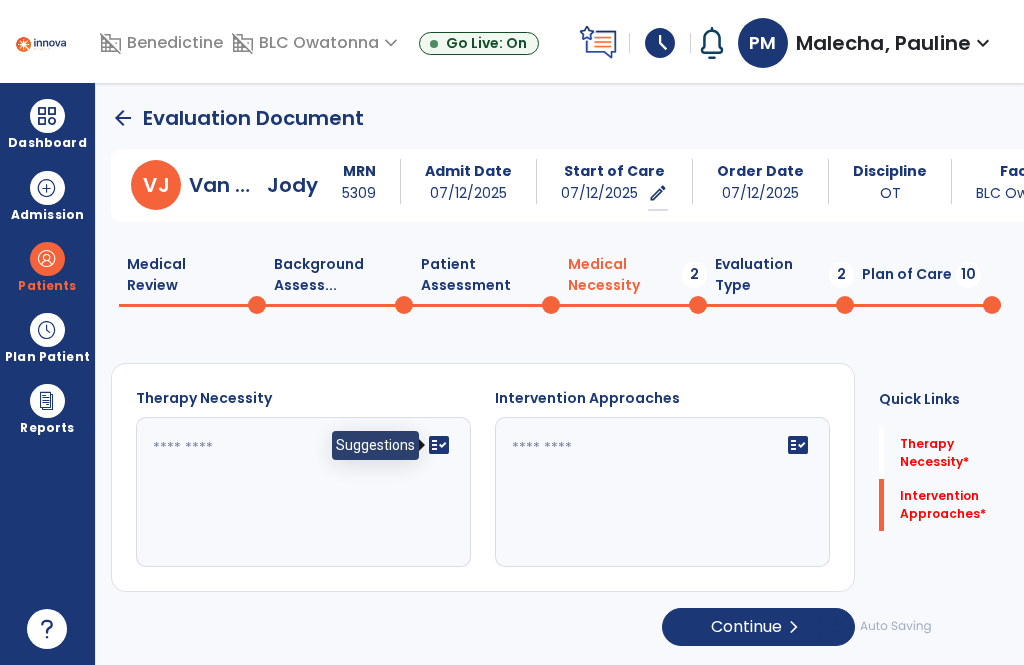 click on "fact_check" 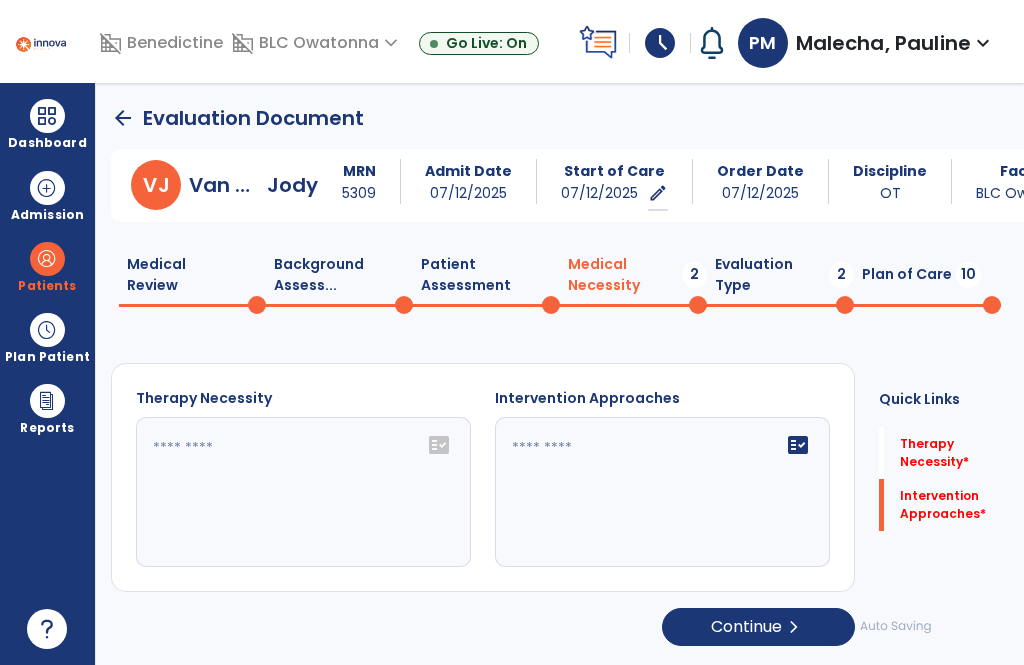 click on "fact_check" 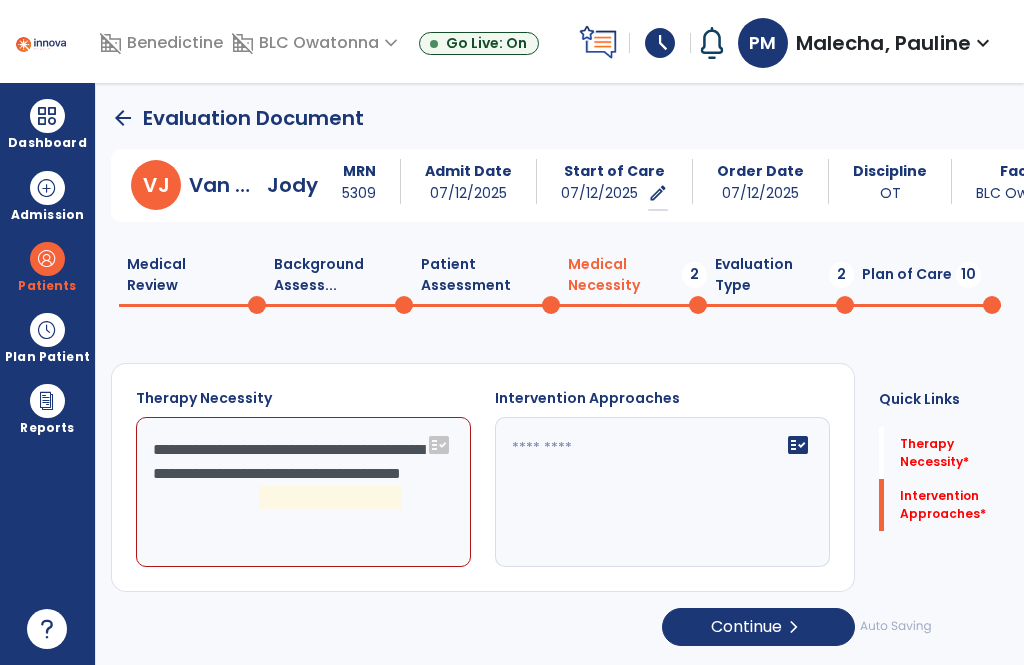 click on "**********" 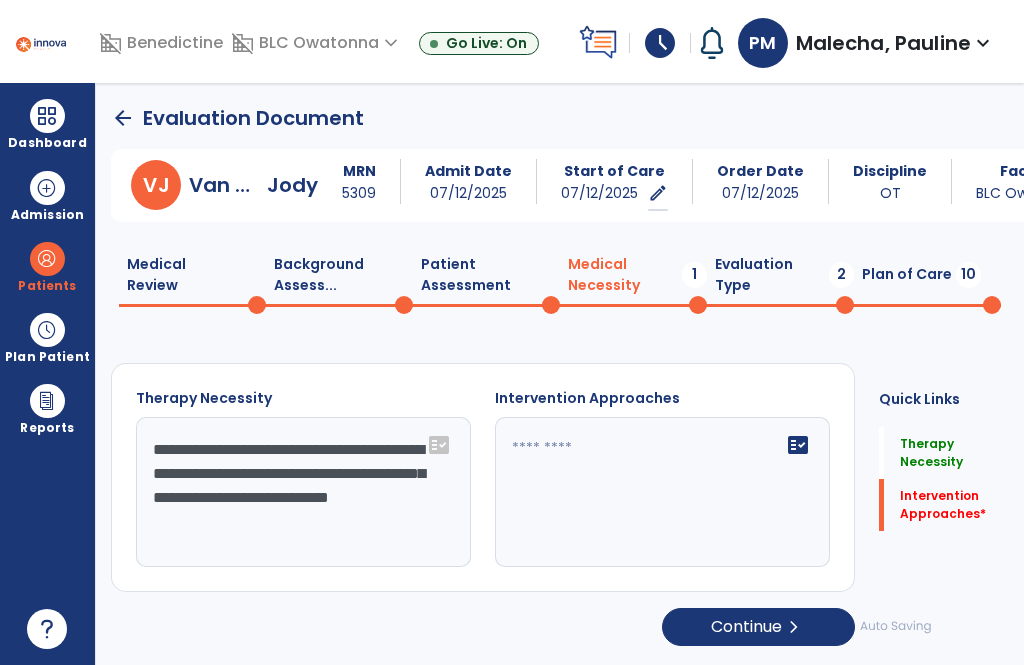 click on "Continue  chevron_right" 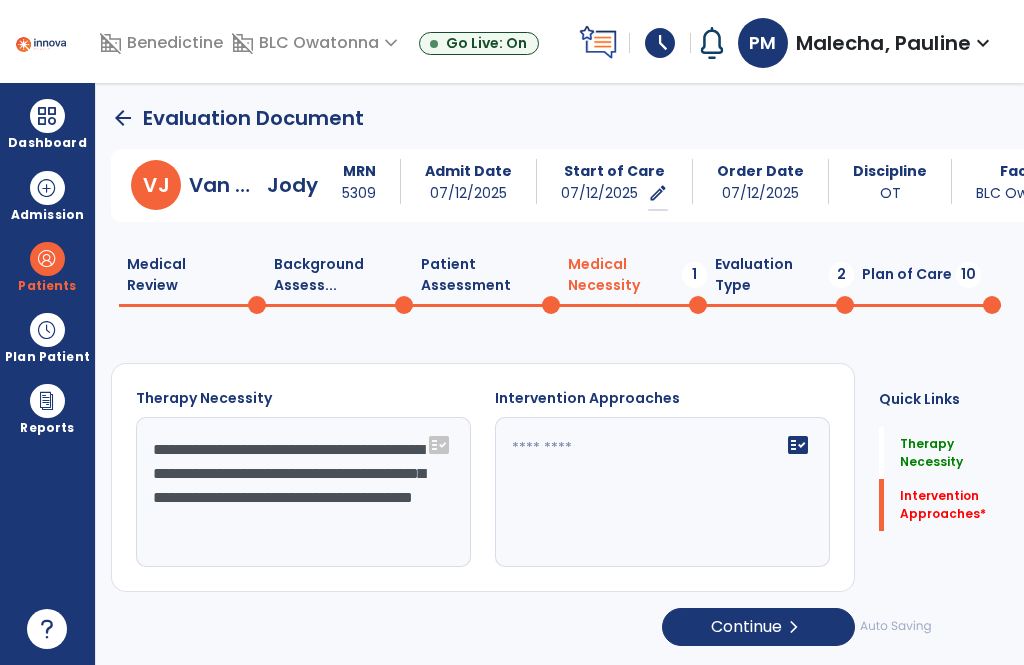 click on "**********" 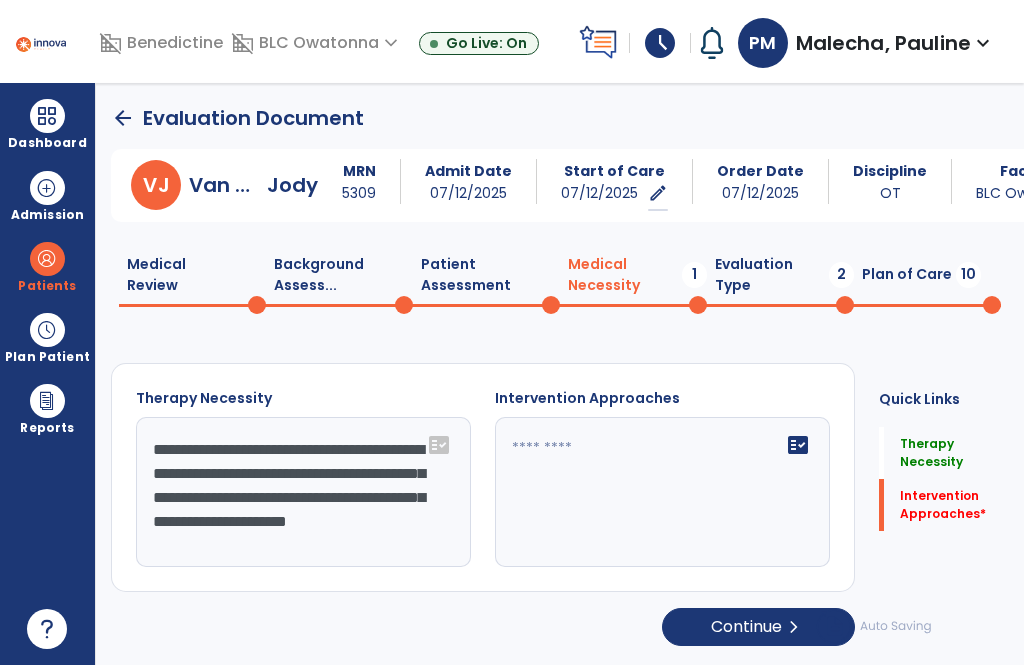 scroll, scrollTop: 15, scrollLeft: 0, axis: vertical 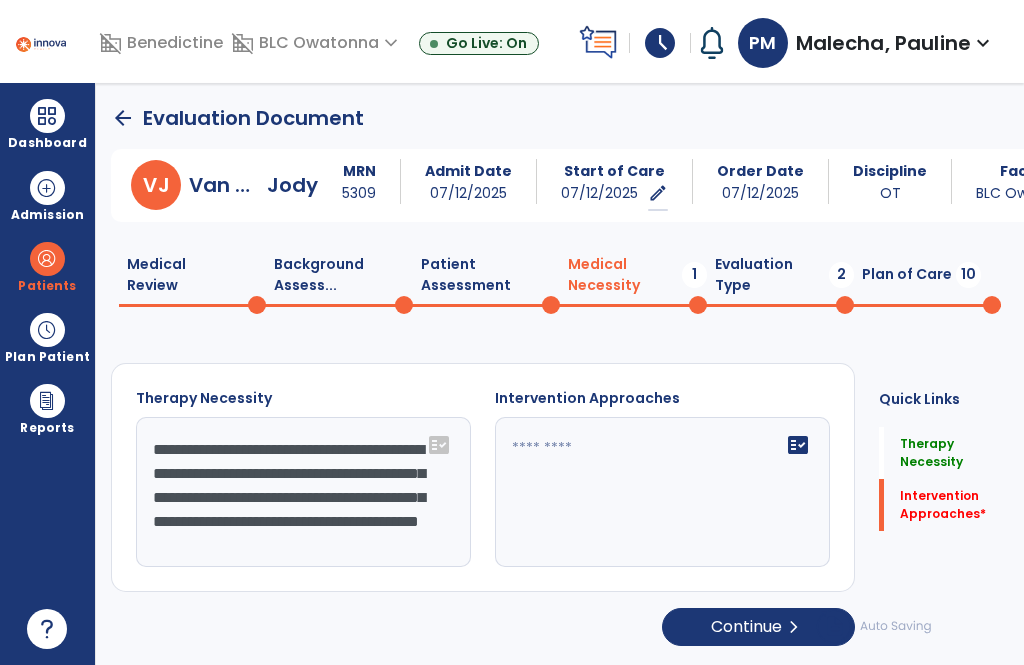 click on "**********" 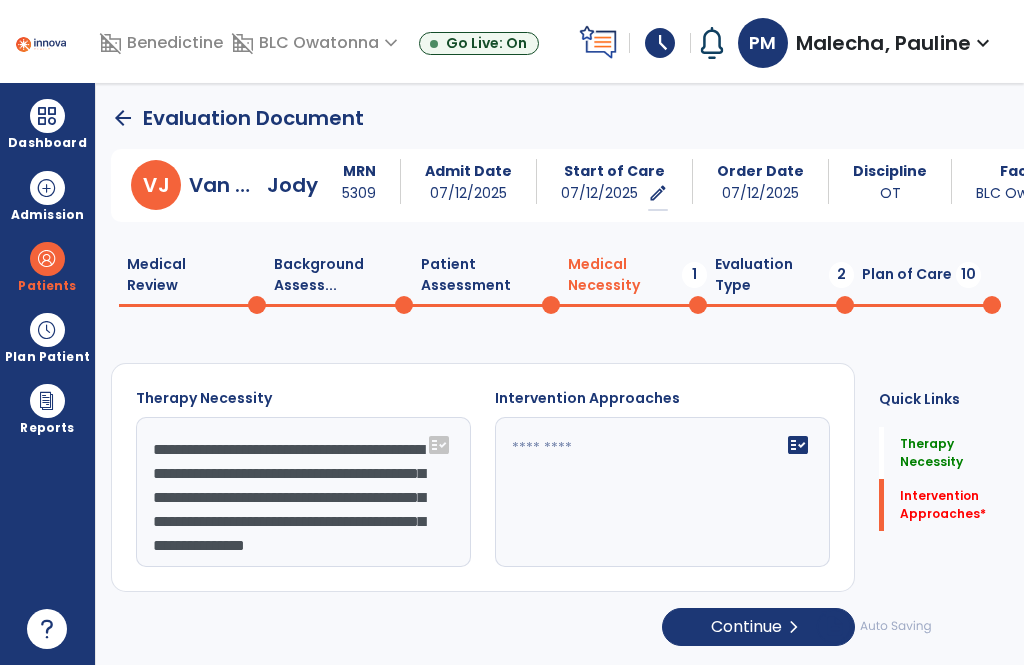 click on "**********" 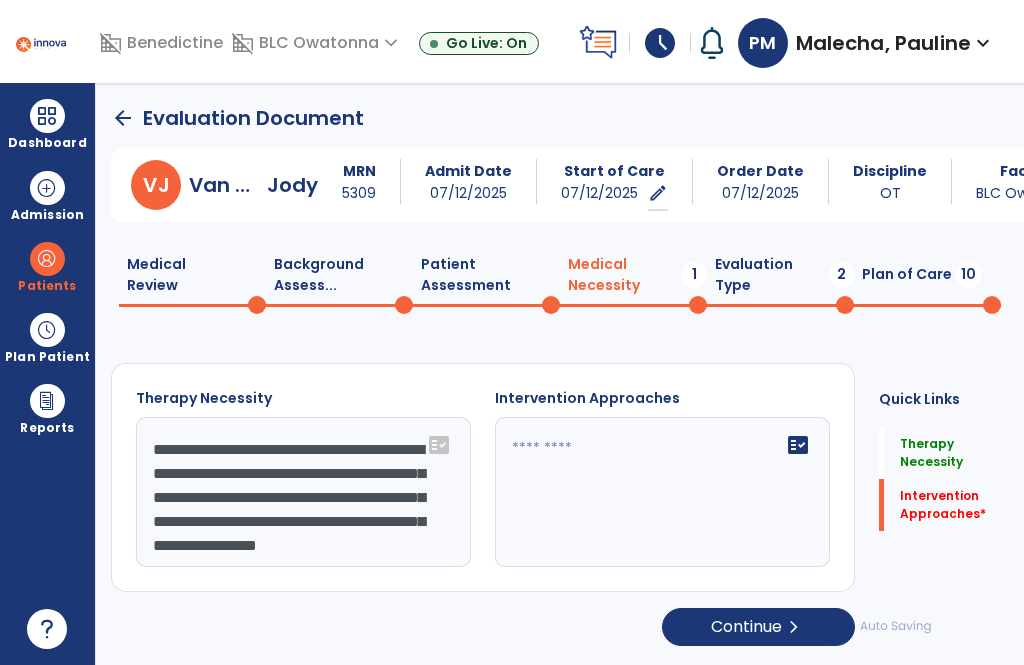 click on "**********" 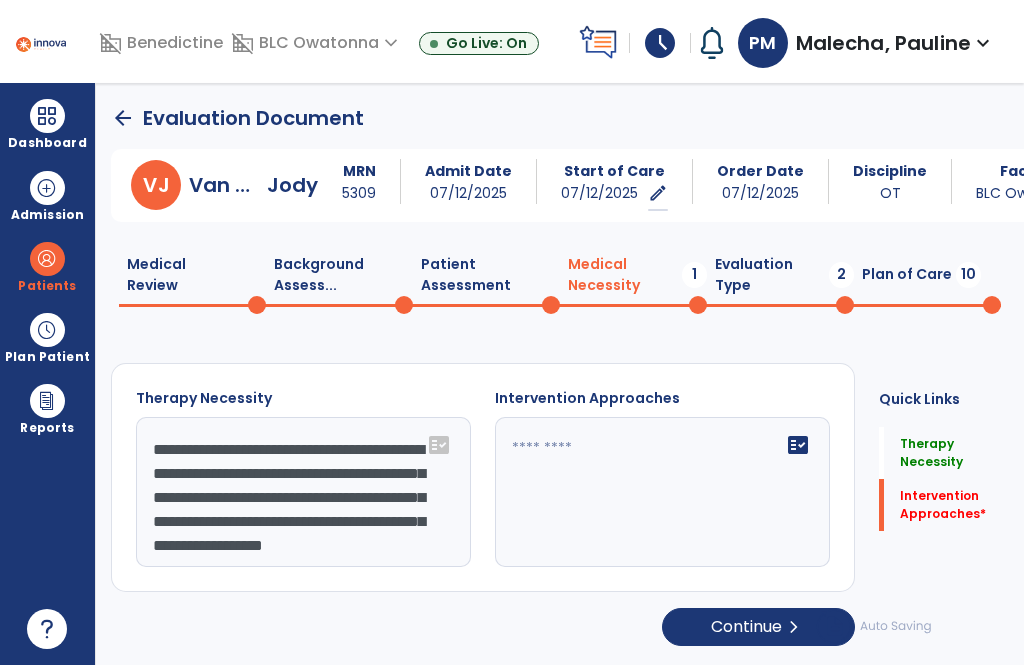 click on "**********" 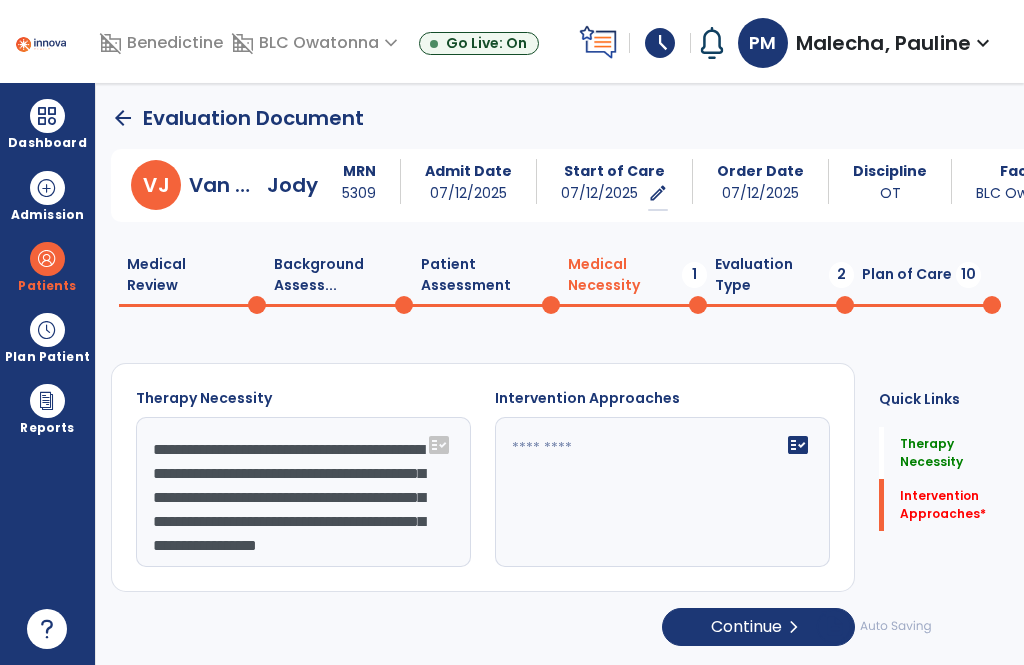 click on "**********" 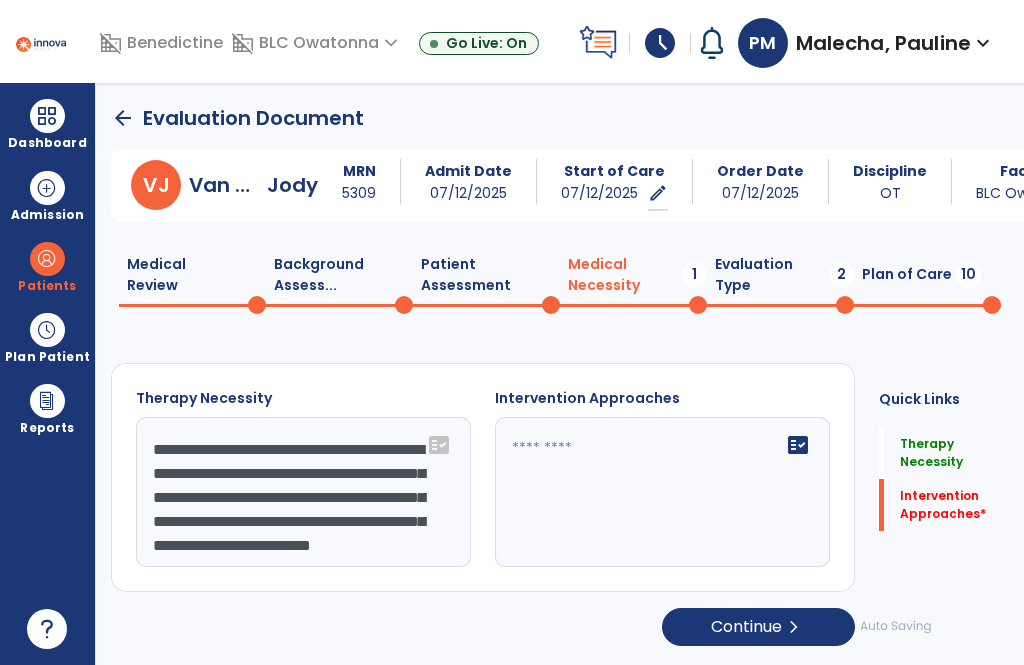 click on "Continue  chevron_right" 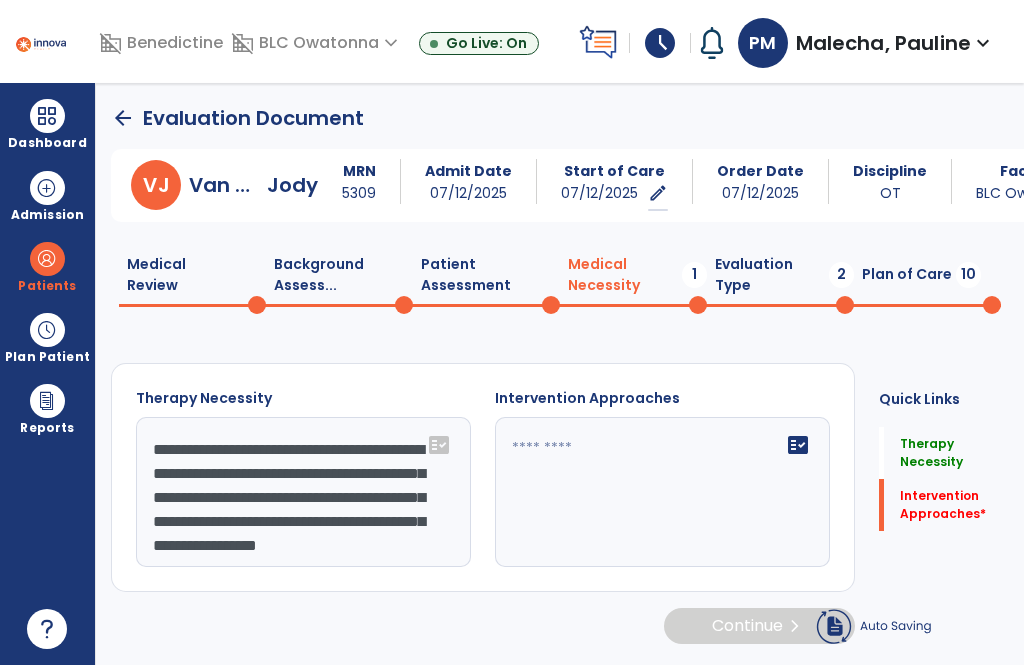 type on "**********" 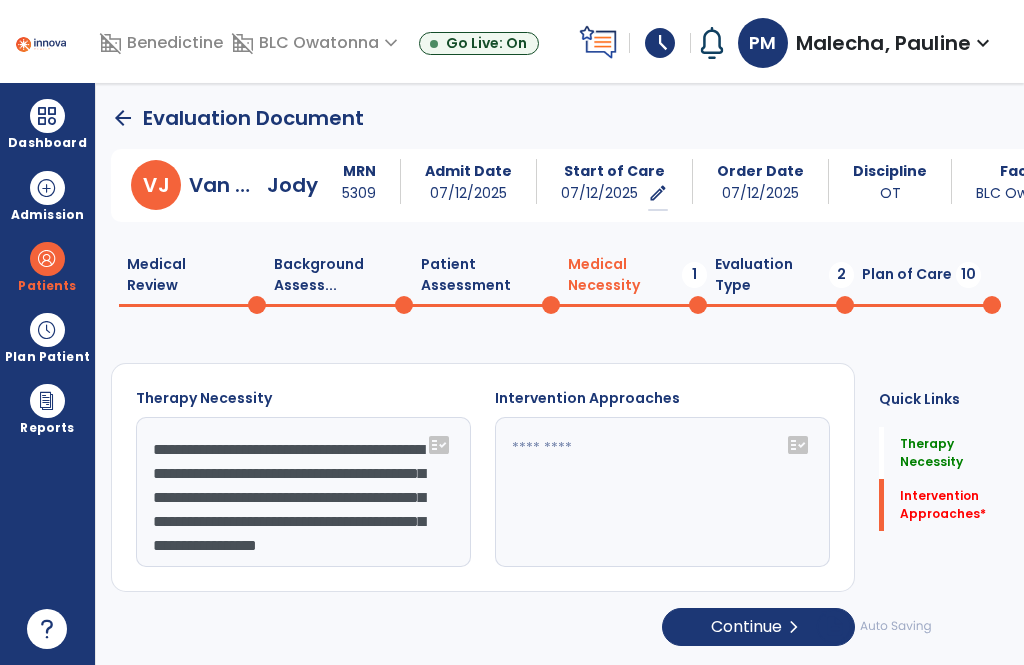 click on "fact_check" 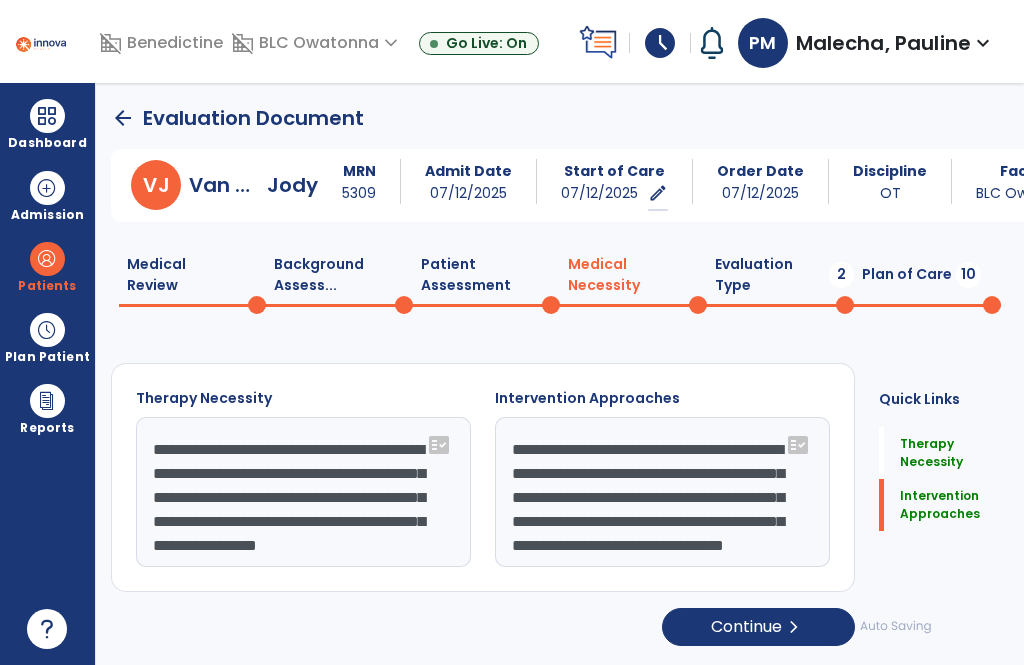 click on "**********" 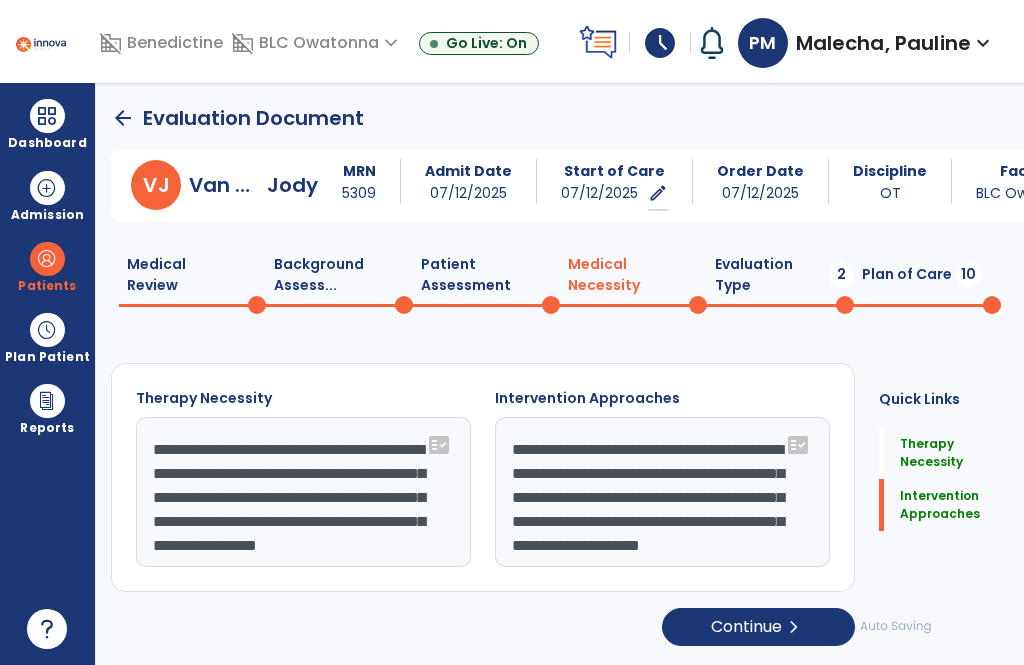 type on "**********" 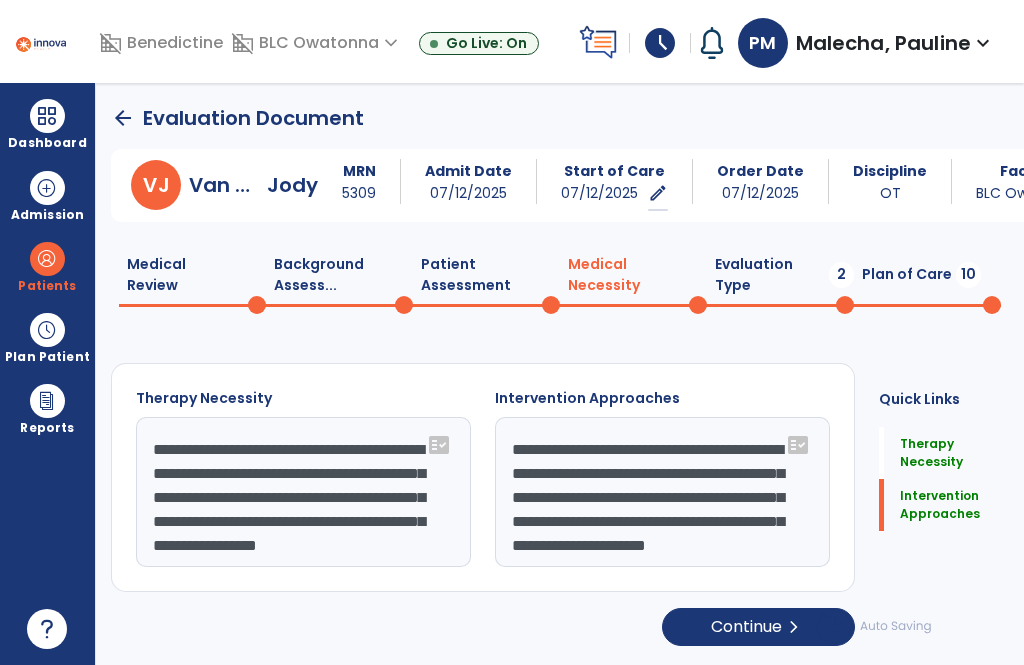 click on "Continue  chevron_right" 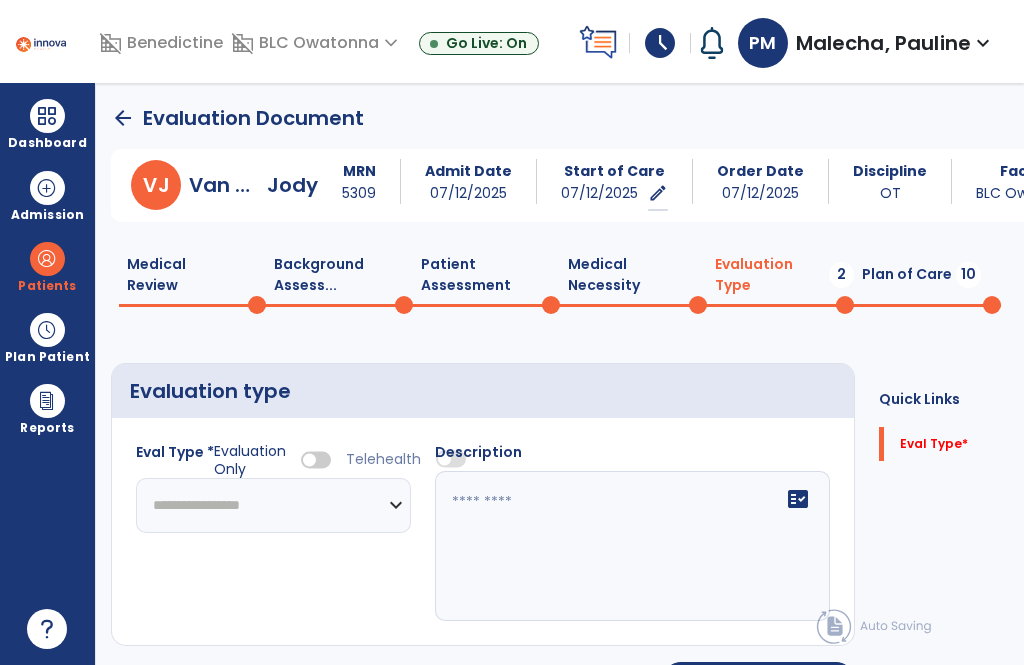 click on "**********" 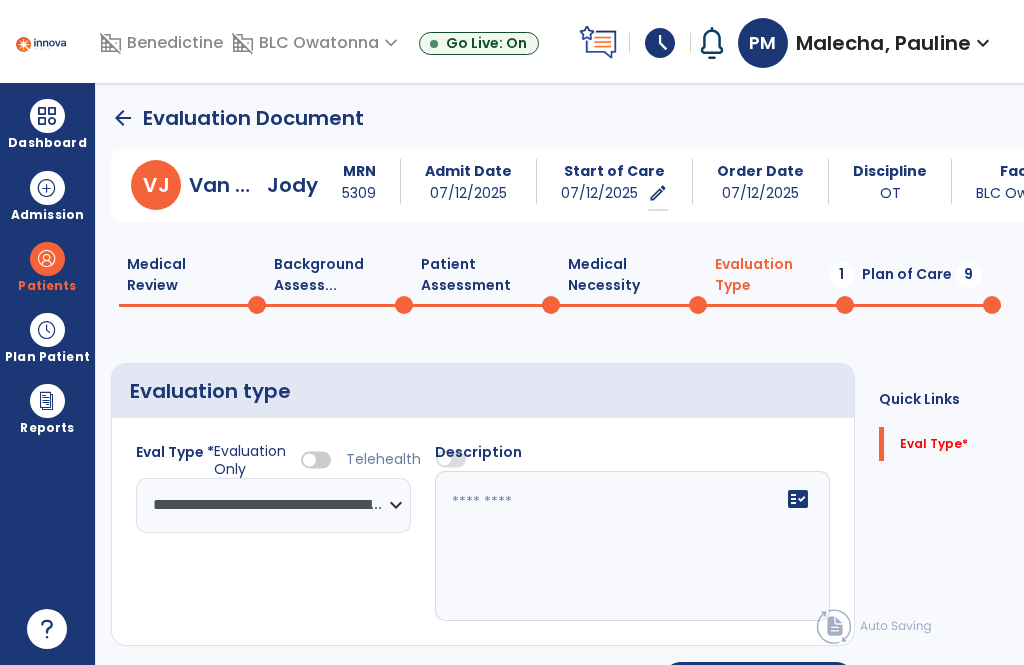 click on "fact_check" 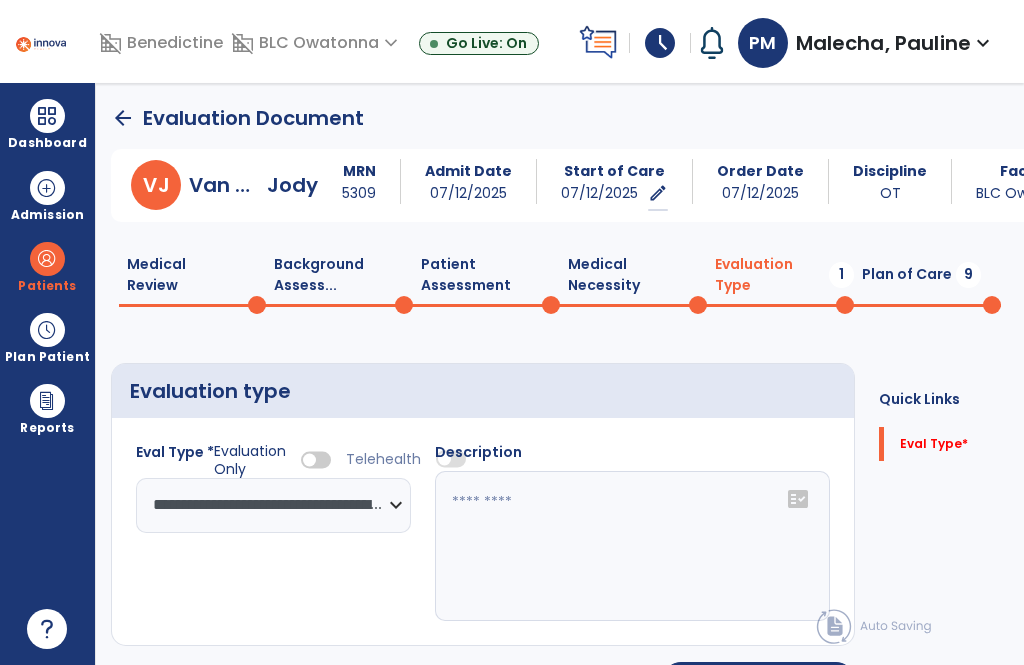 click on "fact_check" 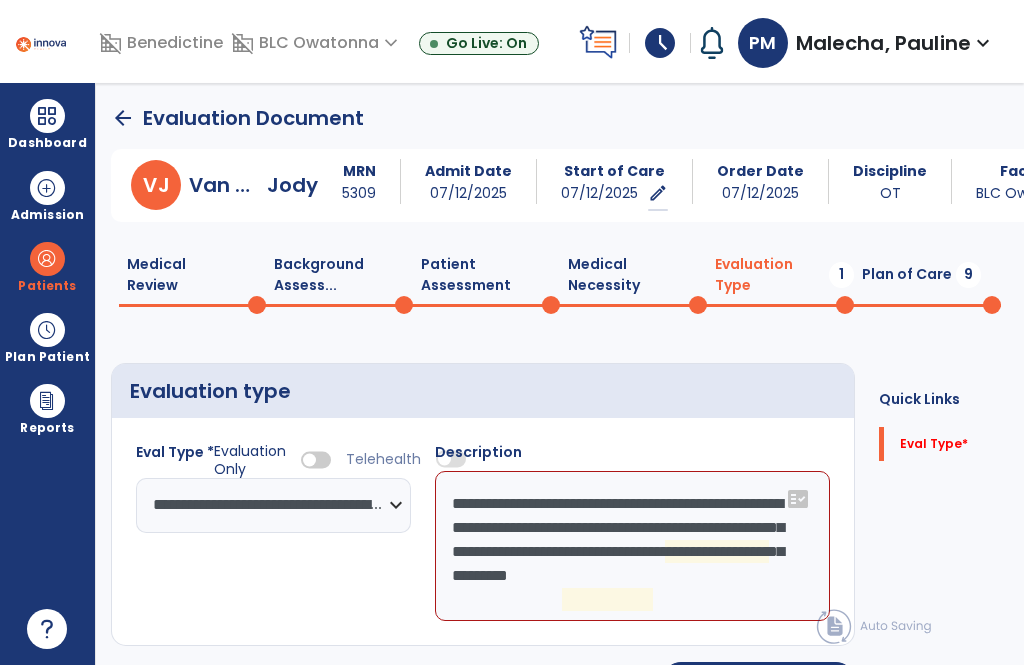click on "**********" 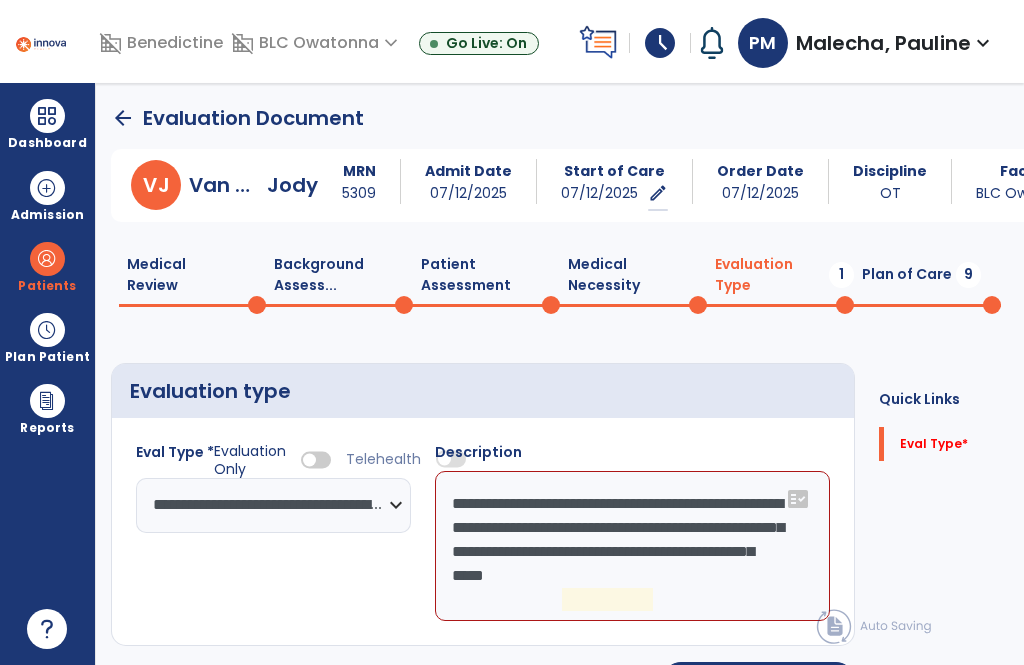 click on "**********" 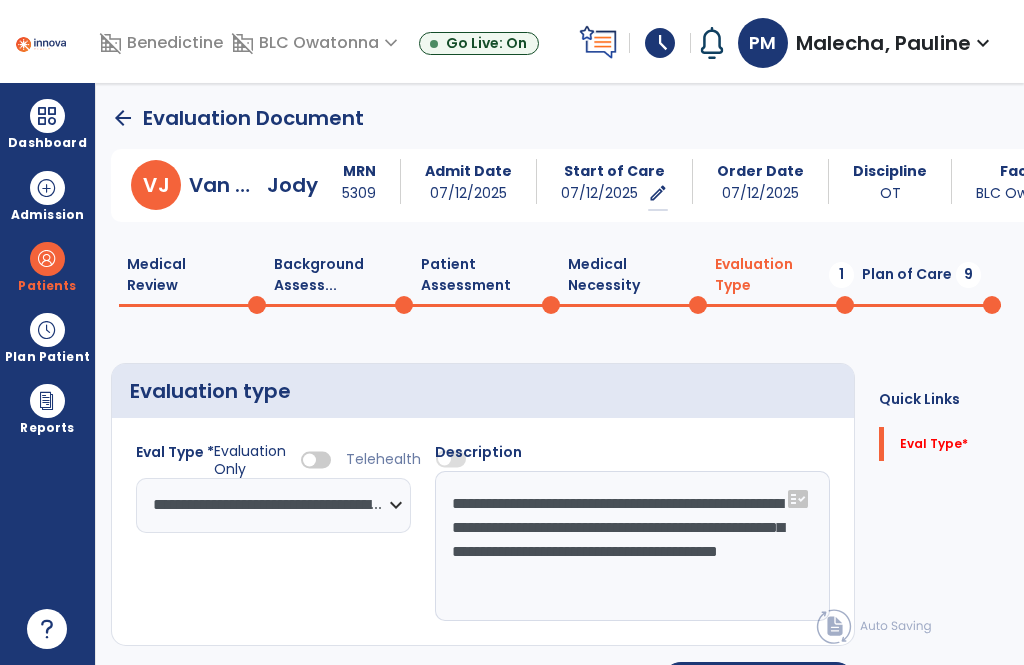 click on "**********" 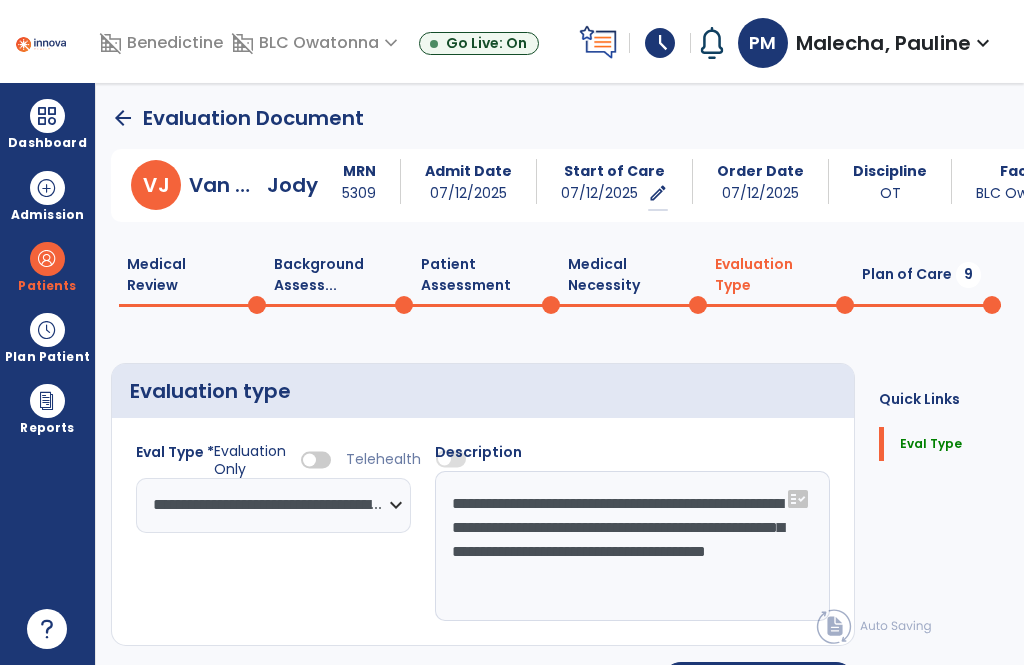 type on "**********" 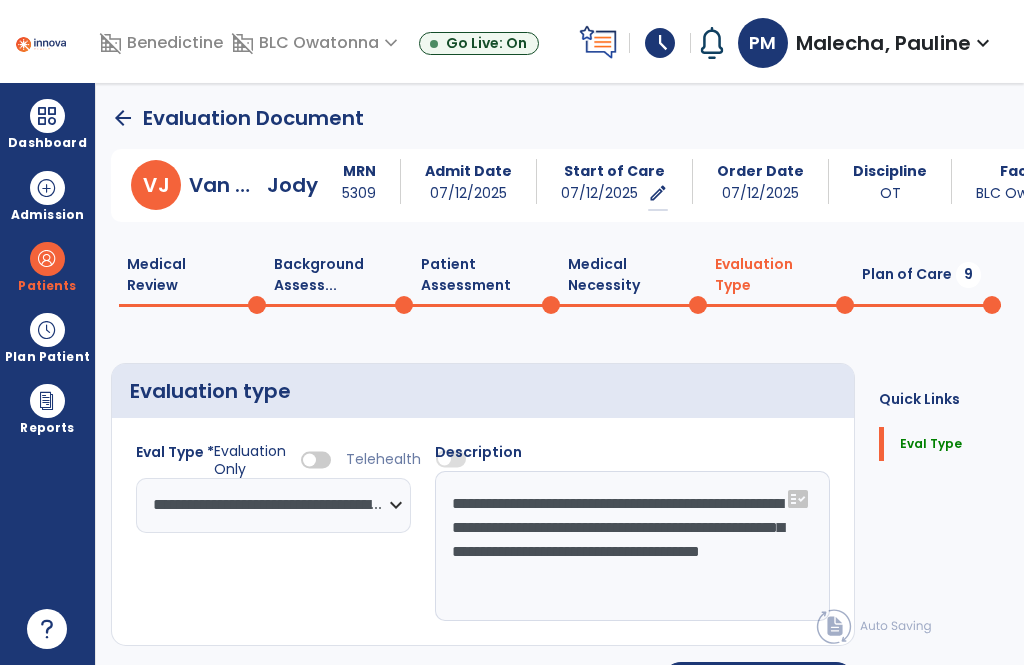 click on "Continue  chevron_right" 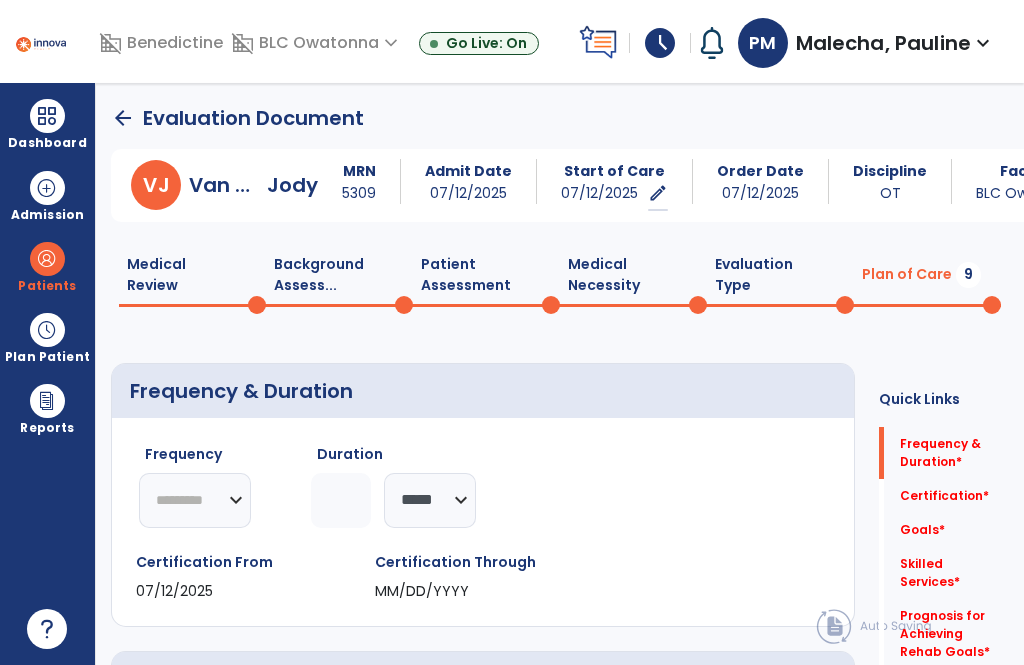 click on "********* ** ** ** ** ** ** **" 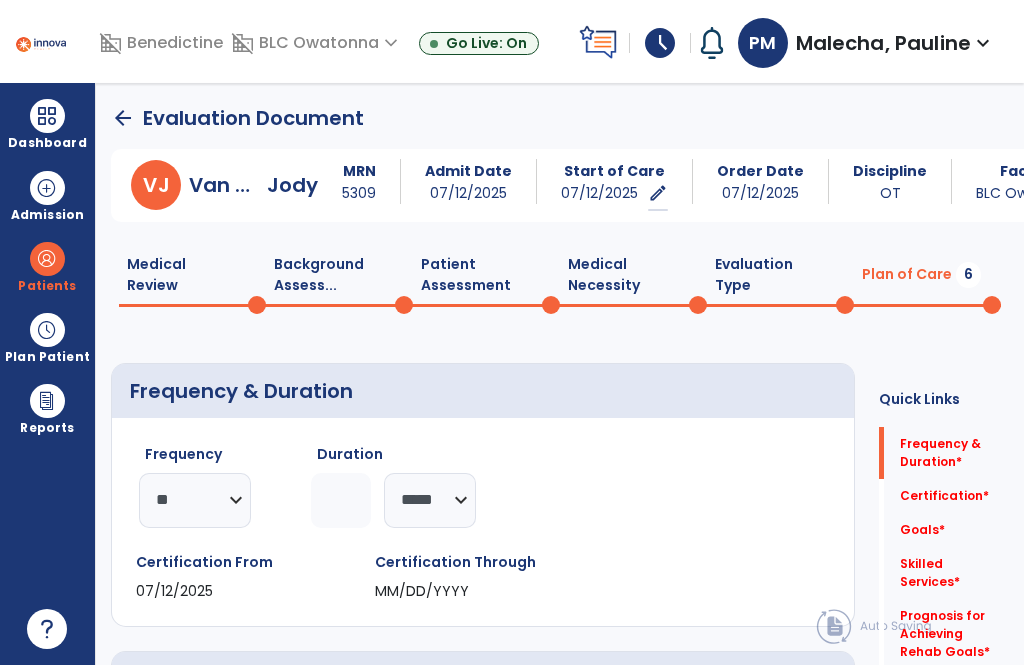 click 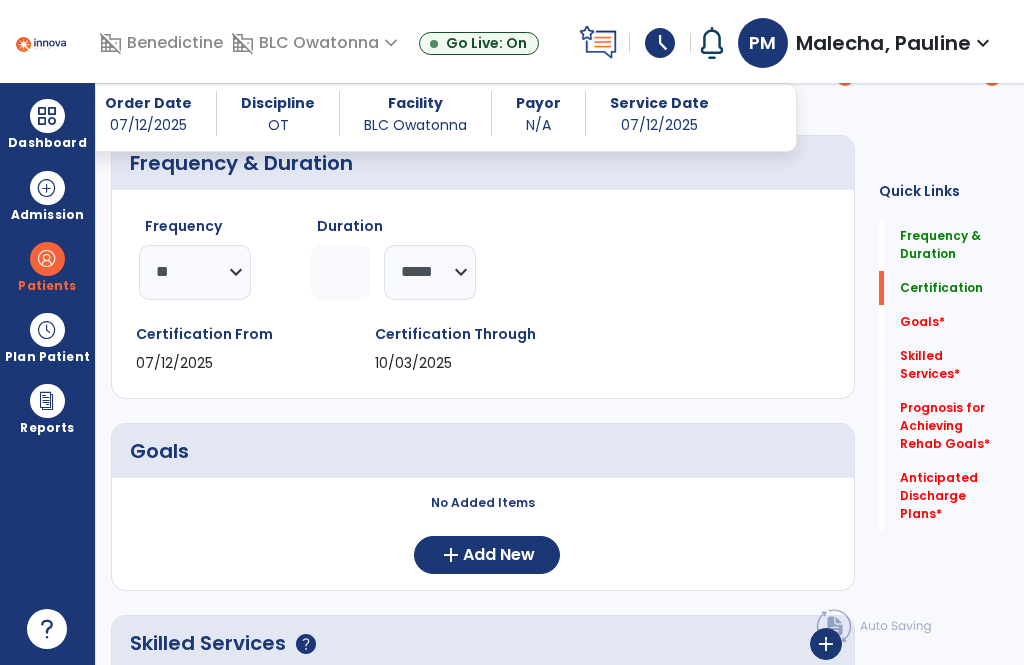 scroll, scrollTop: 260, scrollLeft: 0, axis: vertical 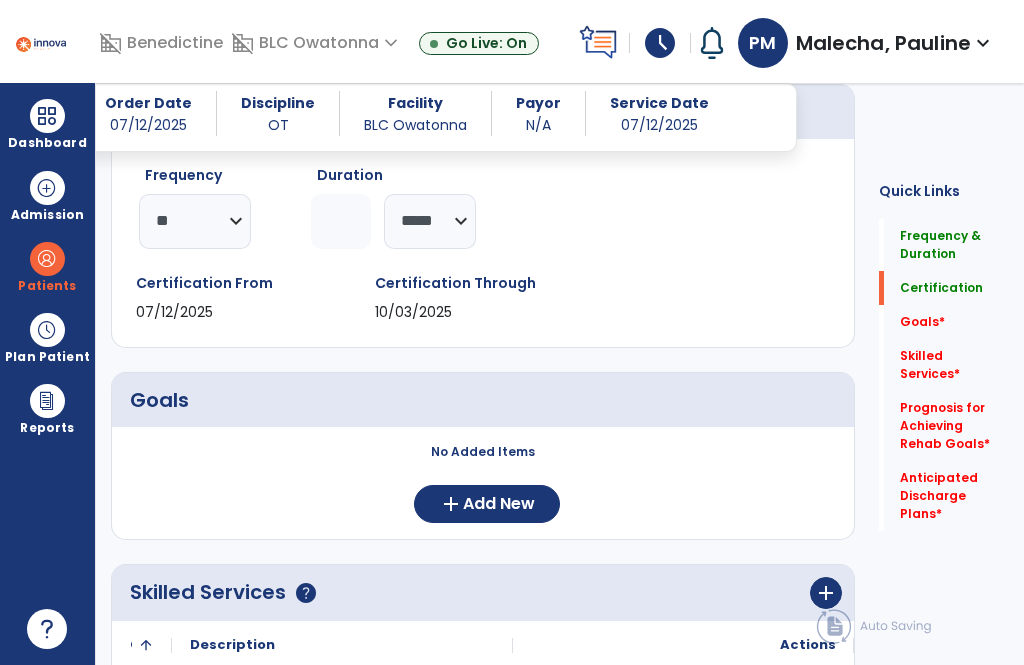 type on "**" 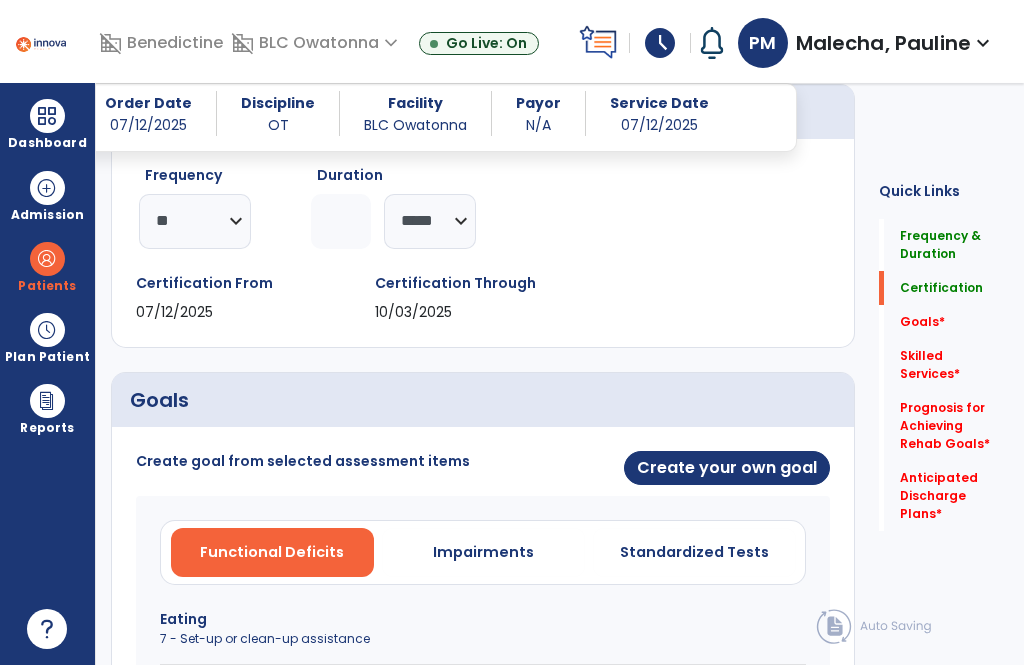 click on "Create your own goal" at bounding box center [727, 468] 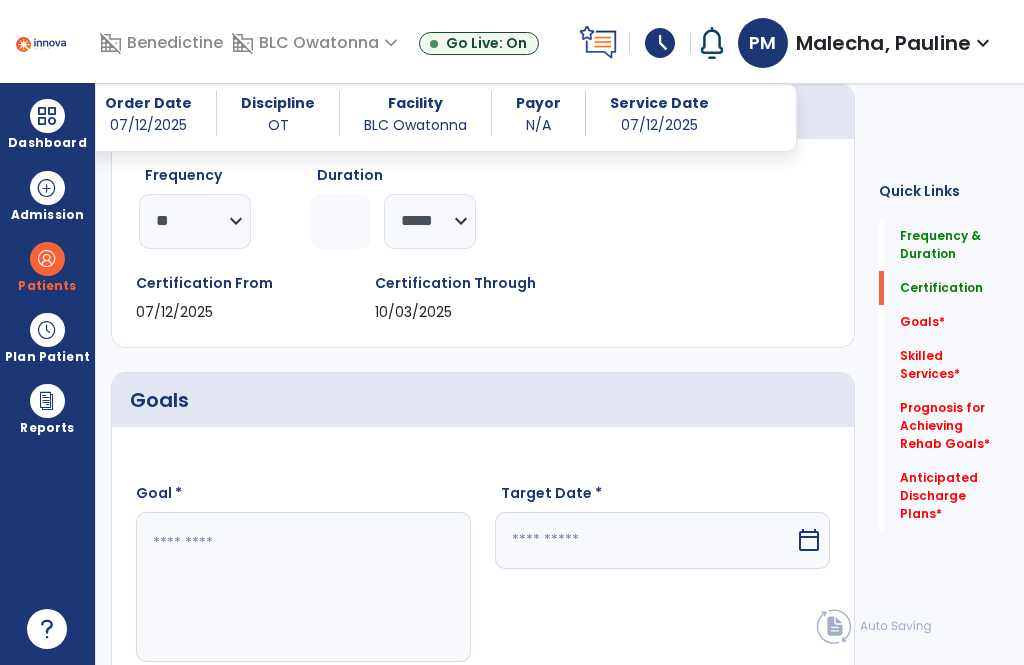 click at bounding box center [303, 587] 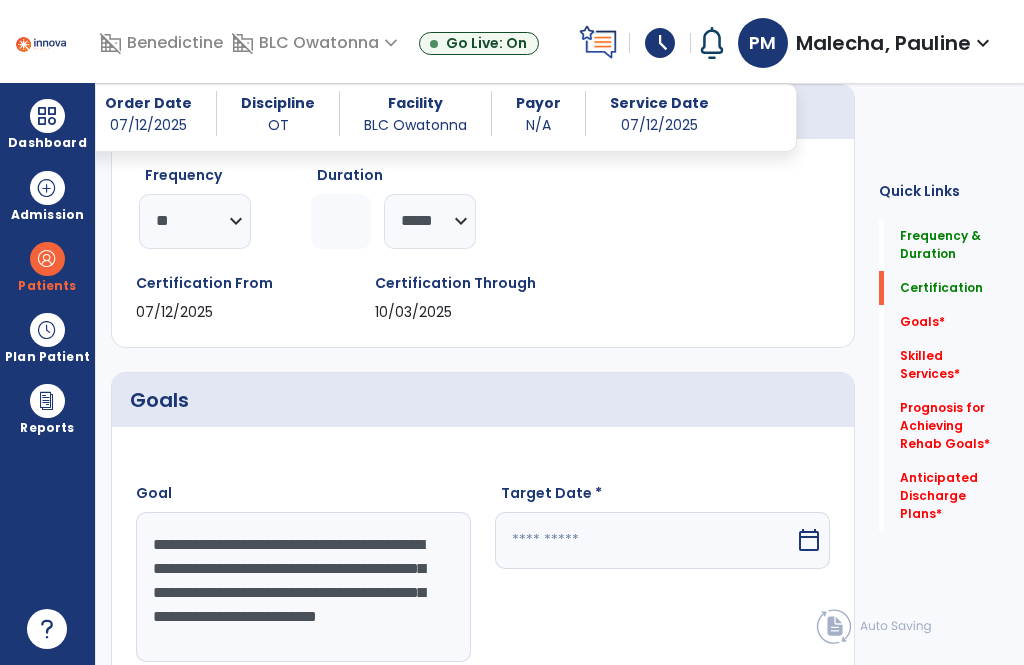 type on "**********" 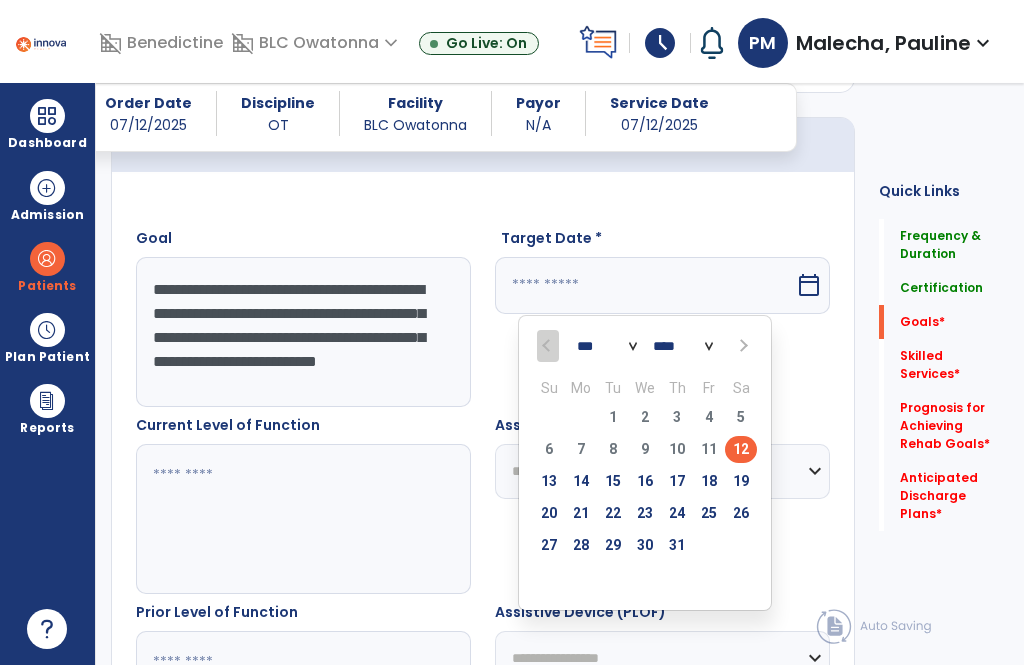 scroll, scrollTop: 517, scrollLeft: 0, axis: vertical 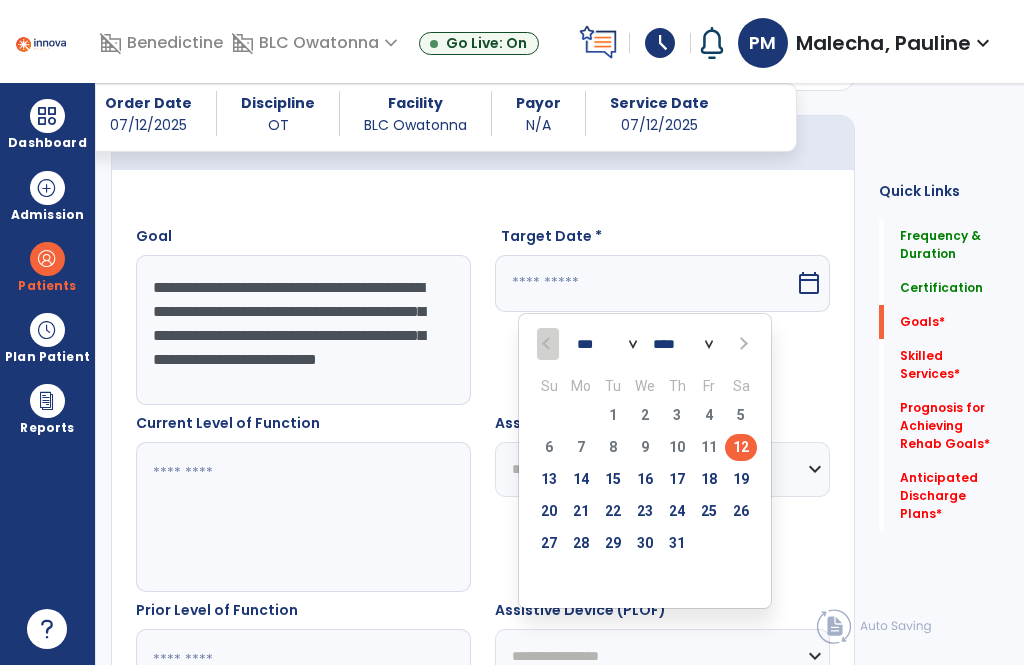 click at bounding box center (741, 343) 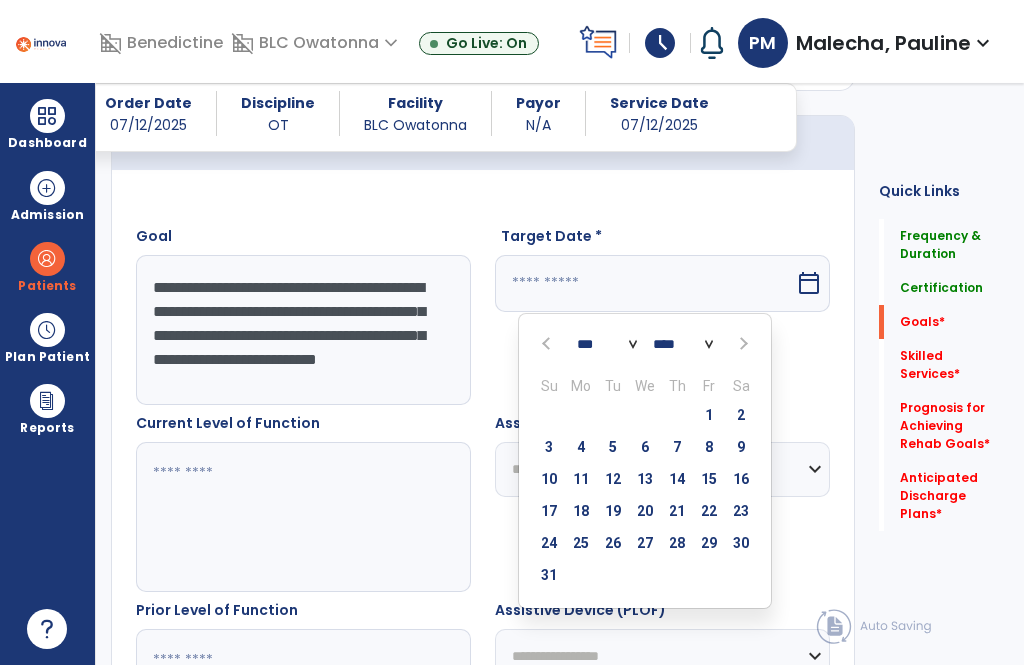 click at bounding box center [741, 343] 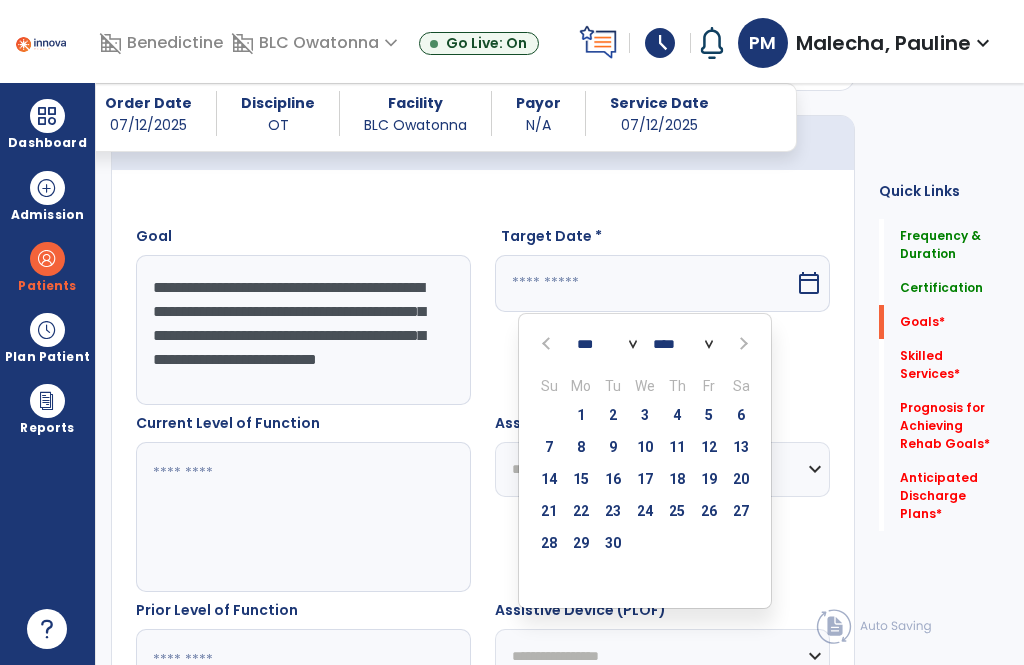 click at bounding box center [741, 343] 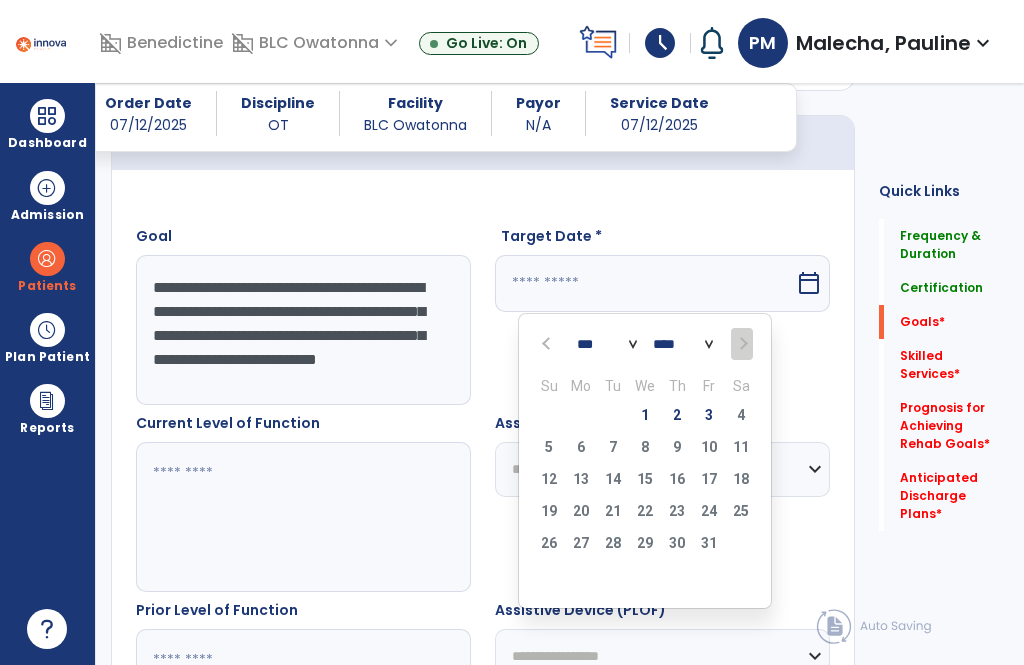 click on "2" at bounding box center [677, 415] 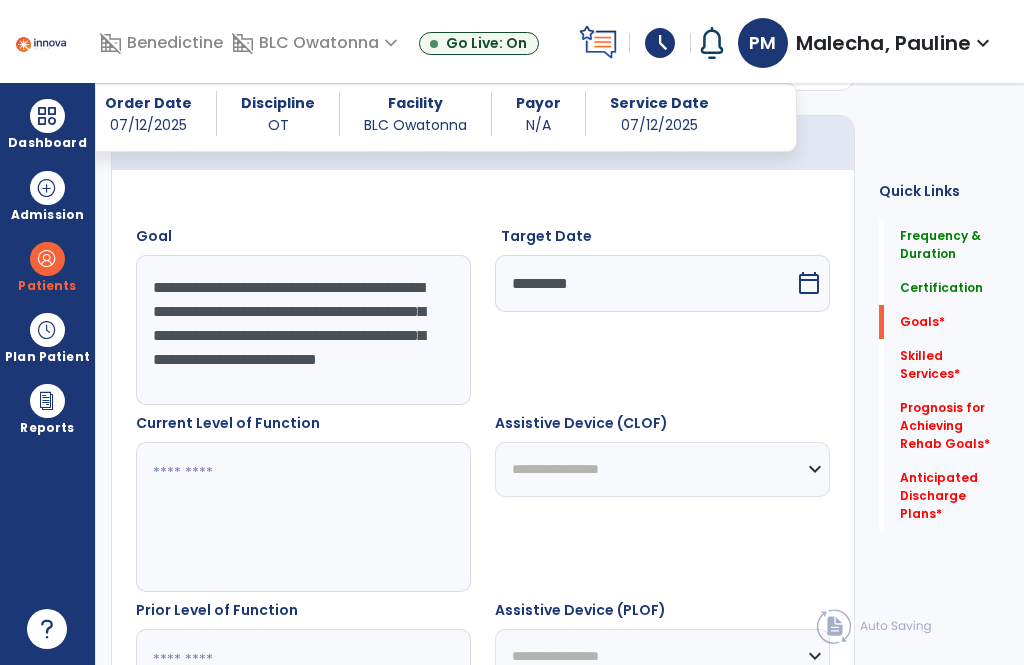click on "**********" at bounding box center (662, 469) 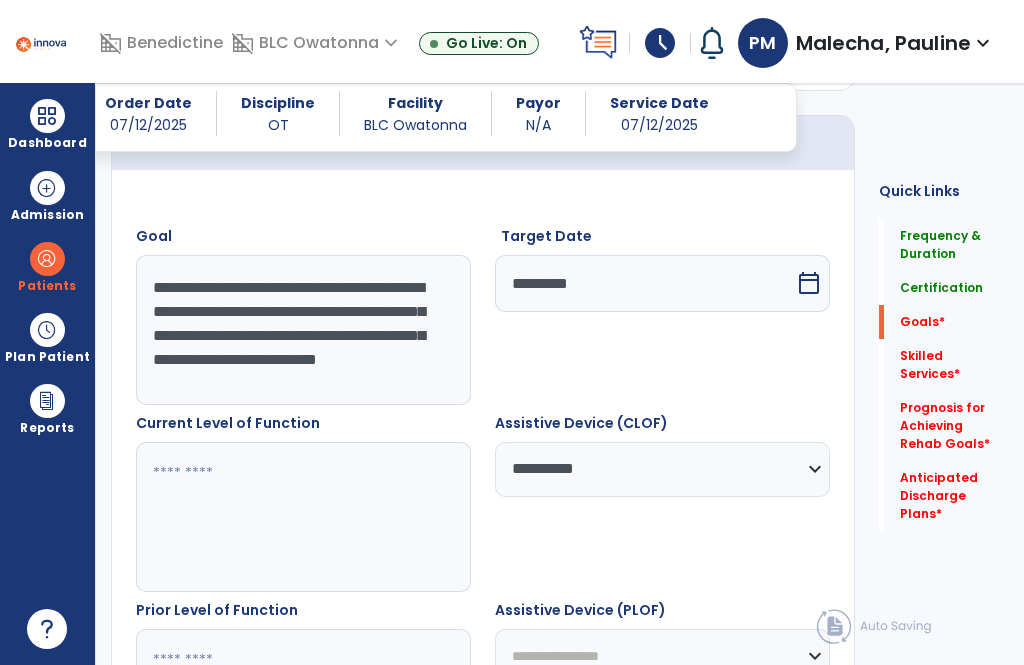click at bounding box center (303, 517) 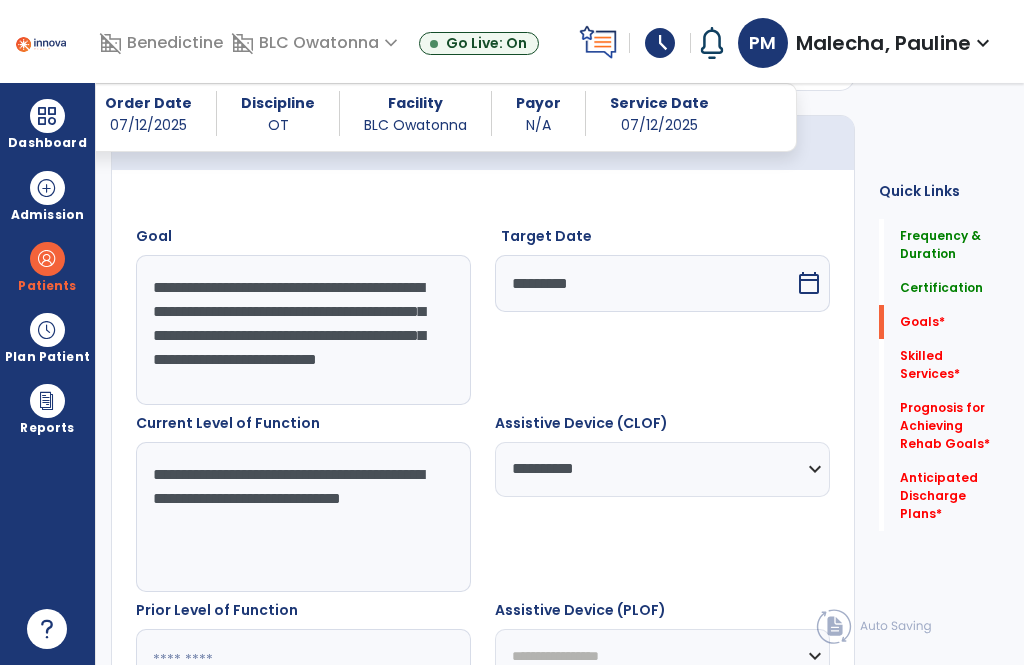 click on "**********" at bounding box center [303, 517] 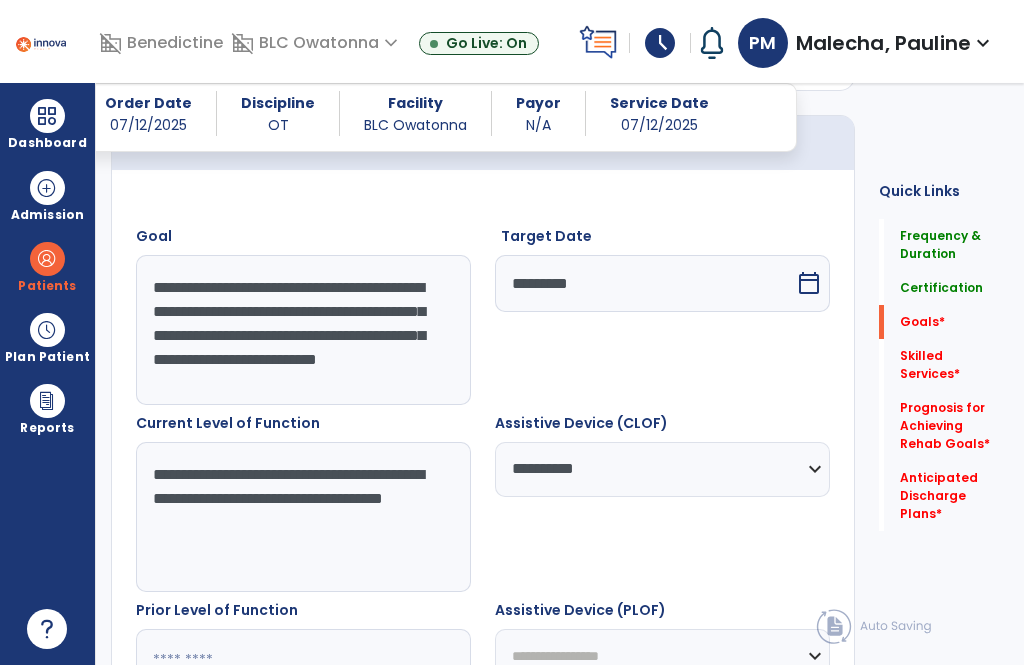 type on "**********" 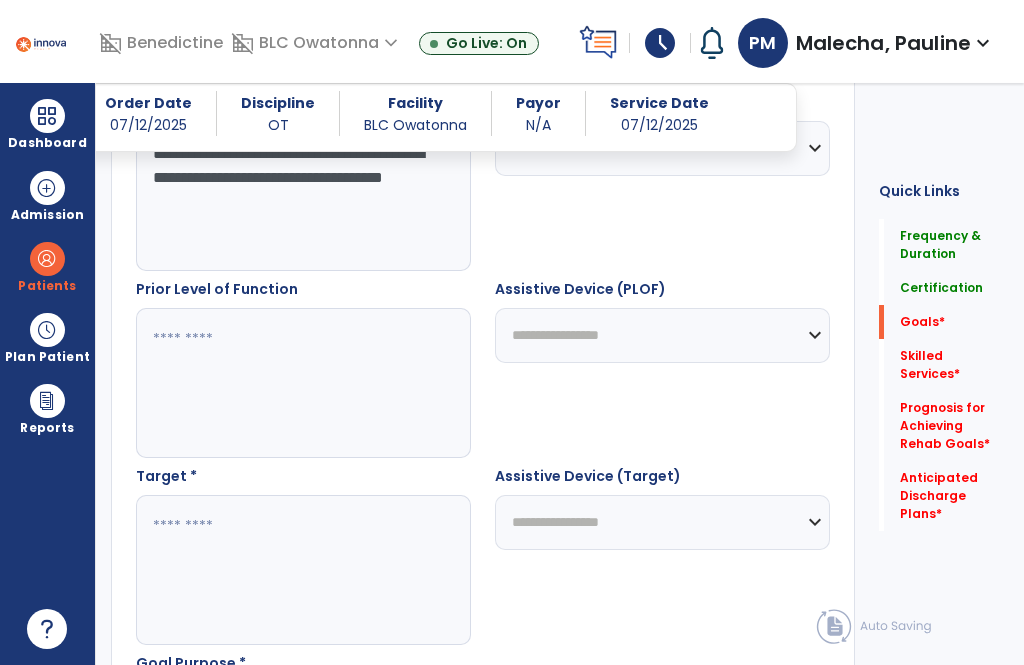scroll, scrollTop: 834, scrollLeft: 0, axis: vertical 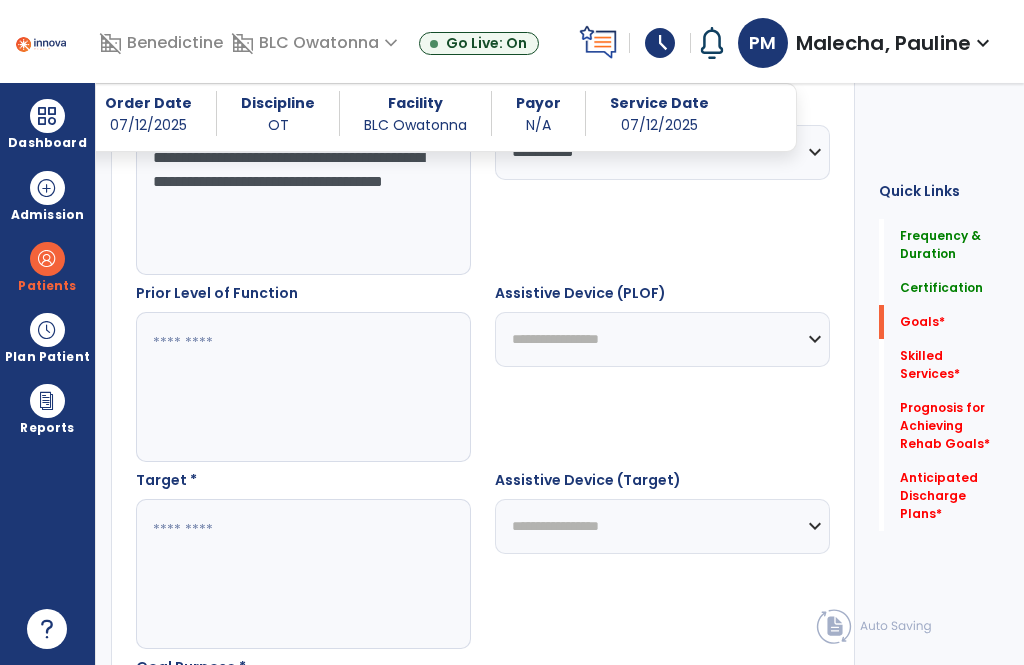 click at bounding box center [303, 387] 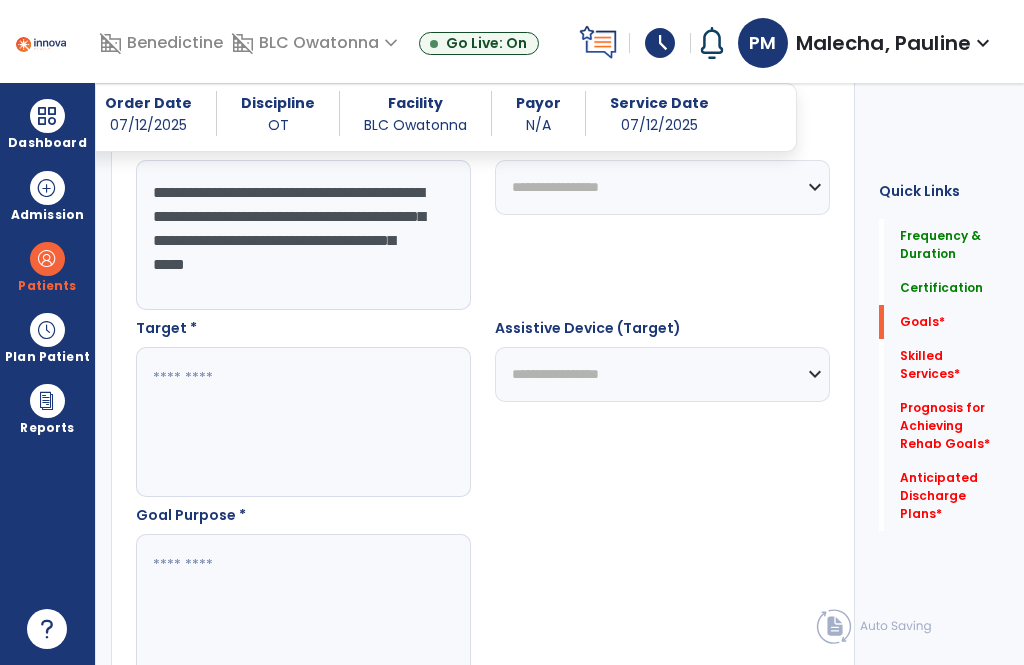 scroll, scrollTop: 982, scrollLeft: 0, axis: vertical 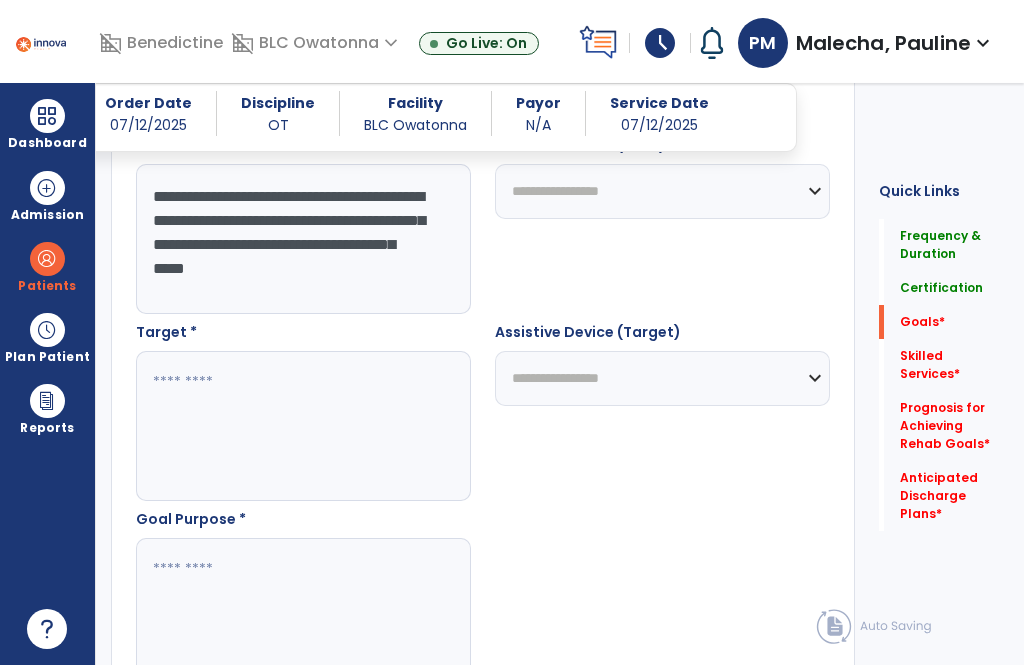 type on "**********" 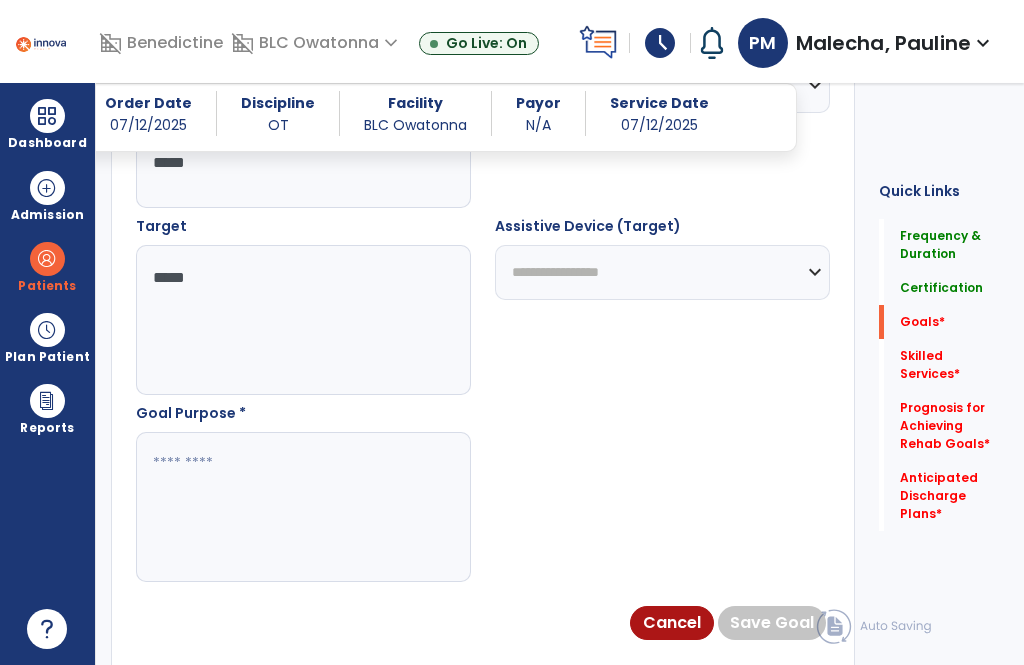 scroll, scrollTop: 1095, scrollLeft: 0, axis: vertical 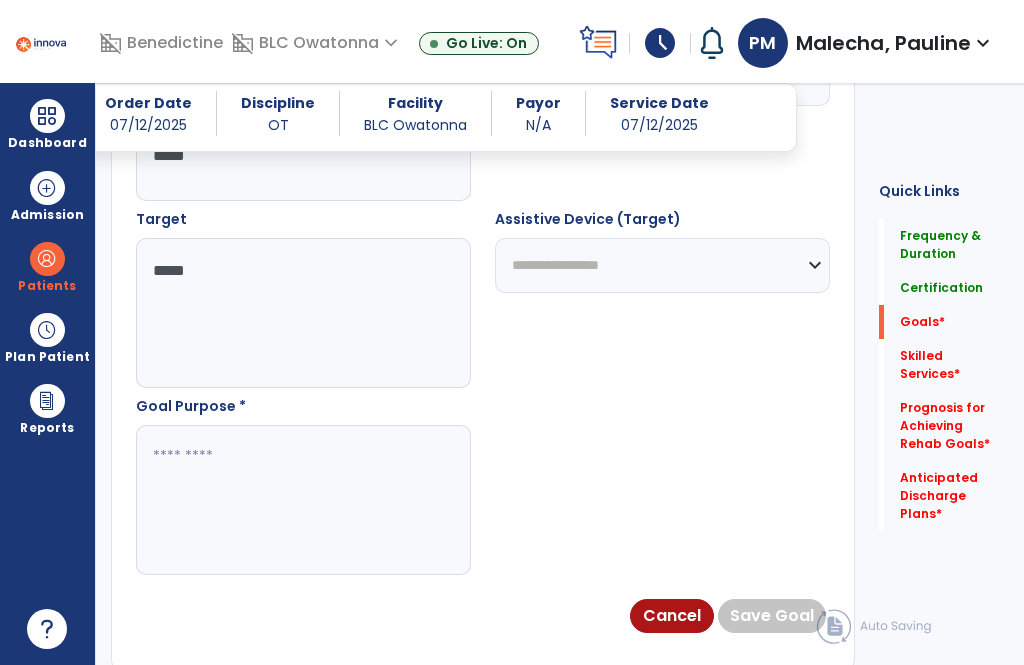 type on "*****" 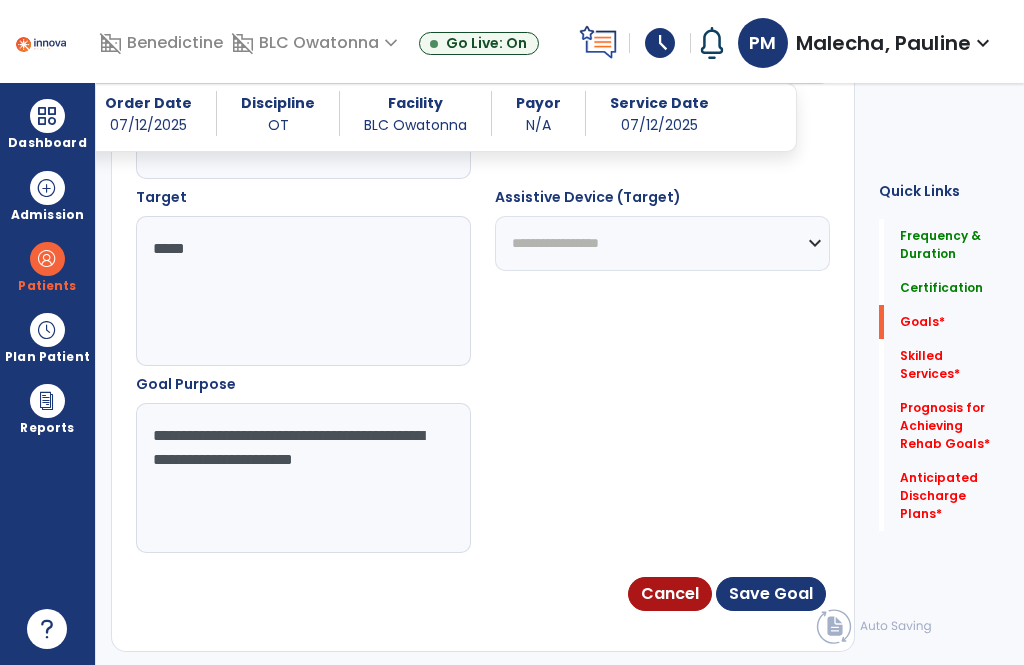 scroll, scrollTop: 1114, scrollLeft: 0, axis: vertical 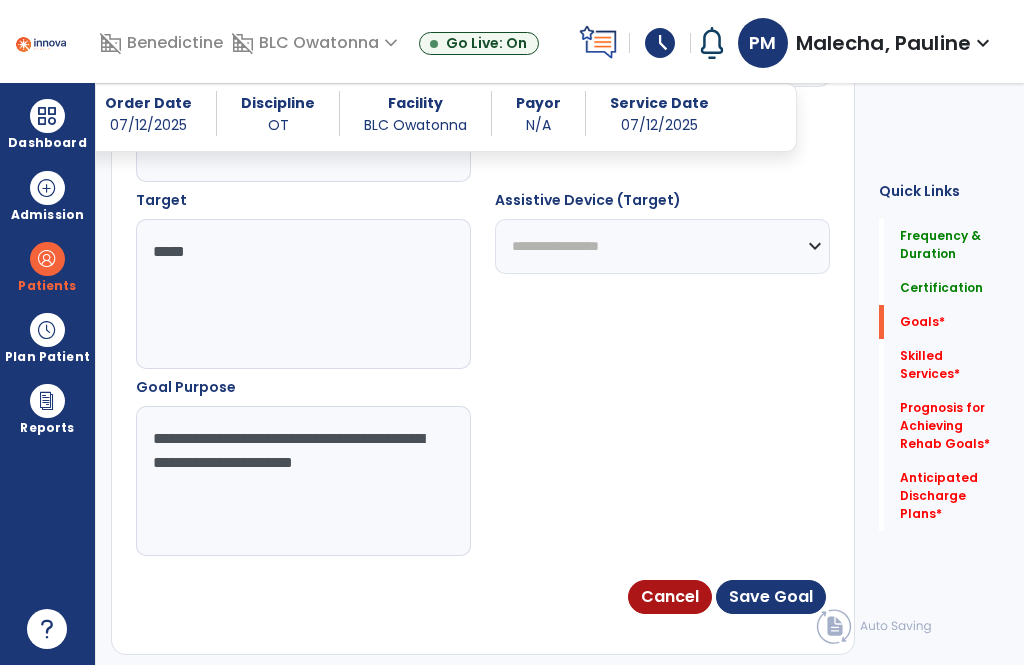 type on "**********" 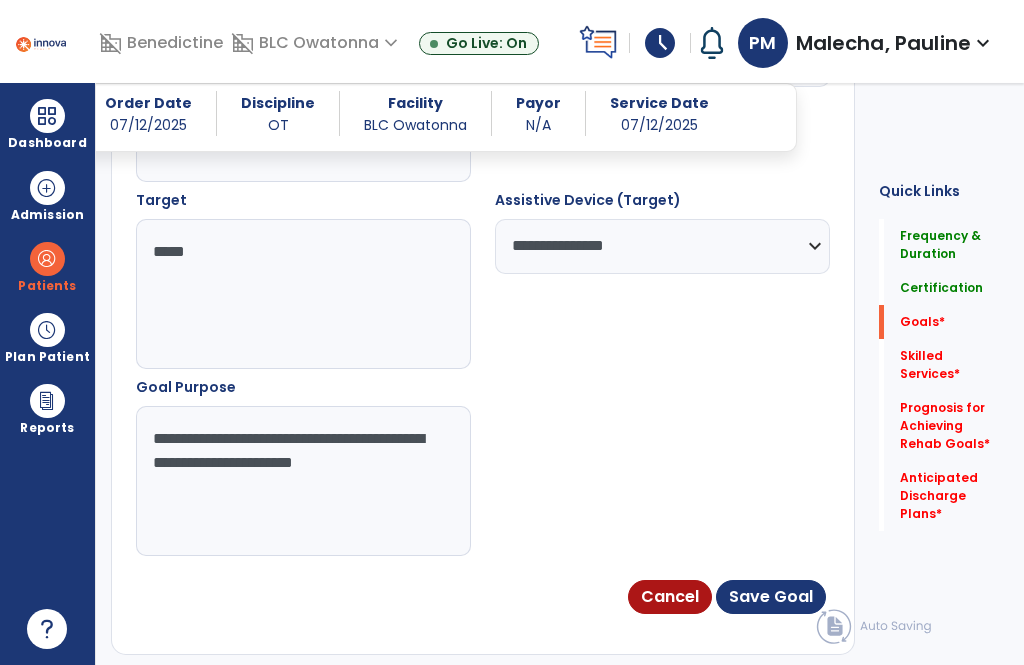 click on "Save Goal" at bounding box center (771, 597) 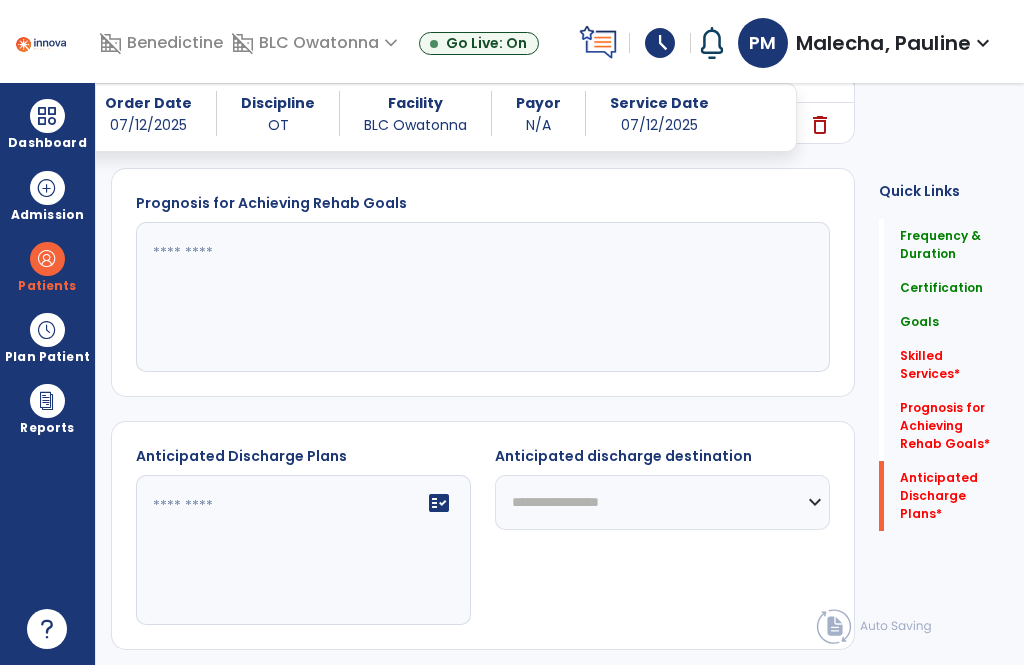 click 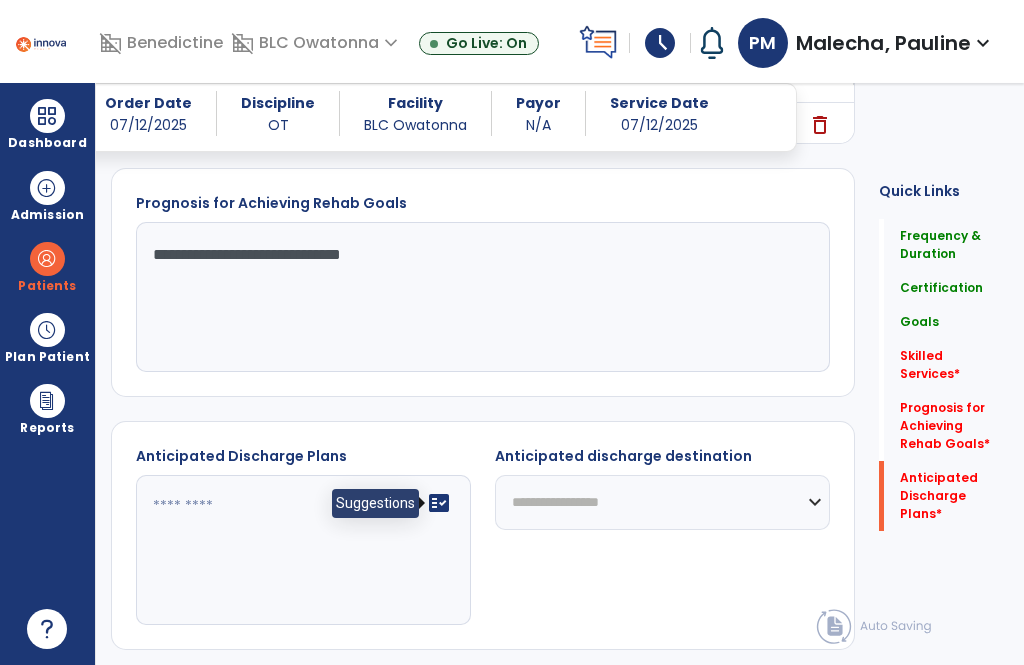 type on "**********" 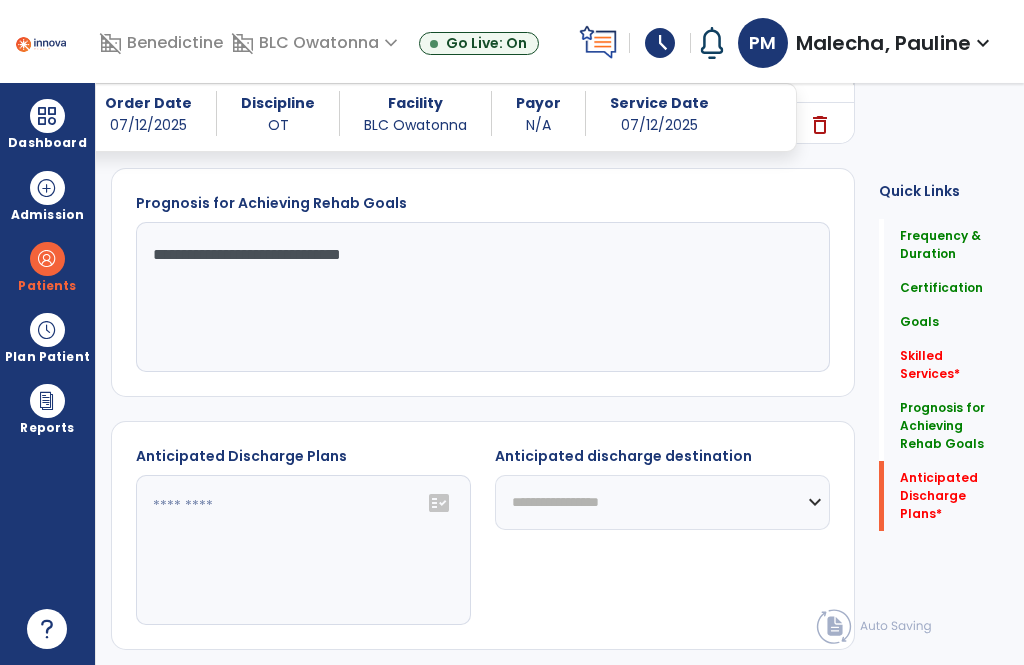 click on "fact_check" 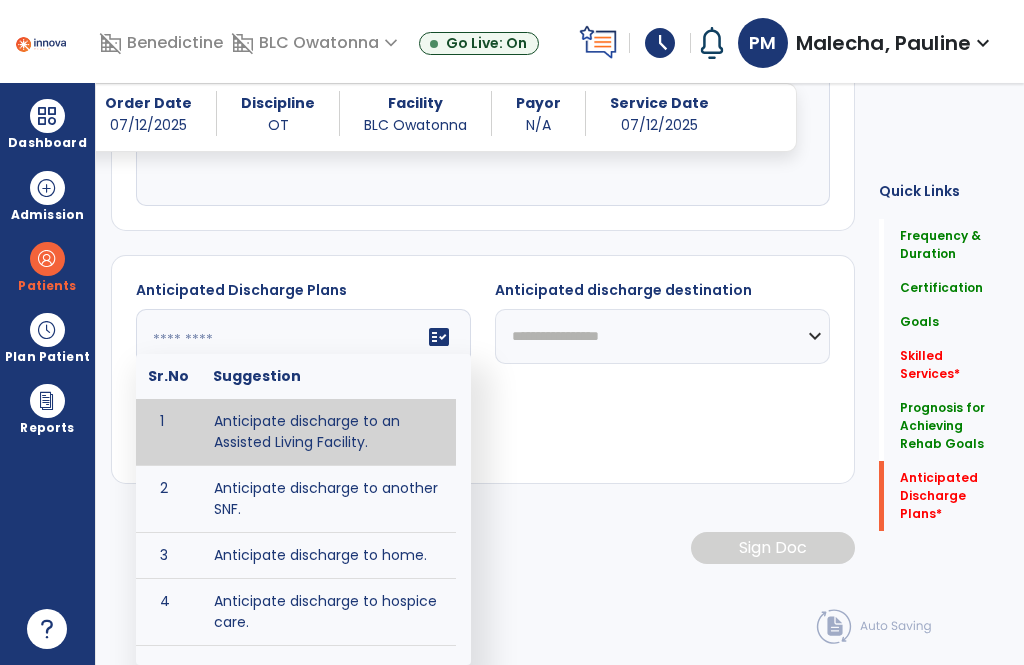 scroll, scrollTop: 1283, scrollLeft: 0, axis: vertical 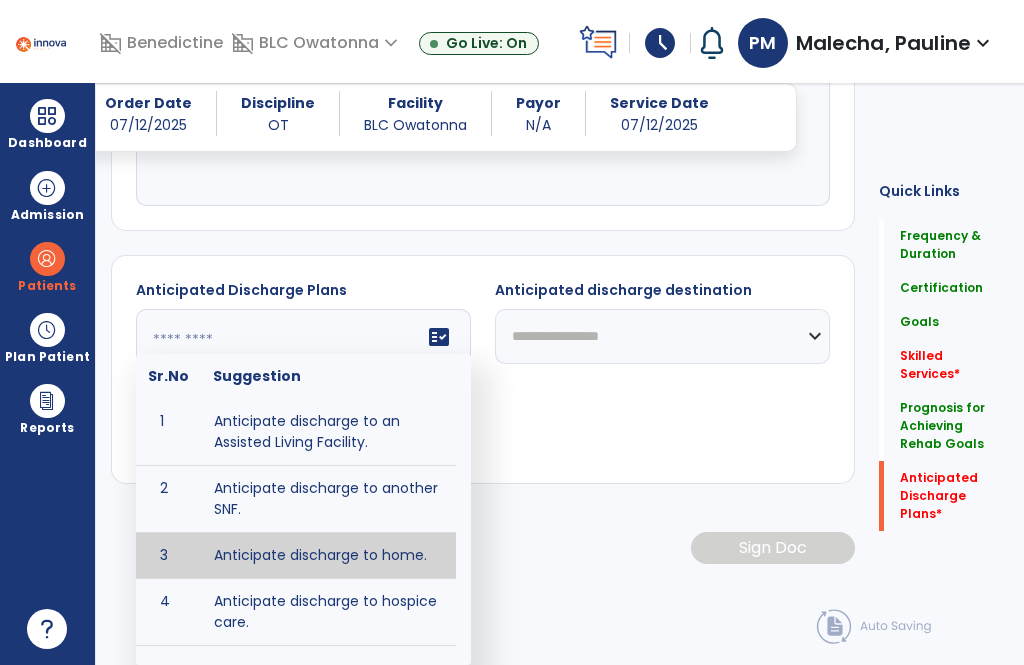 type on "**********" 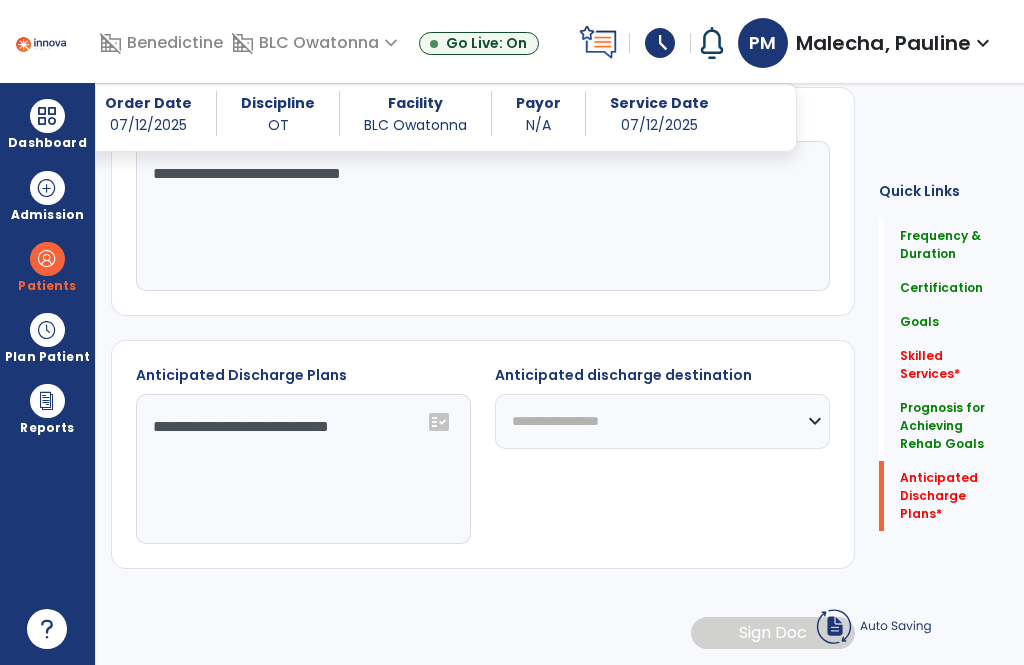 scroll, scrollTop: 1198, scrollLeft: 0, axis: vertical 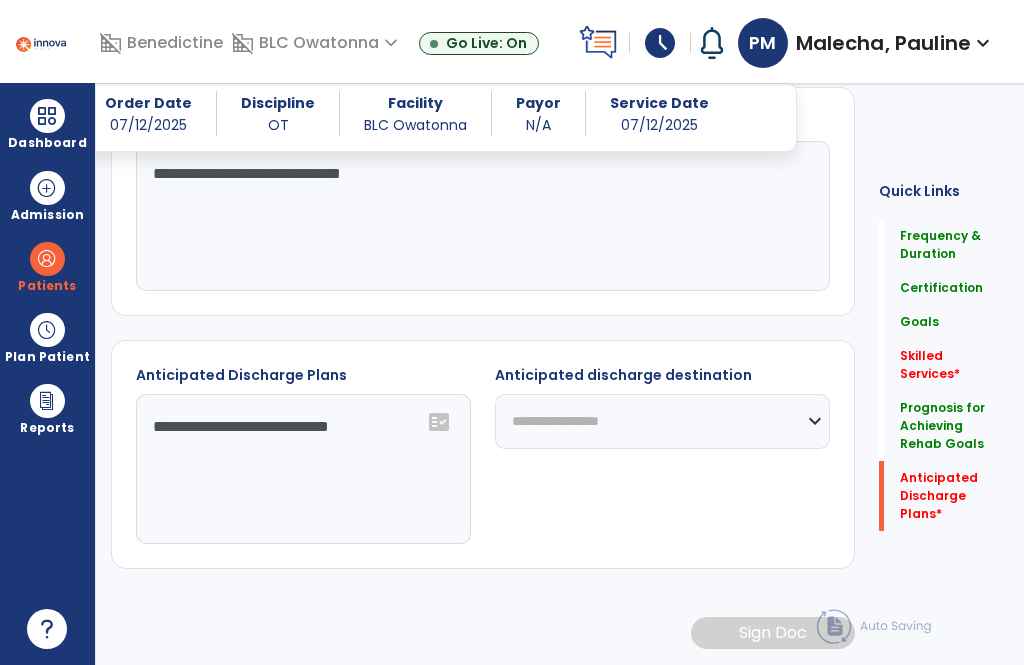 click on "**********" 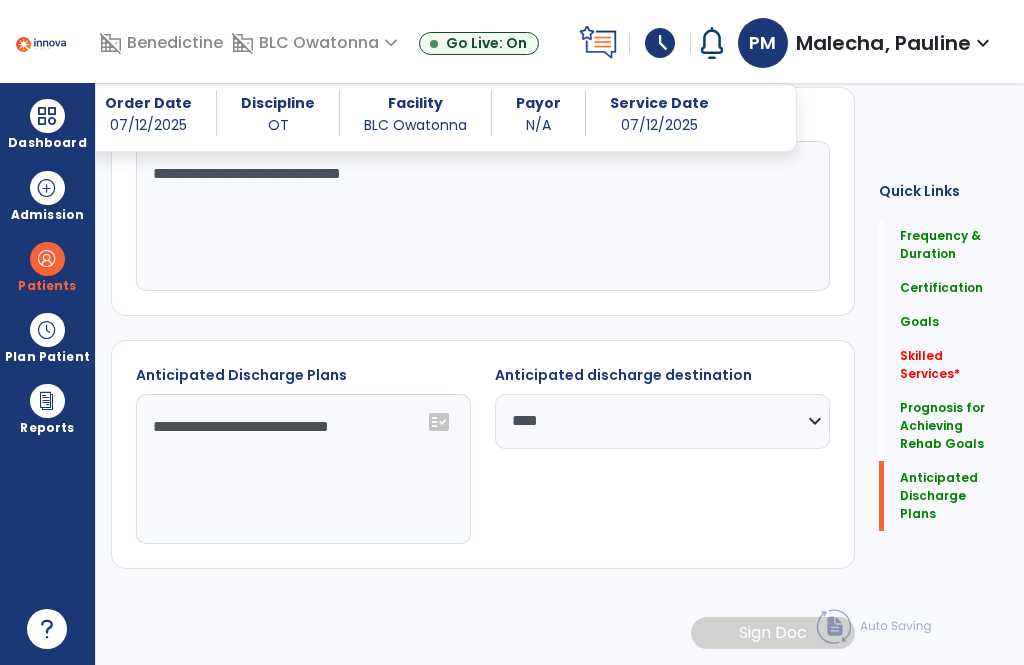 click on "Skilled Services   *" 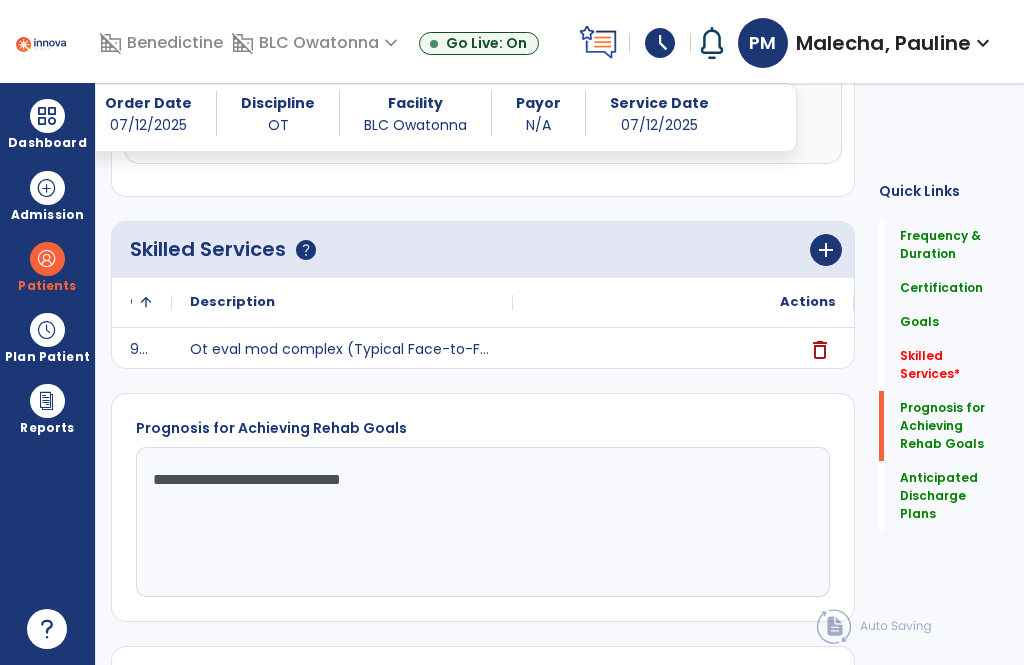 scroll, scrollTop: 845, scrollLeft: 0, axis: vertical 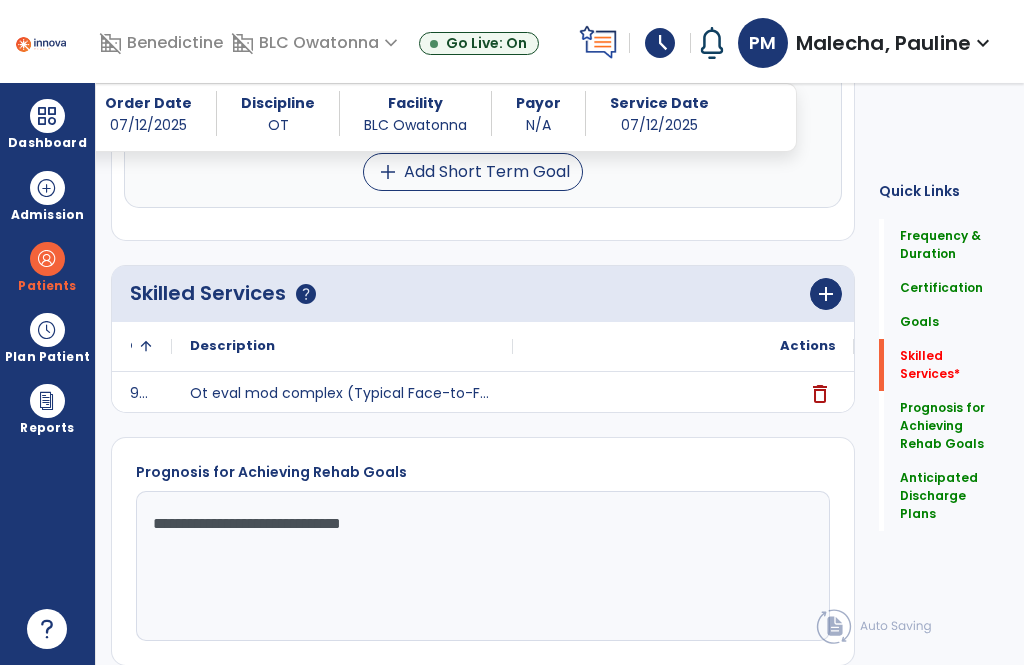 click on "add" 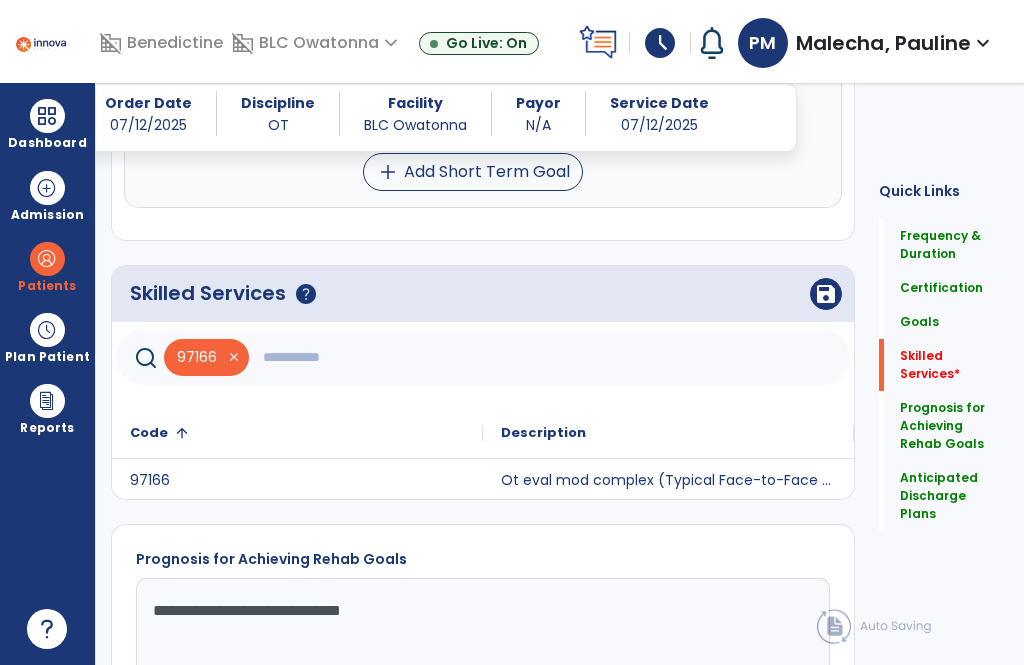 click 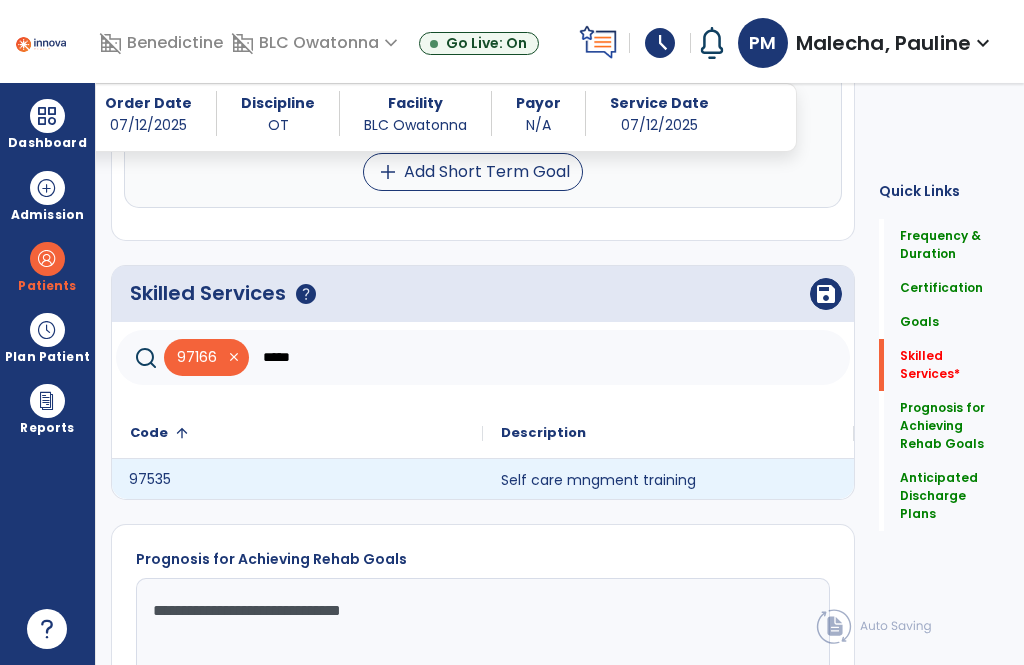 click on "97535" 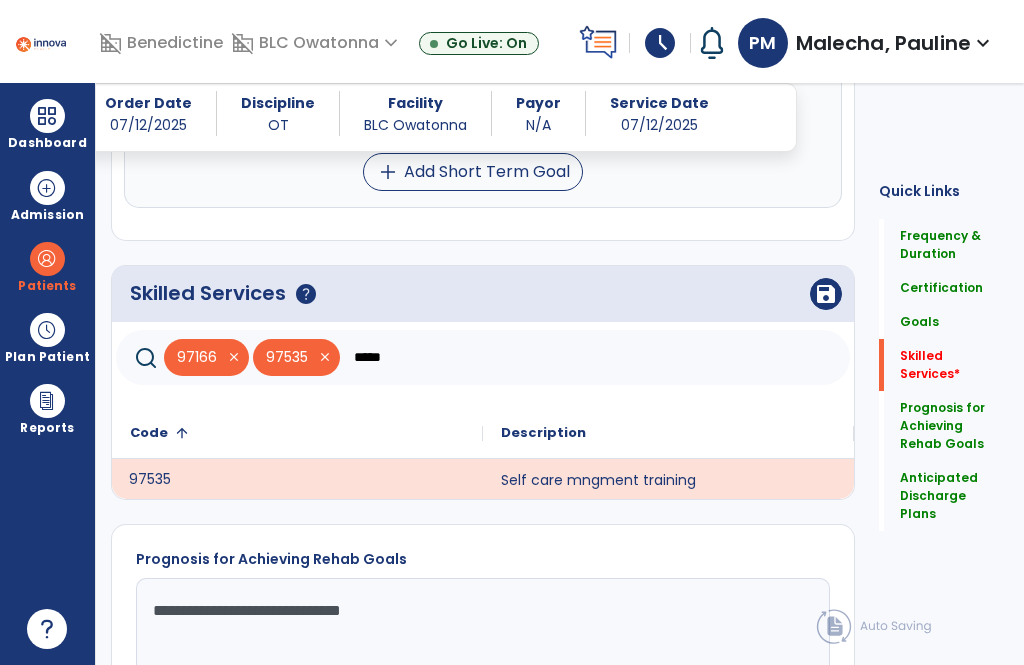 click on "*****" 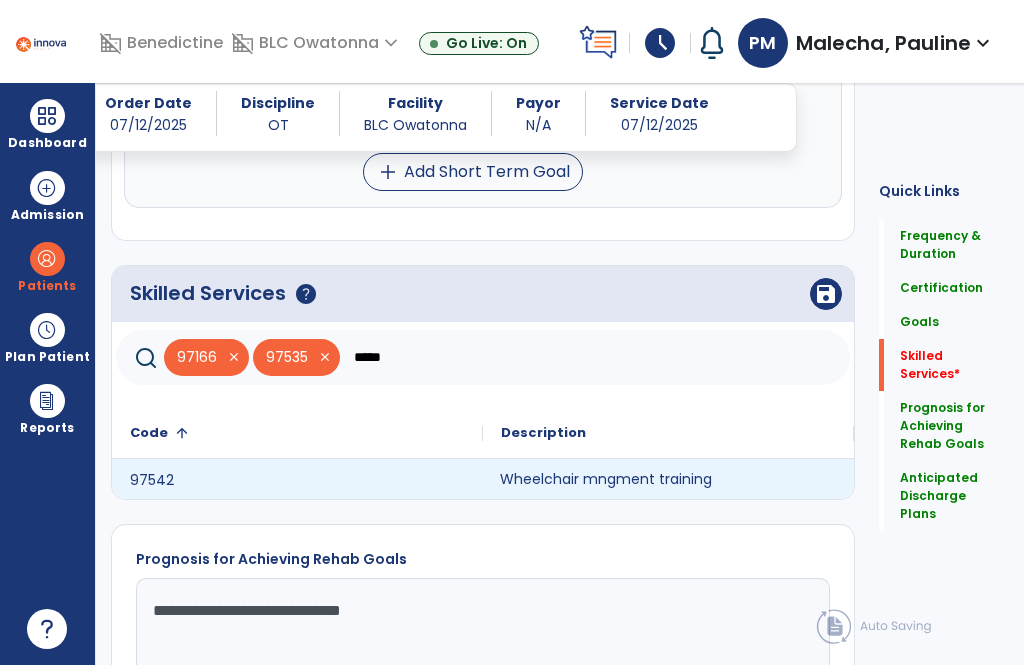 click on "Wheelchair mngment training" 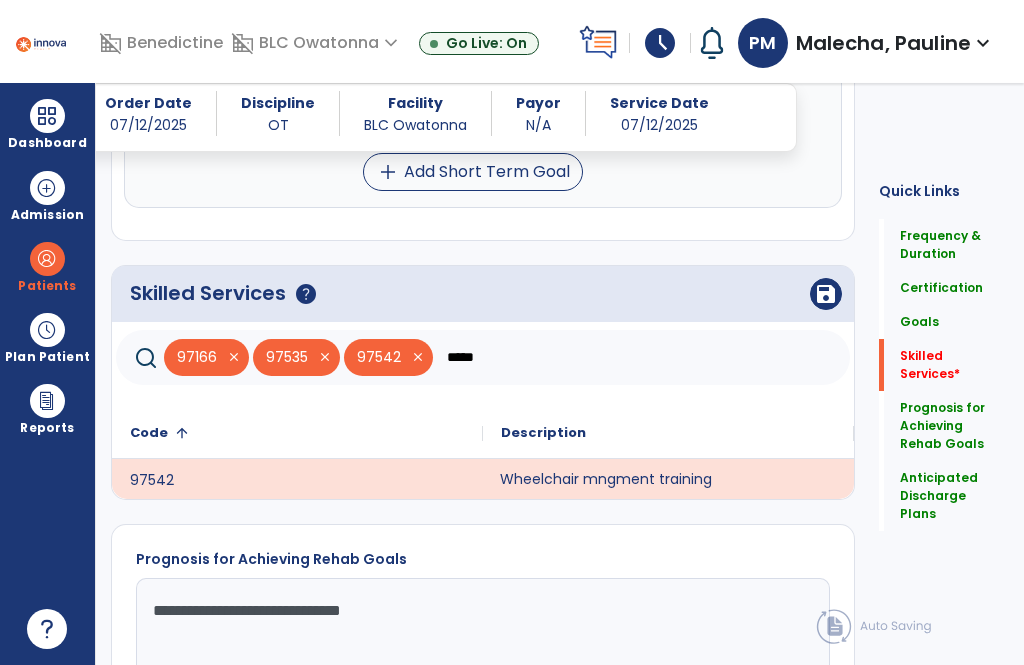 click on "*****" 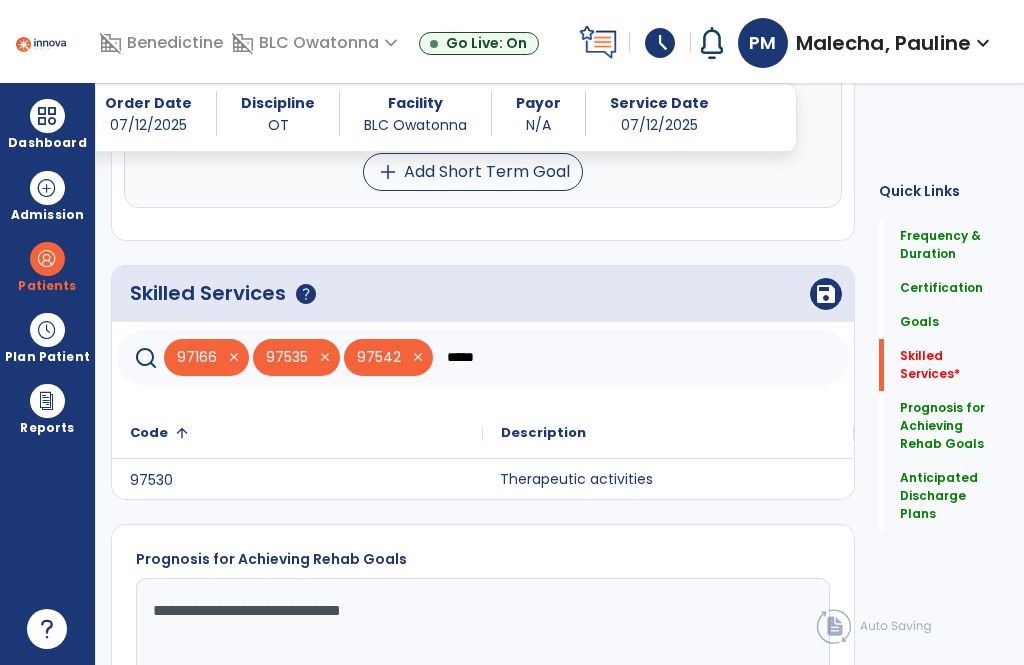 click on "Therapeutic activities" 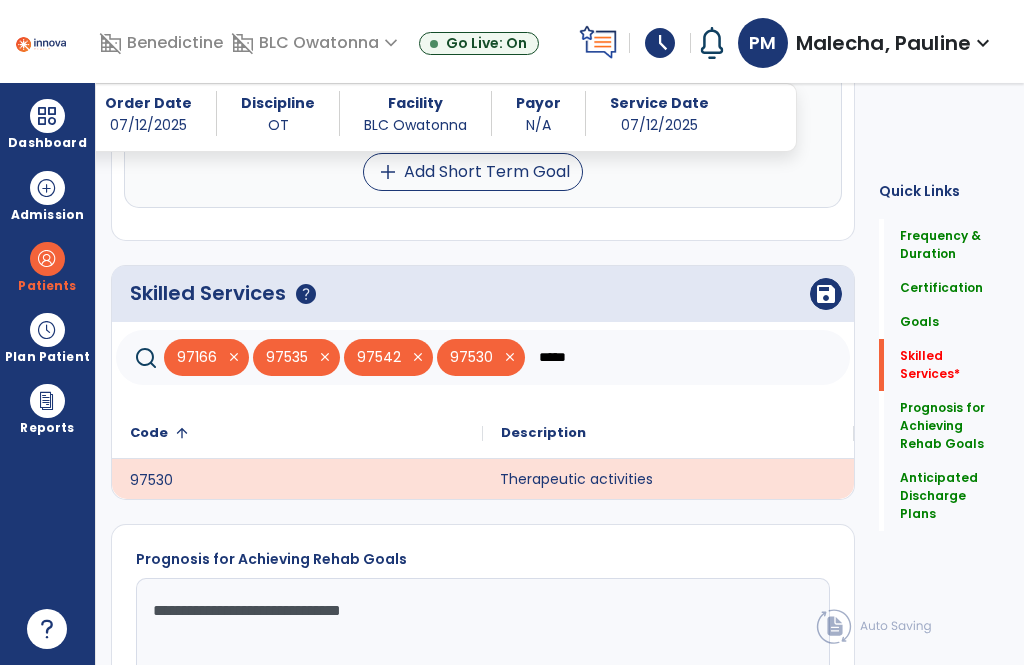 click on "*****" 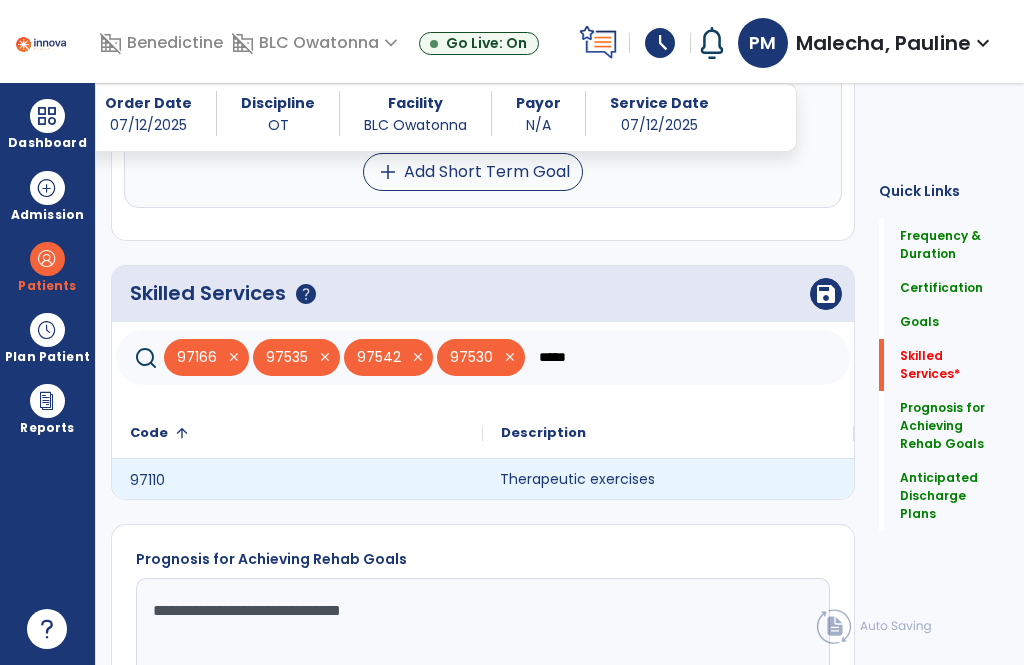 click on "Therapeutic exercises" 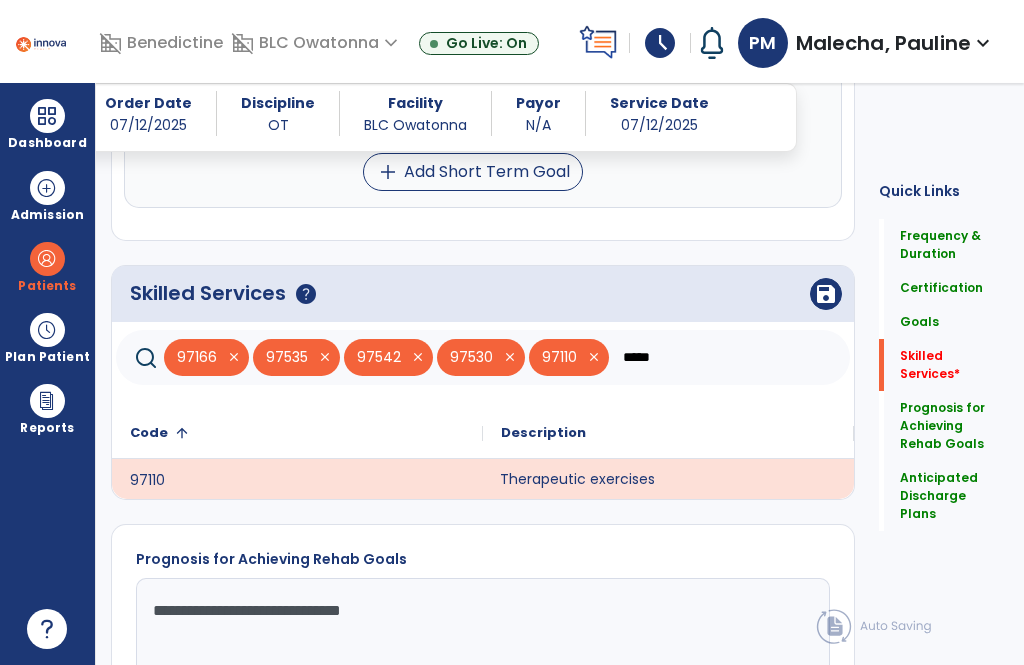 click on "*****" 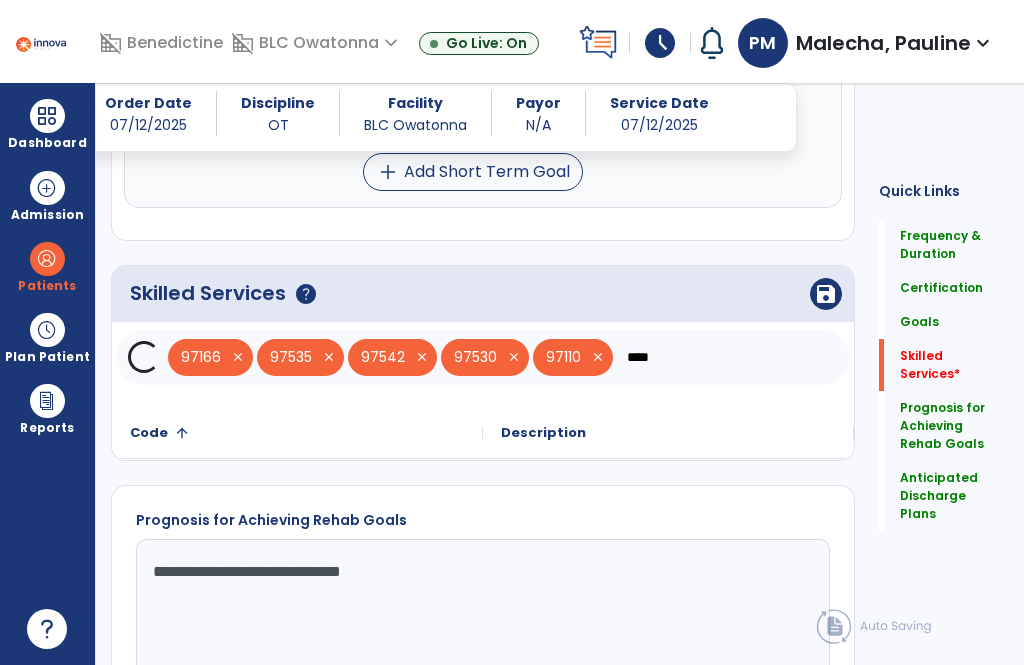 type on "*****" 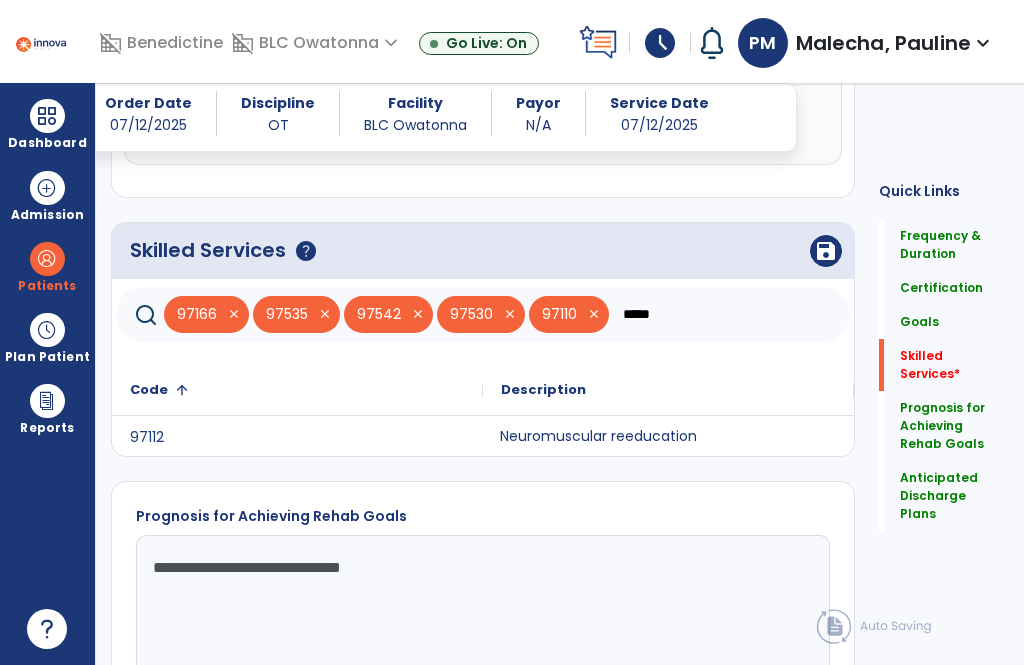 scroll, scrollTop: 888, scrollLeft: 0, axis: vertical 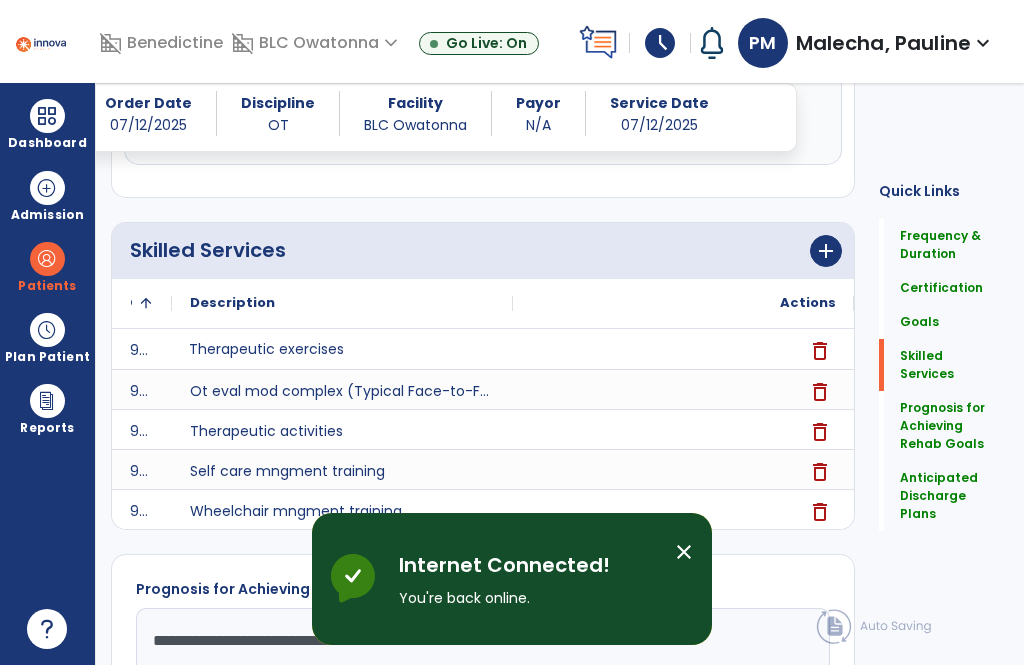 click on "close" at bounding box center [684, 552] 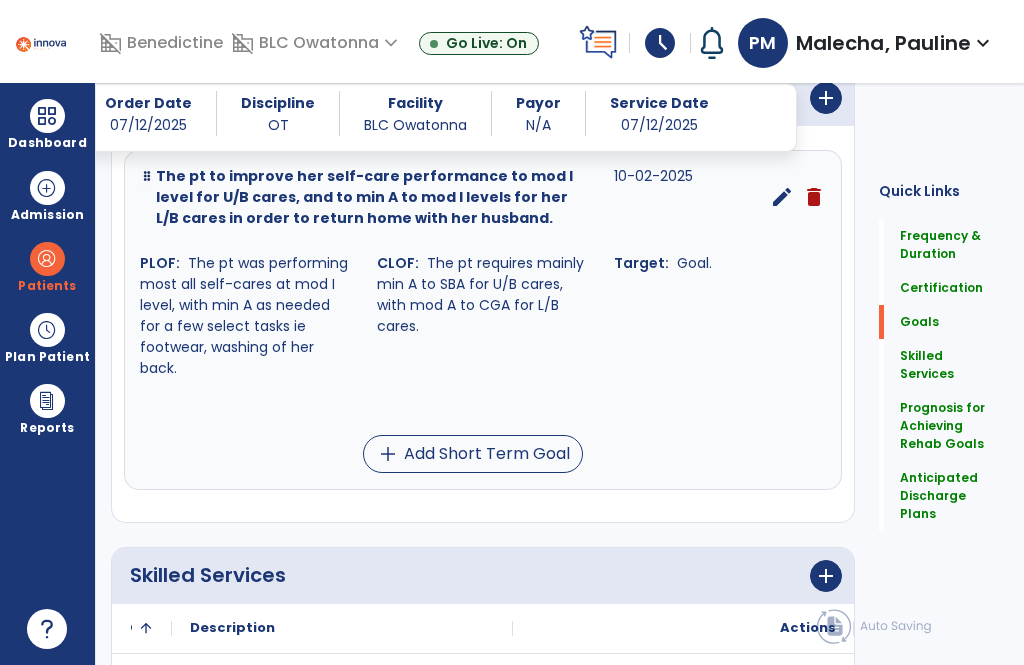 scroll, scrollTop: 485, scrollLeft: 0, axis: vertical 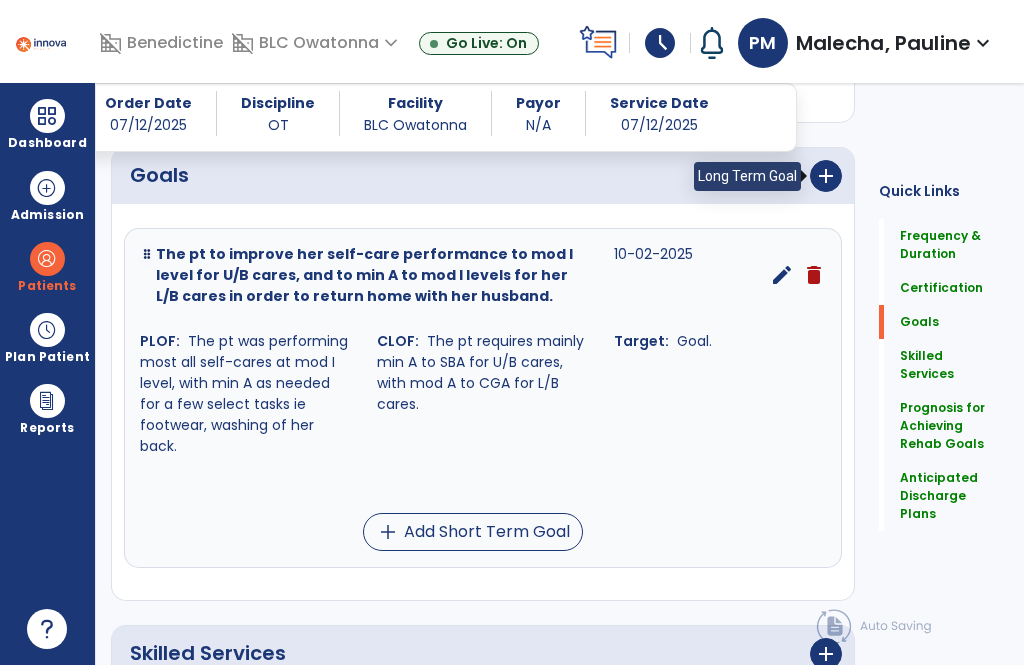 click on "add" at bounding box center (826, 176) 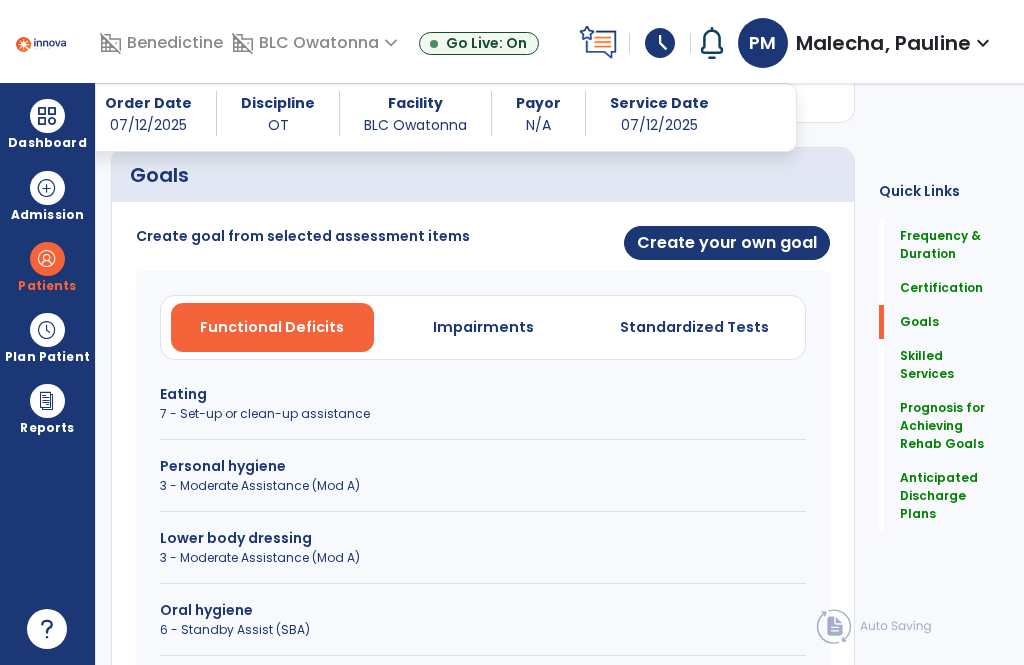 click on "Goals" 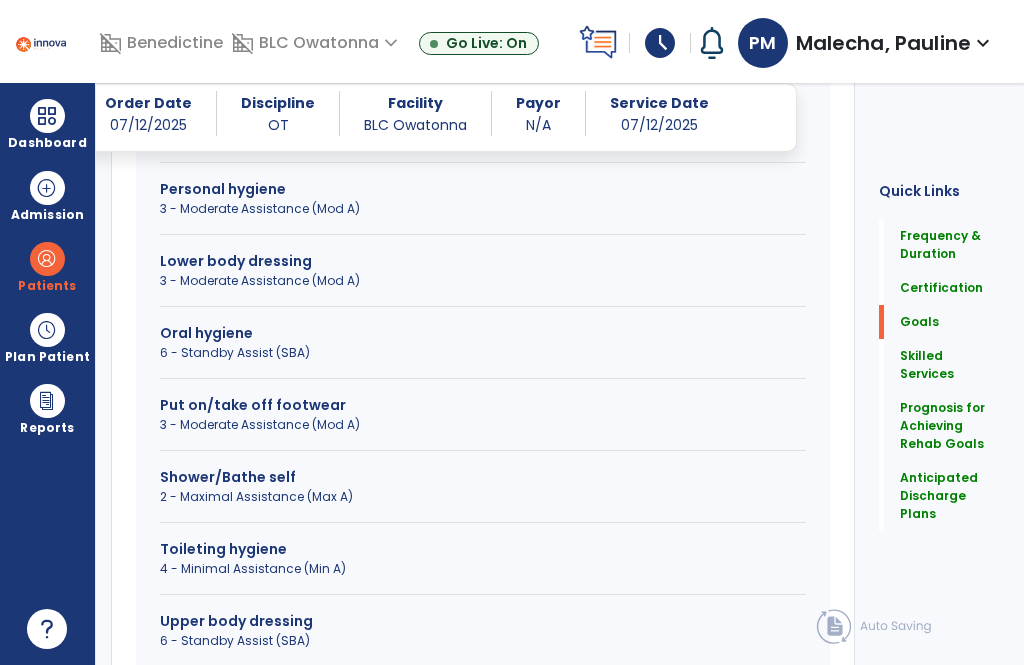 scroll, scrollTop: 762, scrollLeft: 0, axis: vertical 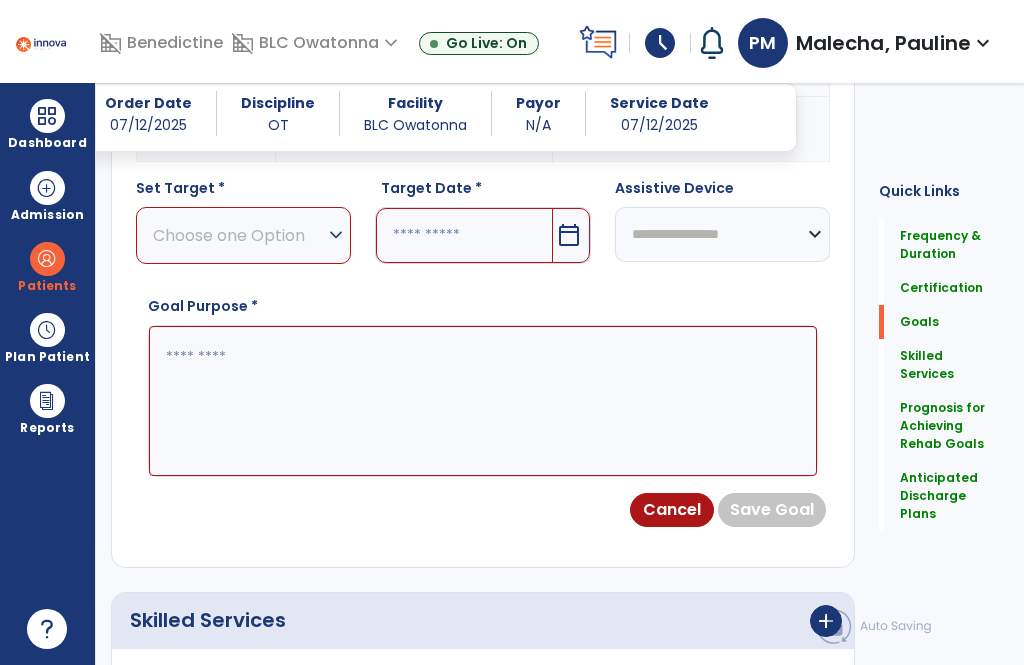 click on "expand_more" at bounding box center (336, 235) 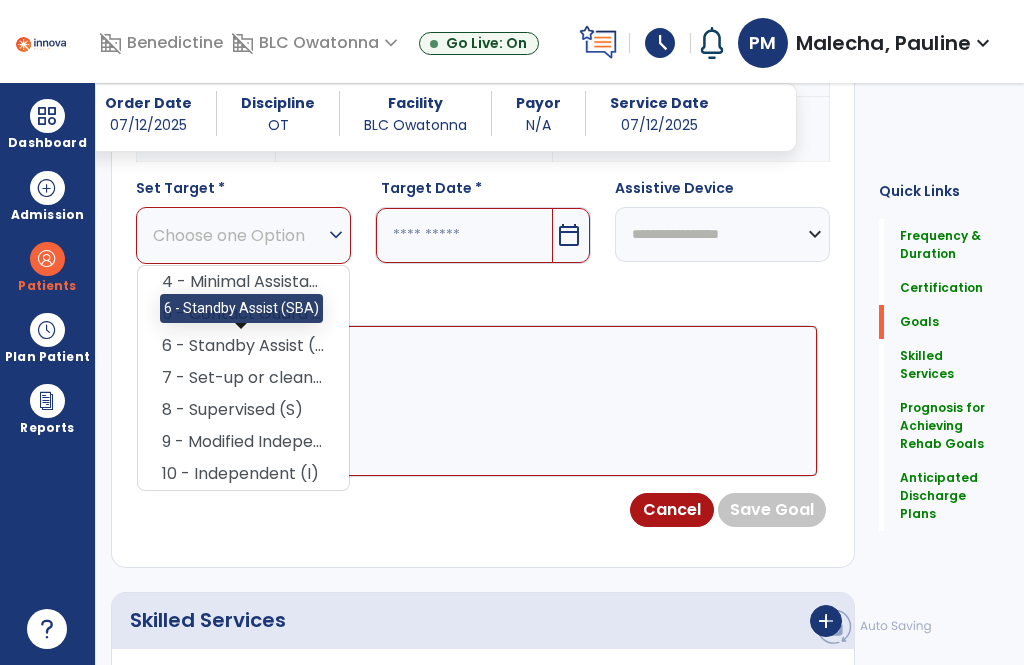 click on "6 - Standby Assist (SBA)" at bounding box center (243, 346) 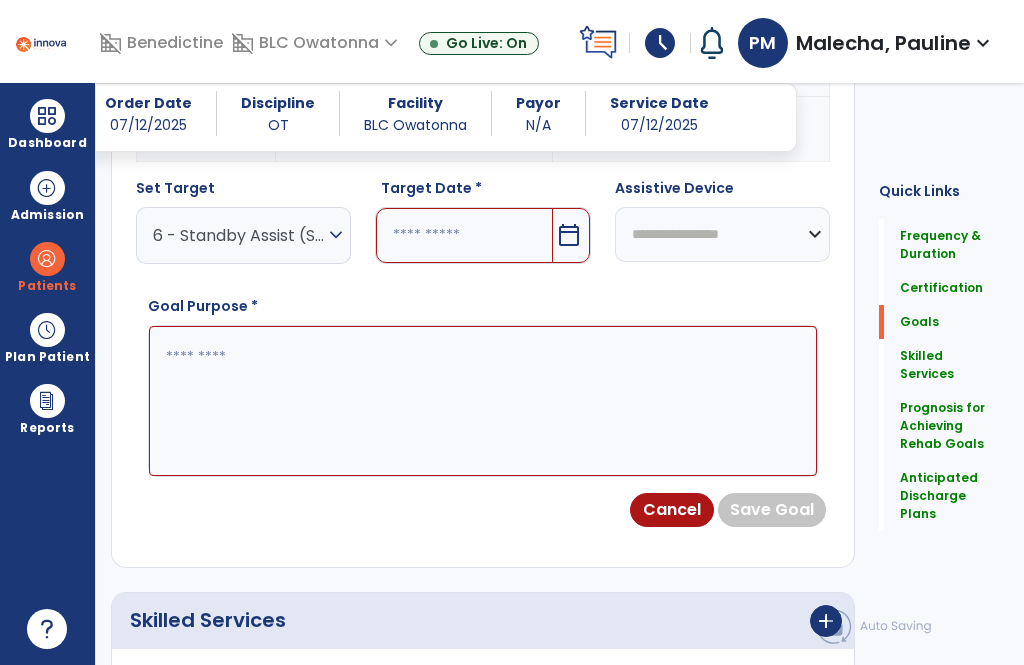 click at bounding box center (464, 235) 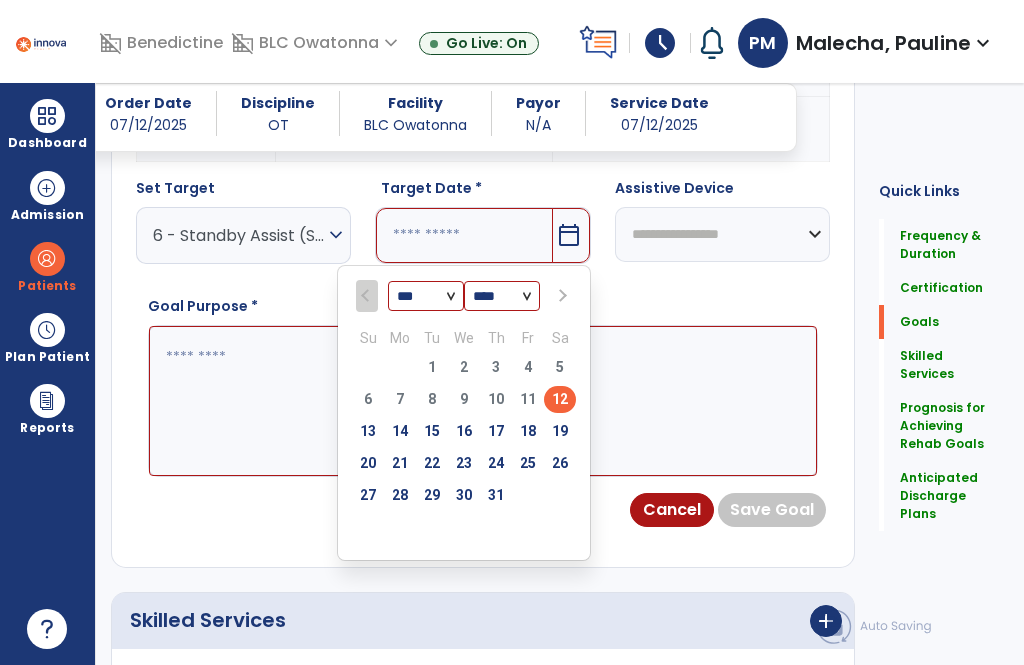 click at bounding box center (562, 296) 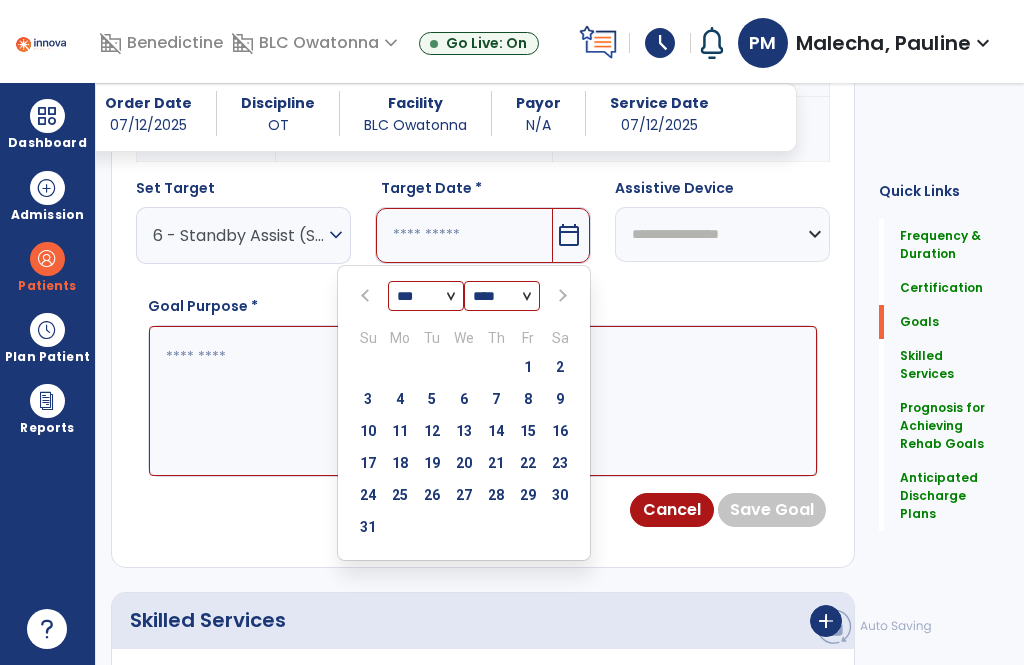 click on "2" at bounding box center (560, 367) 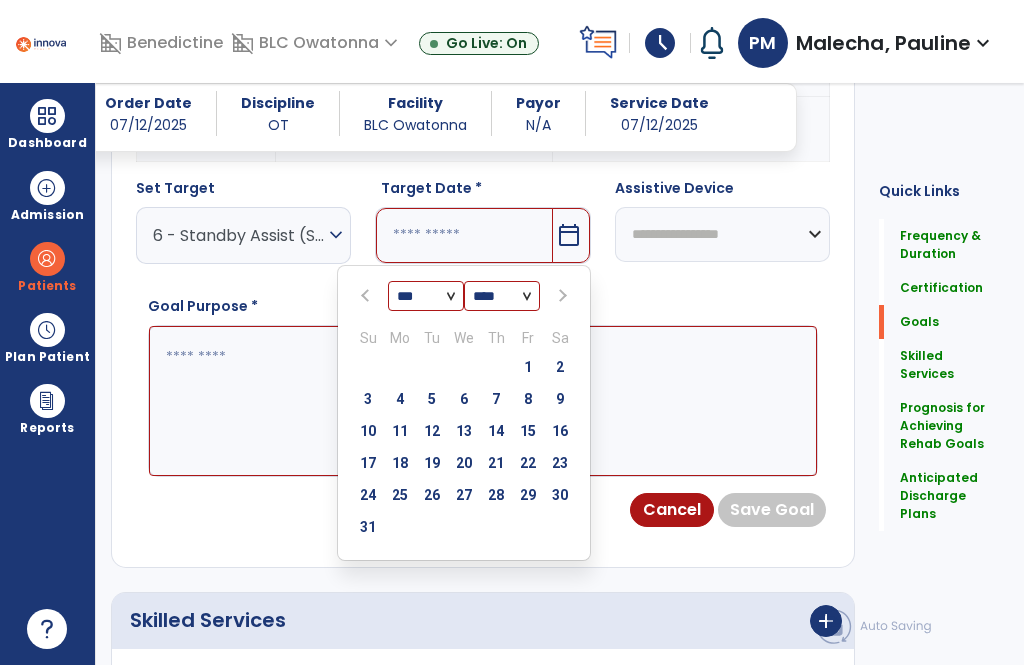 type on "********" 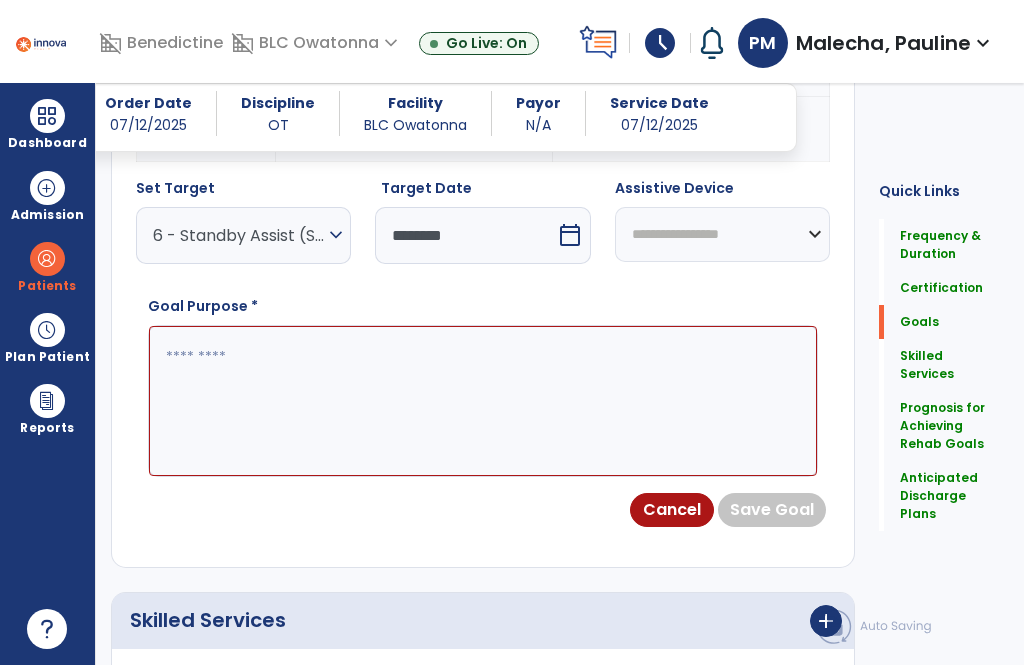 click on "**********" at bounding box center [722, 234] 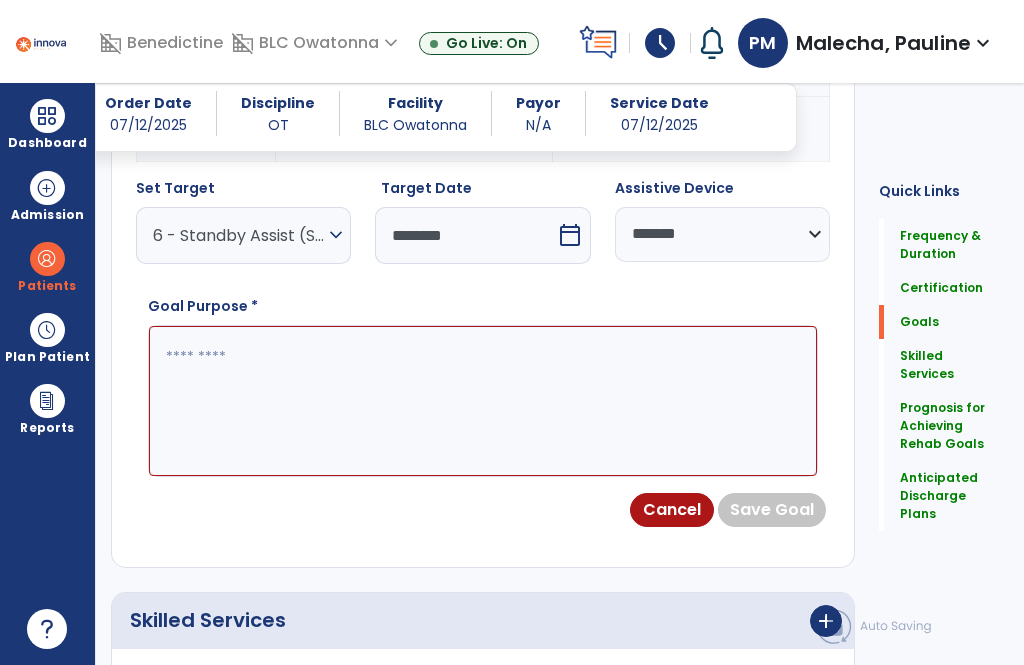 click at bounding box center [483, 401] 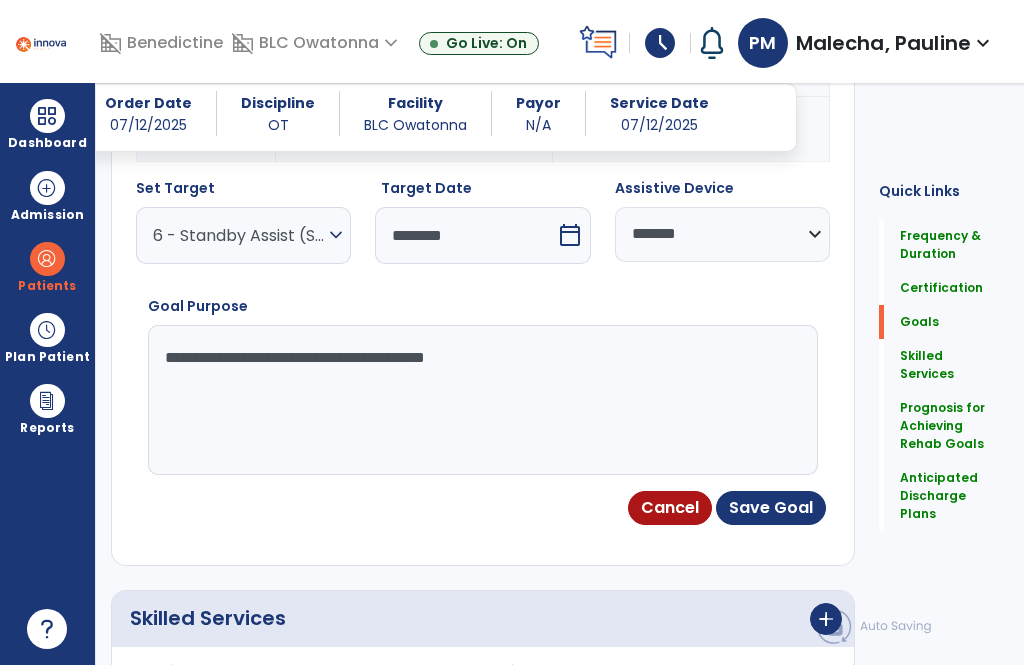 type on "**********" 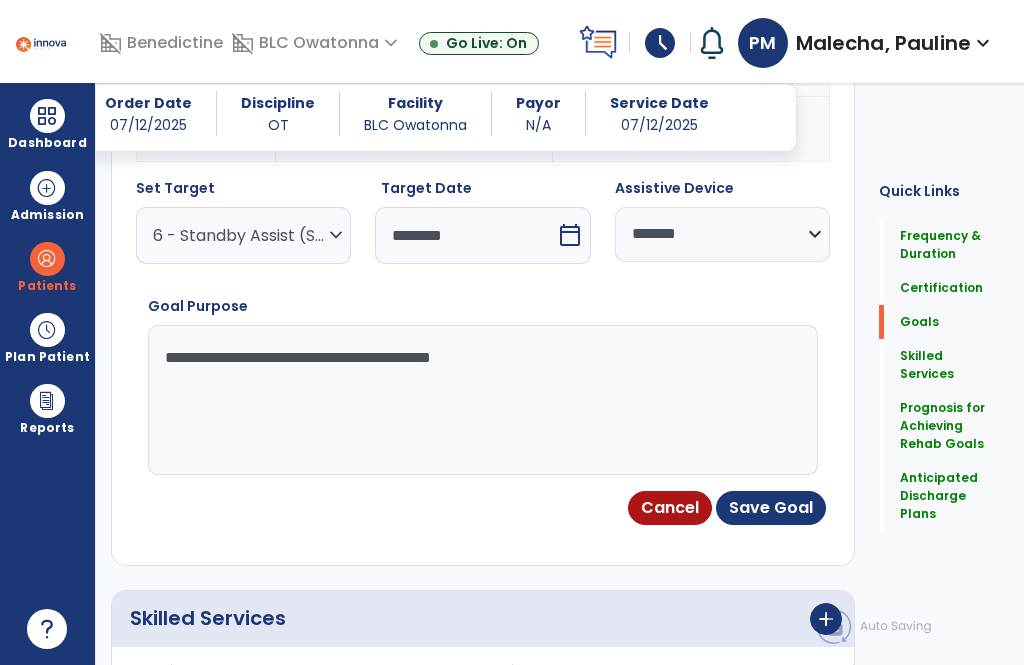 click on "Save Goal" at bounding box center [771, 508] 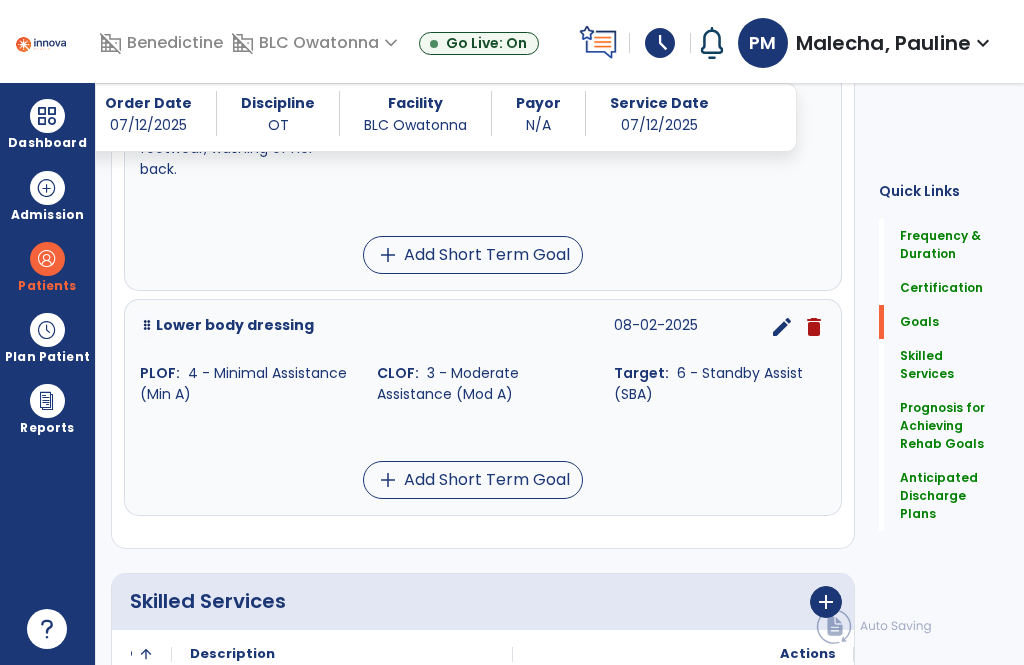 click on "add" at bounding box center (388, 480) 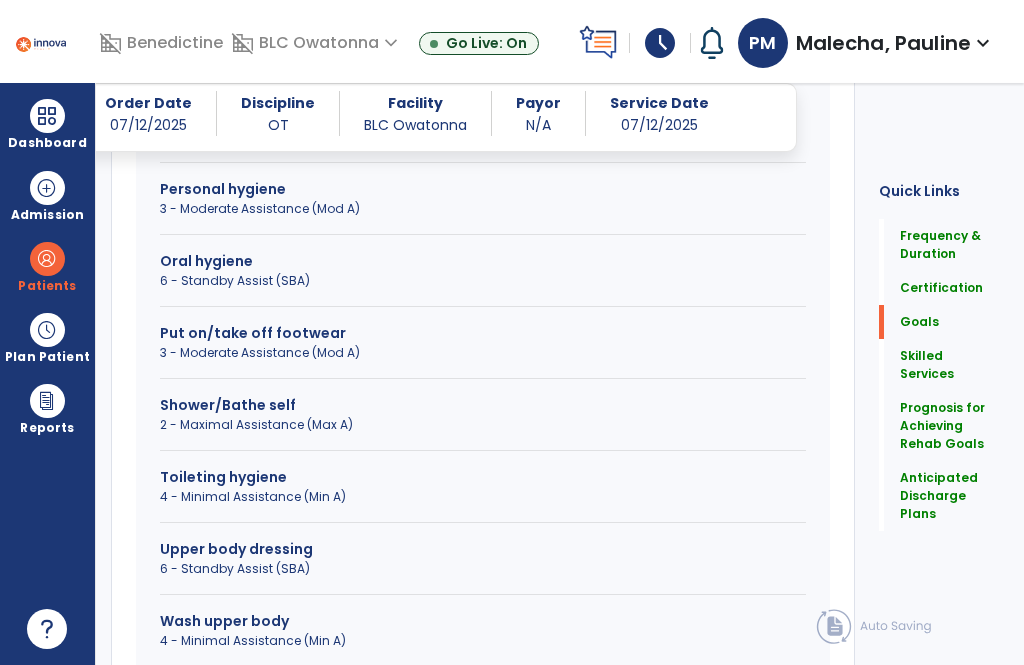click on "3 - Moderate Assistance (Mod A)" at bounding box center (483, 353) 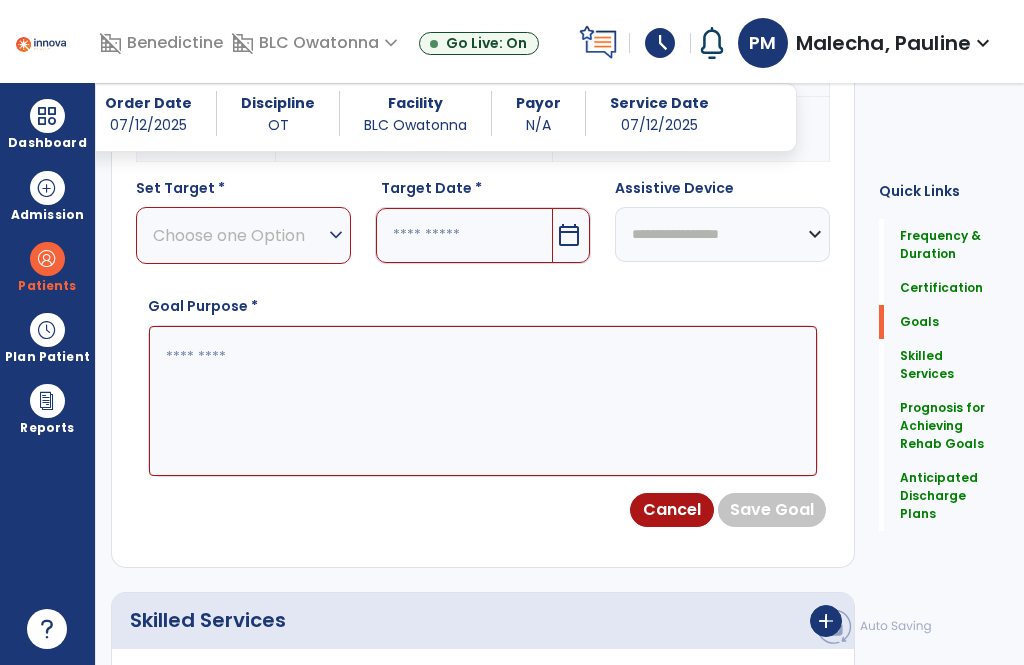 click on "expand_more" at bounding box center [336, 235] 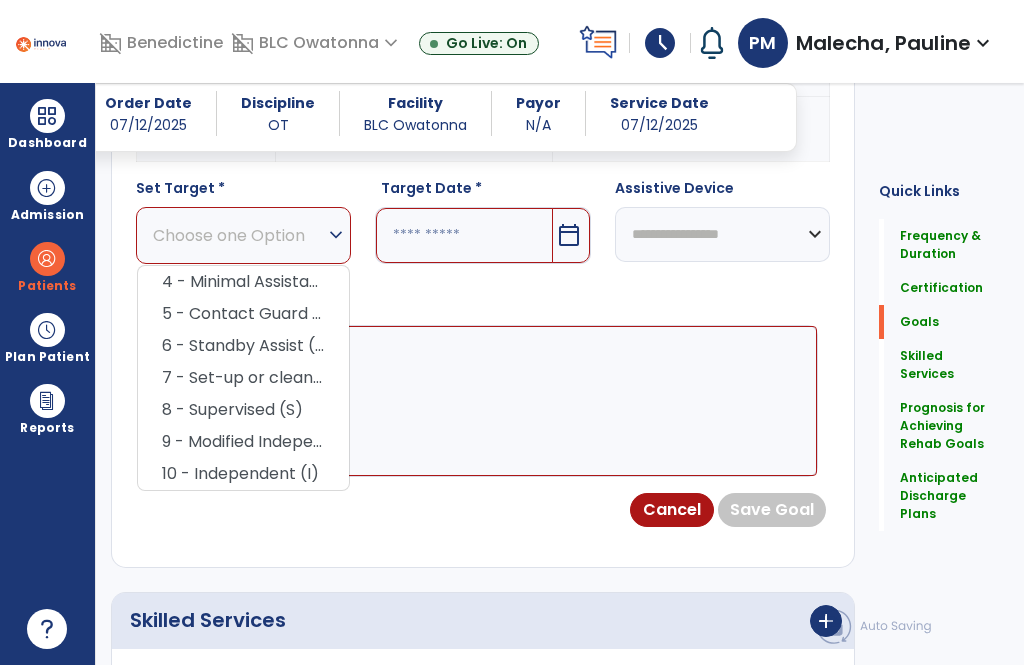 click on "4 - Minimal Assistance (Min A)" at bounding box center [243, 282] 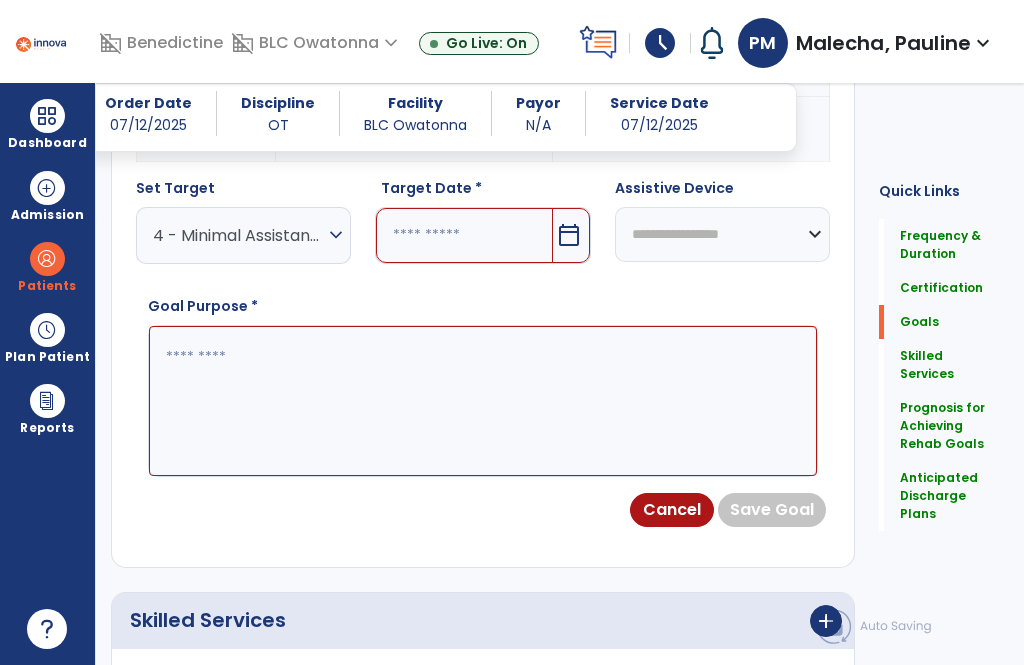 click at bounding box center [464, 235] 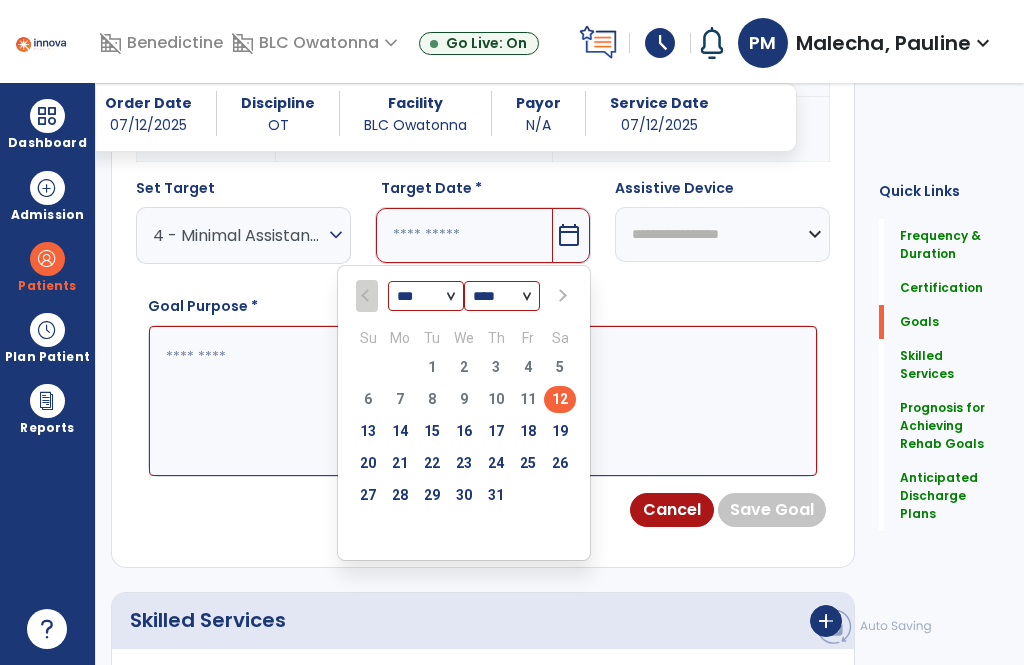 click at bounding box center (562, 296) 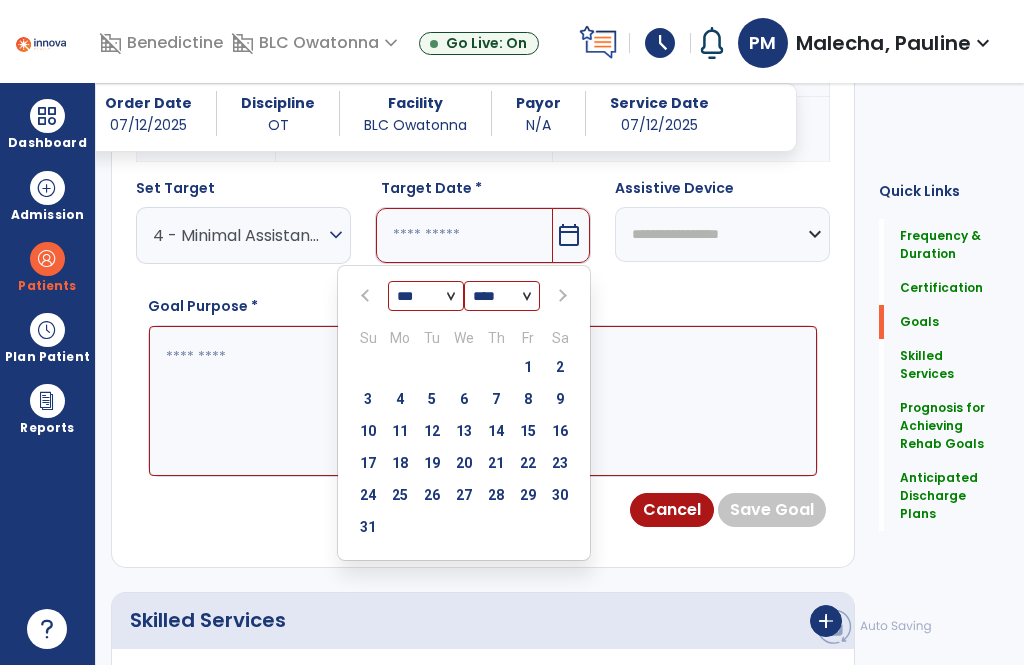 click on "2" at bounding box center [560, 367] 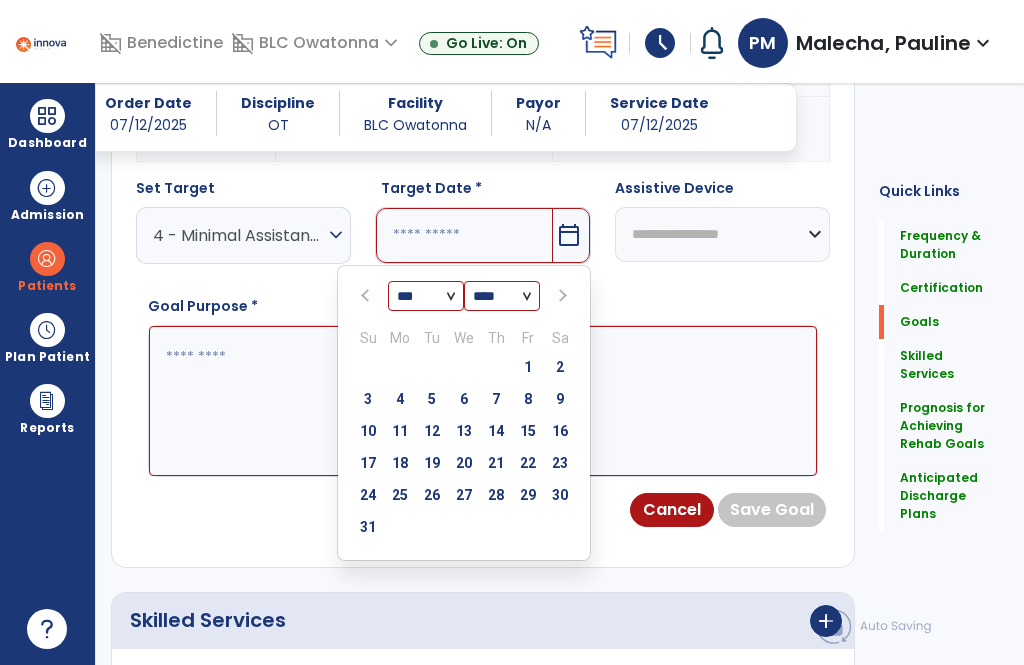 type on "********" 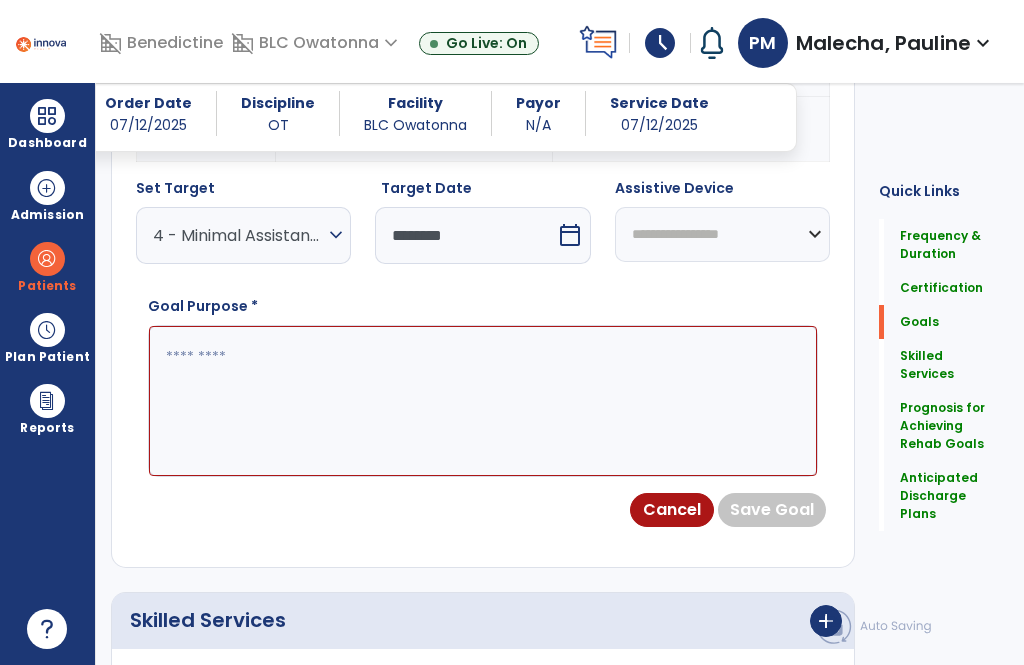click on "**********" at bounding box center [722, 234] 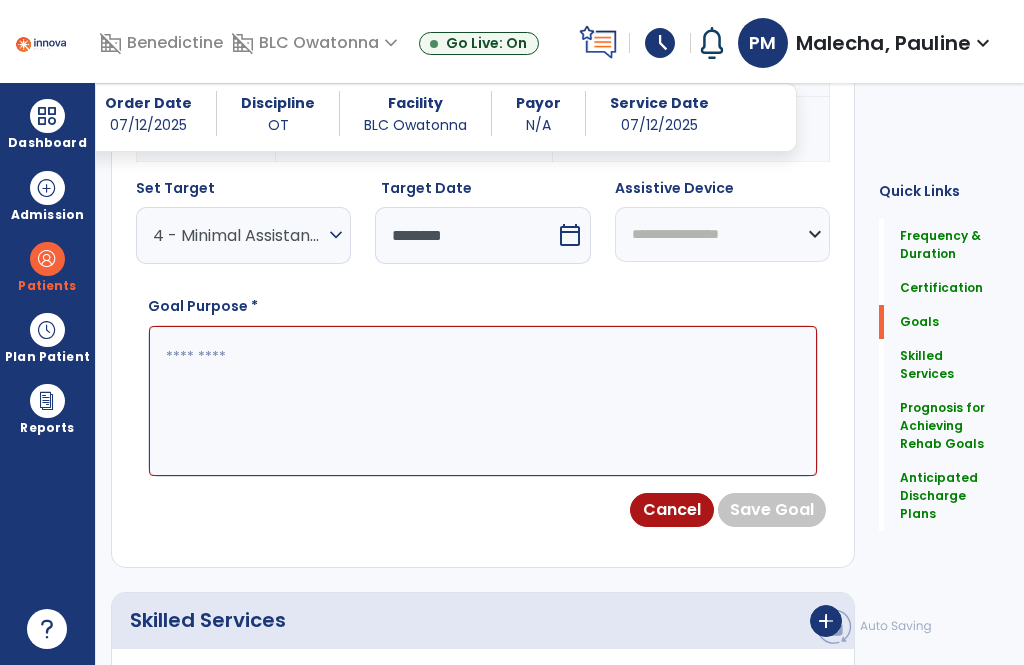 select on "********" 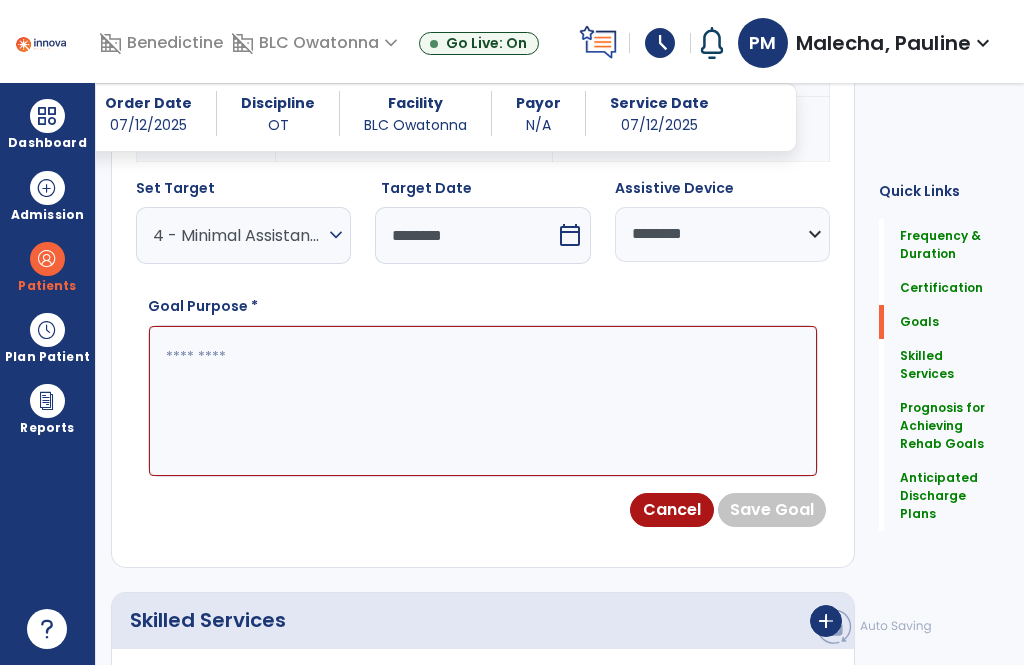 click at bounding box center [483, 401] 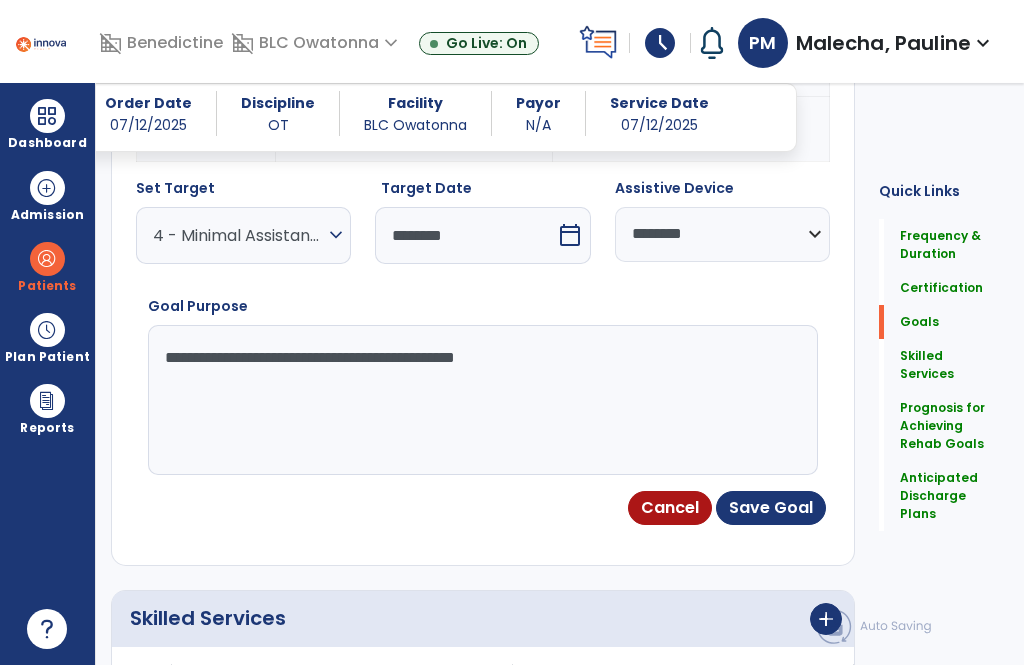 type on "**********" 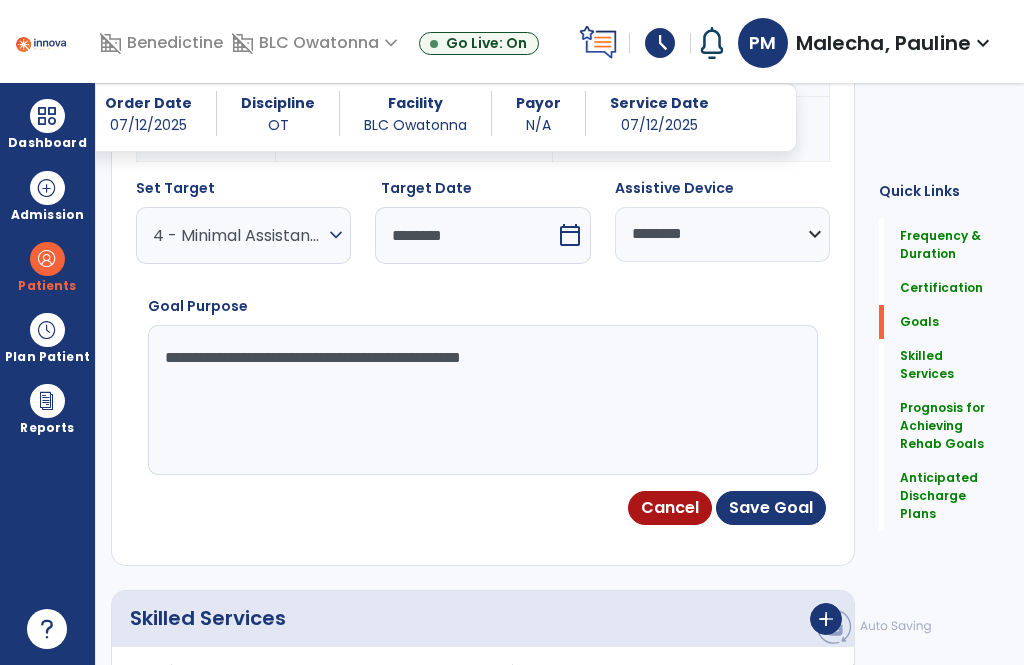 click on "Save Goal" at bounding box center (771, 508) 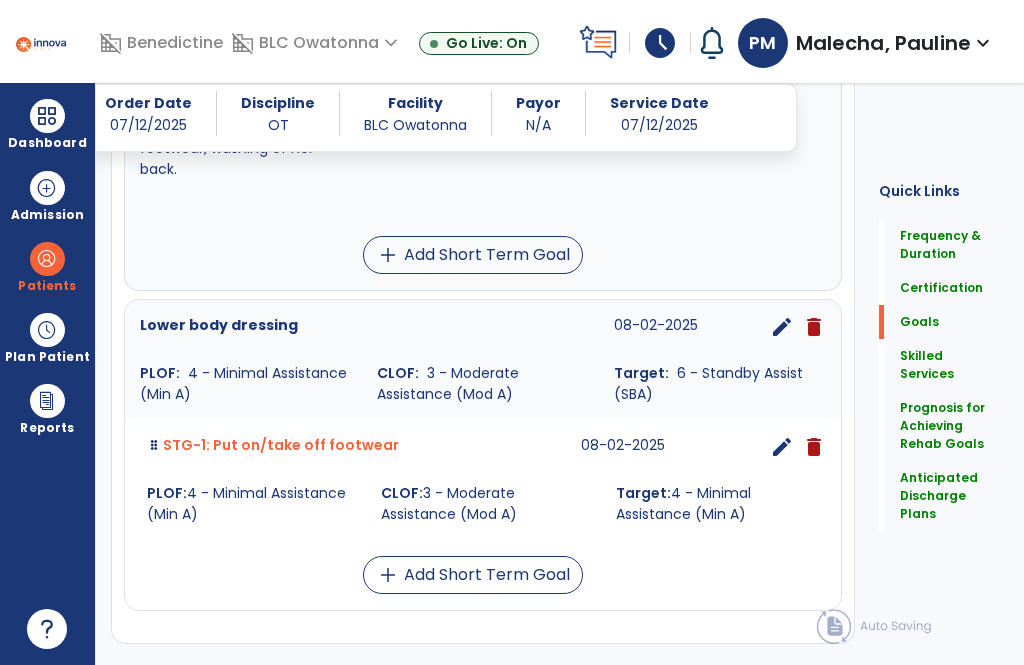click on "add" at bounding box center [388, 575] 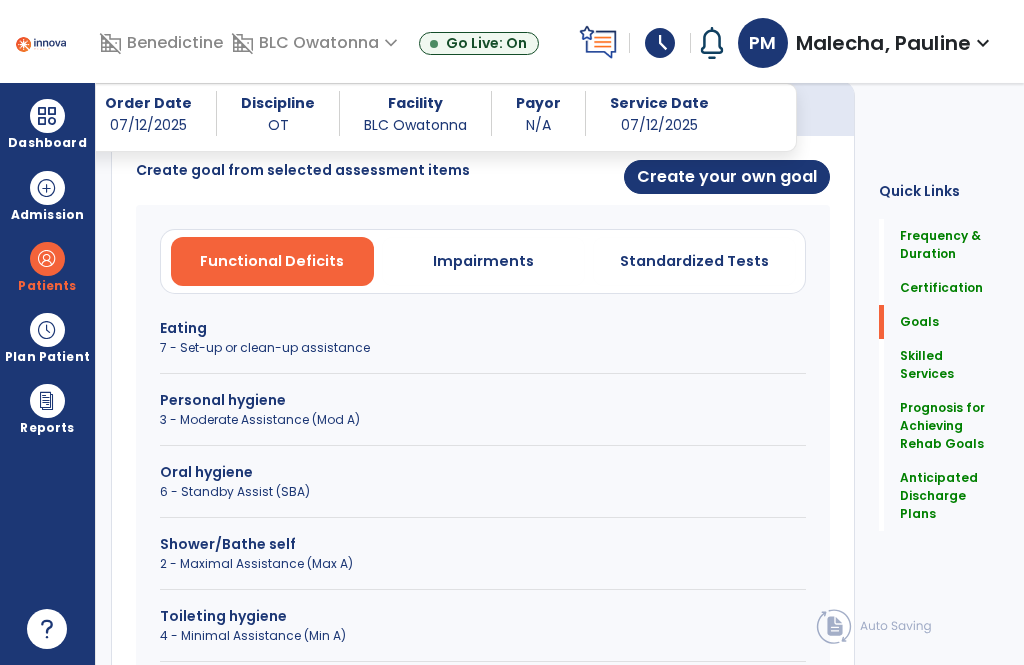 scroll, scrollTop: 551, scrollLeft: 0, axis: vertical 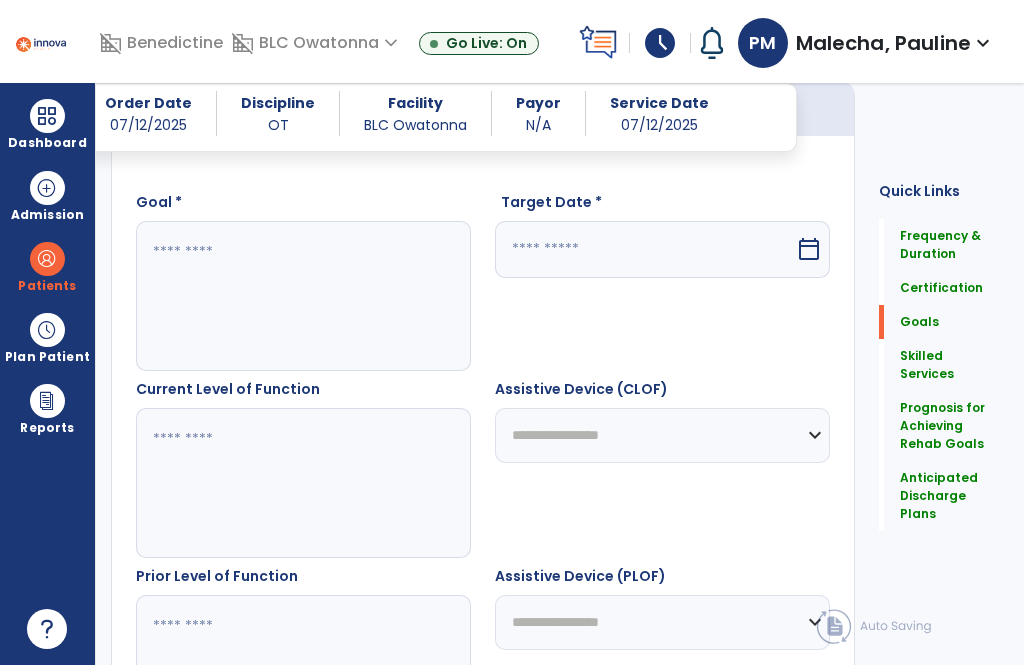 click at bounding box center (303, 296) 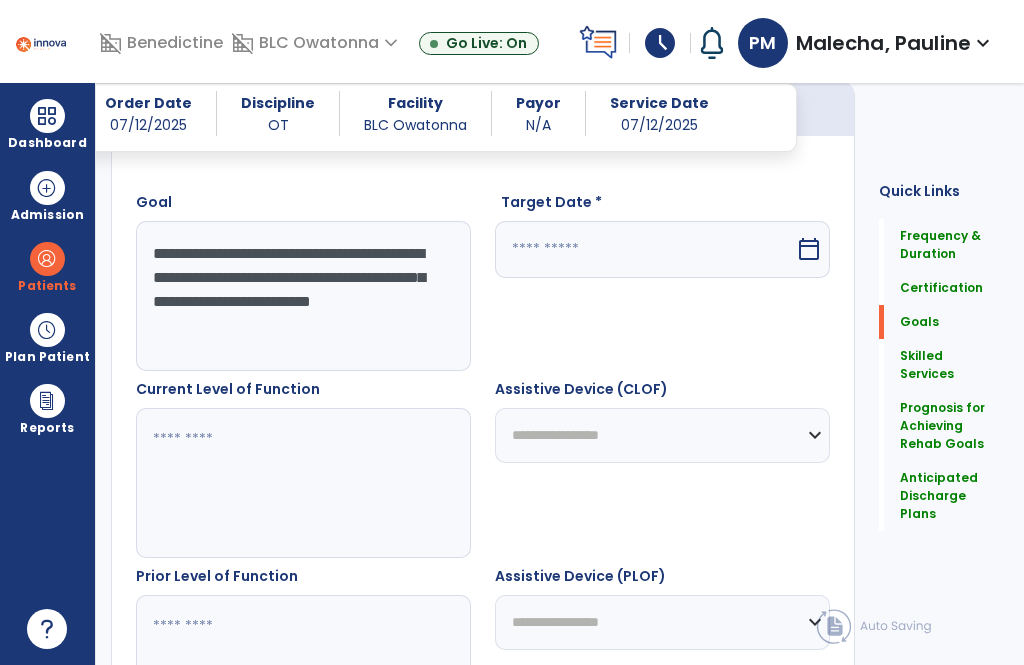 type on "**********" 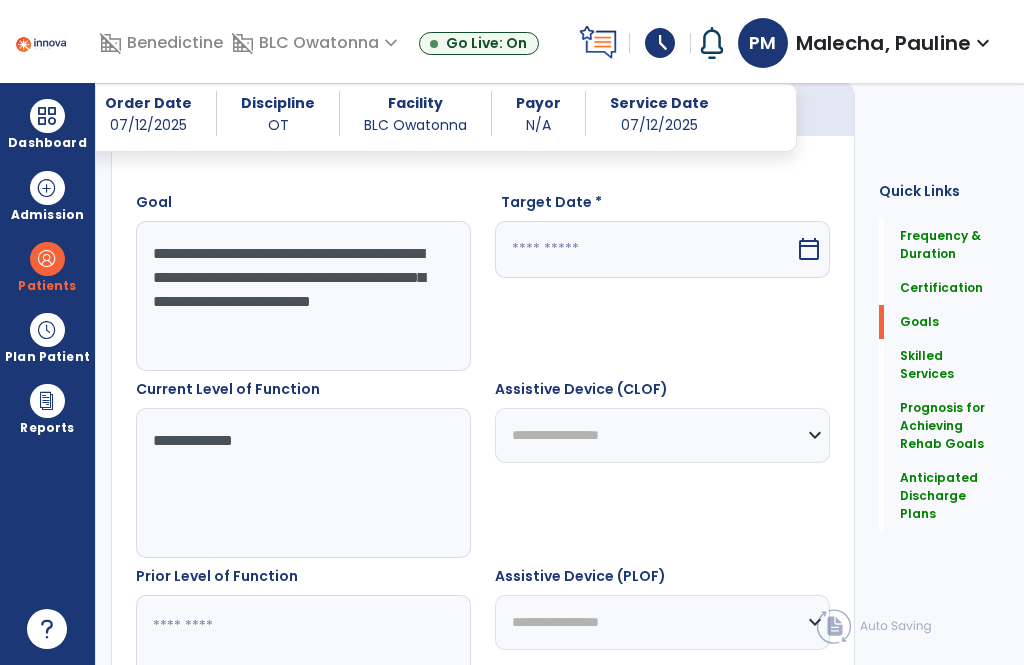 type on "**********" 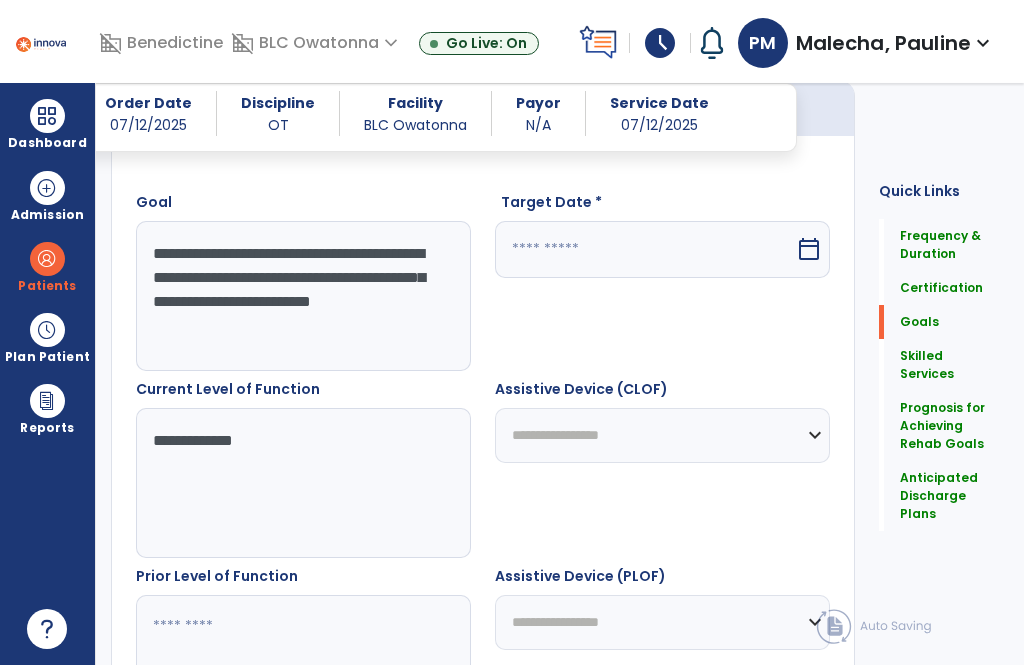 click at bounding box center (645, 249) 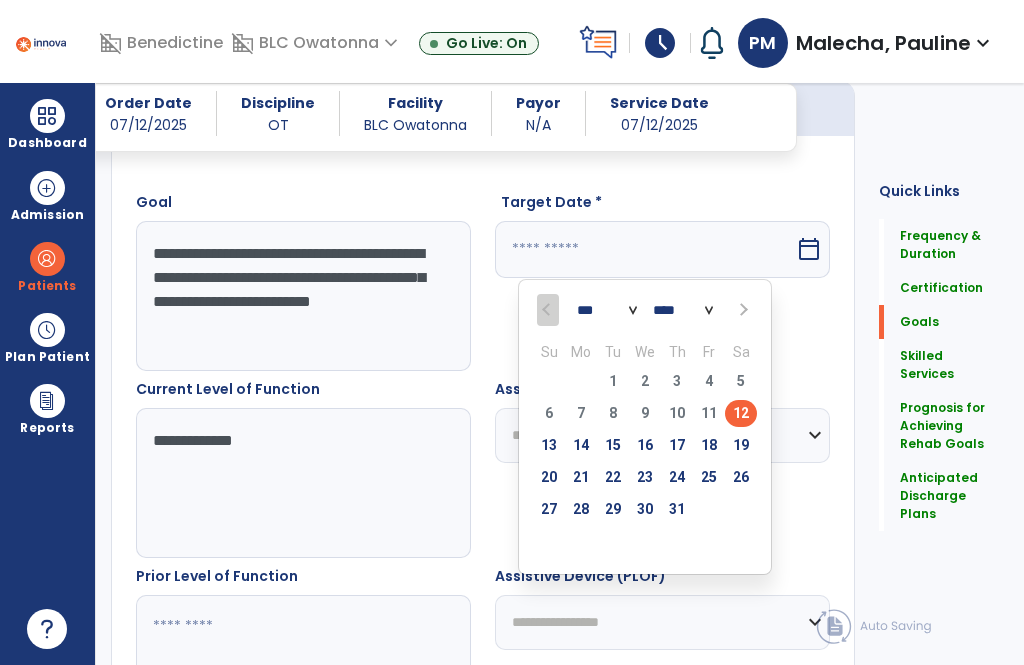 click at bounding box center [742, 310] 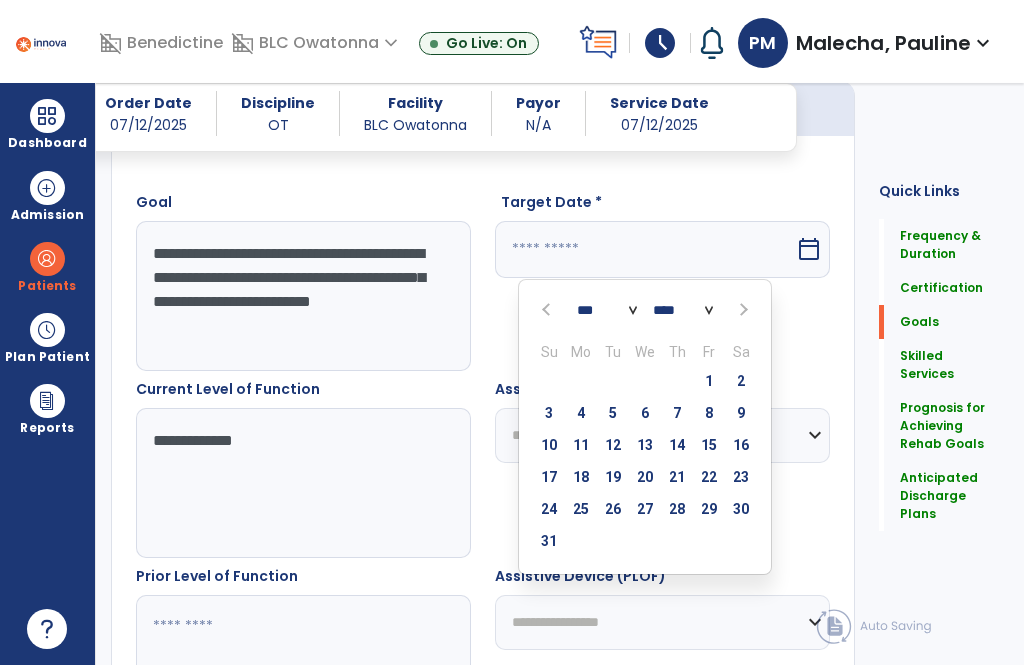 click on "2" at bounding box center [741, 381] 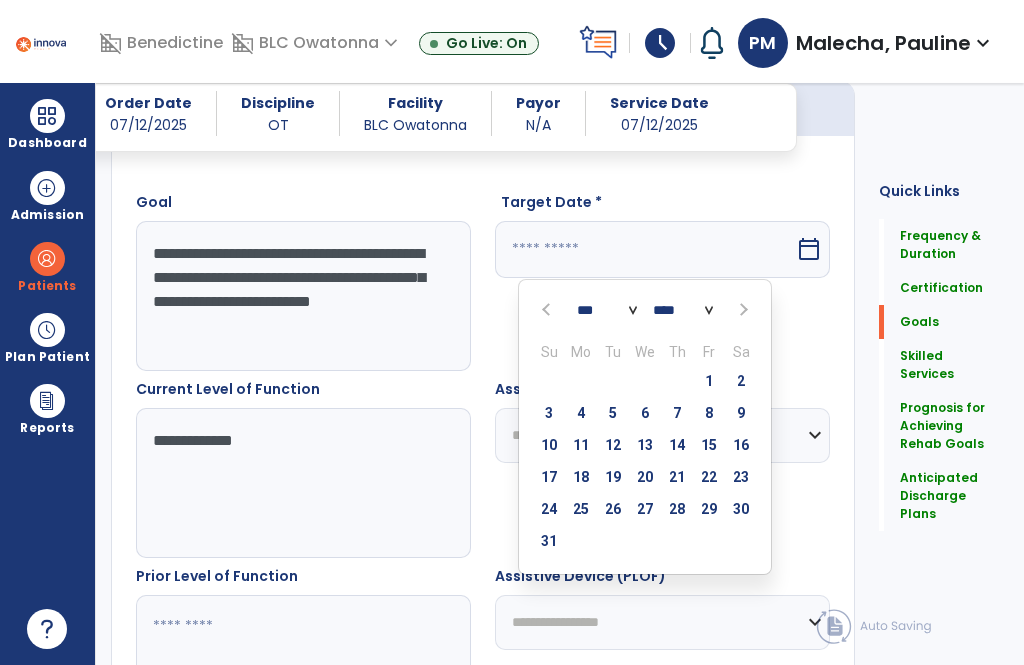 type on "********" 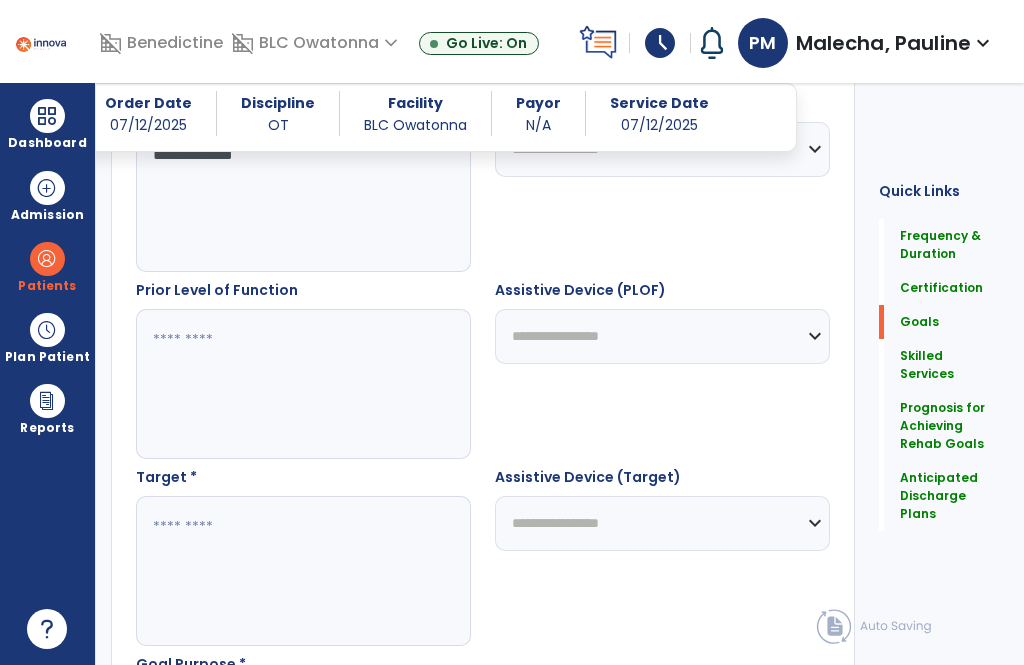 scroll, scrollTop: 839, scrollLeft: 0, axis: vertical 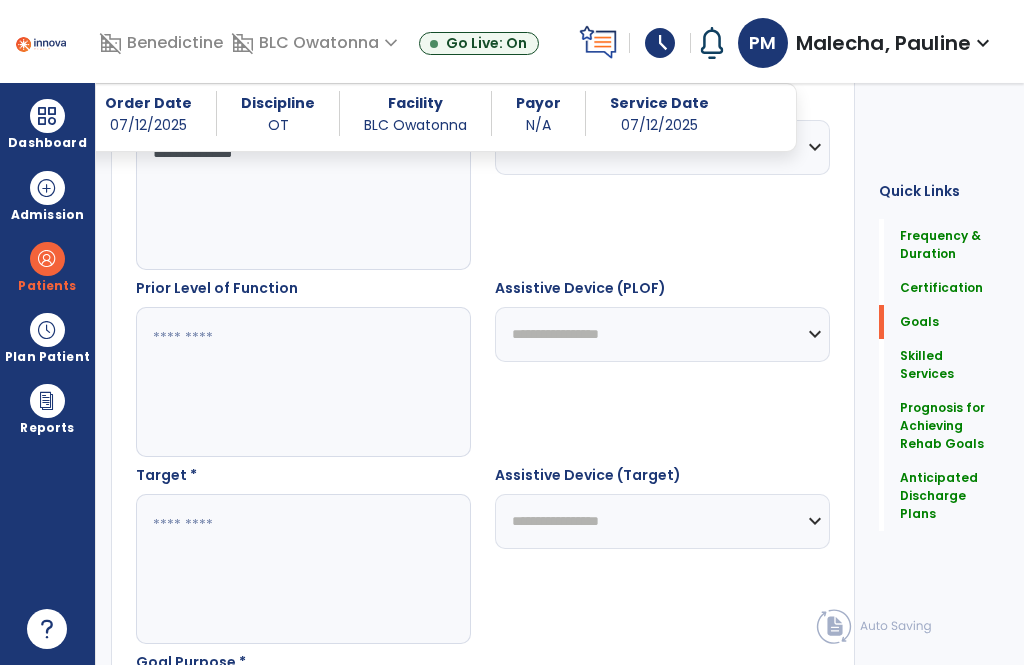 click at bounding box center [303, 382] 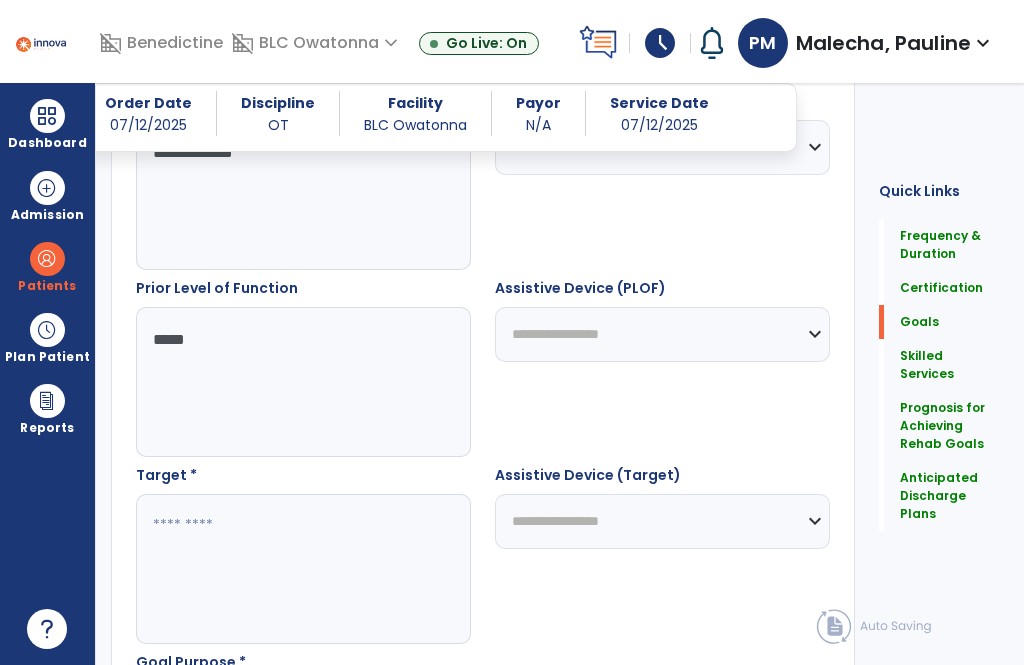 type on "*****" 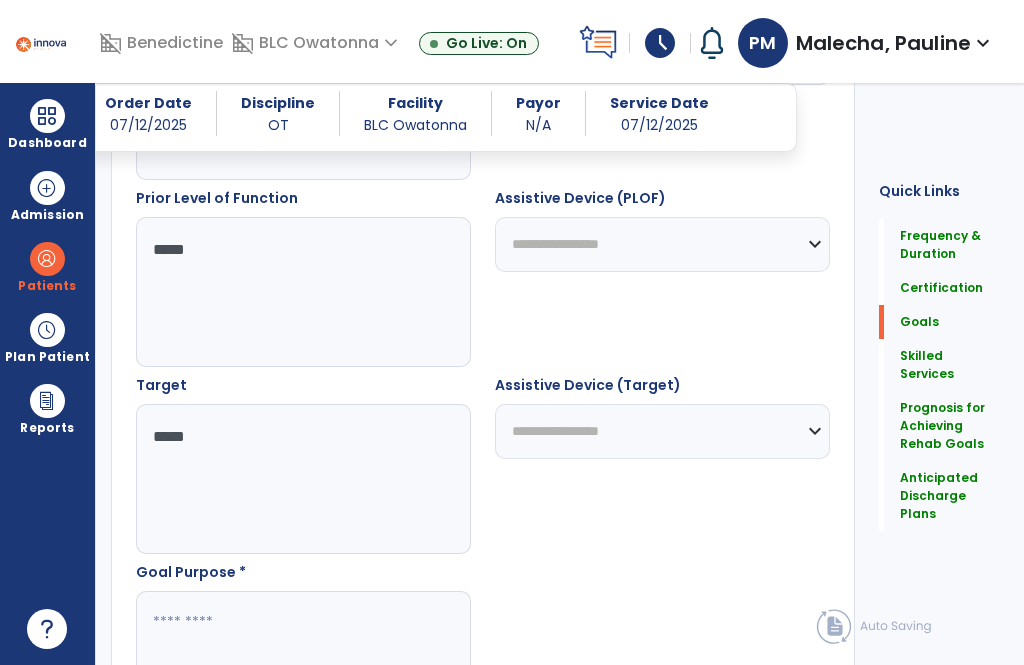 scroll, scrollTop: 921, scrollLeft: 0, axis: vertical 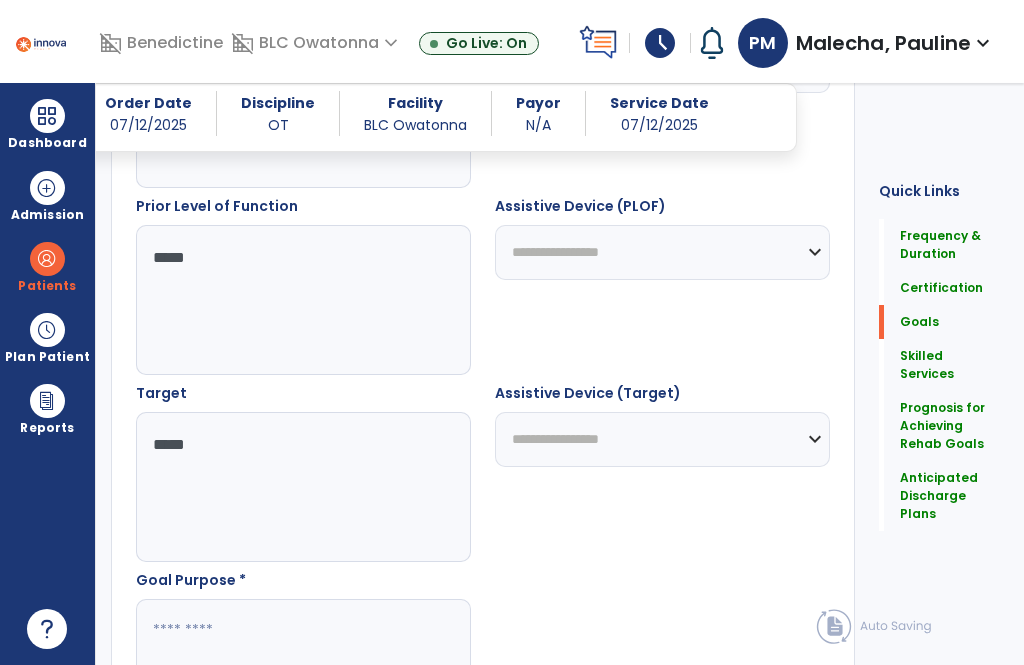 type on "*****" 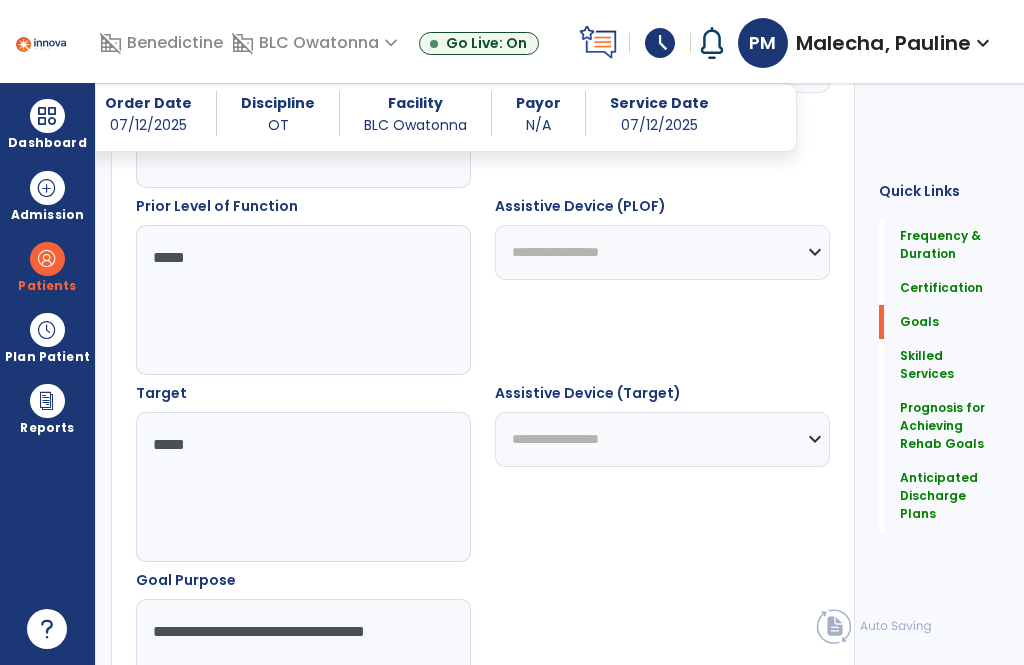 scroll, scrollTop: 931, scrollLeft: 0, axis: vertical 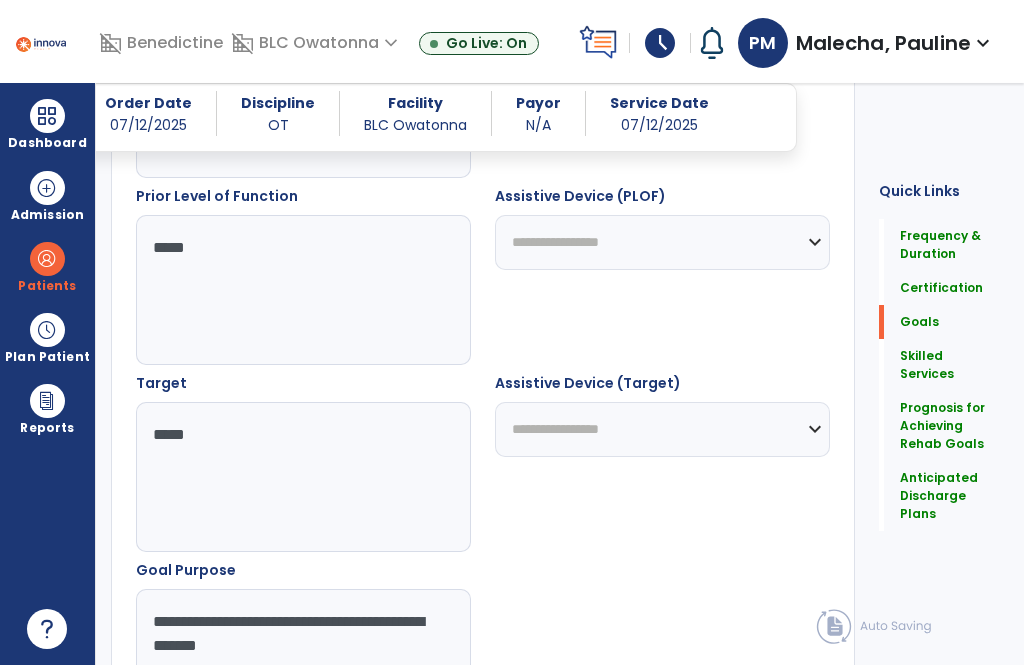 type on "**********" 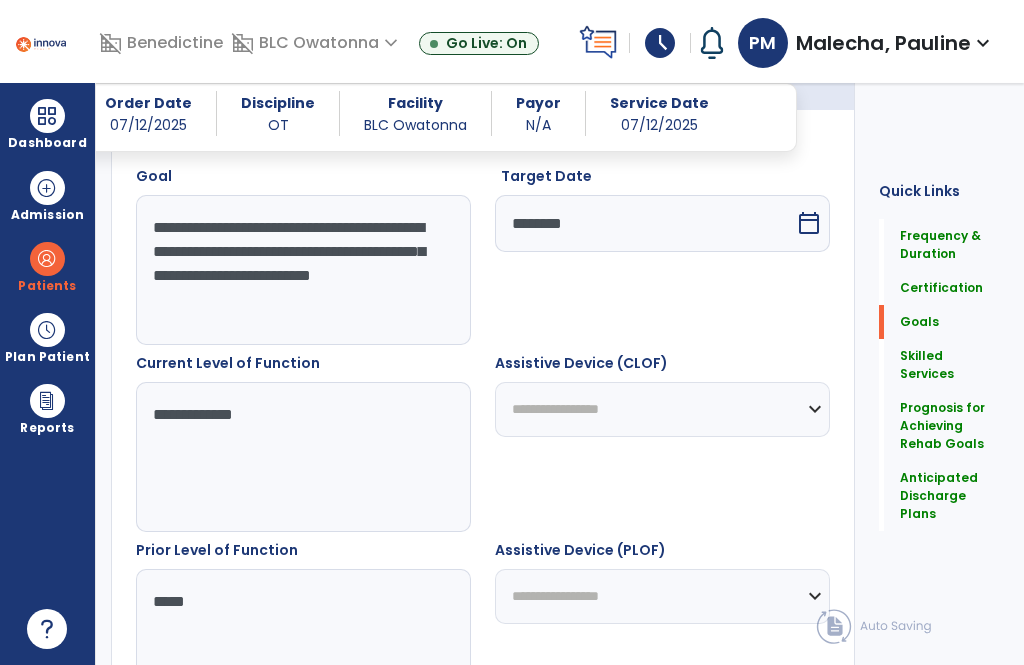 scroll, scrollTop: 578, scrollLeft: 0, axis: vertical 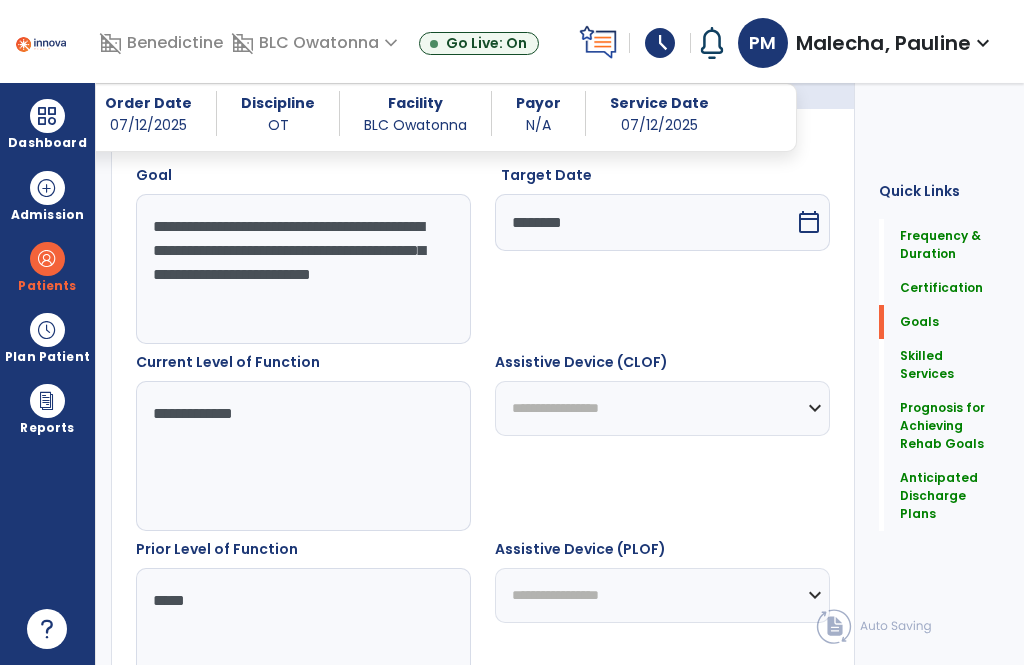 click on "**********" at bounding box center (662, 408) 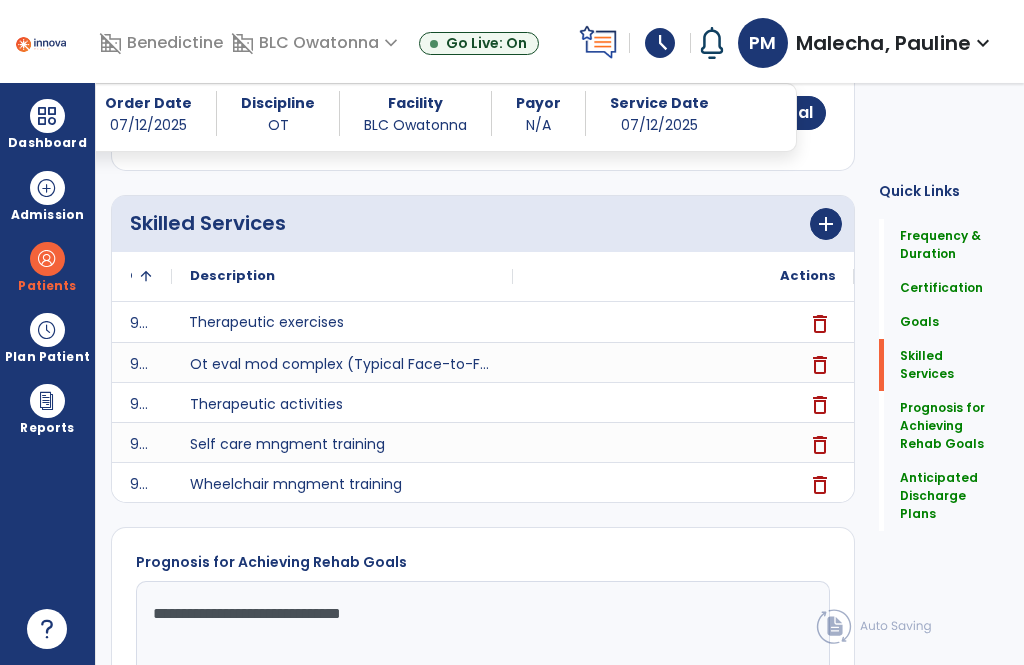 scroll, scrollTop: 1492, scrollLeft: 0, axis: vertical 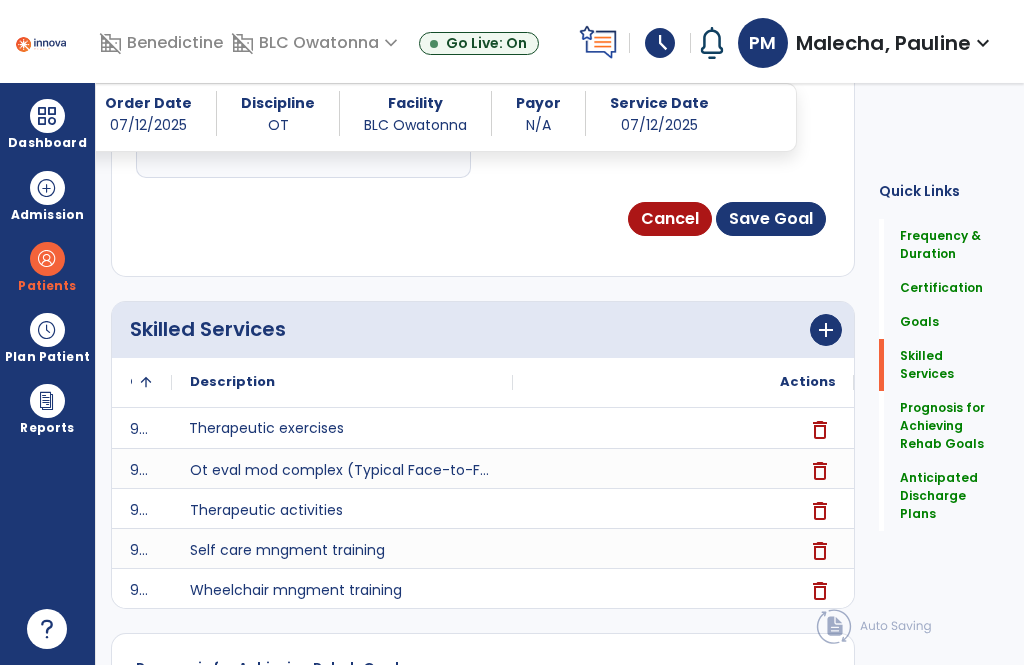 click on "Save Goal" at bounding box center [771, 219] 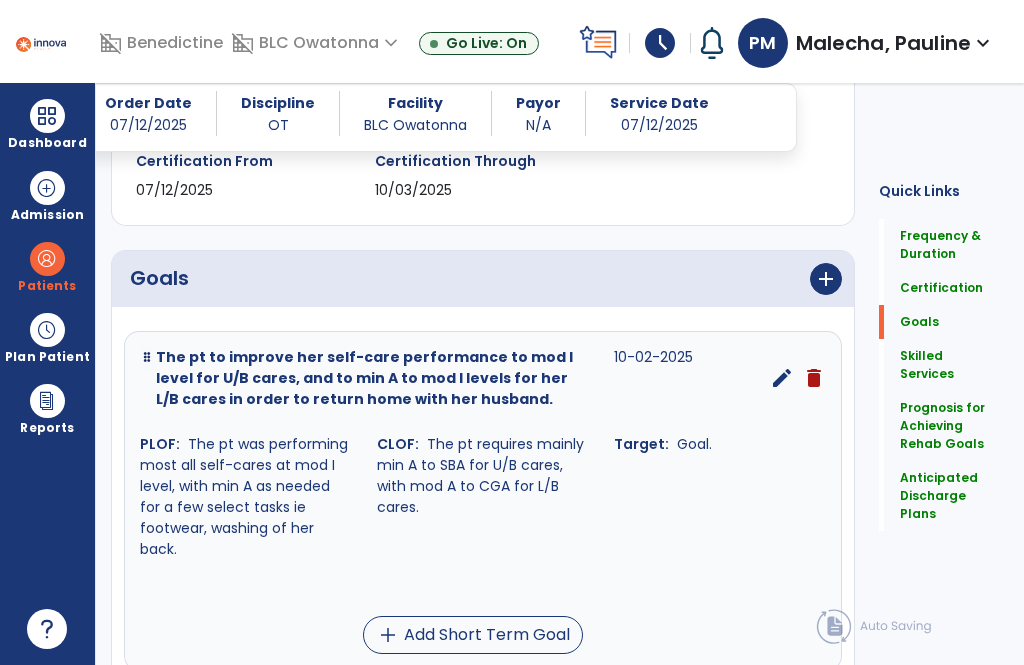 scroll, scrollTop: 385, scrollLeft: 0, axis: vertical 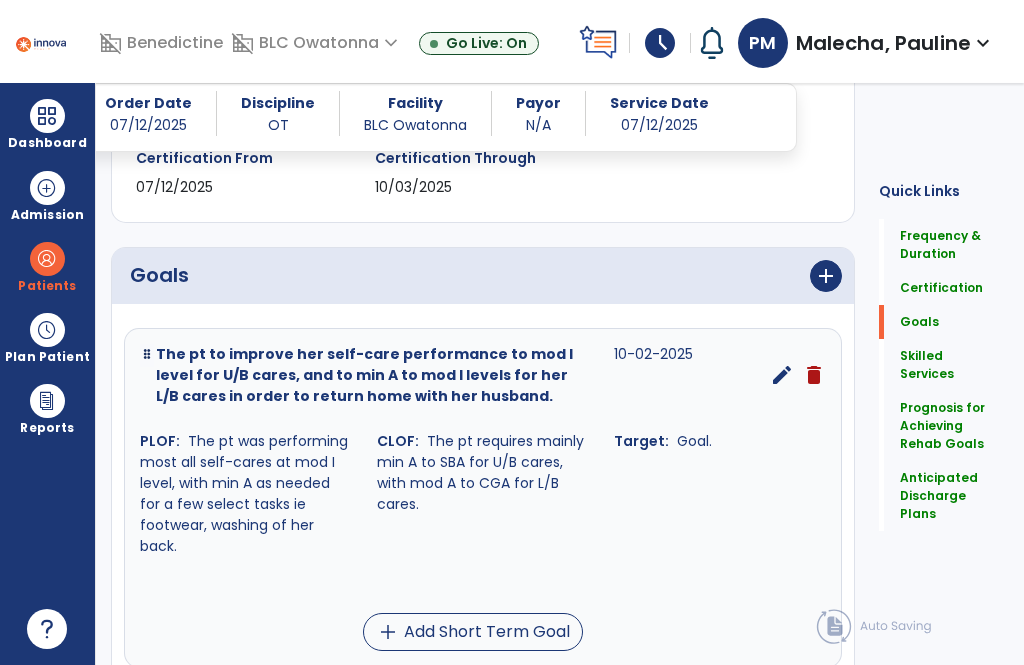 click on "add" at bounding box center (826, 276) 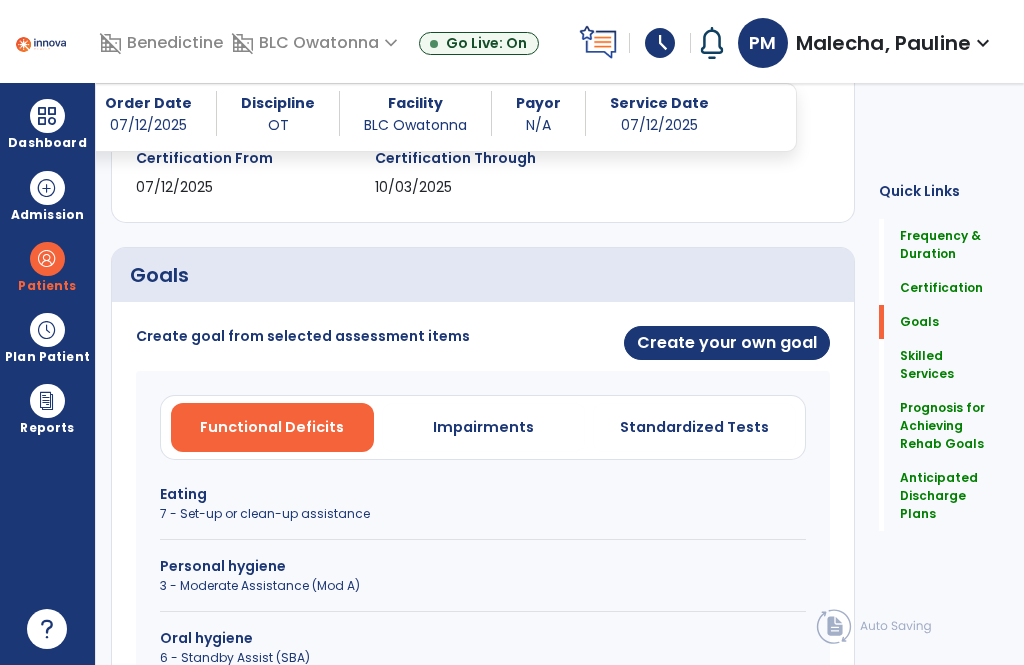 click on "Create your own goal" at bounding box center (727, 343) 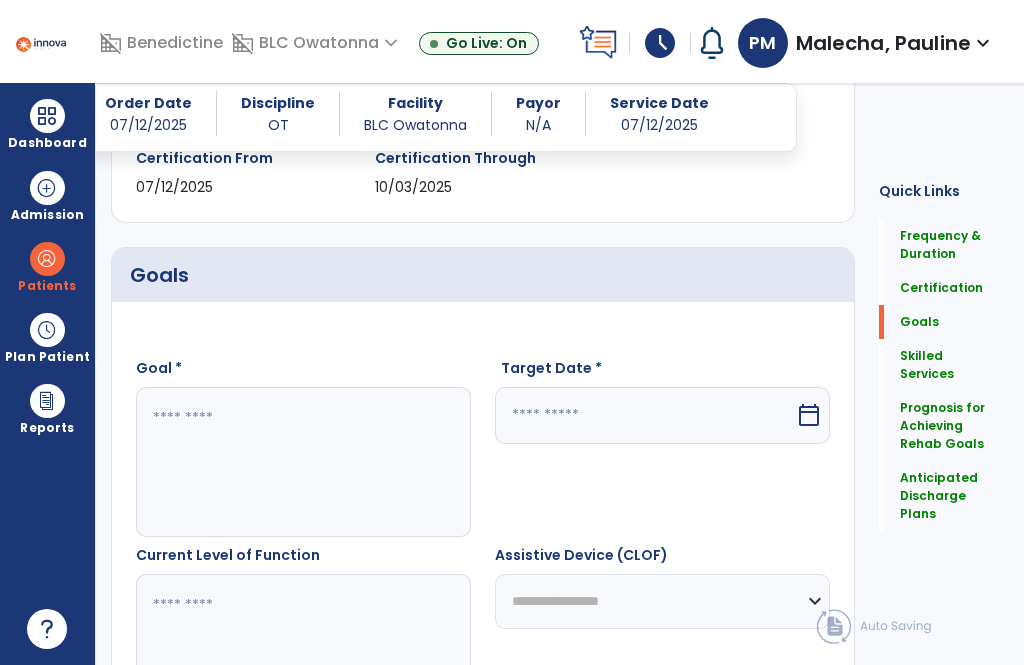 click at bounding box center (303, 462) 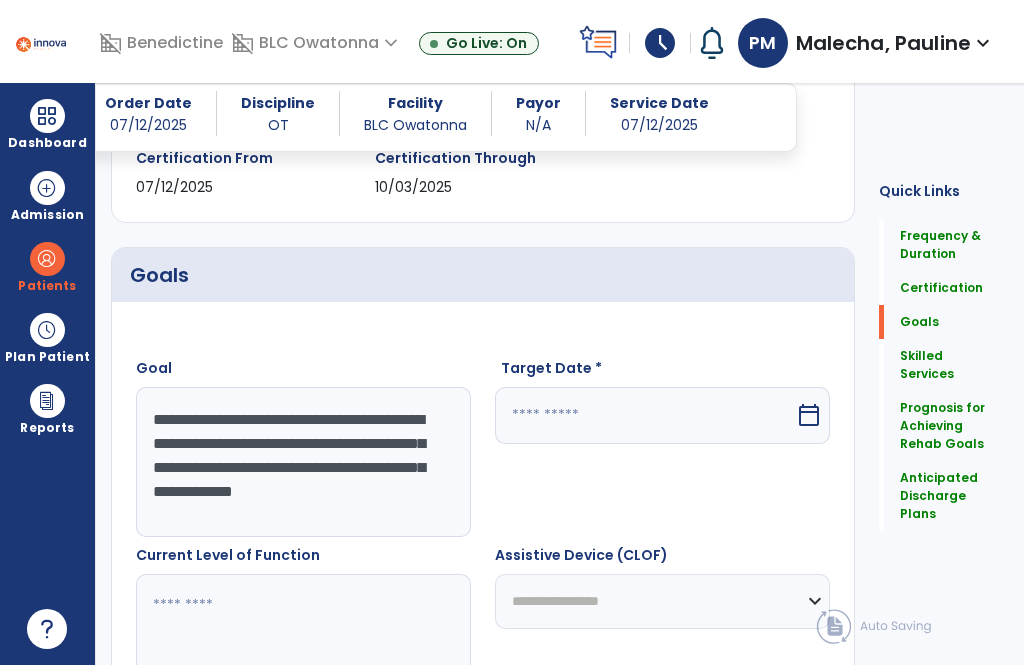 scroll, scrollTop: 15, scrollLeft: 0, axis: vertical 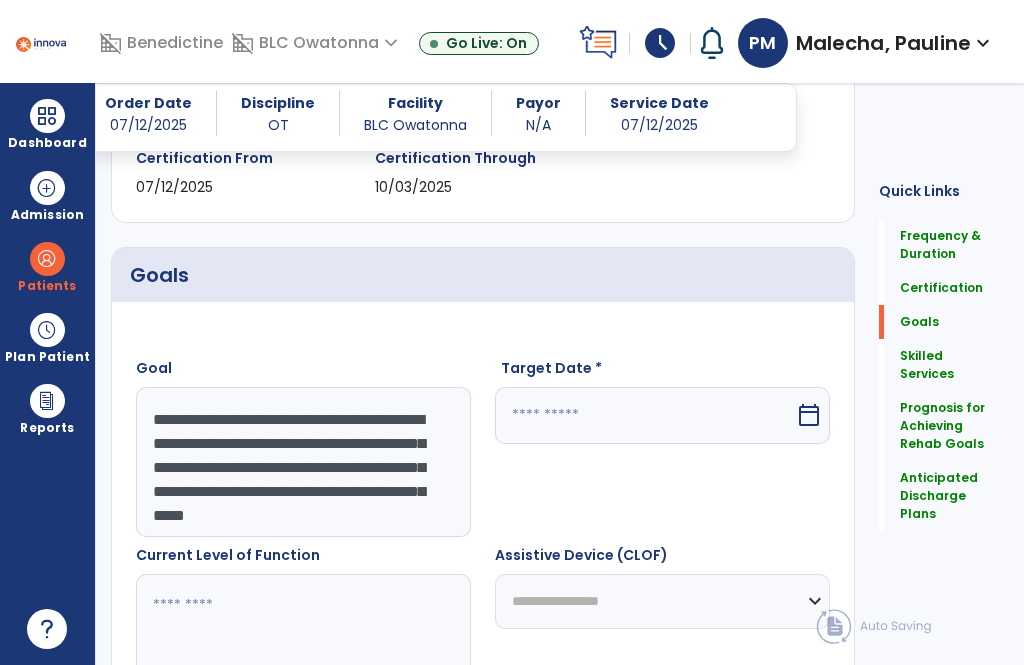 type on "**********" 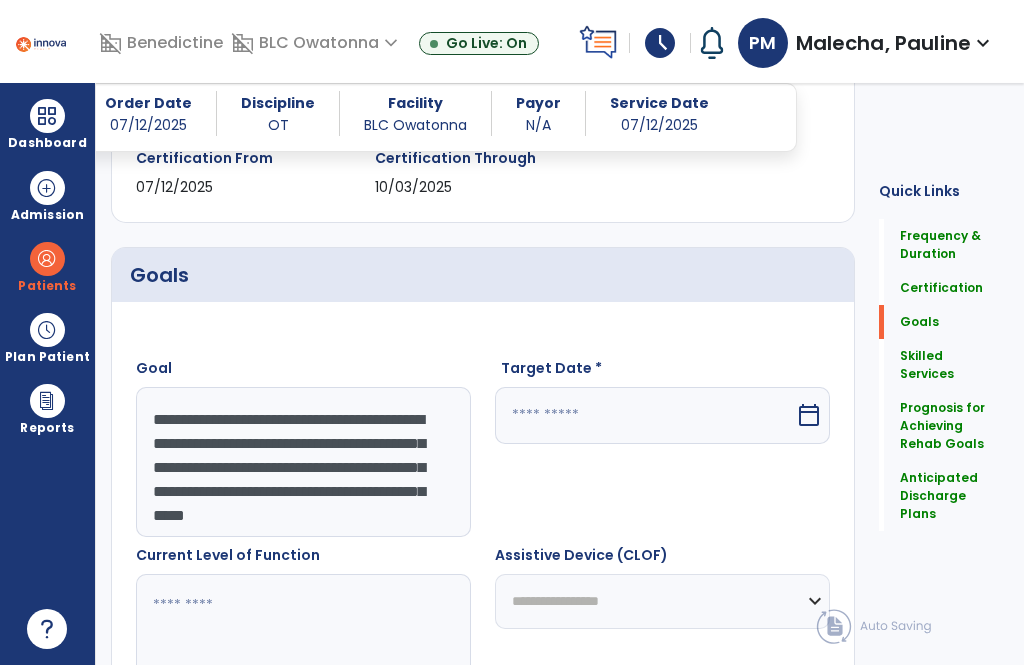 click at bounding box center [645, 415] 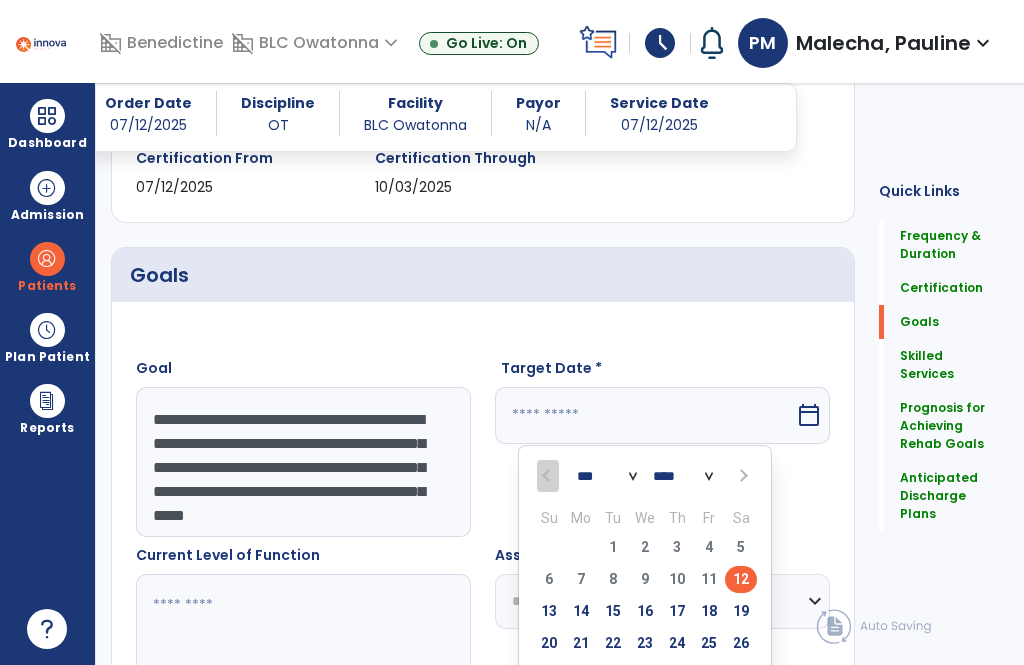 click at bounding box center (742, 476) 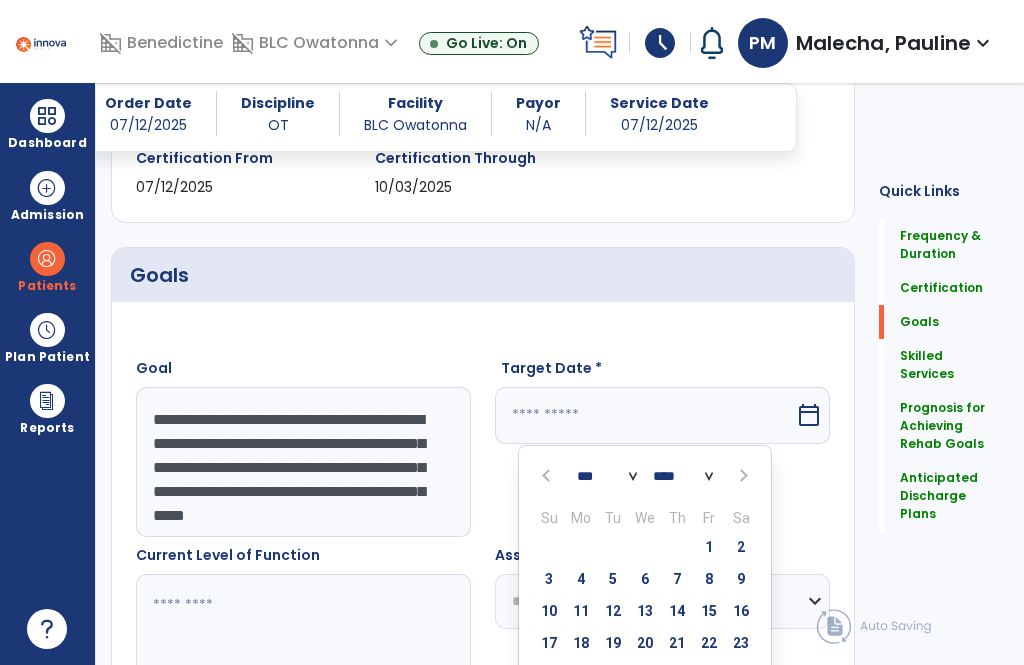 click on "2" at bounding box center (741, 547) 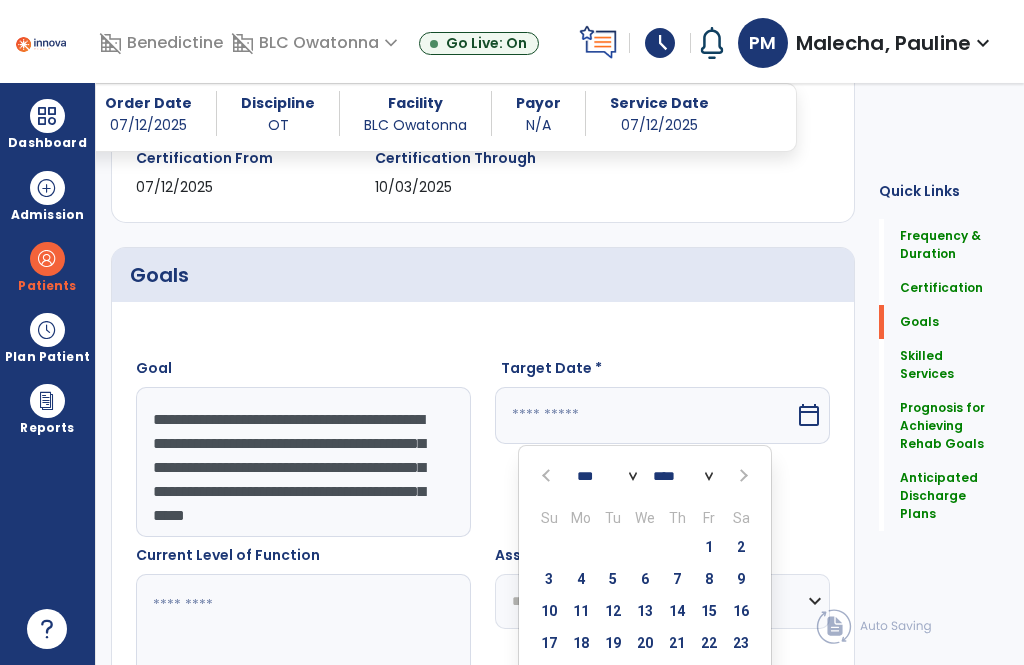 type on "********" 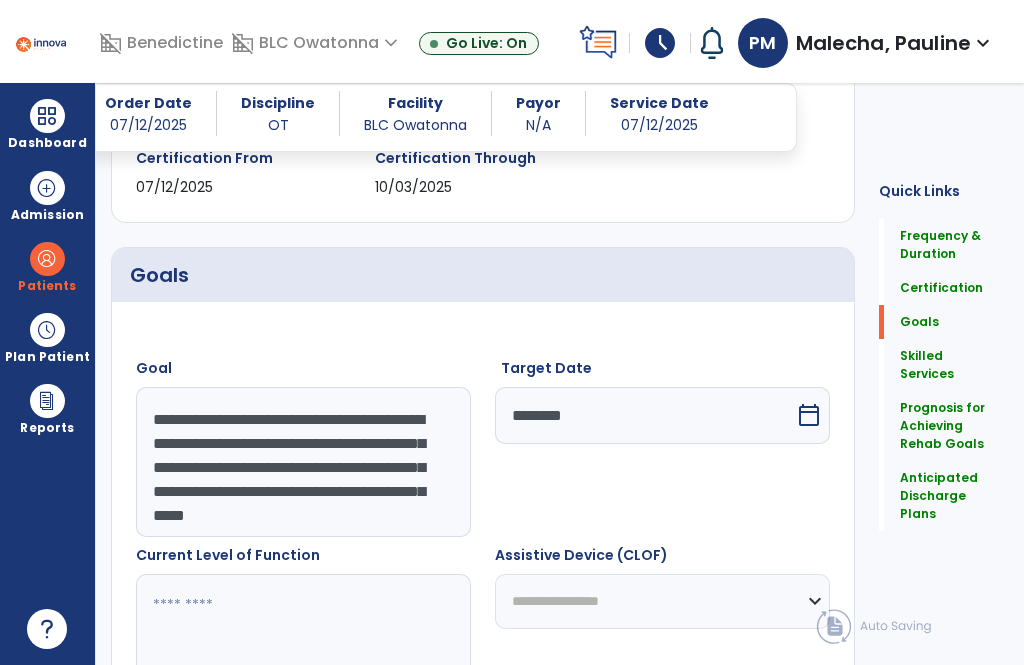 scroll, scrollTop: 576, scrollLeft: 0, axis: vertical 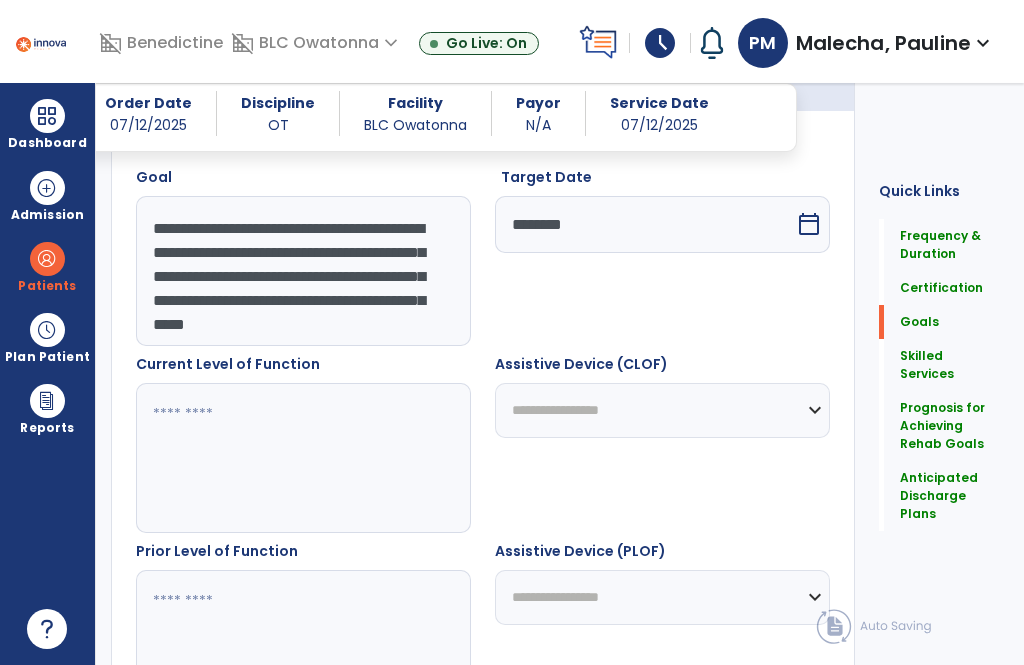 click at bounding box center [303, 458] 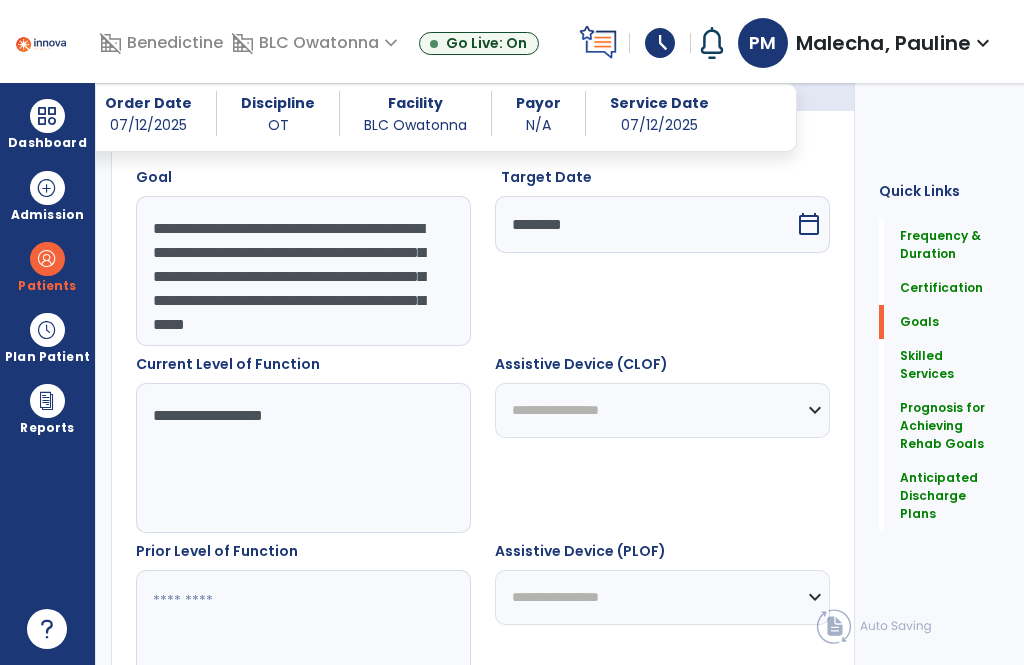 click on "**********" at bounding box center [303, 458] 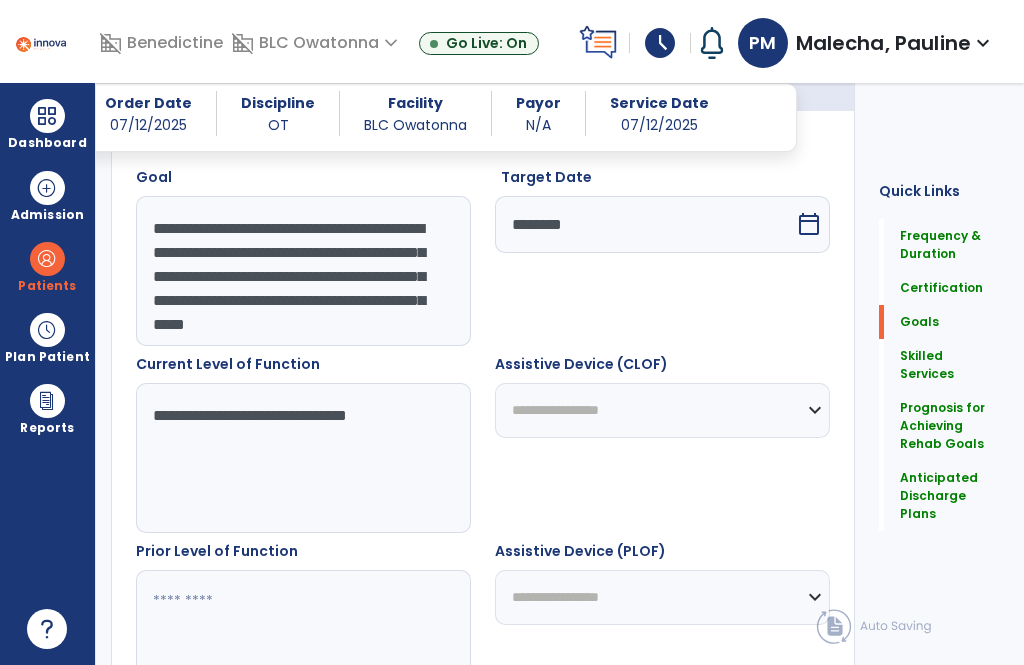 click on "**********" at bounding box center [303, 458] 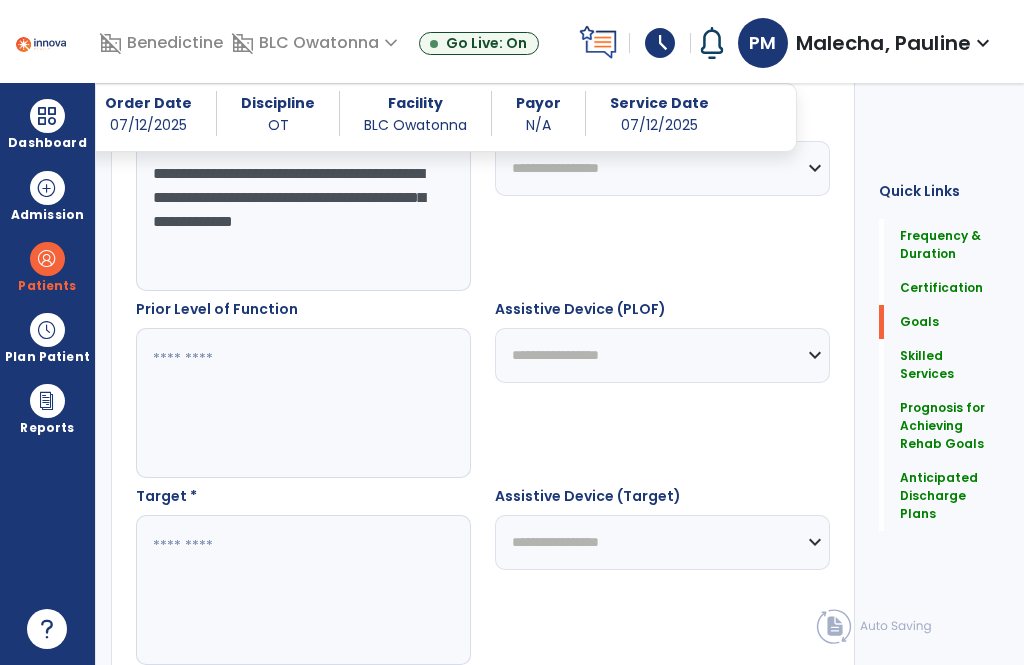 scroll, scrollTop: 819, scrollLeft: 0, axis: vertical 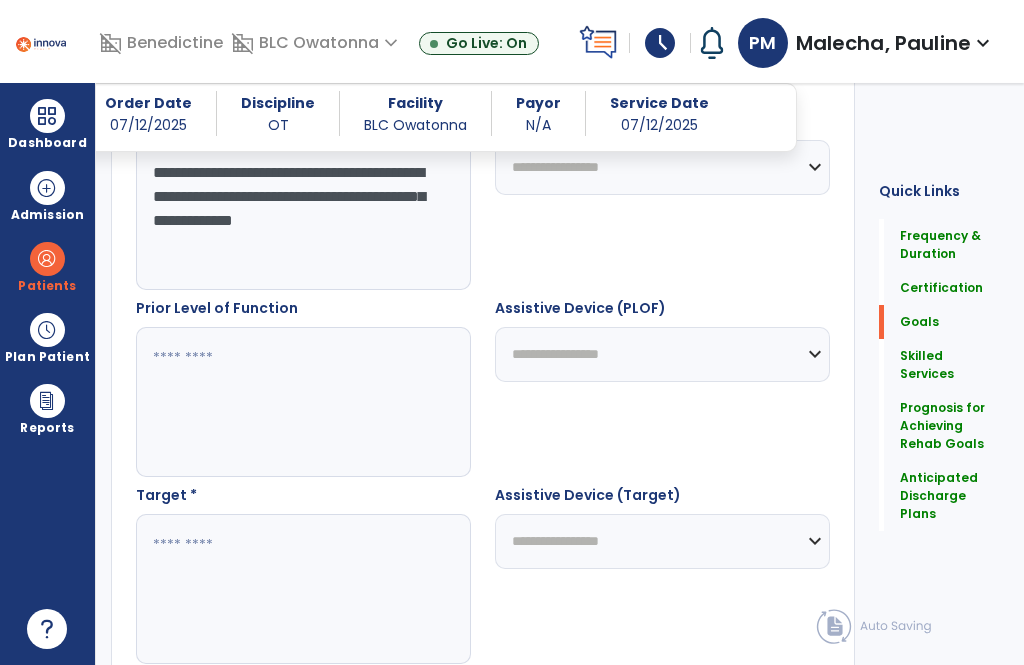 type on "**********" 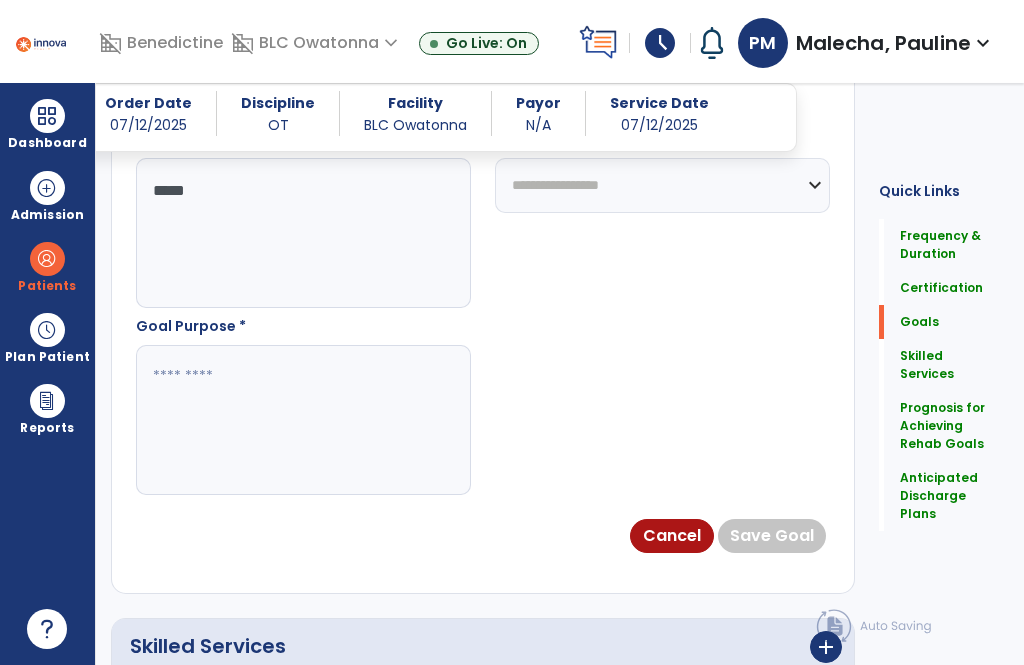 scroll, scrollTop: 1175, scrollLeft: 0, axis: vertical 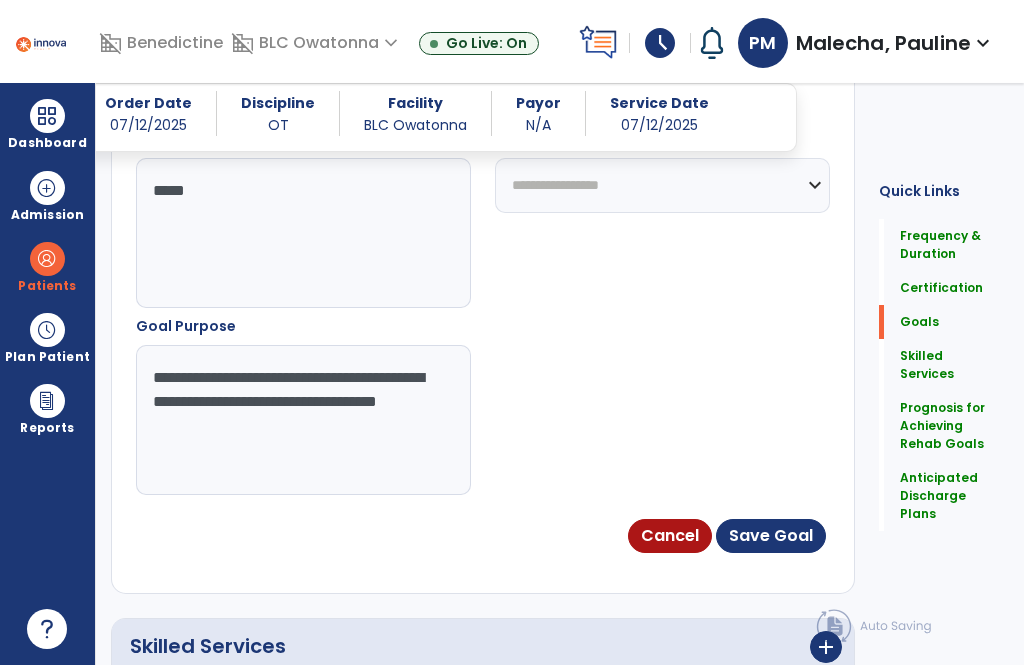 click on "**********" at bounding box center (303, 420) 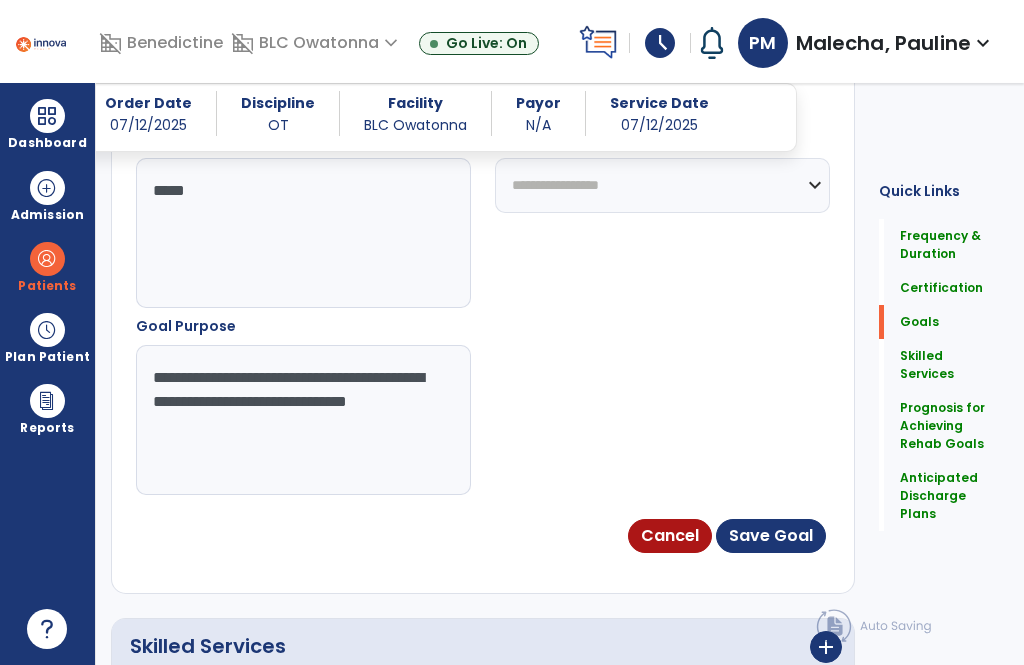 type on "**********" 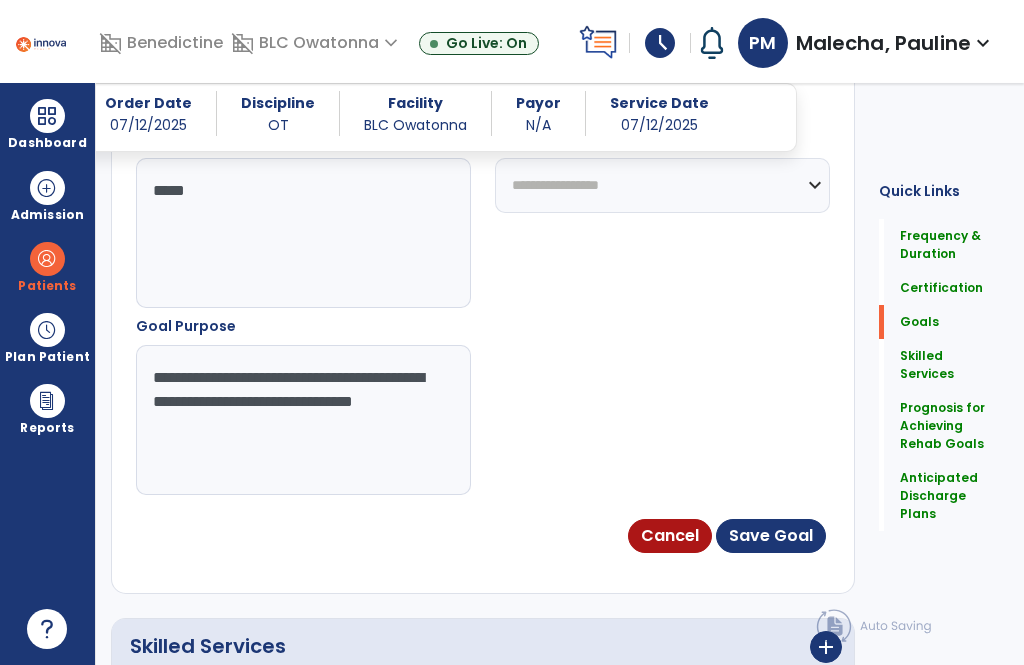 click on "Save Goal" at bounding box center [771, 536] 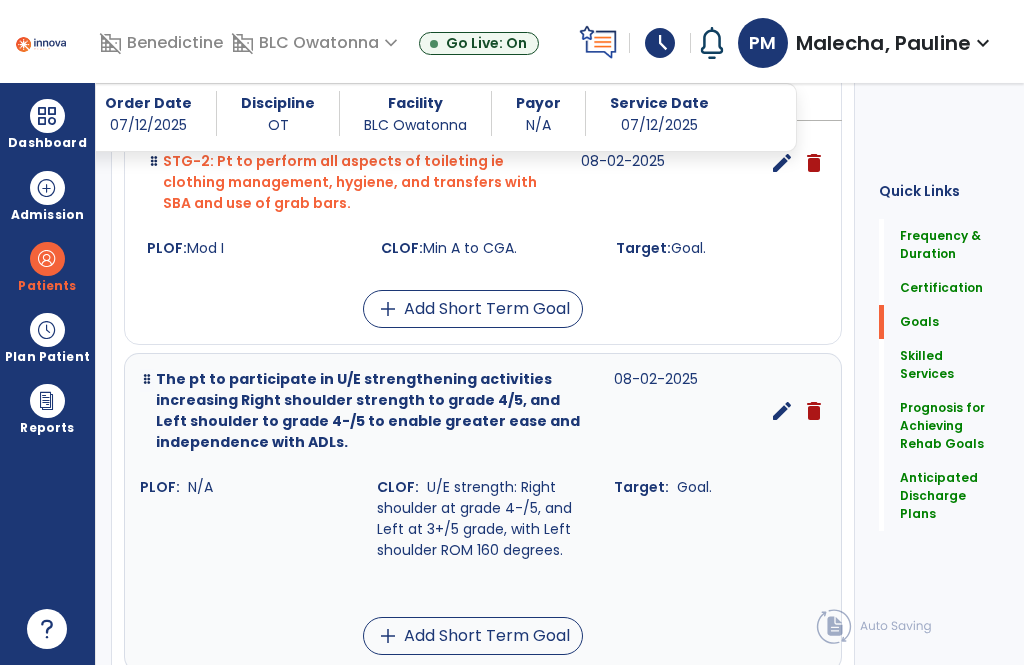 click on "add" at bounding box center (388, 636) 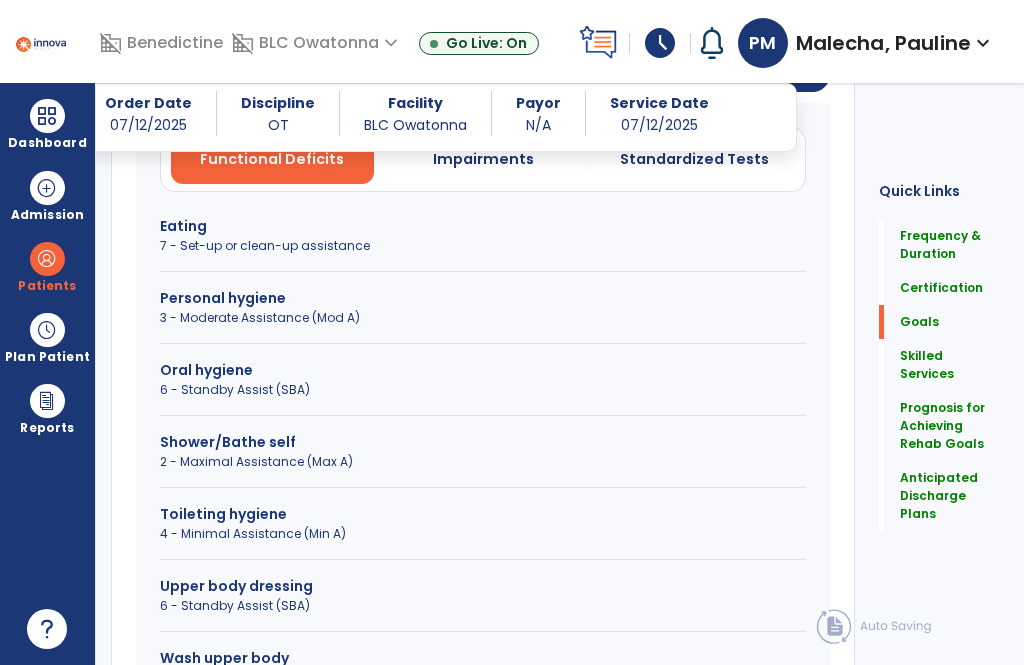 scroll, scrollTop: 494, scrollLeft: 0, axis: vertical 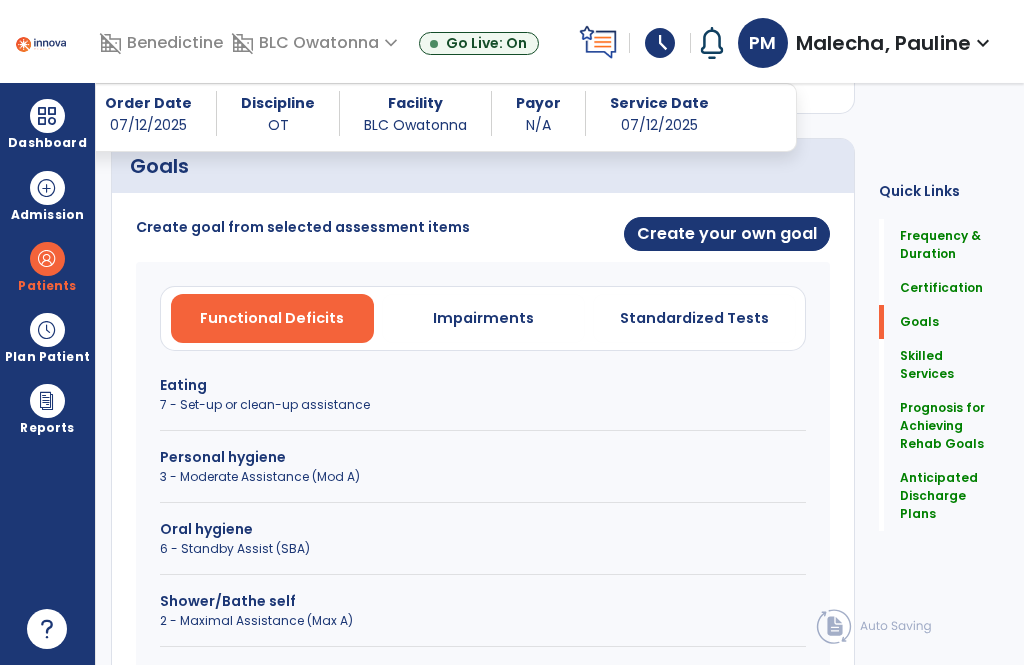 click on "Create your own goal" at bounding box center (727, 234) 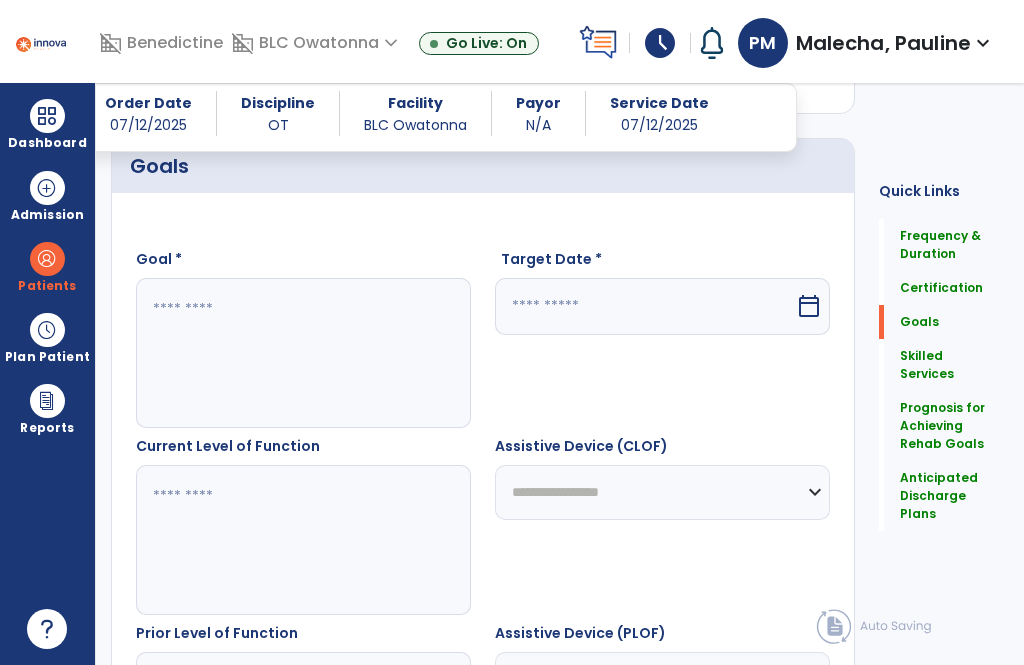 click at bounding box center (303, 353) 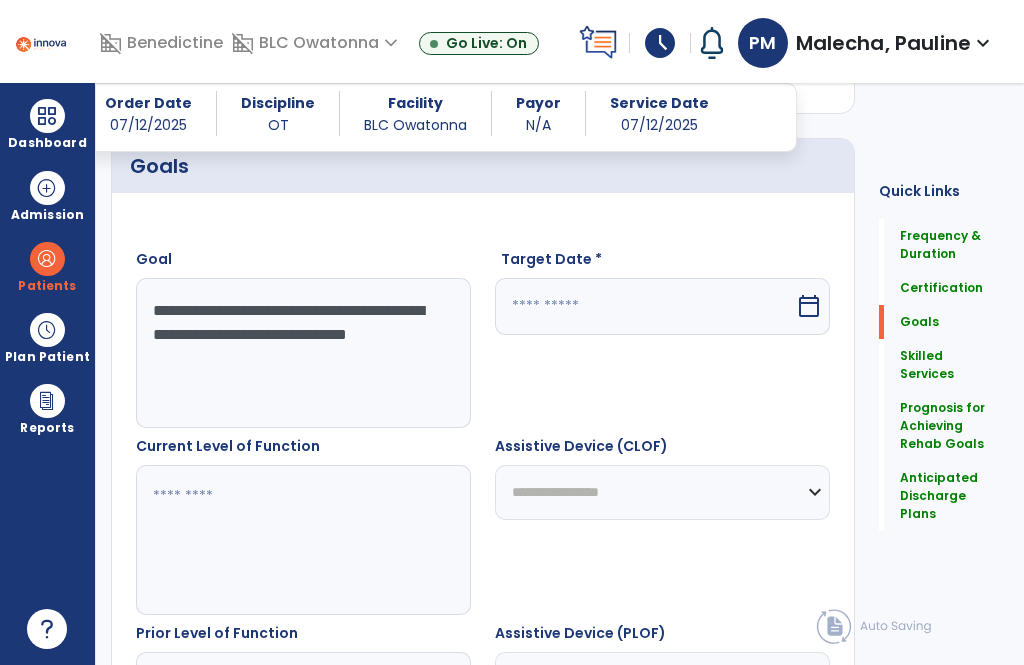 click on "**********" at bounding box center (303, 353) 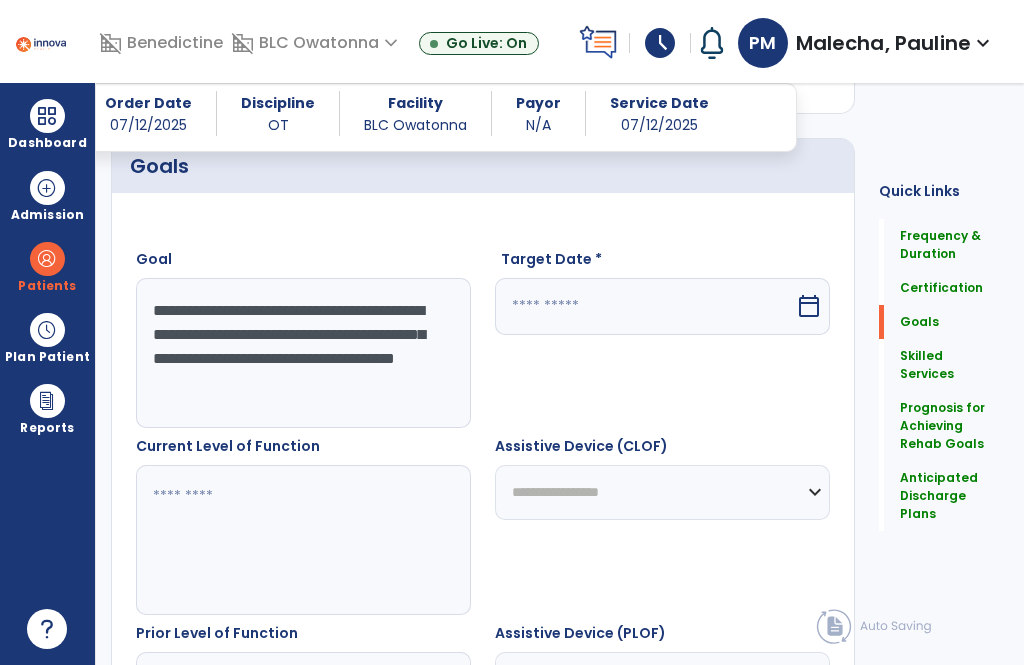 scroll, scrollTop: 15, scrollLeft: 0, axis: vertical 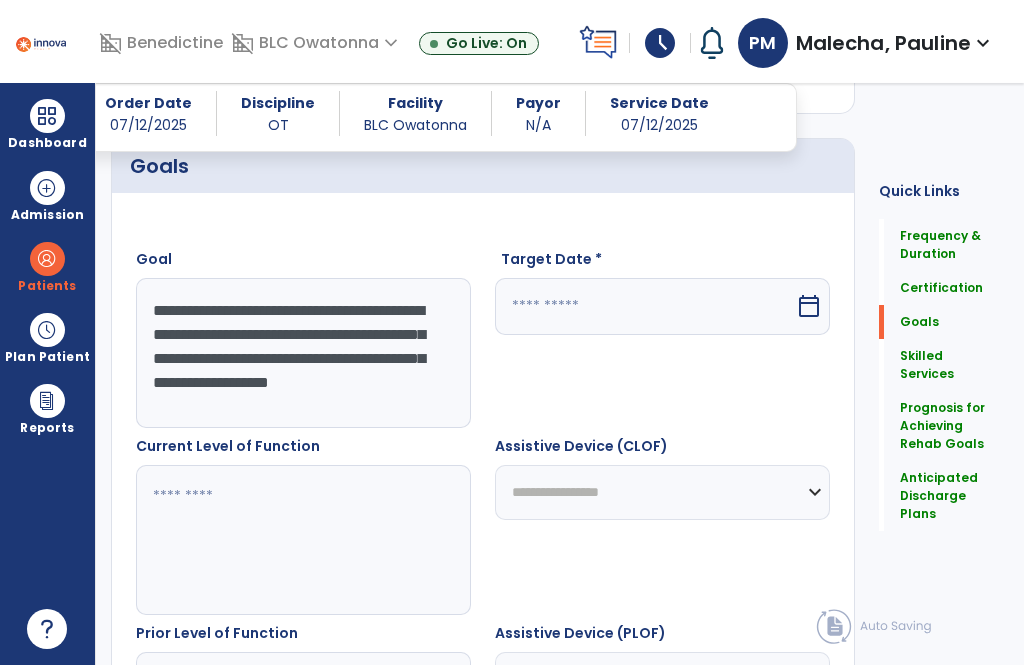 click on "**********" at bounding box center (303, 353) 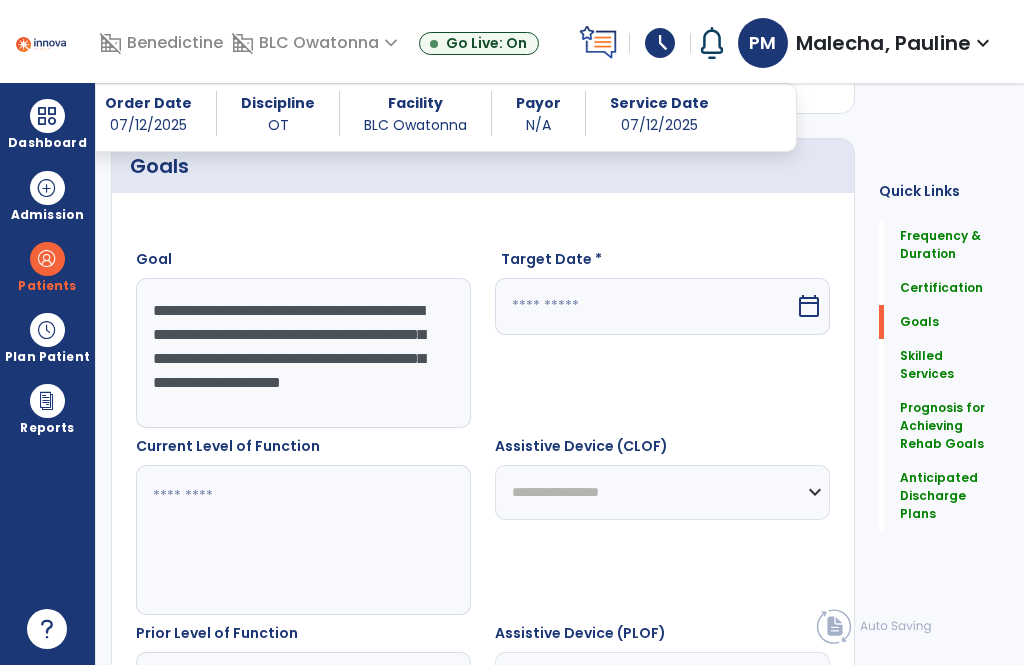 type on "**********" 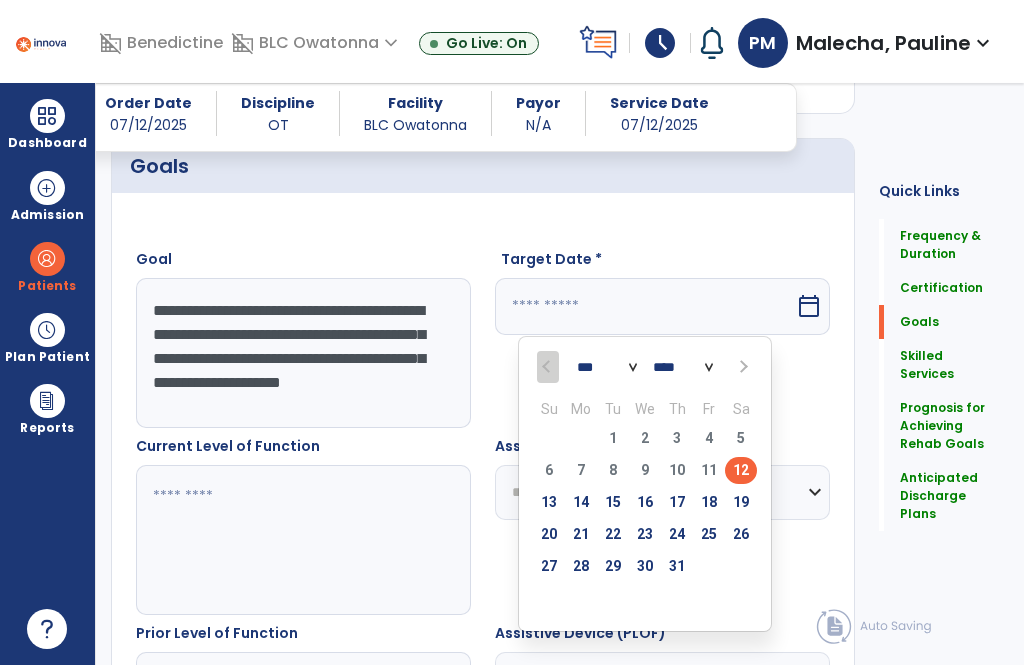 click at bounding box center [742, 367] 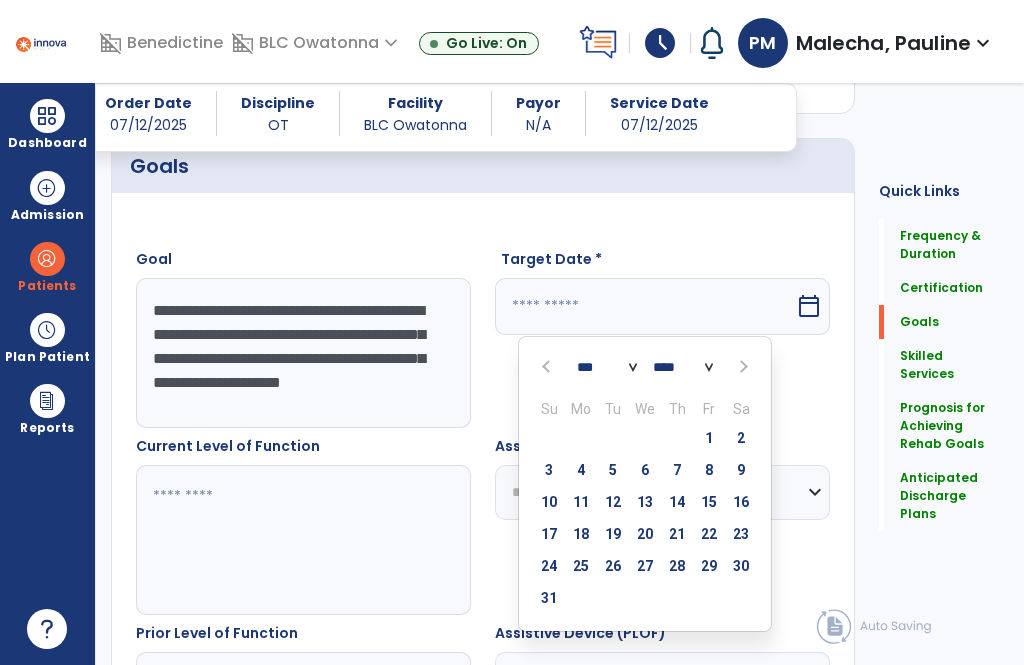 click on "2" at bounding box center [741, 438] 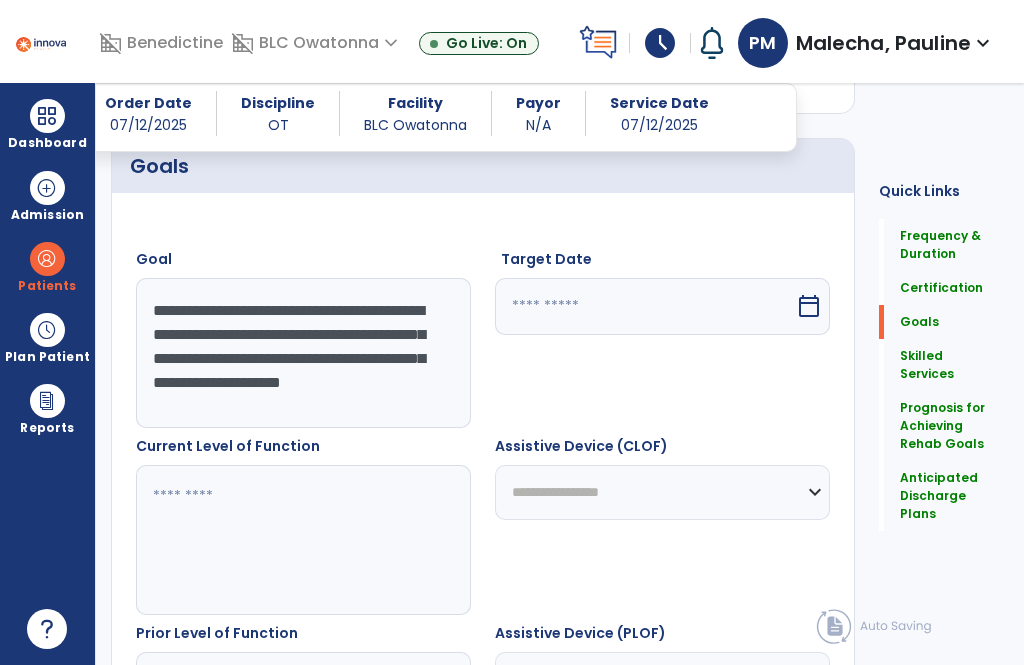 type on "********" 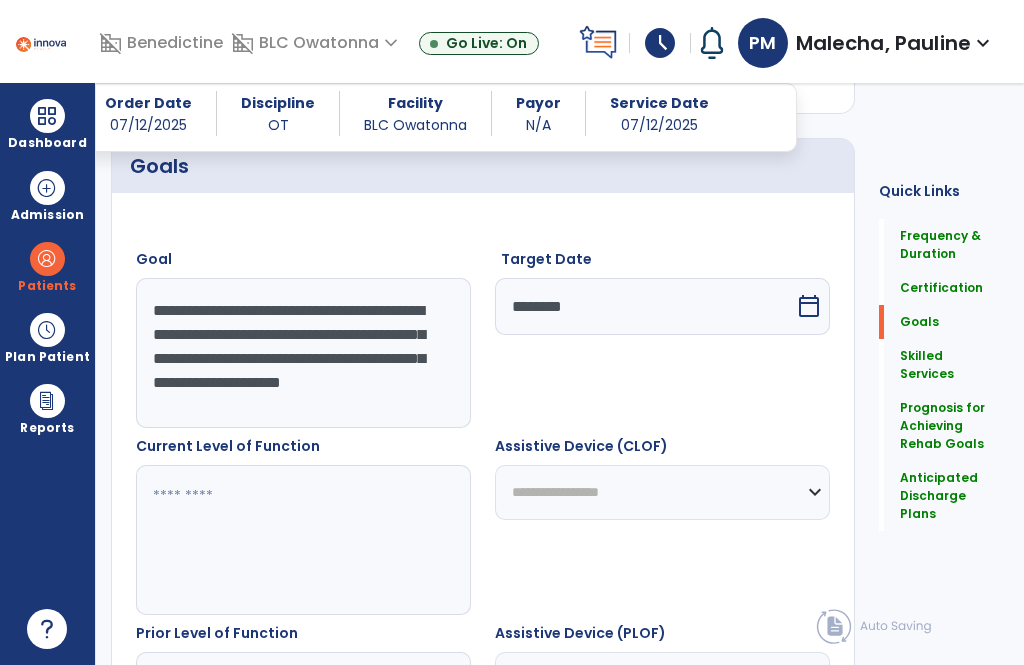 click at bounding box center [303, 540] 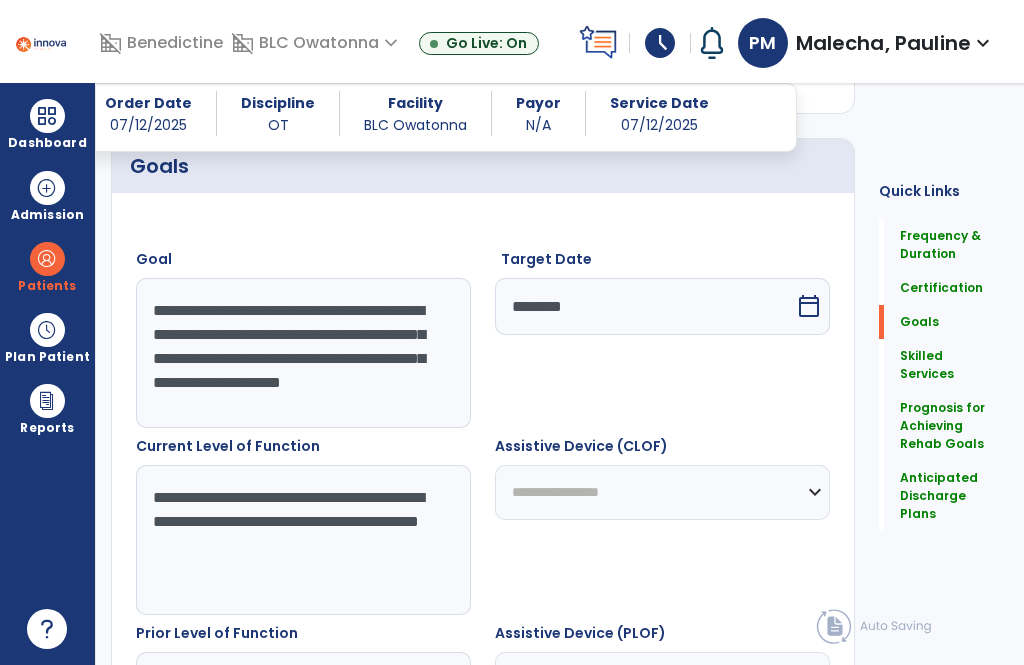 click on "**********" at bounding box center (303, 540) 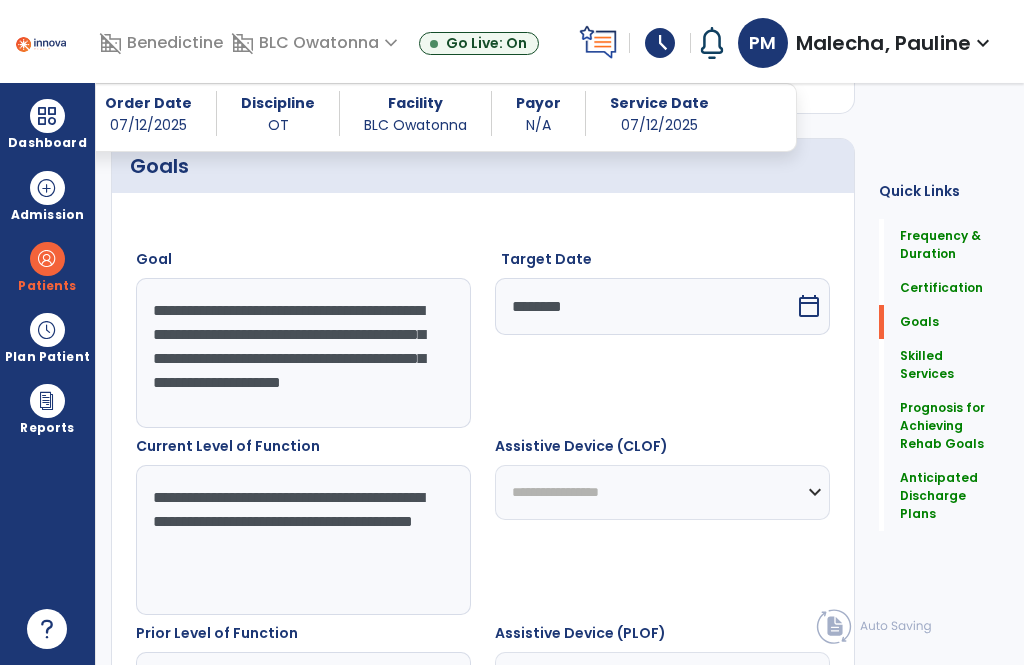 click on "**********" at bounding box center (303, 540) 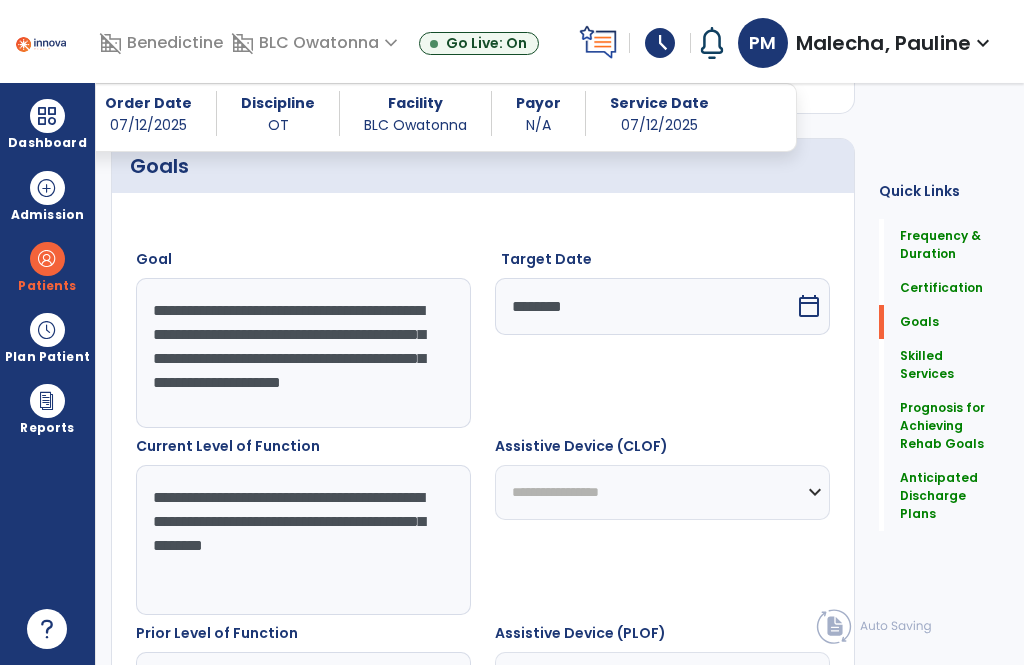click on "**********" at bounding box center [303, 540] 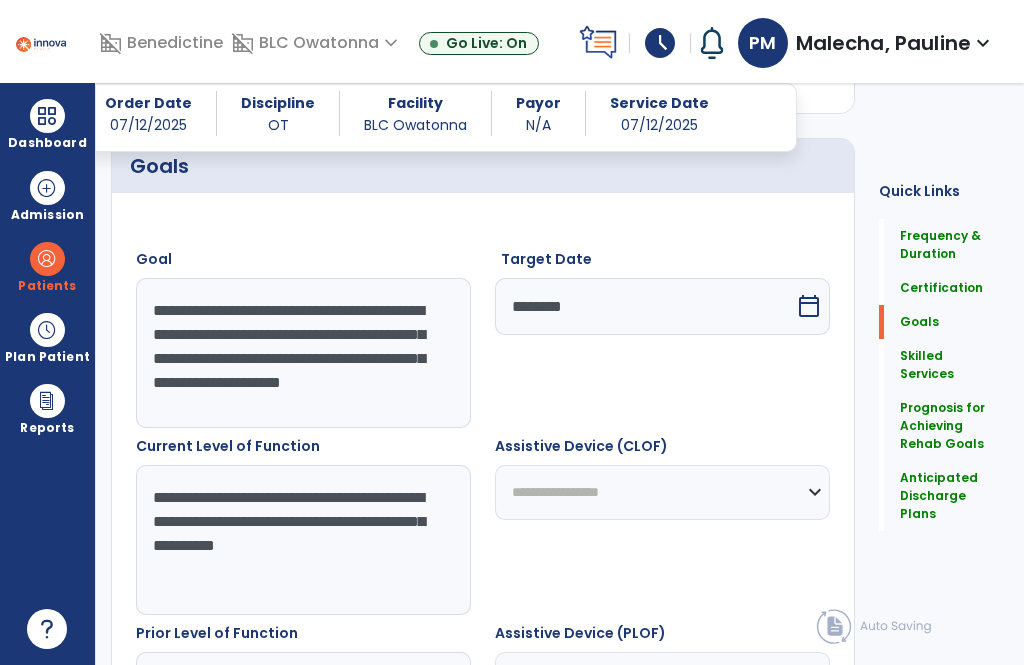 click on "**********" at bounding box center (303, 540) 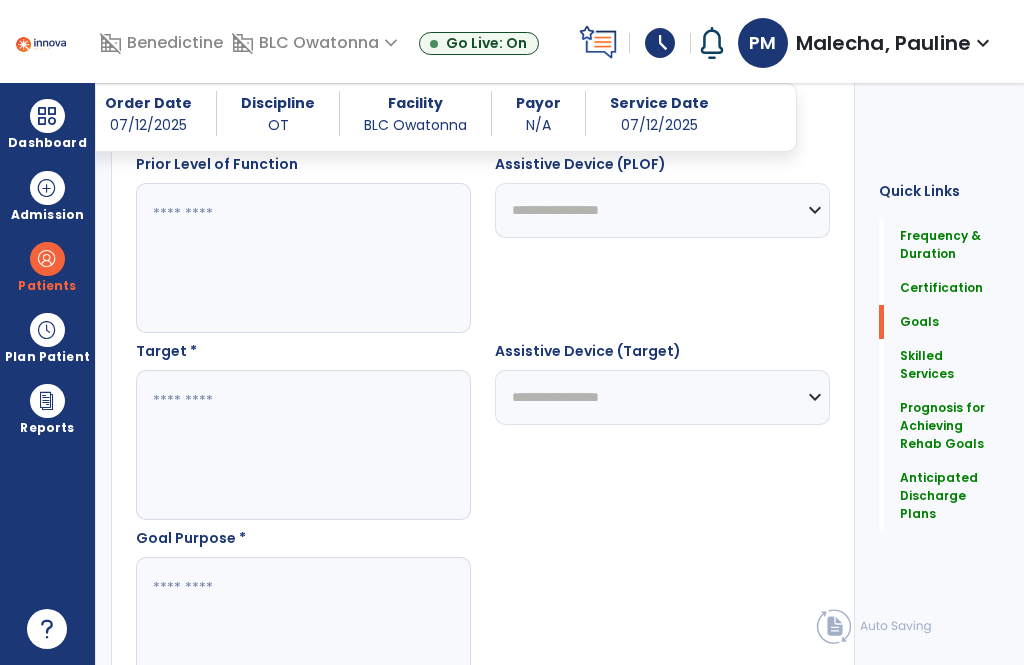 scroll, scrollTop: 973, scrollLeft: 0, axis: vertical 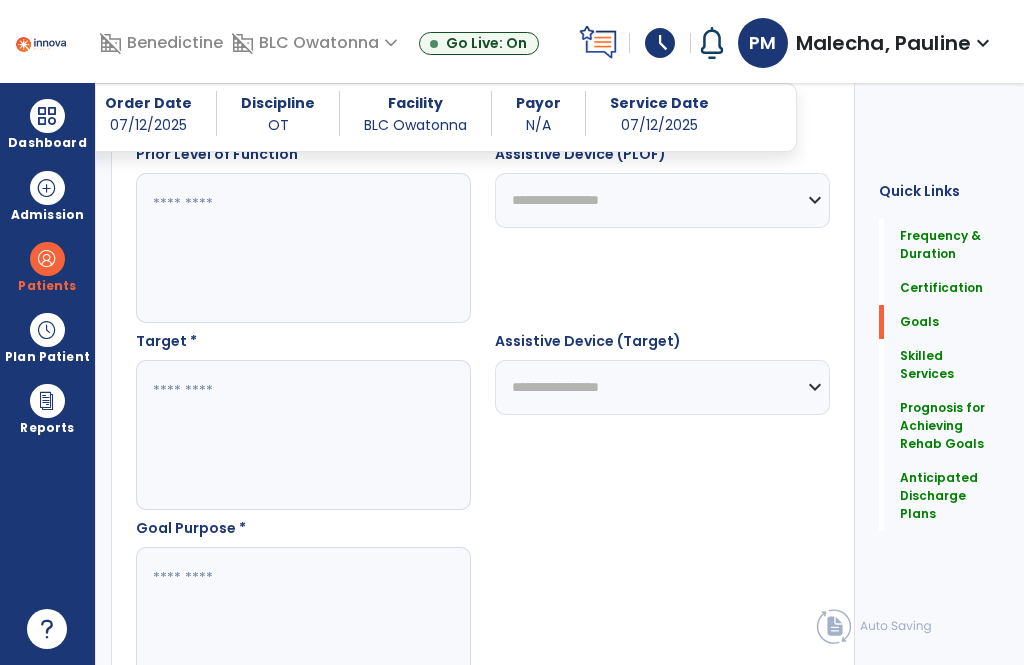 type on "**********" 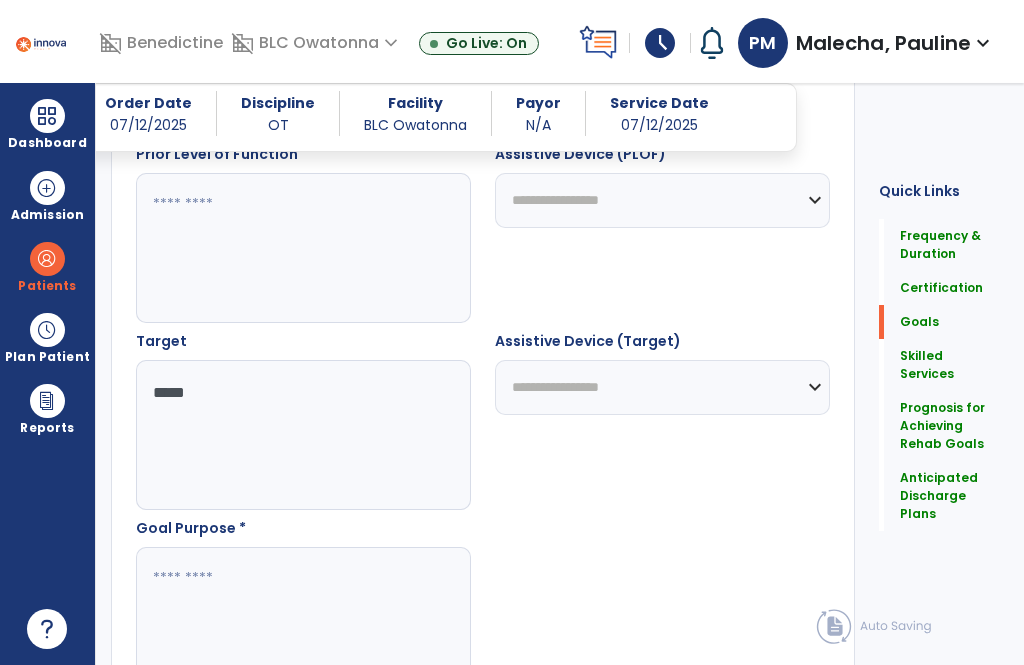 type on "*****" 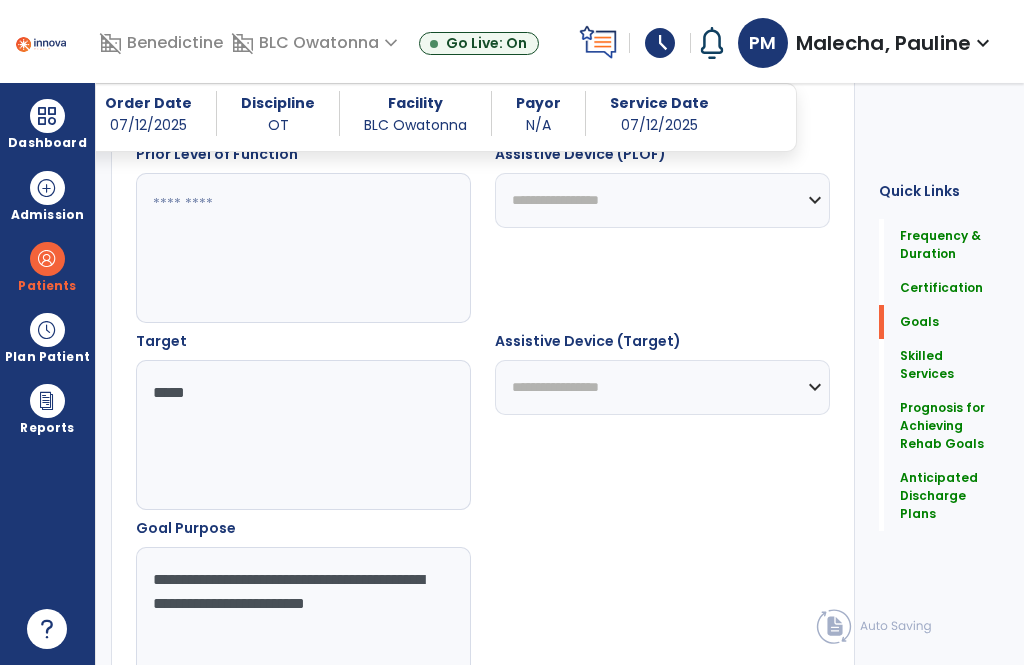 click on "**********" at bounding box center (303, 622) 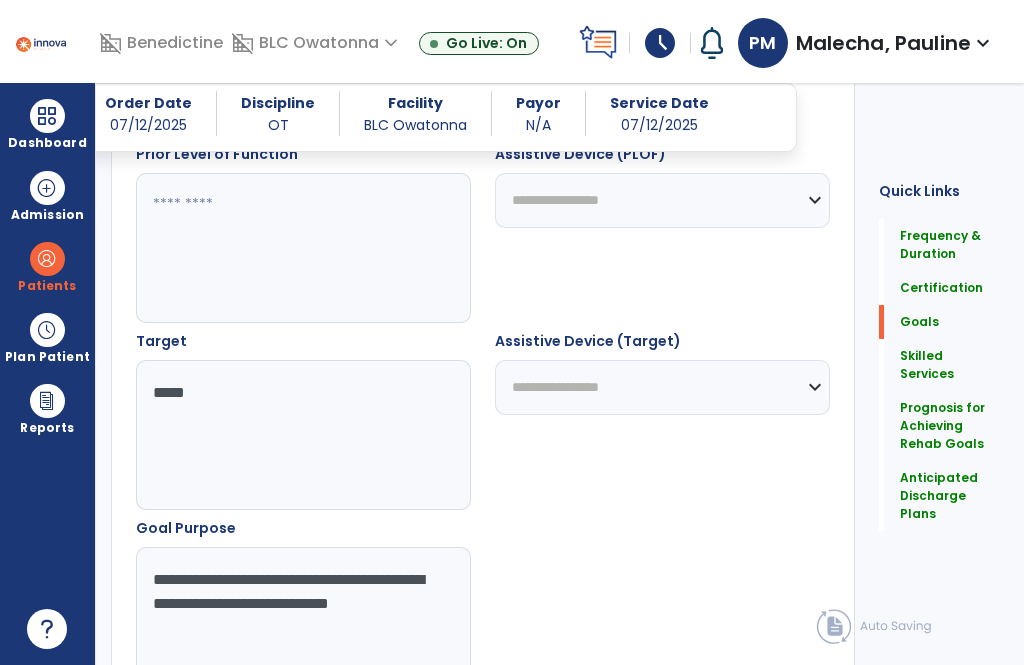 click on "**********" at bounding box center (303, 622) 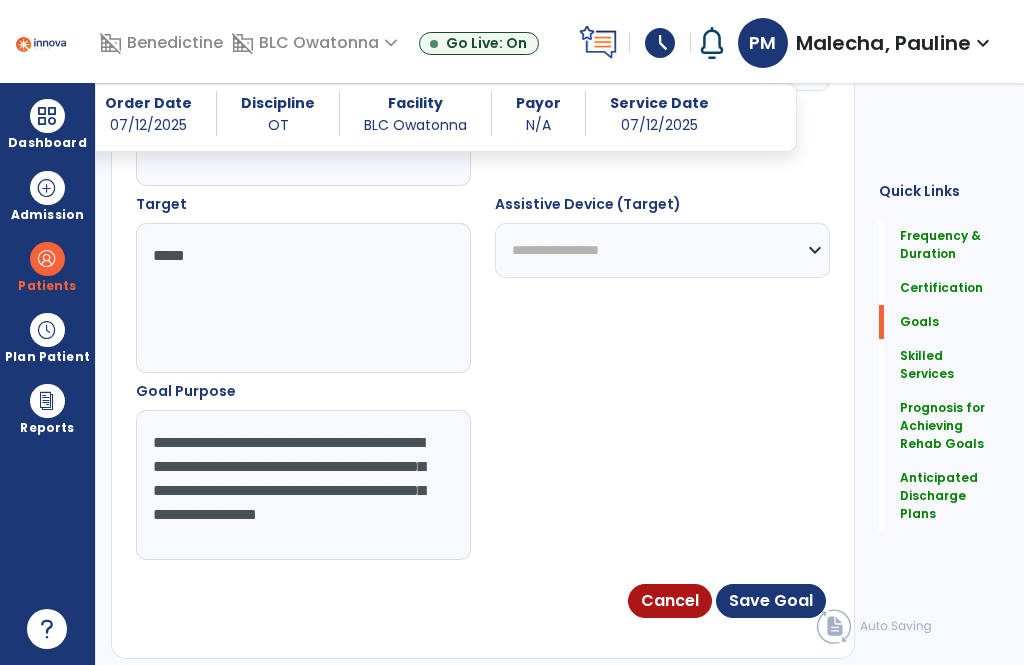 scroll, scrollTop: 1112, scrollLeft: 0, axis: vertical 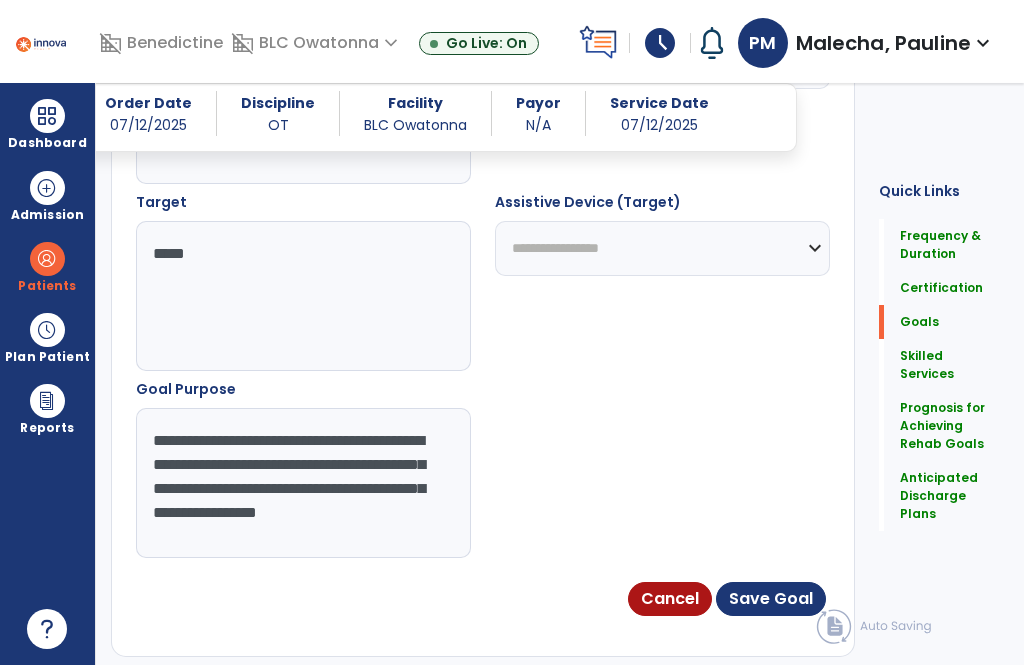 click on "**********" at bounding box center (303, 483) 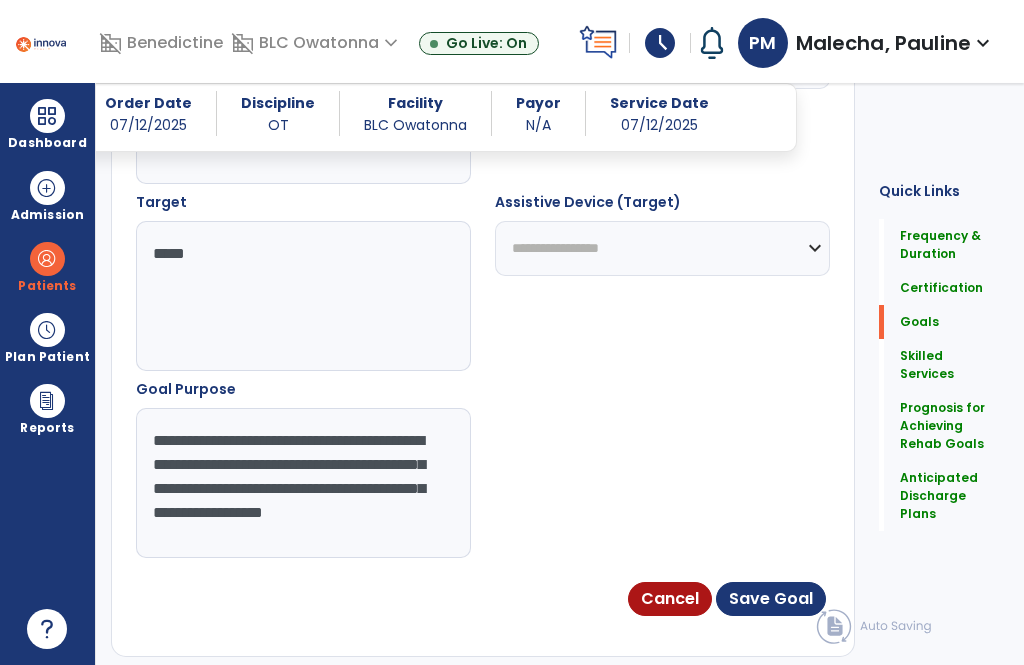 click on "Save Goal" at bounding box center [771, 599] 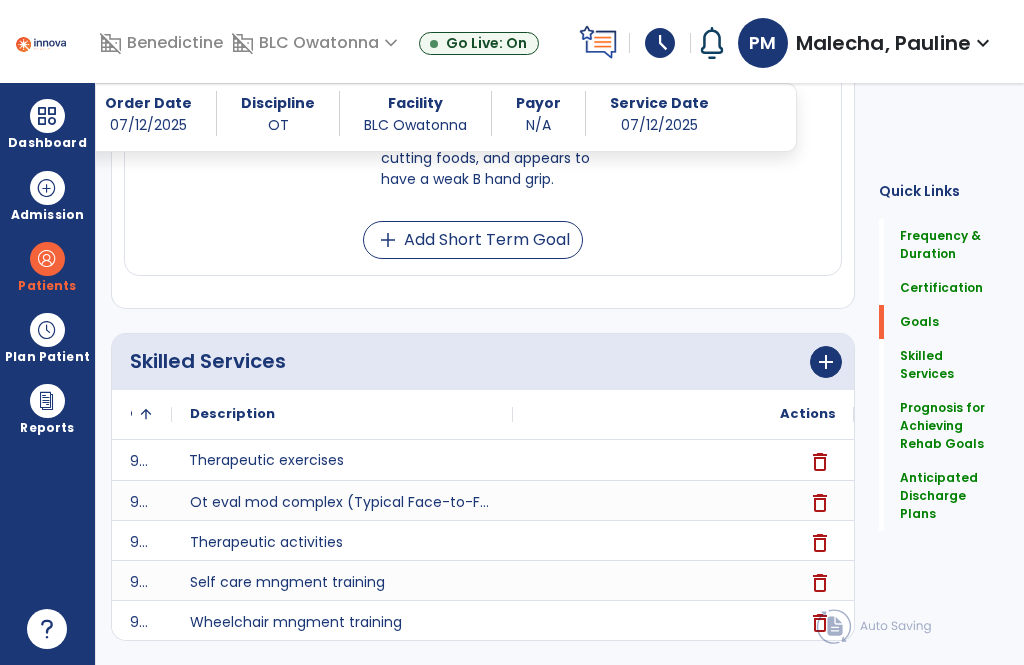 scroll, scrollTop: 1643, scrollLeft: 0, axis: vertical 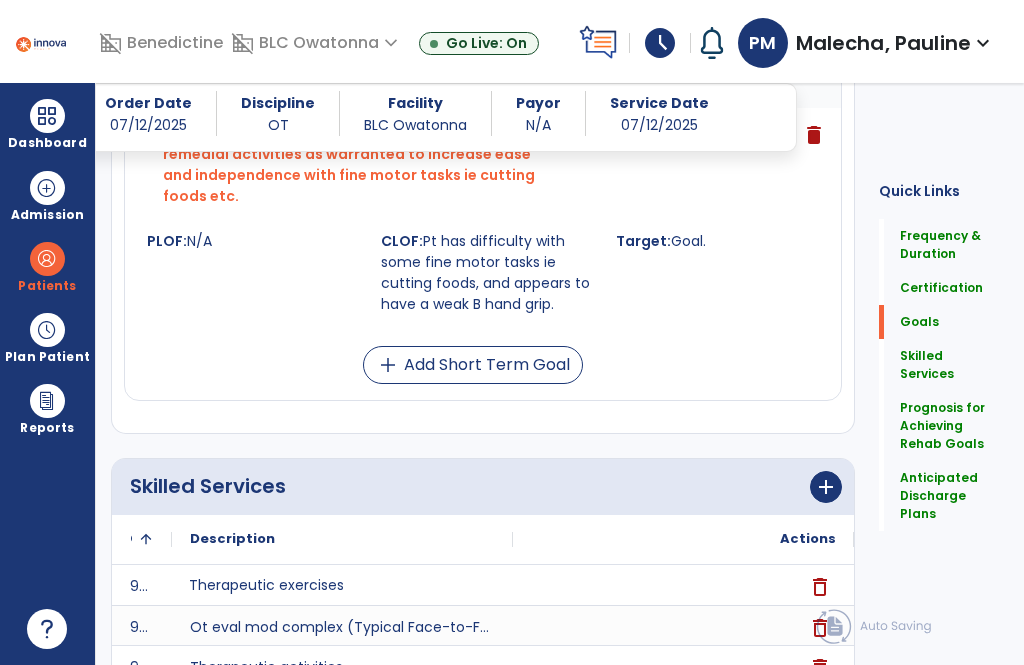 click on "add" at bounding box center [388, 365] 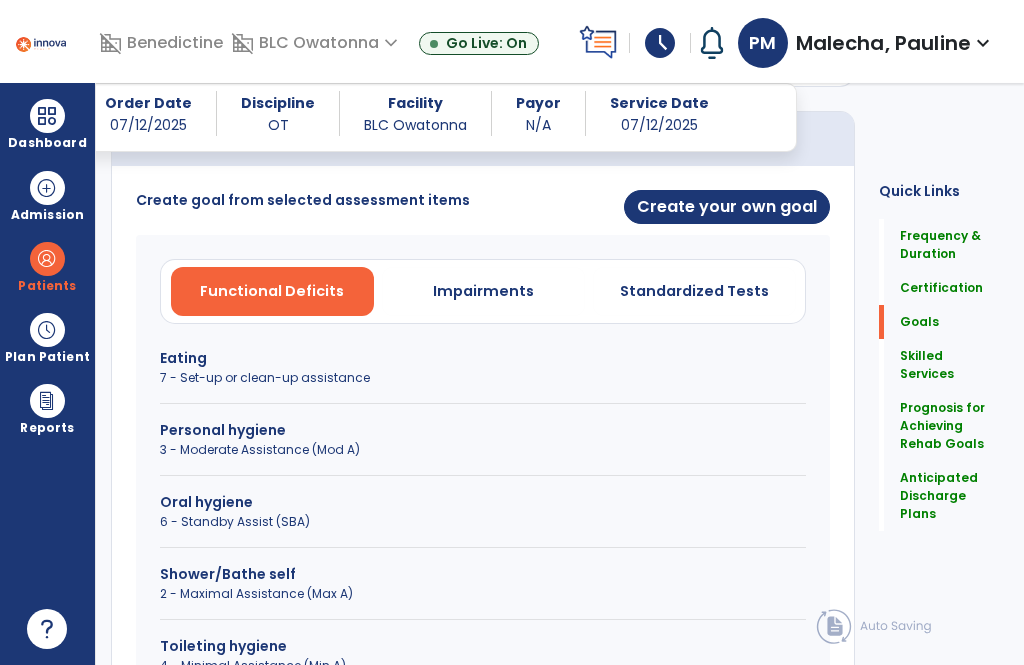 scroll, scrollTop: 521, scrollLeft: 0, axis: vertical 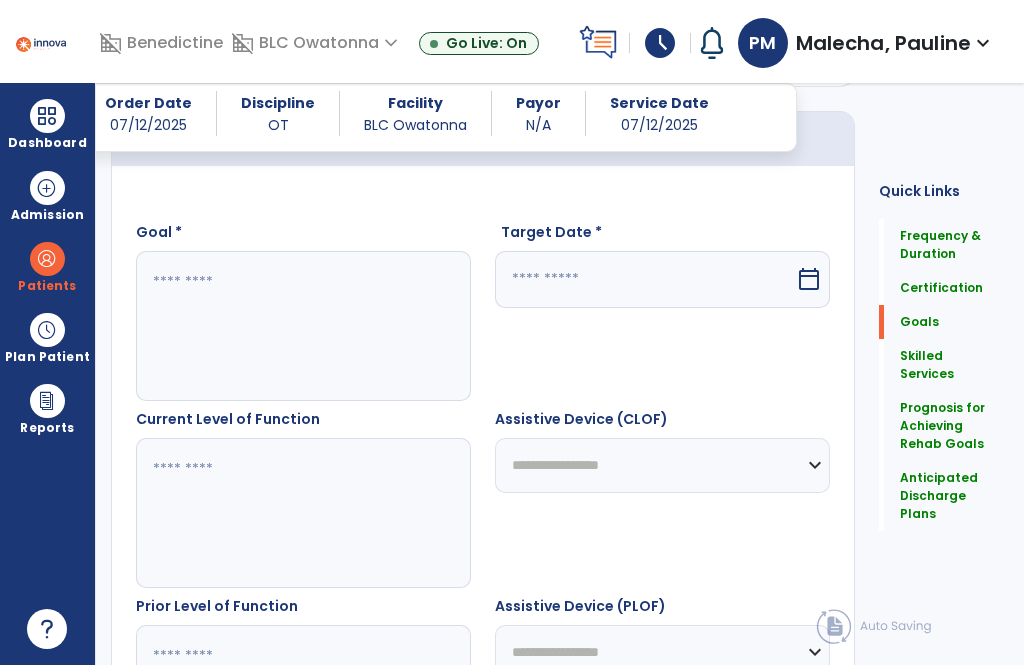 click at bounding box center (303, 326) 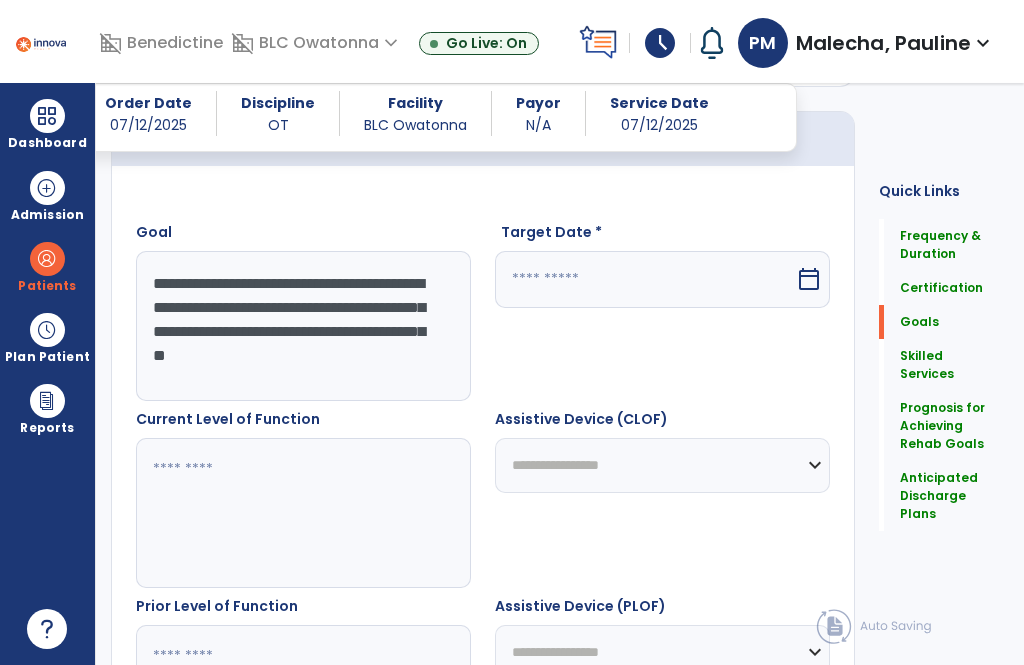 type on "**********" 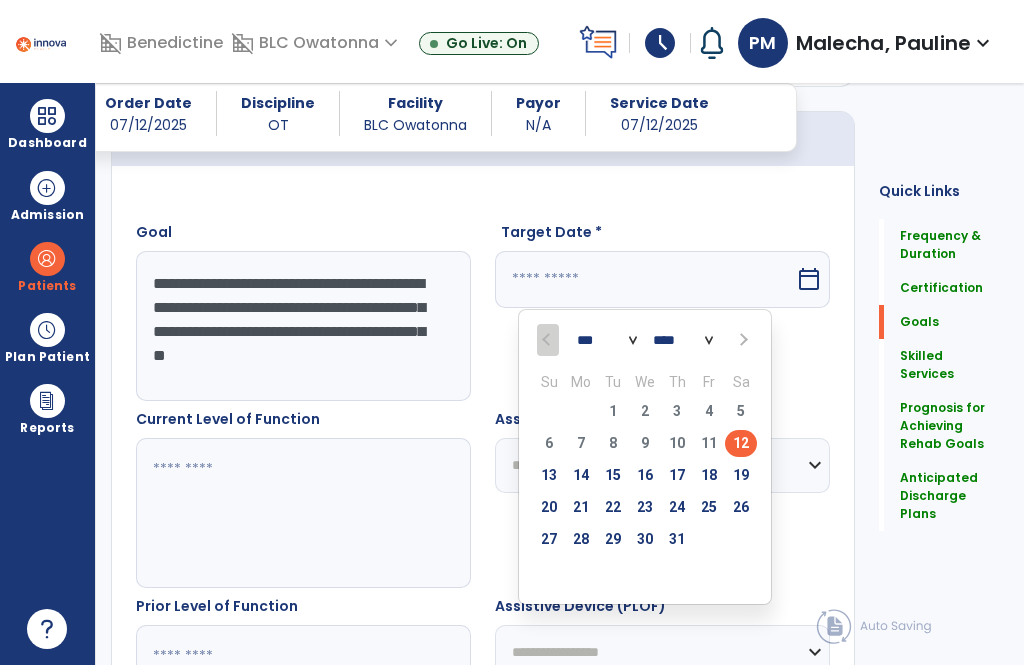 click on "26" at bounding box center [741, 507] 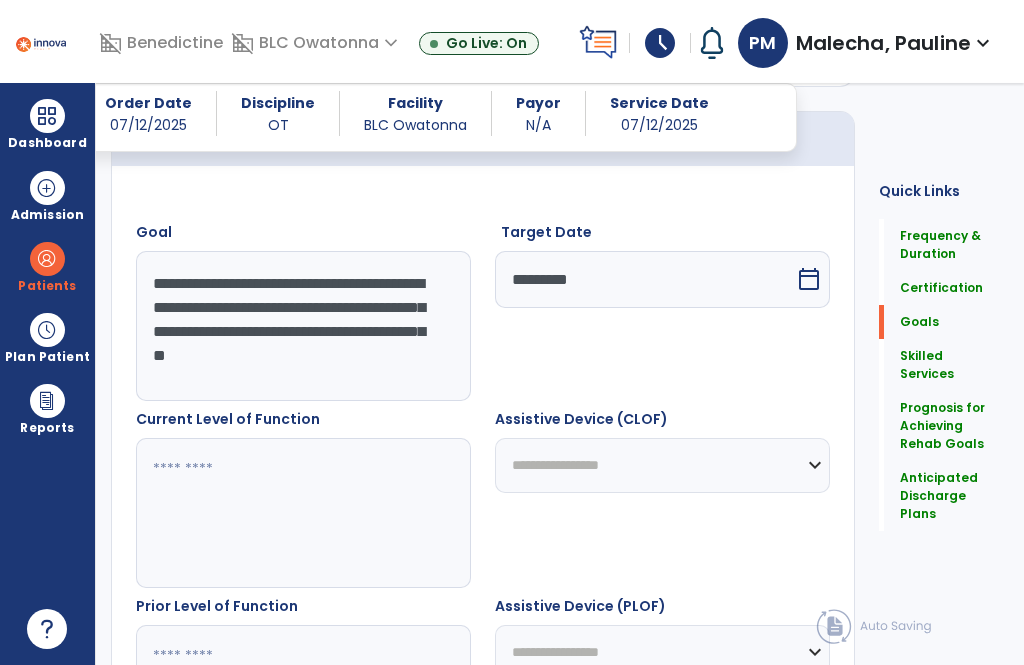 click at bounding box center (303, 513) 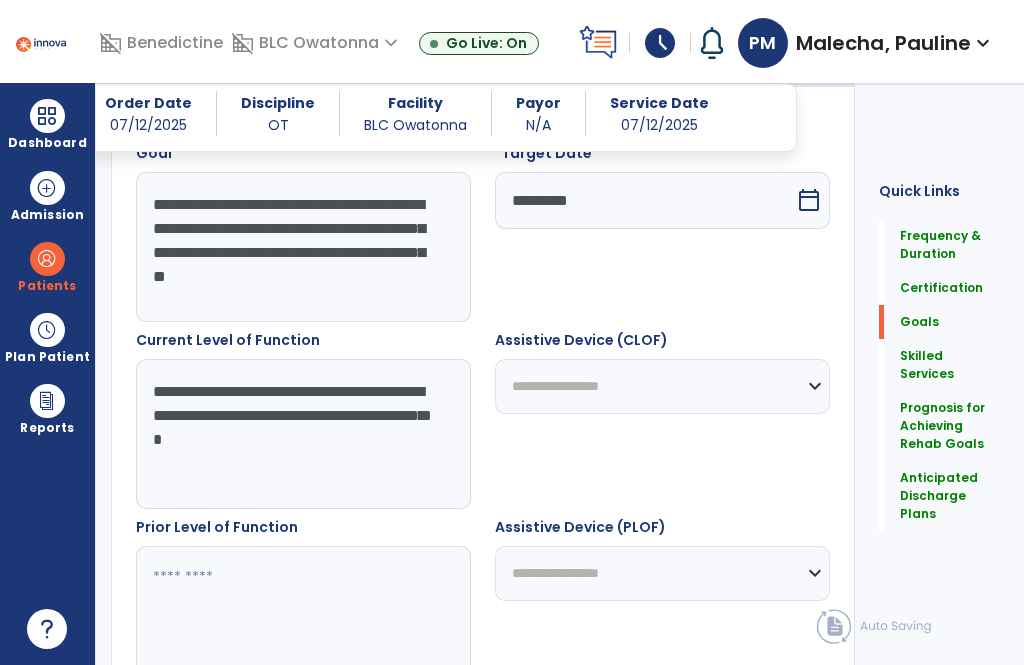 scroll, scrollTop: 600, scrollLeft: 0, axis: vertical 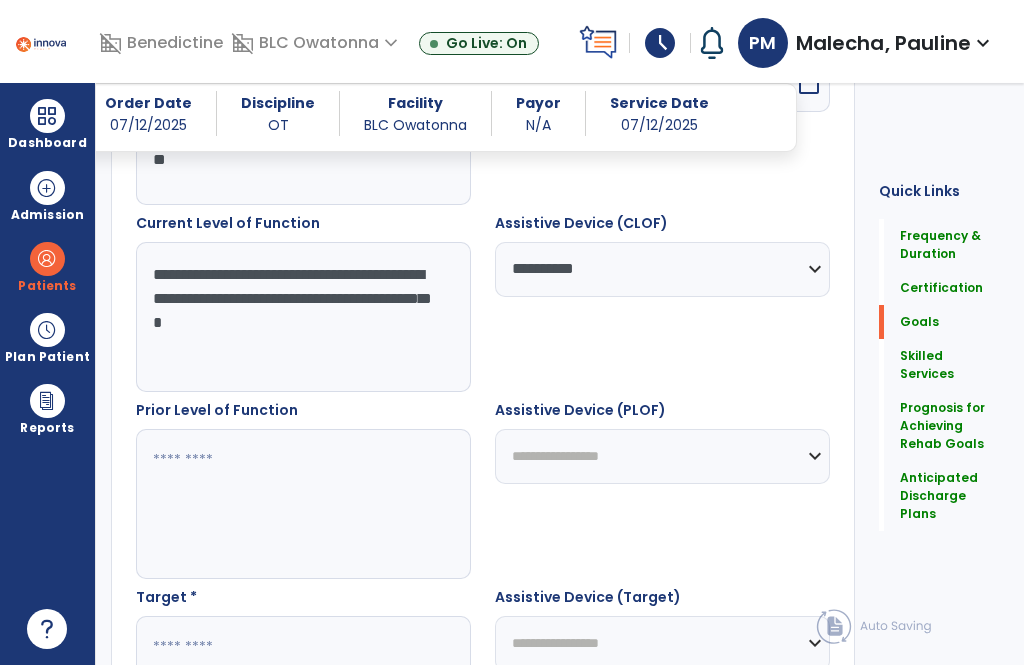 click on "**********" at bounding box center [662, 269] 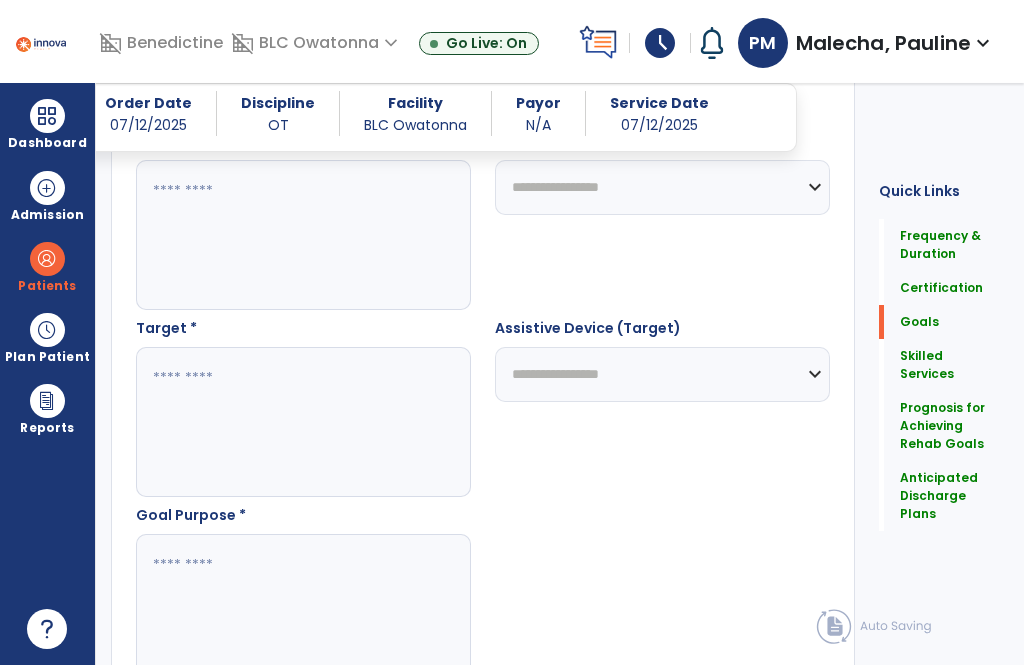 scroll, scrollTop: 986, scrollLeft: 0, axis: vertical 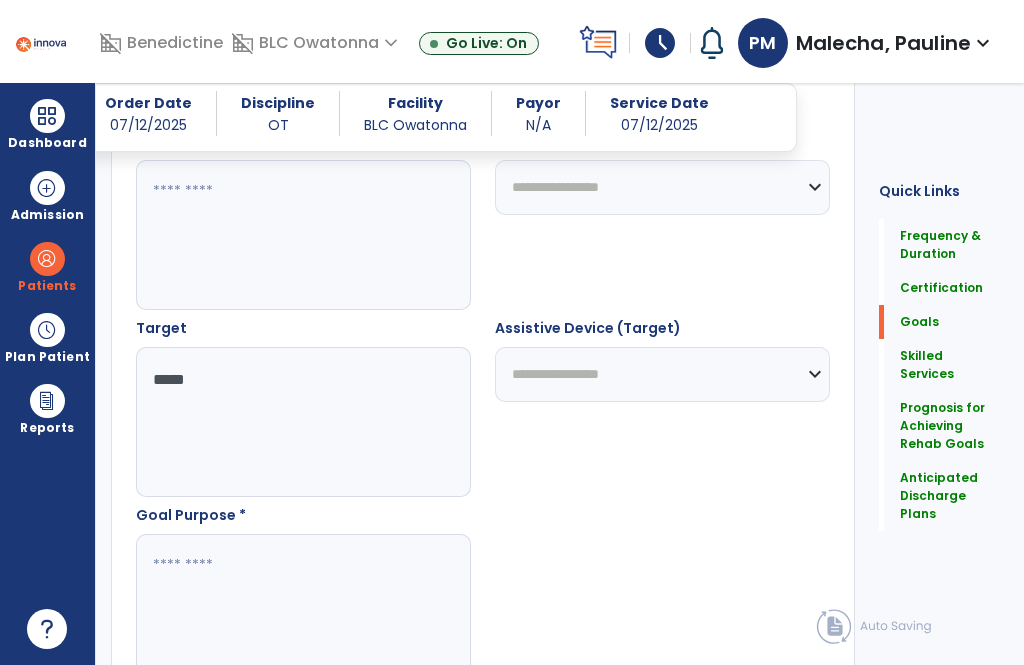 type on "*****" 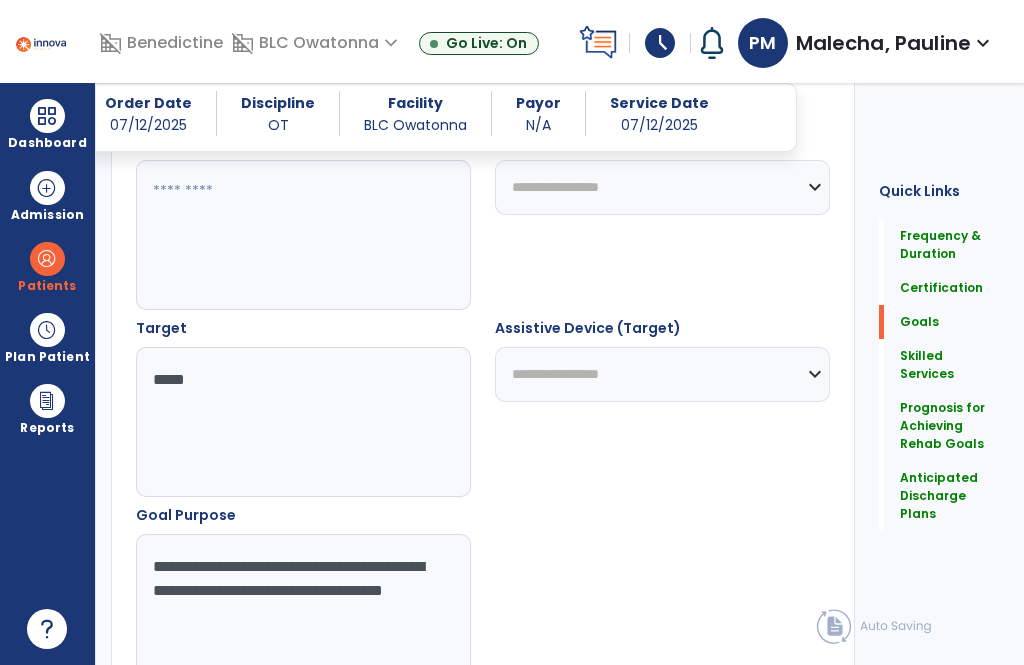 type on "**********" 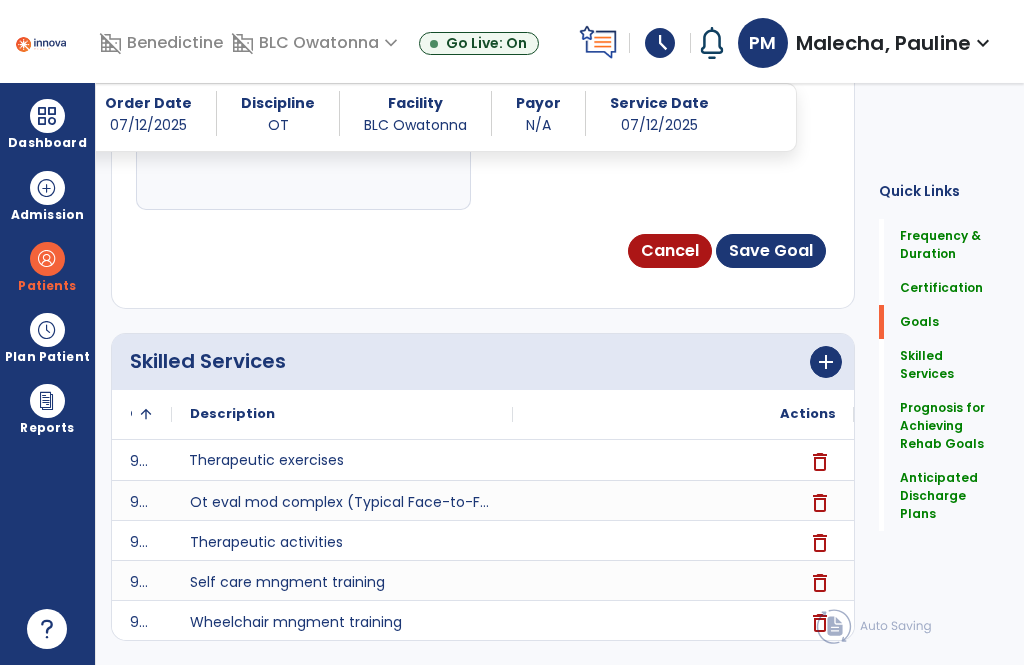 scroll, scrollTop: 1460, scrollLeft: 0, axis: vertical 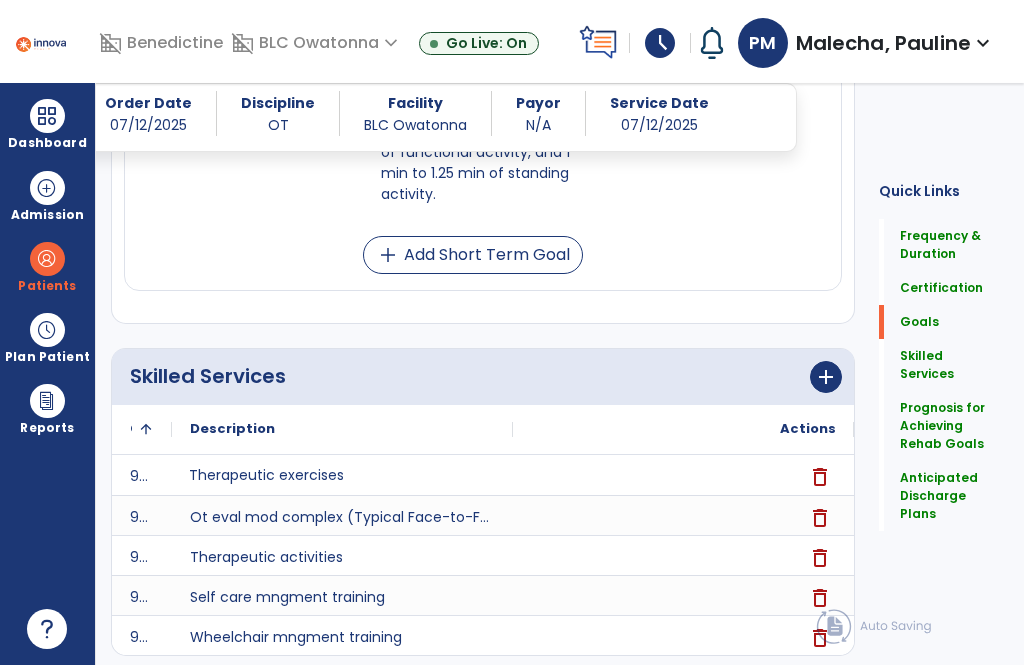 click on "add" at bounding box center (388, 255) 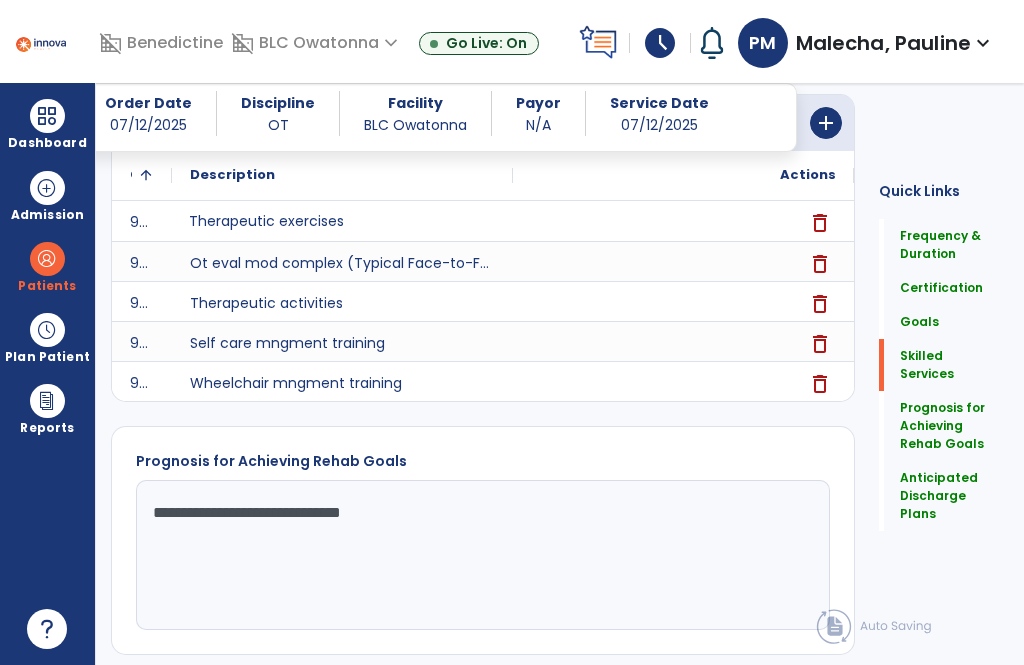scroll, scrollTop: 1140, scrollLeft: 0, axis: vertical 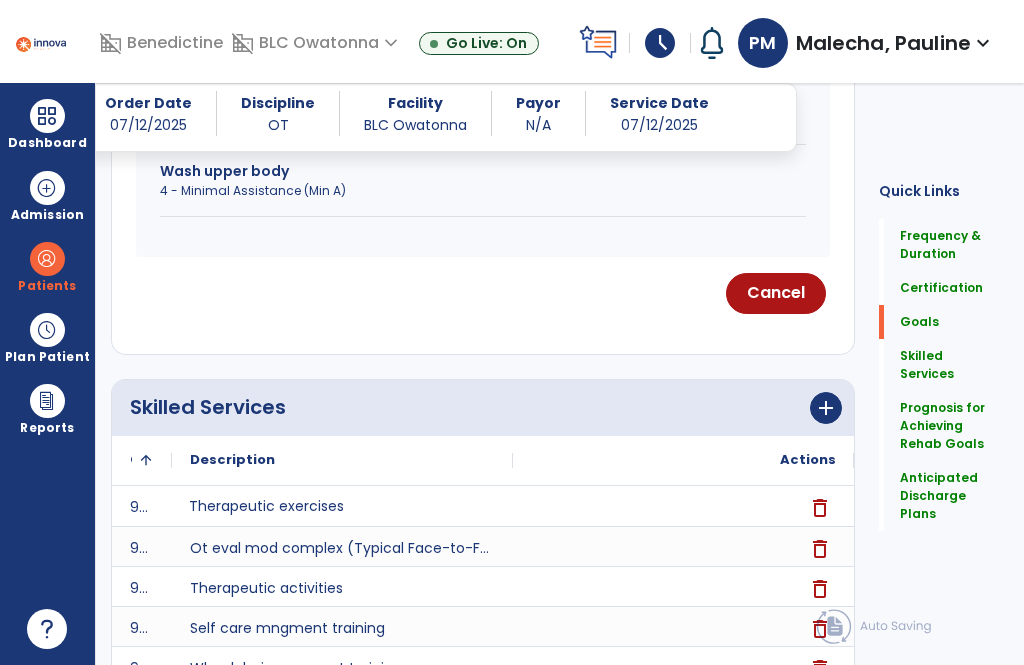 click on "Create your own goal" at bounding box center [727, -412] 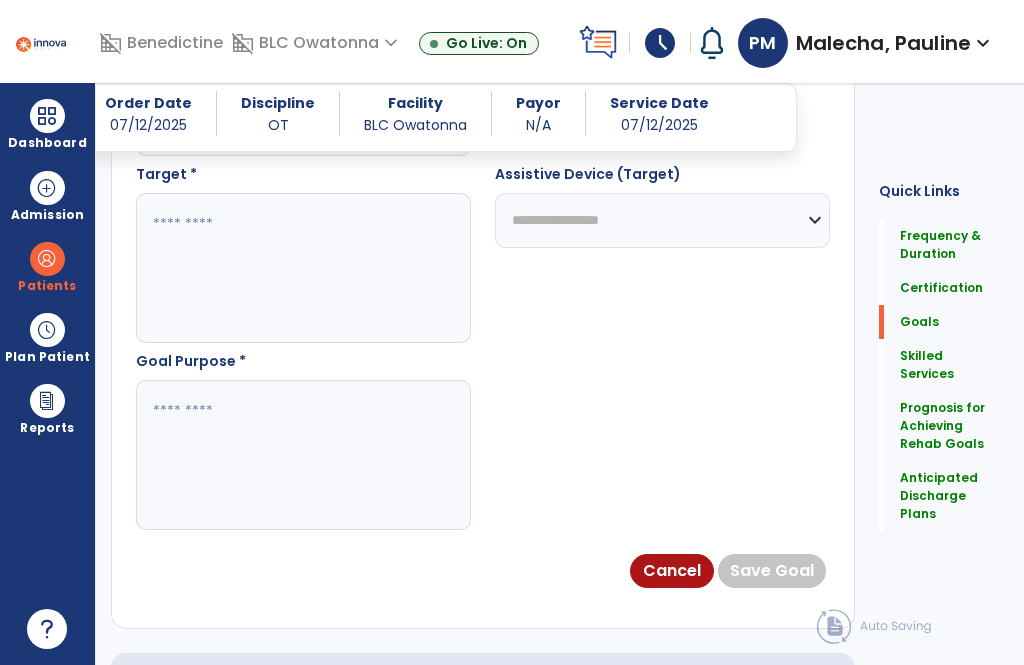 scroll, scrollTop: 600, scrollLeft: 0, axis: vertical 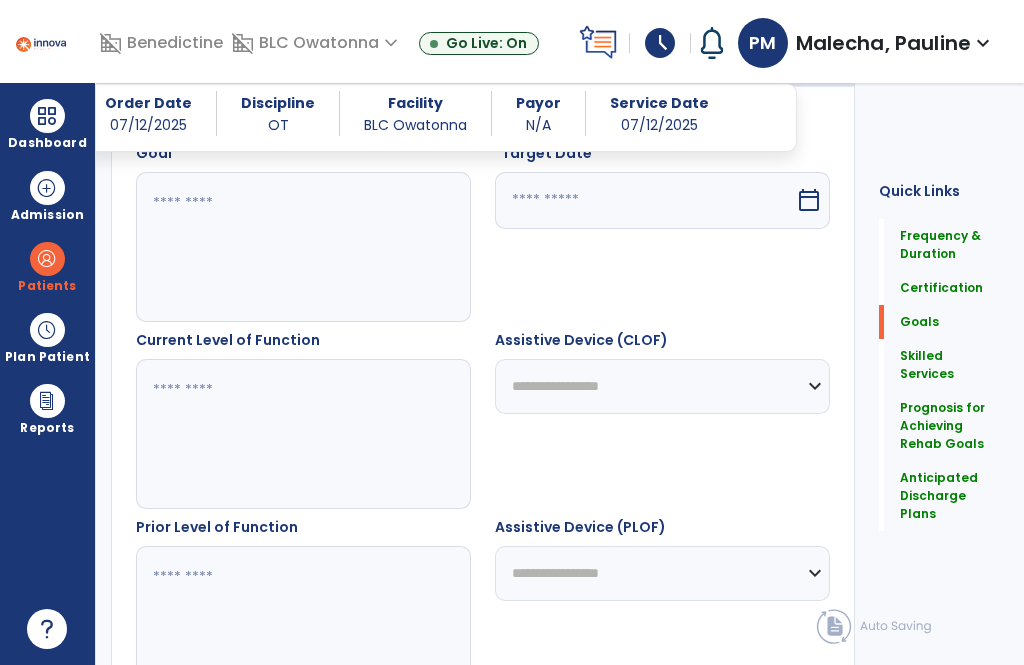 click on "Target Date *" at bounding box center (662, 157) 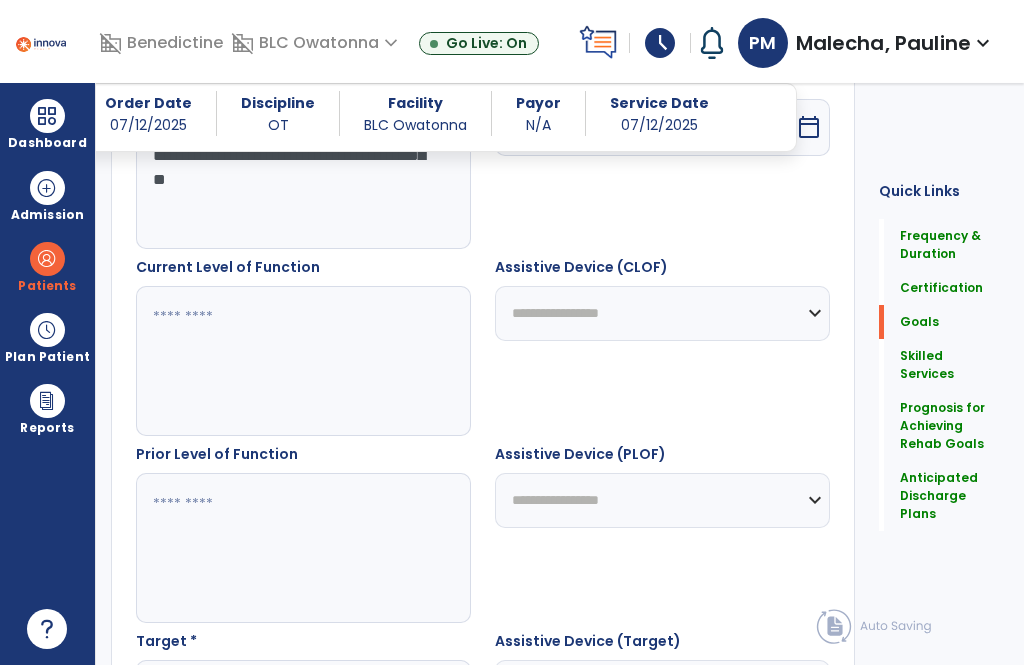 scroll, scrollTop: 673, scrollLeft: 0, axis: vertical 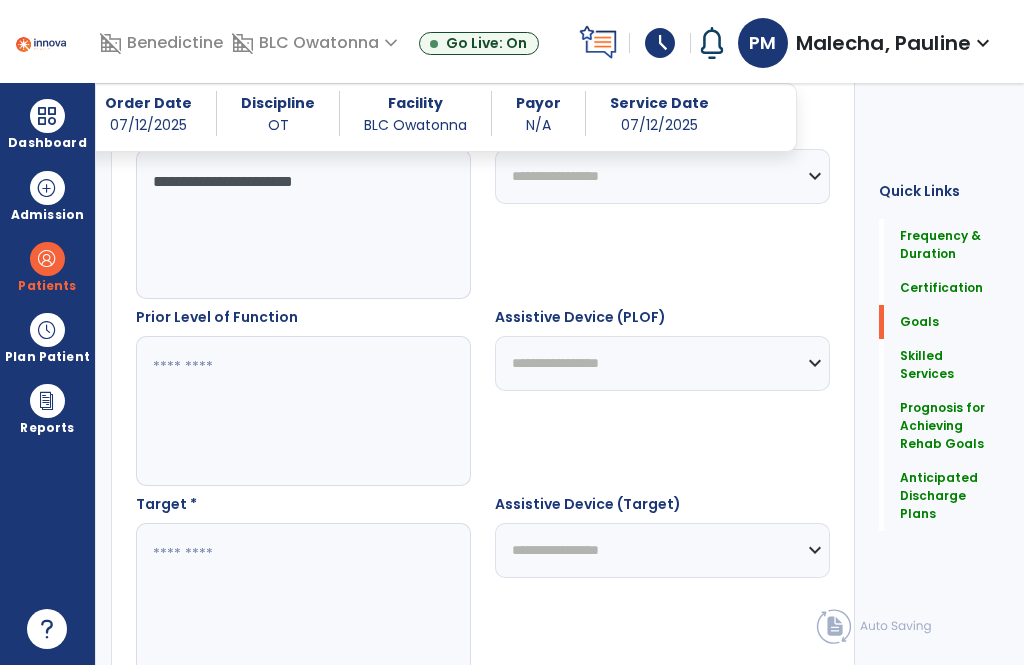 type on "**********" 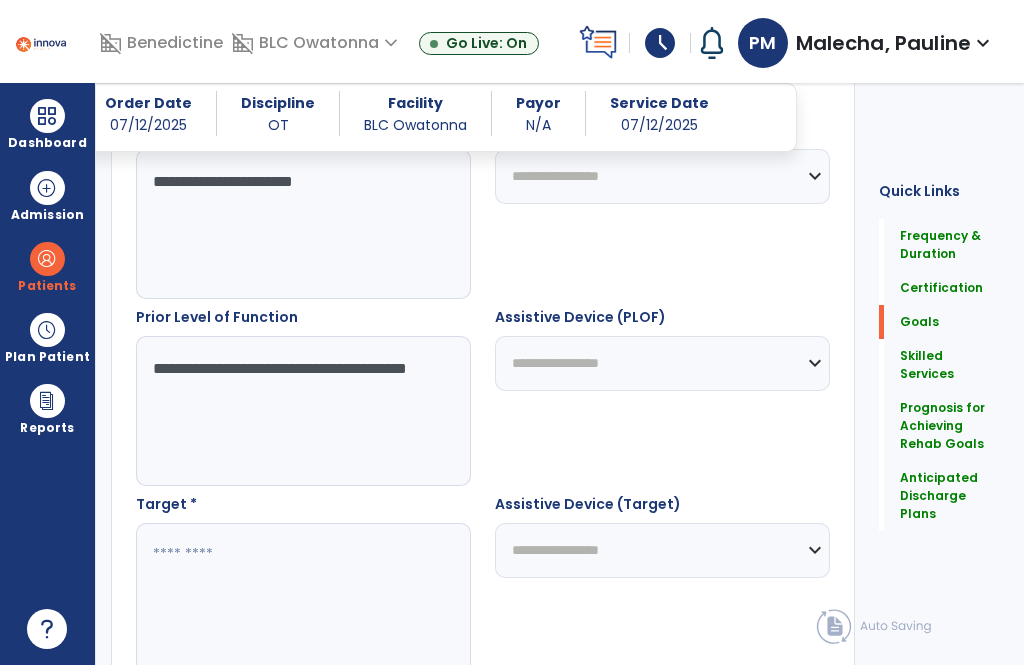 click on "**********" at bounding box center (303, 411) 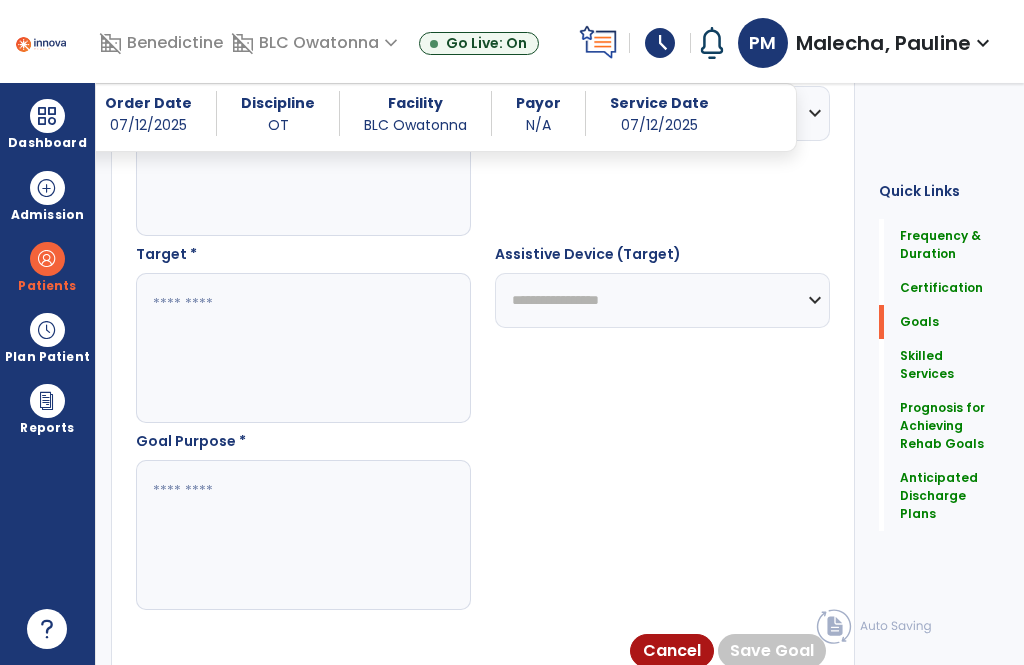 scroll, scrollTop: 1060, scrollLeft: 0, axis: vertical 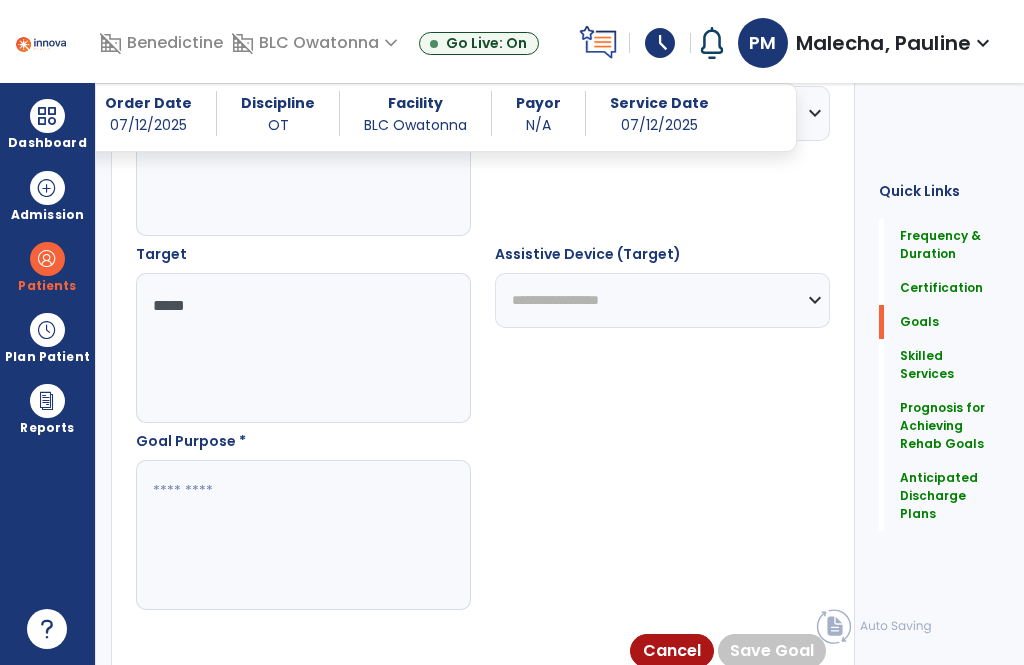 type on "*****" 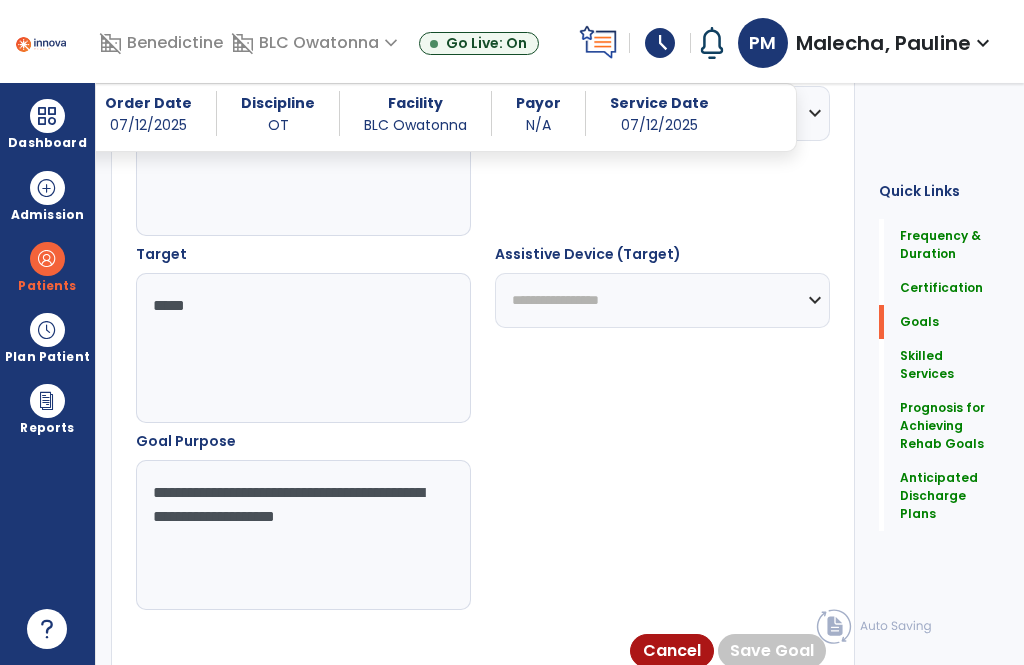 type on "**********" 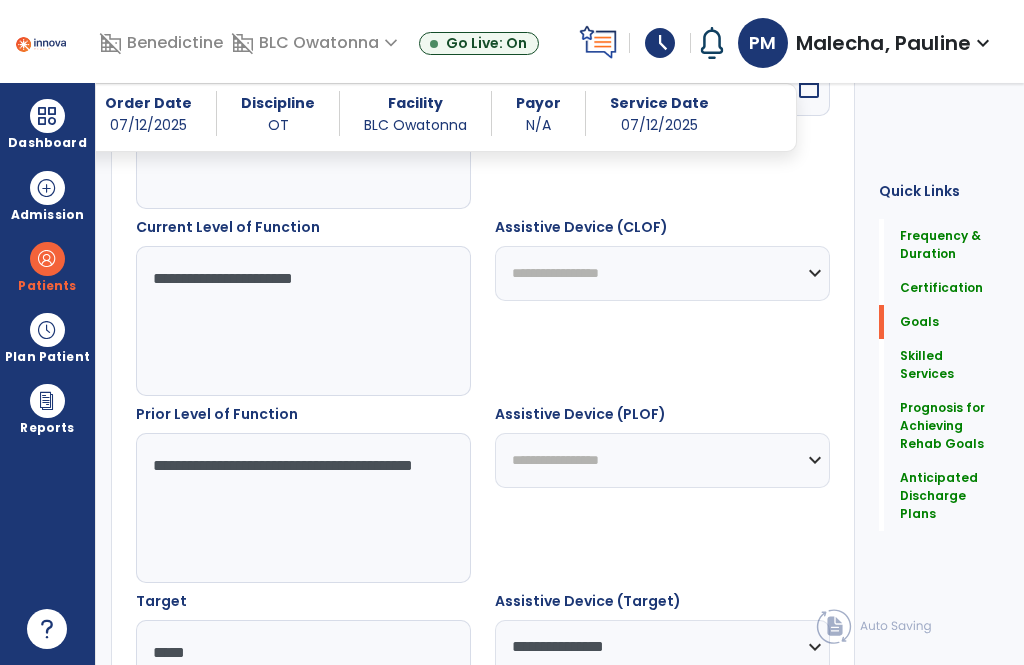 scroll, scrollTop: 434, scrollLeft: 0, axis: vertical 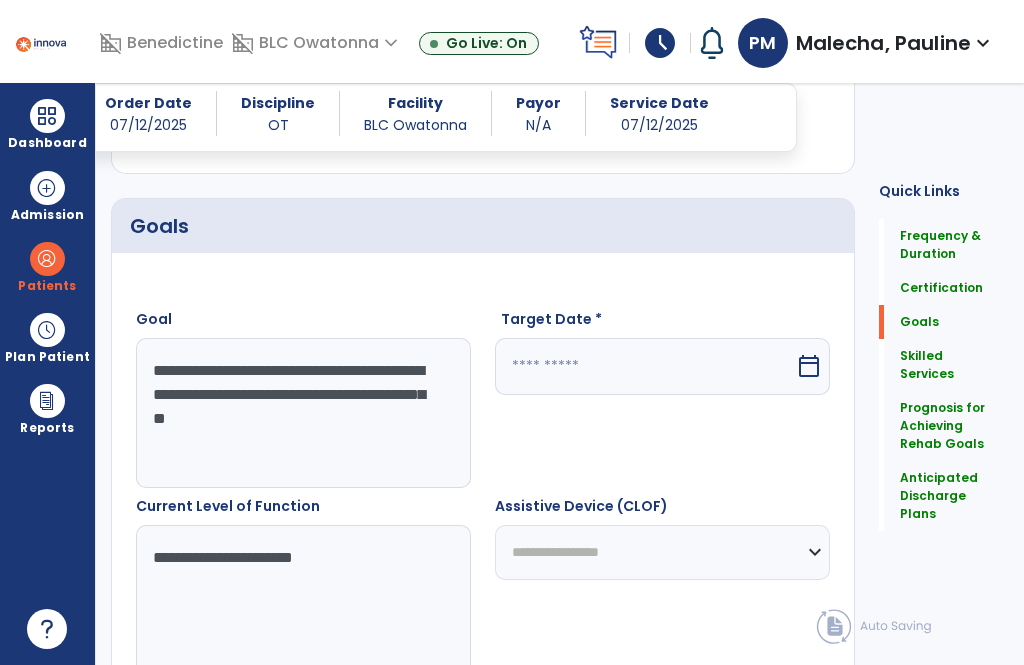 click at bounding box center (645, 366) 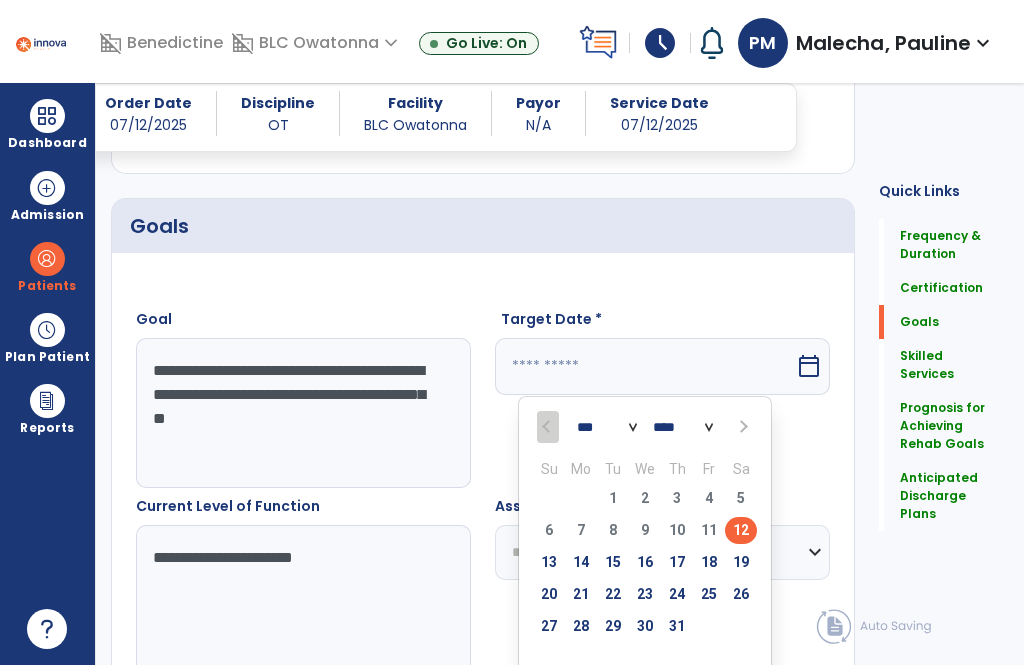 click at bounding box center [741, 426] 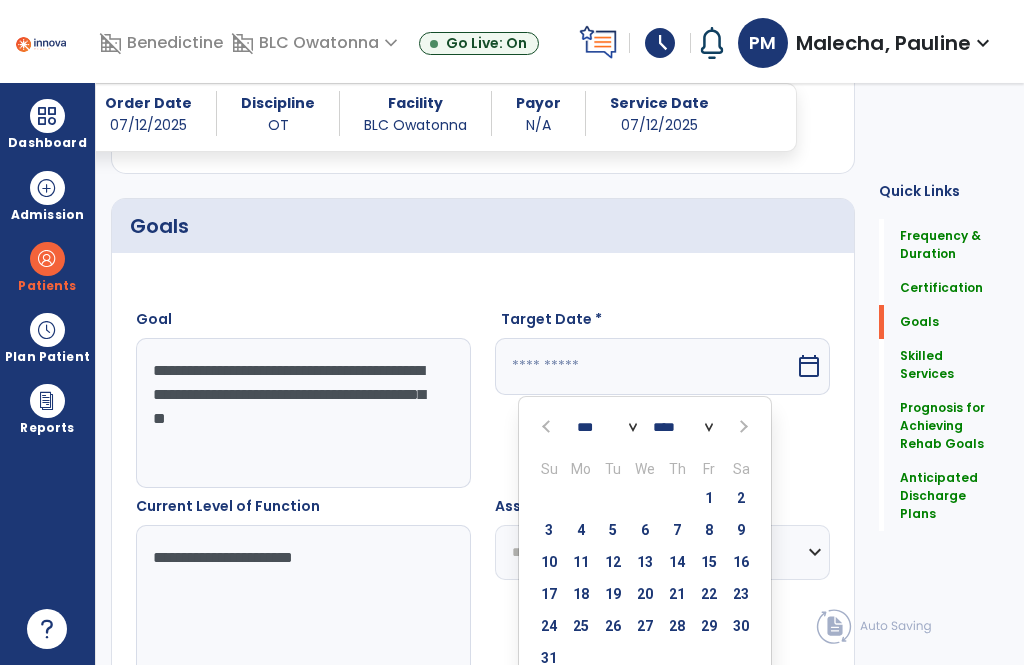select on "*" 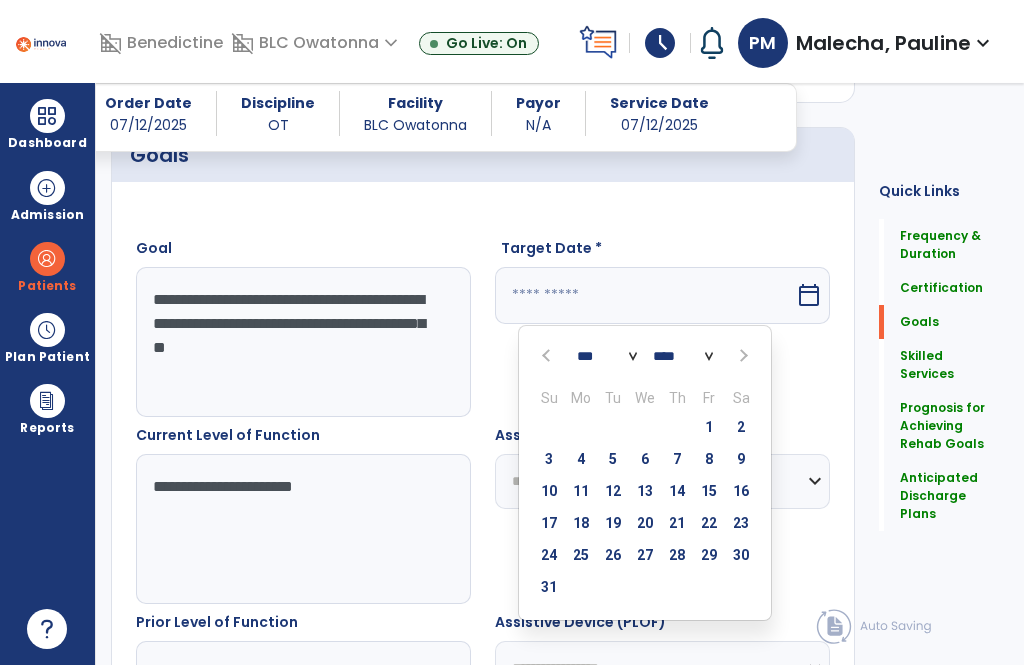 scroll, scrollTop: 527, scrollLeft: 0, axis: vertical 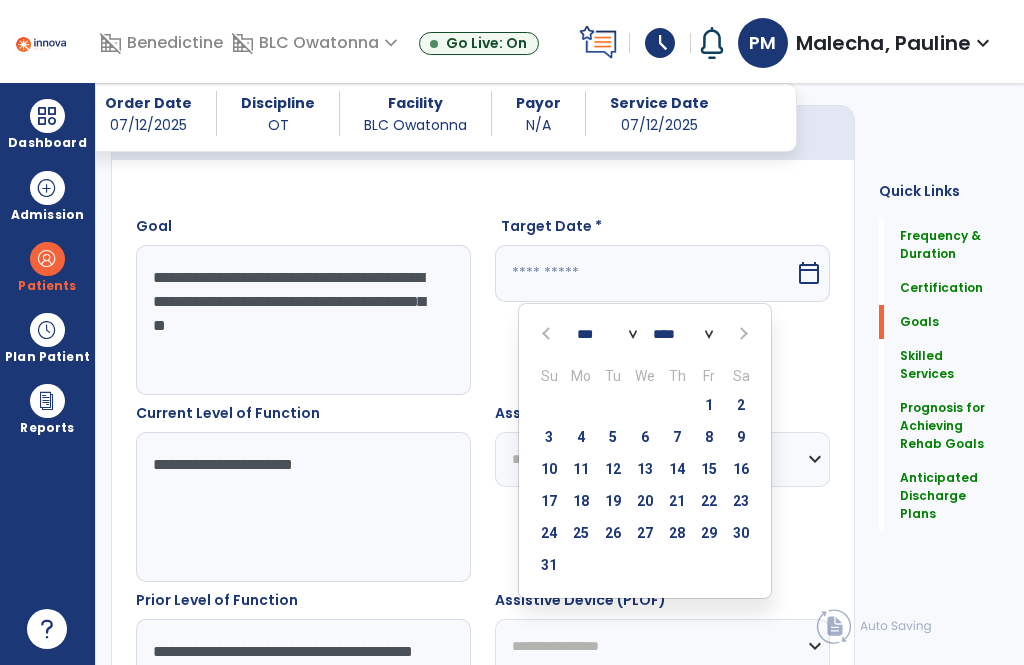 click on "16" at bounding box center (741, 469) 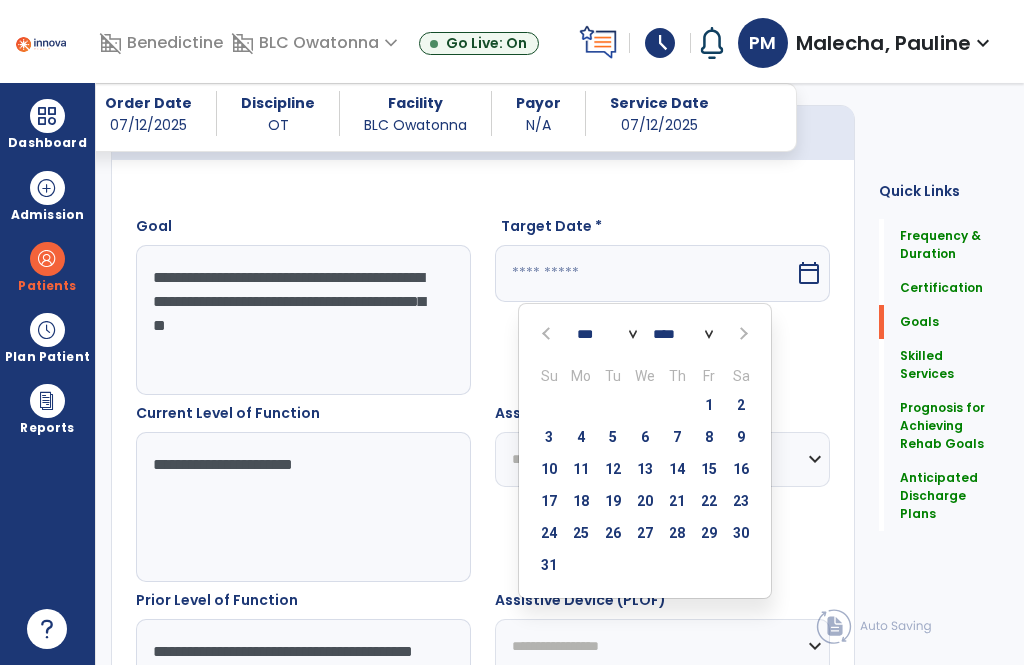 type on "*********" 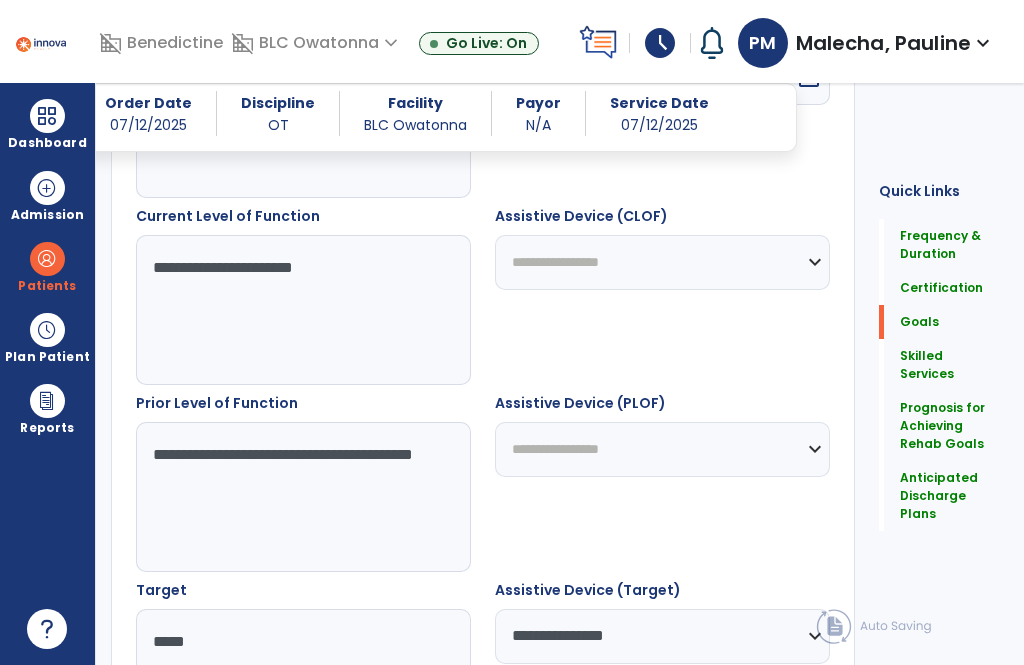scroll, scrollTop: 749, scrollLeft: 0, axis: vertical 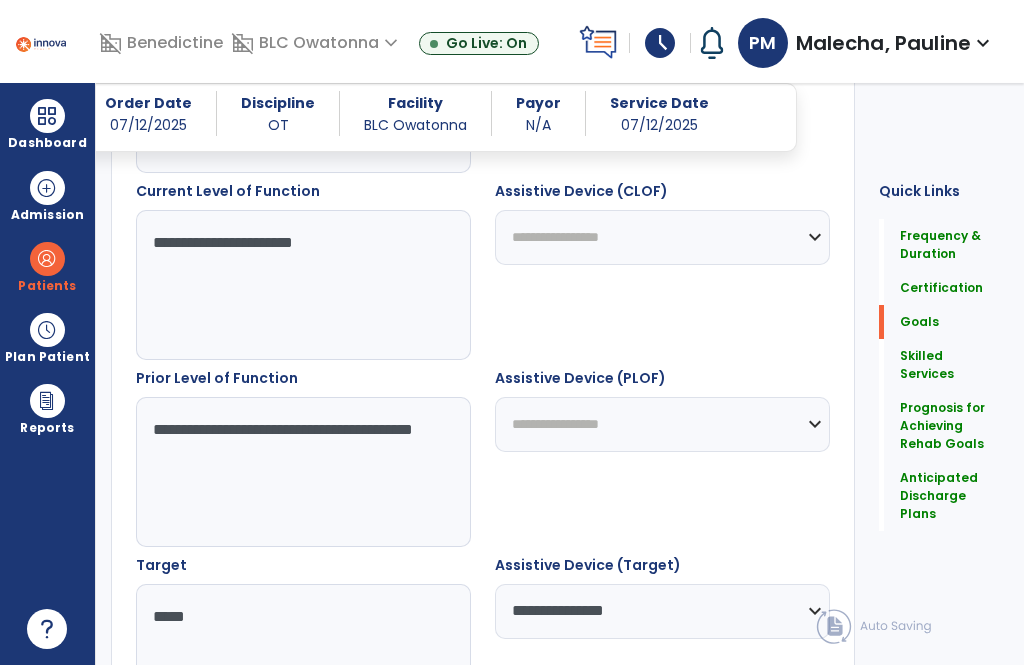 click on "Save Goal" at bounding box center [771, 962] 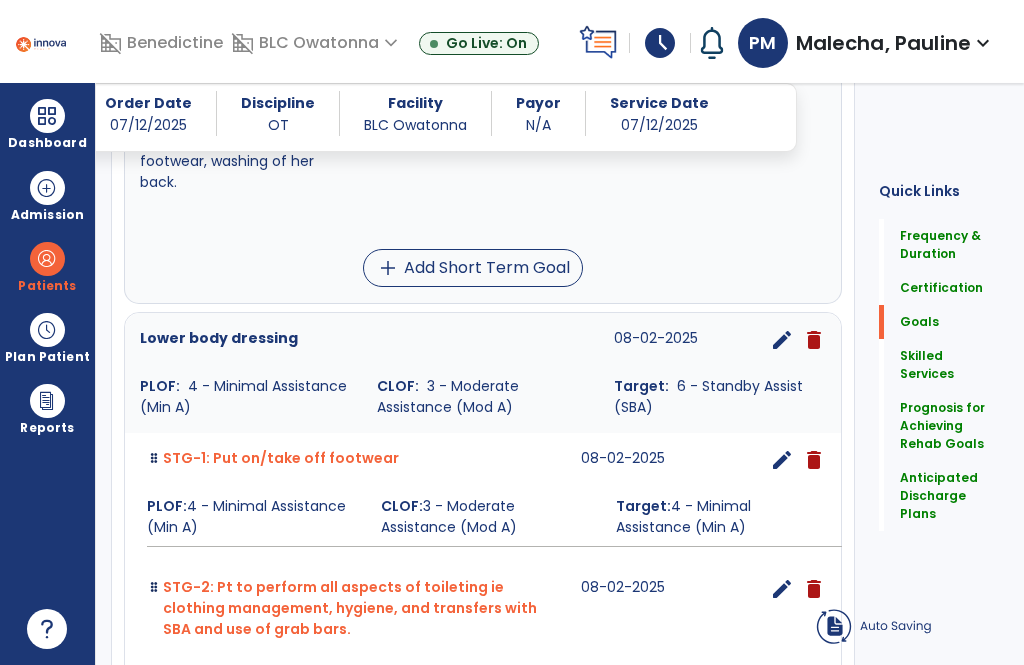 scroll, scrollTop: 1374, scrollLeft: 0, axis: vertical 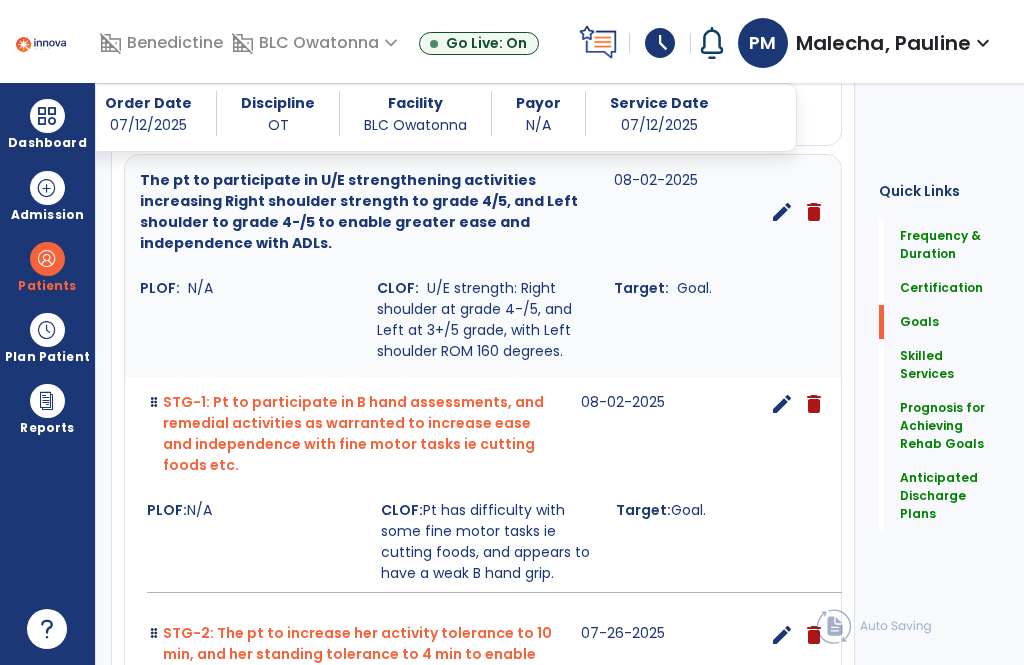 click on "Quick Links  Frequency & Duration   Frequency & Duration   Certification   Certification   Goals   Goals   Skilled Services   Skilled Services   Prognosis for Achieving Rehab Goals   Prognosis for Achieving Rehab Goals   Anticipated Discharge Plans   Anticipated Discharge Plans" 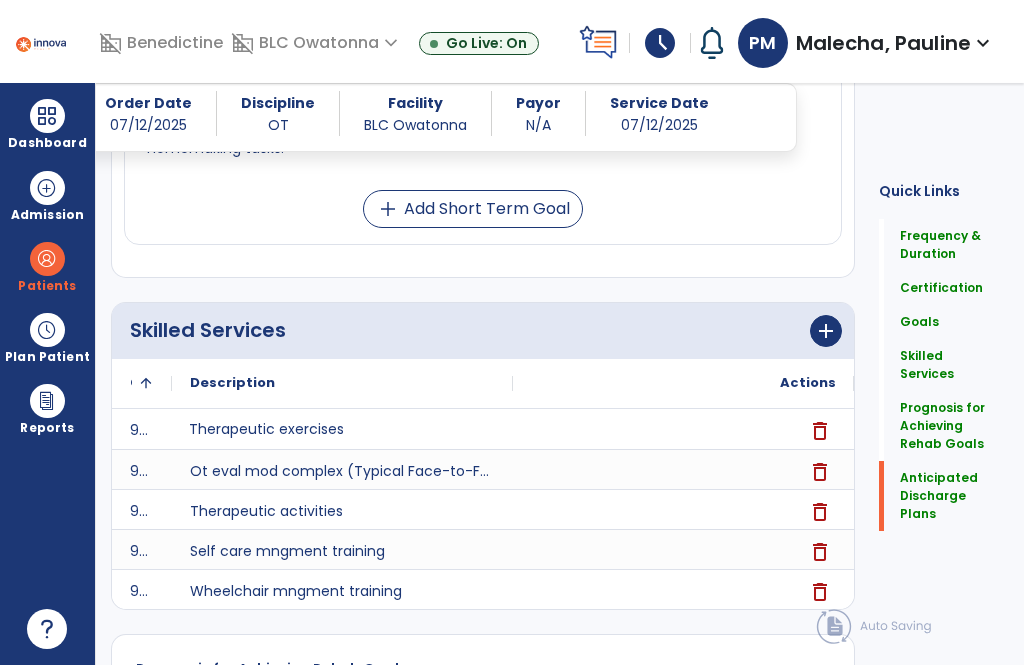 scroll, scrollTop: 2708, scrollLeft: 0, axis: vertical 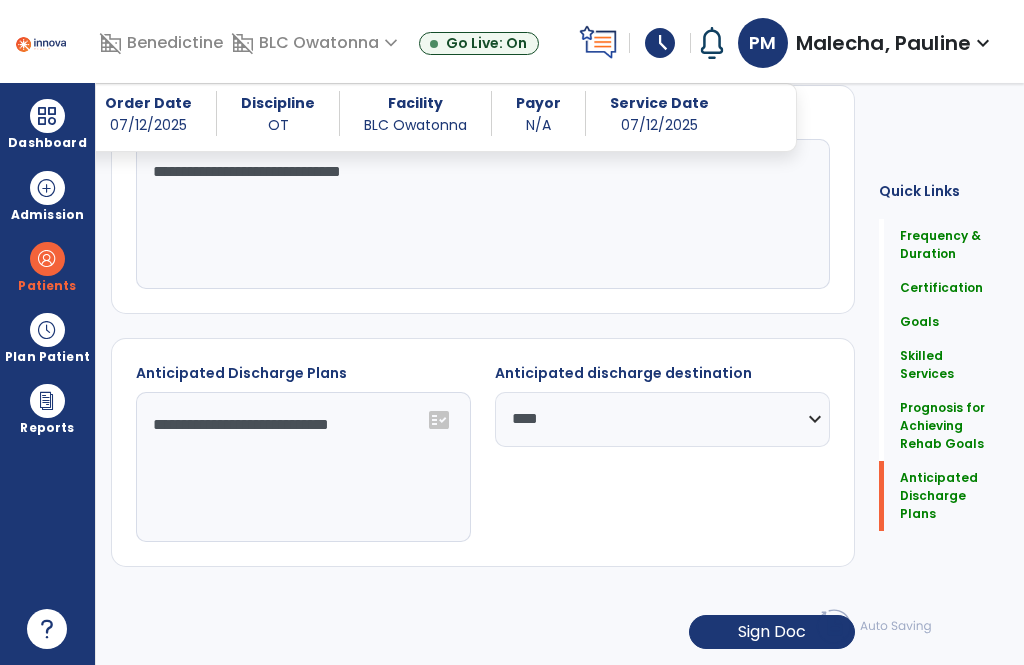 click on "Sign Doc" 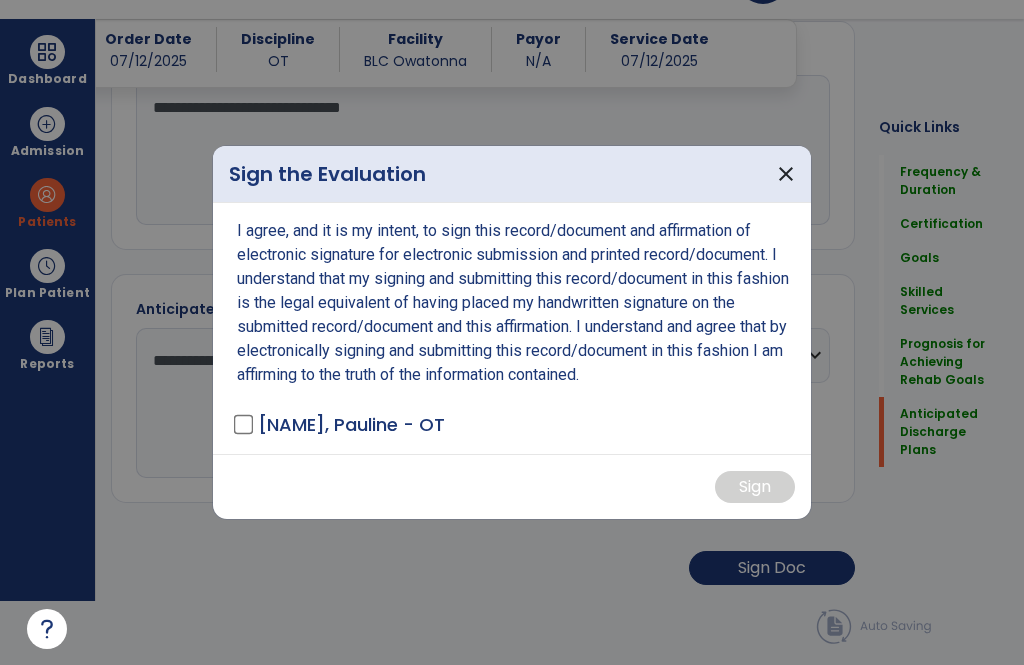 scroll, scrollTop: 0, scrollLeft: 0, axis: both 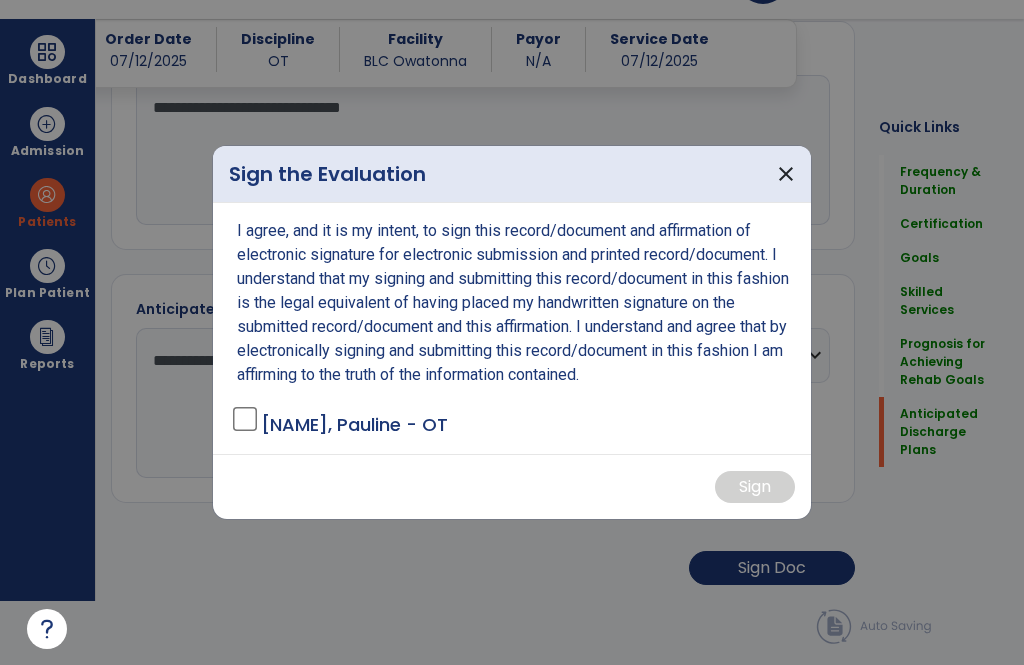 click on "domain_disabled   Benedictine    domain_disabled   BLC Owatonna   expand_more   BLC Owatonna   BLC Red Wing   BLC Rochester   BLC St. Peter  Go Live: On schedule My Time:   Saturday, Jul 12    ***** stop  Stop   Open your timecard  arrow_right Notifications  No Notifications yet   PM   Malecha, Pauline   expand_more   home   Home   person   Profile   help   Help   logout   Log out  Dashboard  dashboard  Therapist Dashboard Admission Patients  format_list_bulleted  Patient List  space_dashboard  Patient Board  insert_chart  PDPM Board Plan Patient  event_note  Planner  content_paste_go  Scheduler  content_paste_go  Whiteboard Reports  export_notes  Billing Exports  note_alt  EOM Report  event_note  Minutes By Payor  inbox_customize  Service Log  playlist_add_check  Triple Check Report  arrow_back   Evaluation Document   arrow_back      V  J  Van Dellen,   Jody  MRN 5309 Admit Date 07/12/2025 Start of Care 07/12/2025   edit  ********* Order Date 07/12/2025 Discipline OT Facility BLC Owatonna 0" at bounding box center (512, 268) 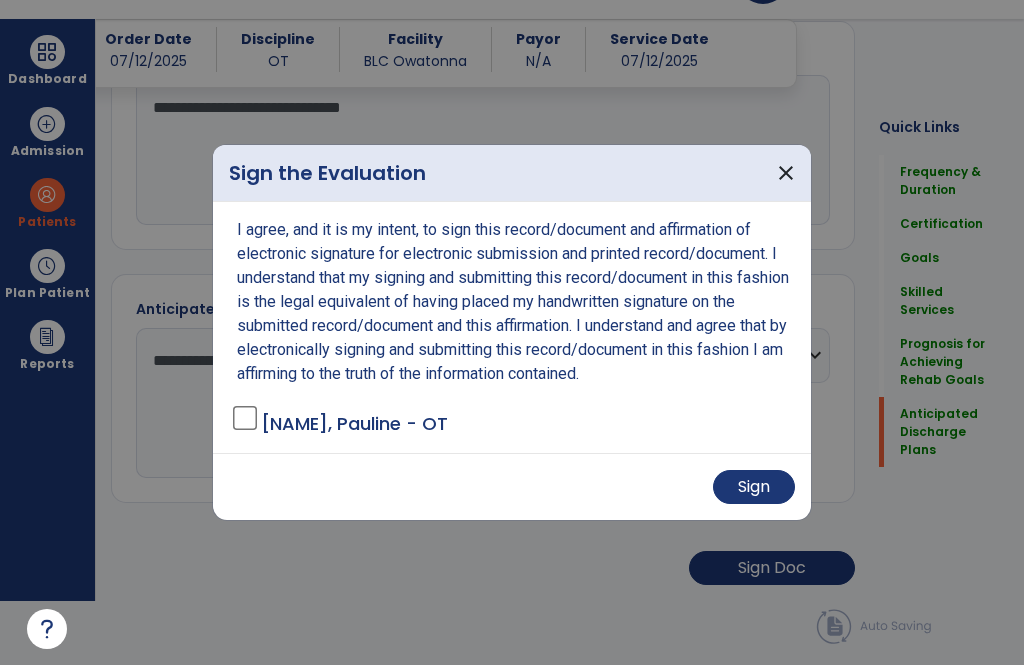 click on "Sign" at bounding box center [754, 487] 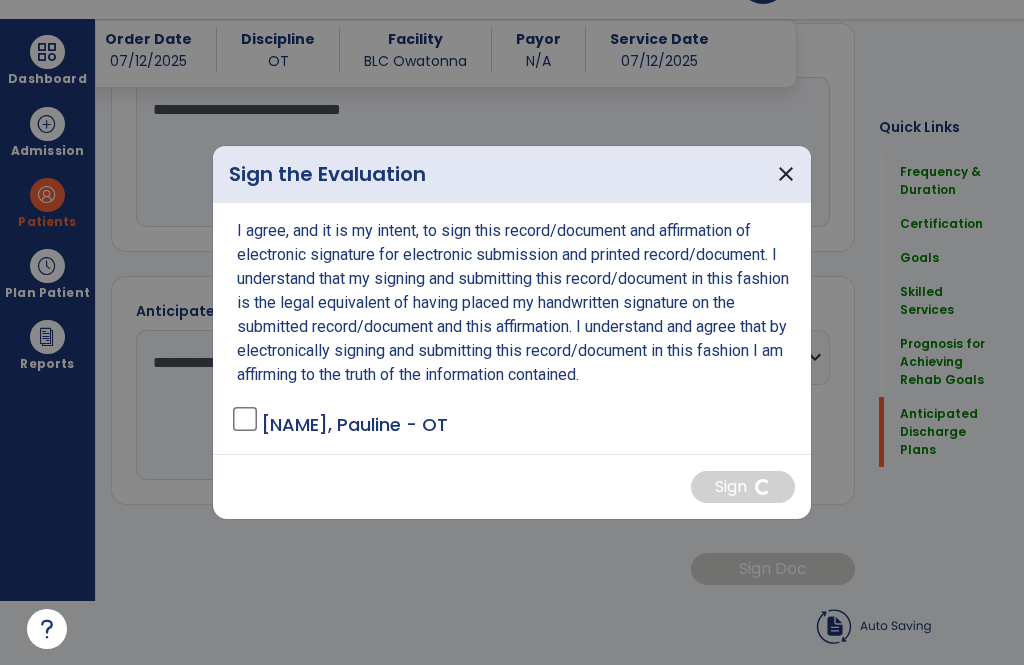 scroll, scrollTop: 2706, scrollLeft: 0, axis: vertical 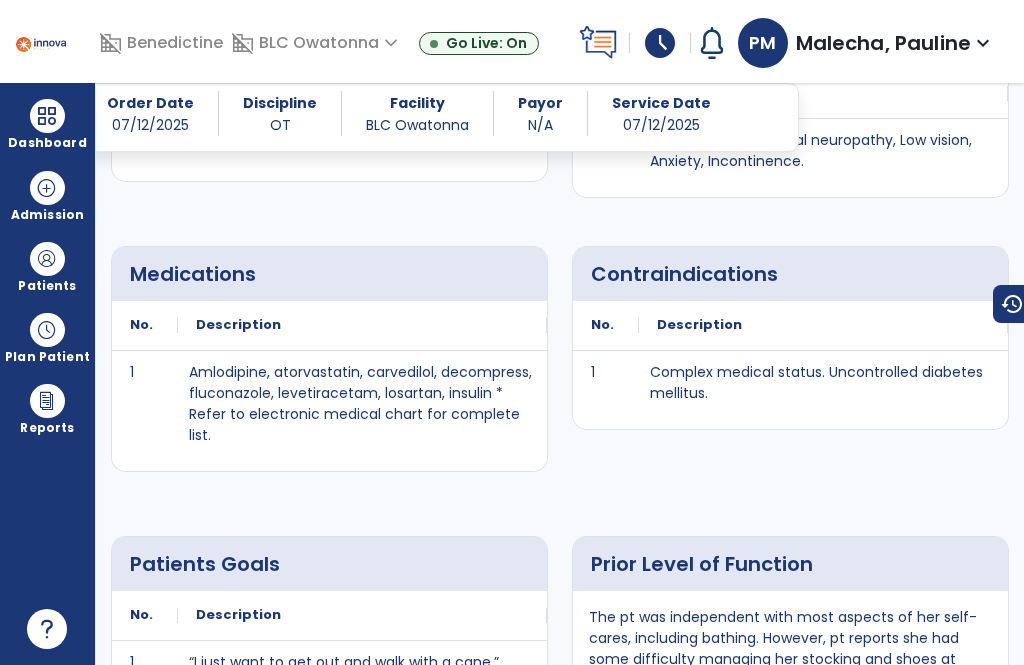 click on "Edit" 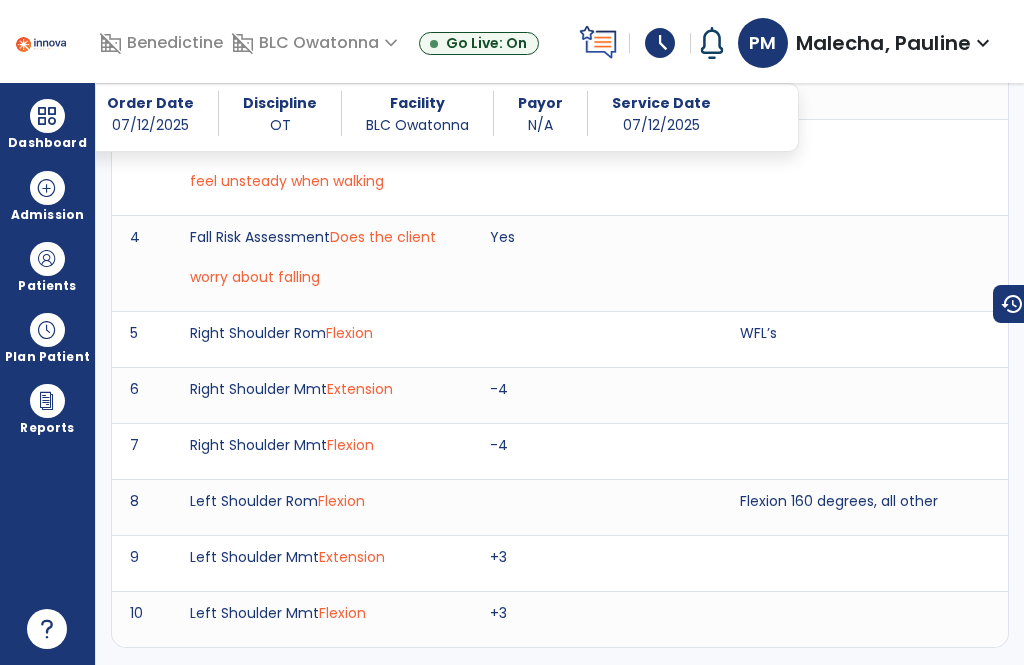 scroll, scrollTop: 0, scrollLeft: 0, axis: both 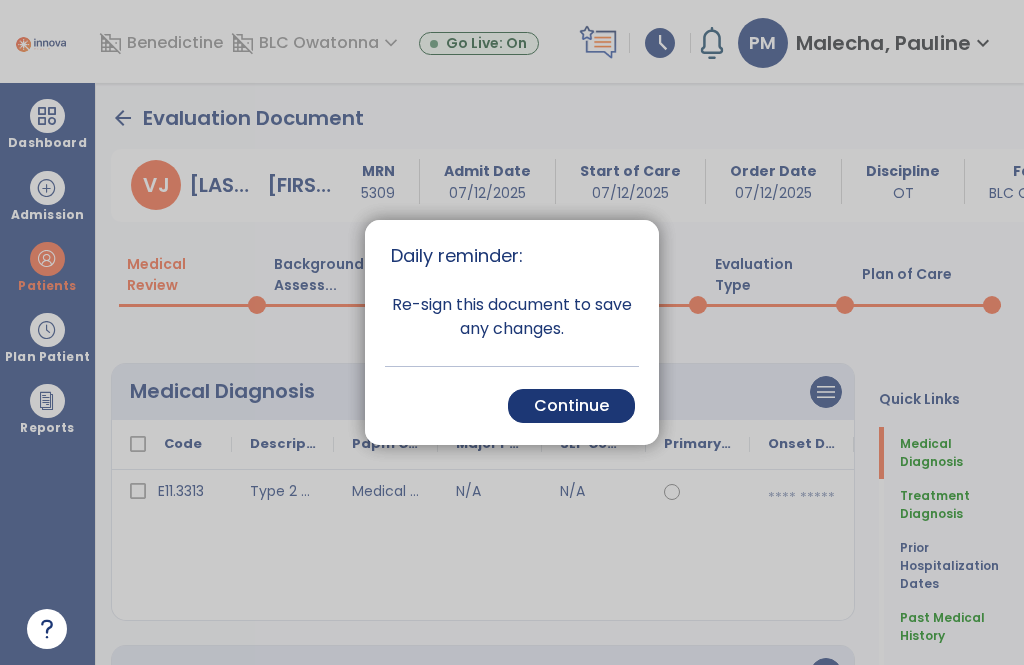 click on "Continue" at bounding box center [571, 406] 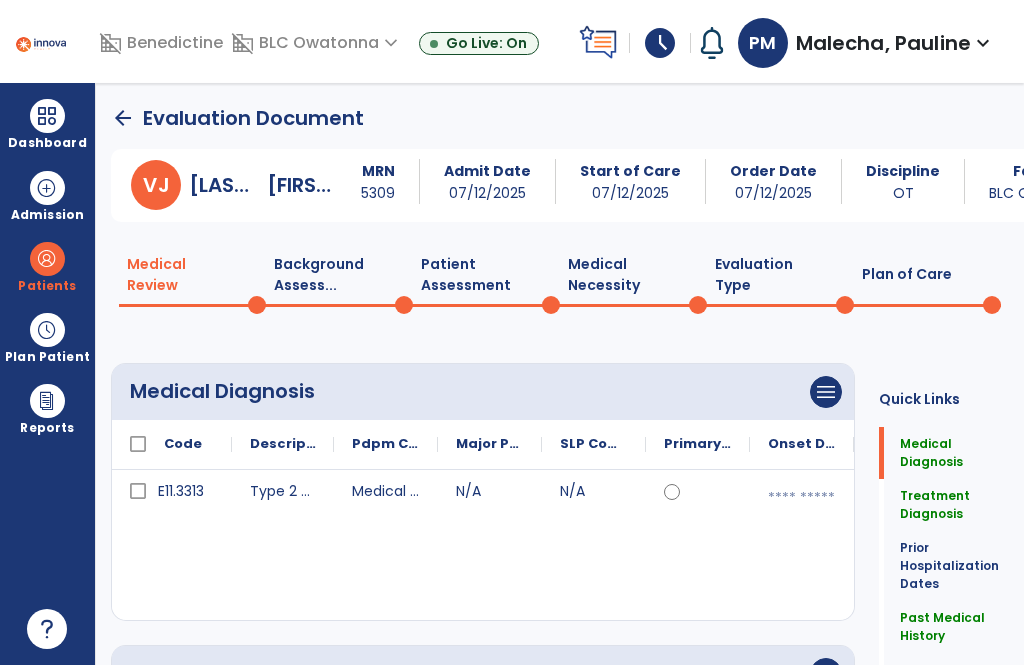 click on "Plan of Care  0" 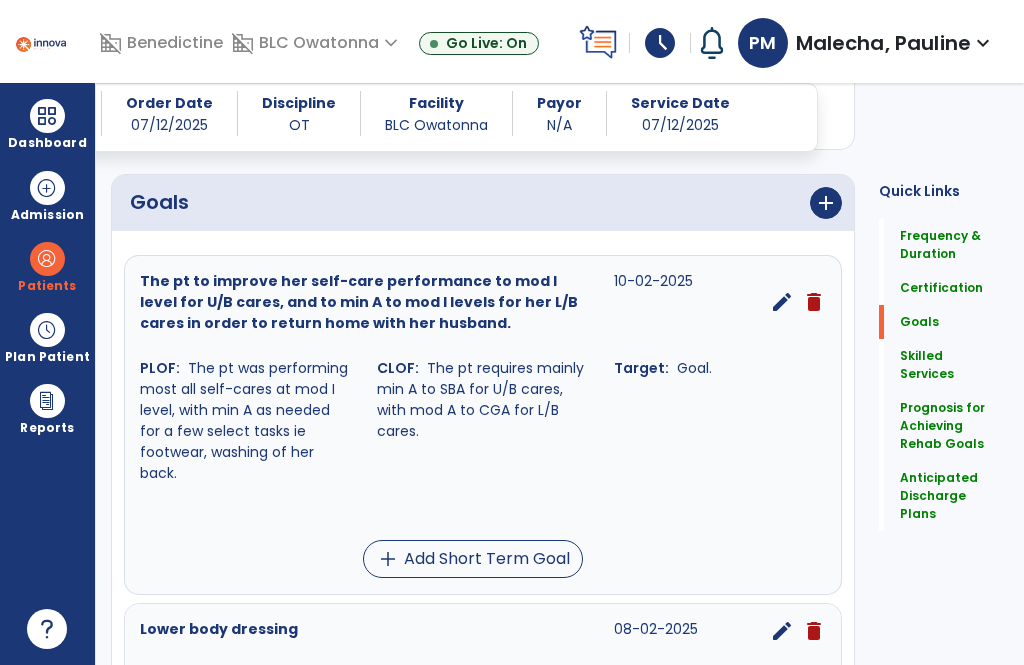 scroll, scrollTop: 462, scrollLeft: 0, axis: vertical 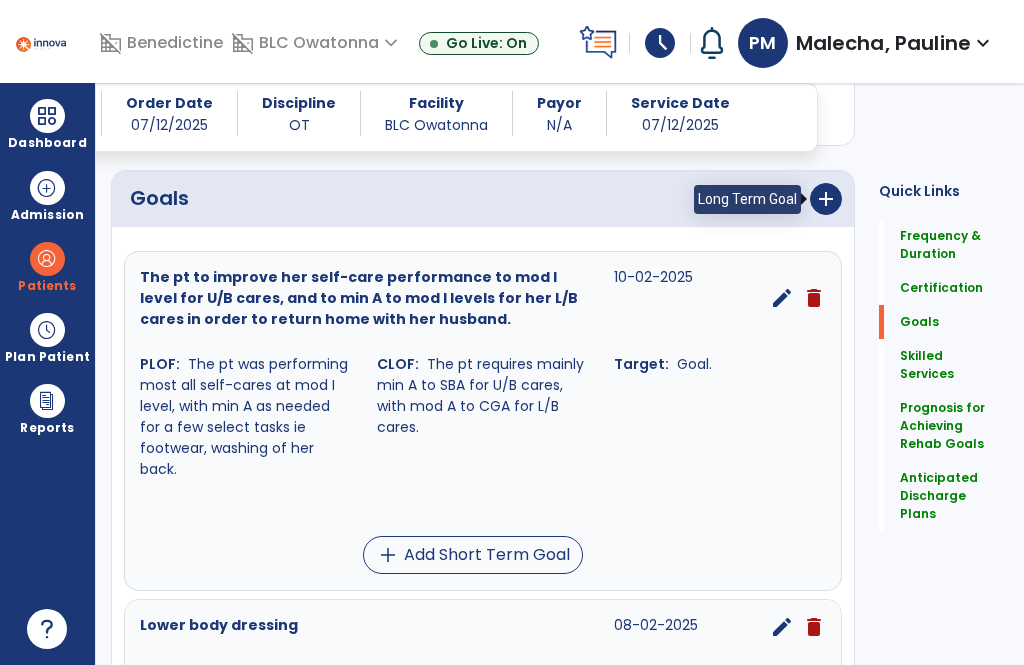 click on "add" at bounding box center (826, 199) 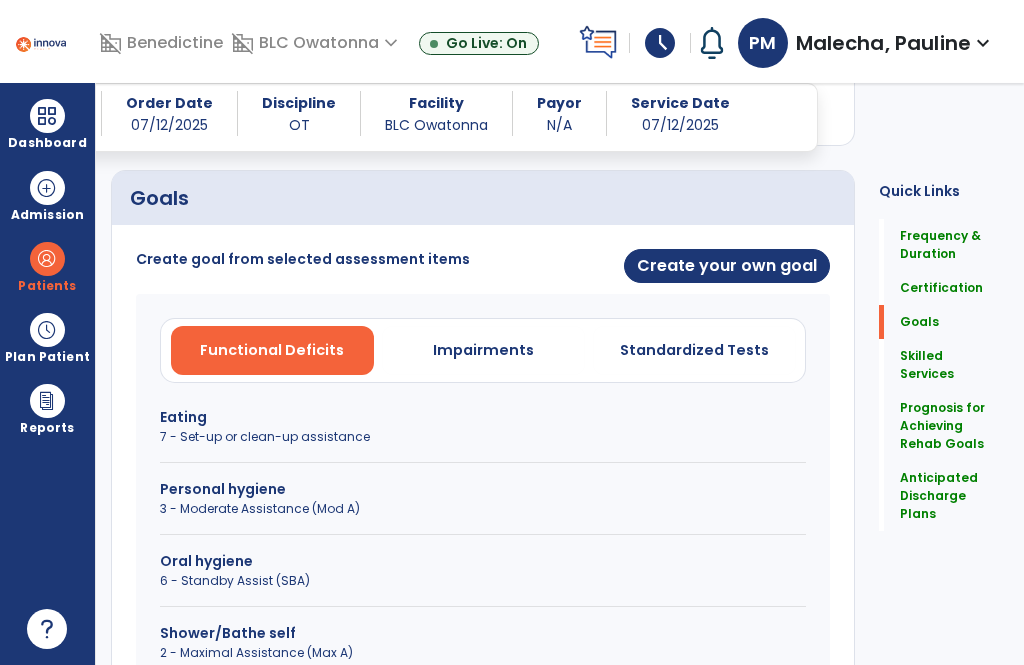 click on "Create your own goal" at bounding box center [727, 266] 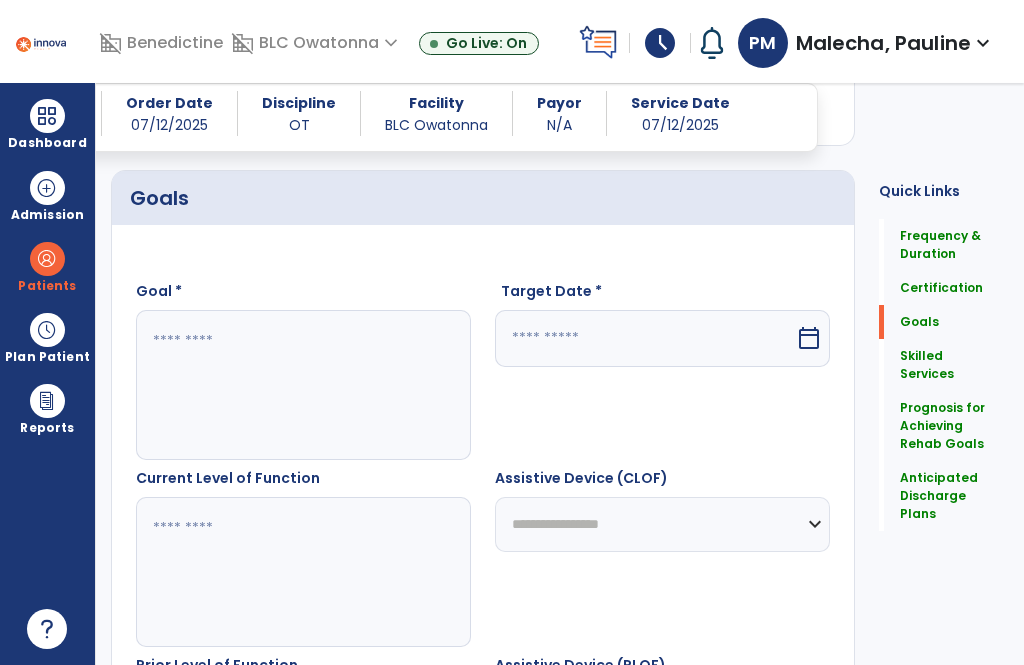 click at bounding box center [303, 385] 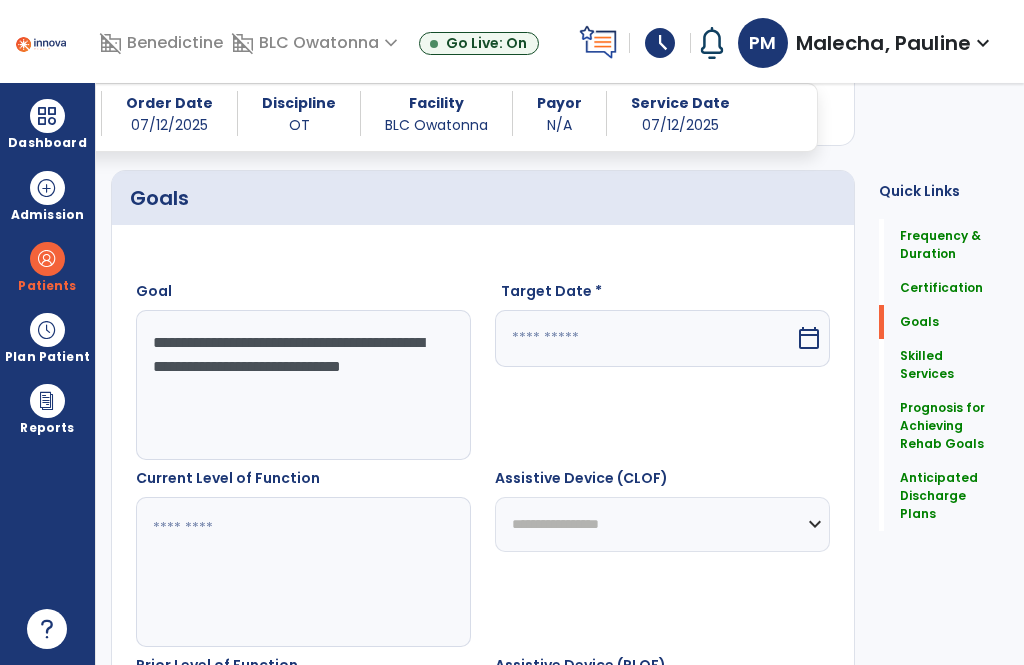 type on "**********" 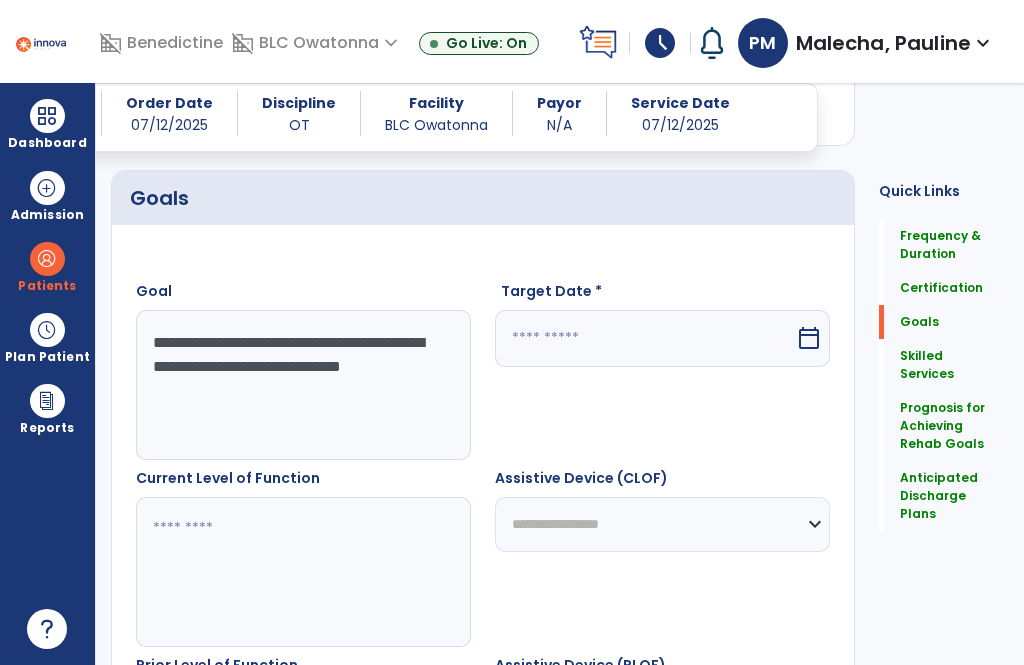 click at bounding box center (645, 338) 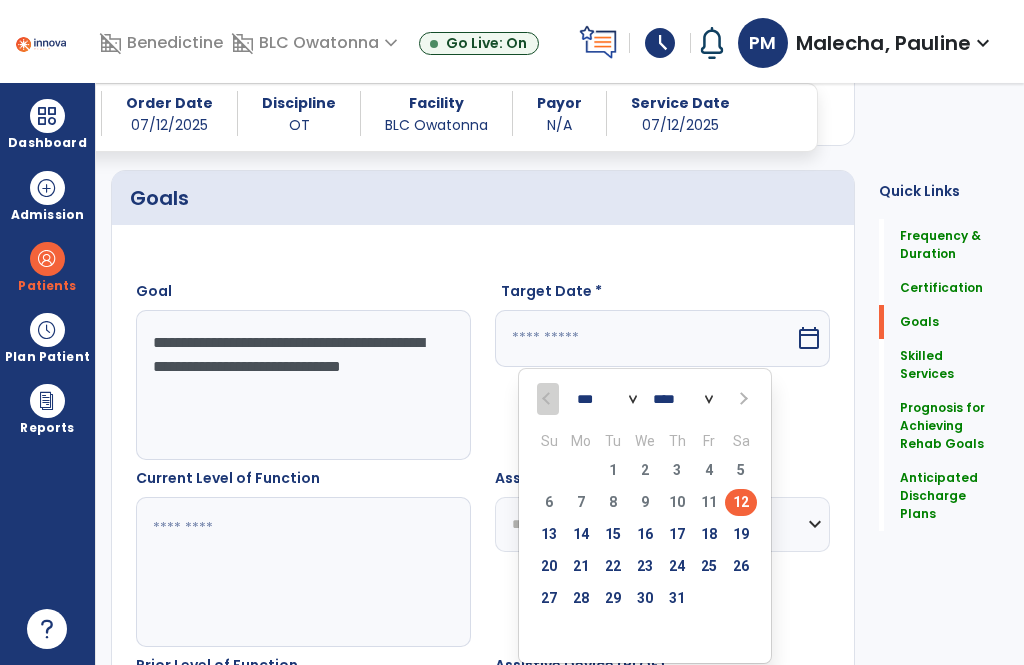 click on "calendar_today" at bounding box center (809, 338) 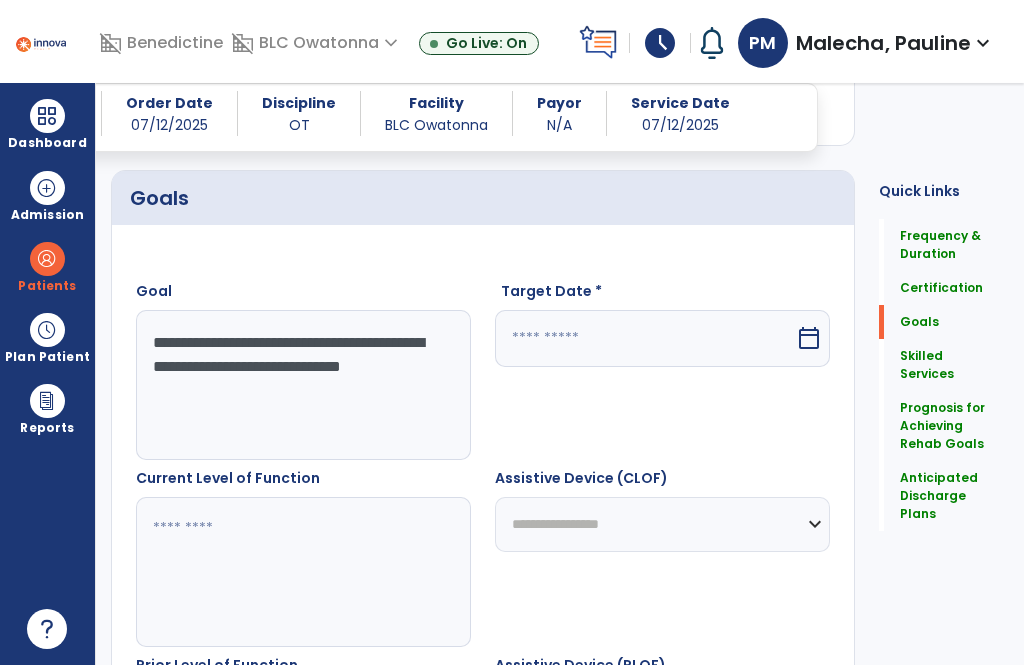 click on "Target Date *  calendar_today" at bounding box center [662, 370] 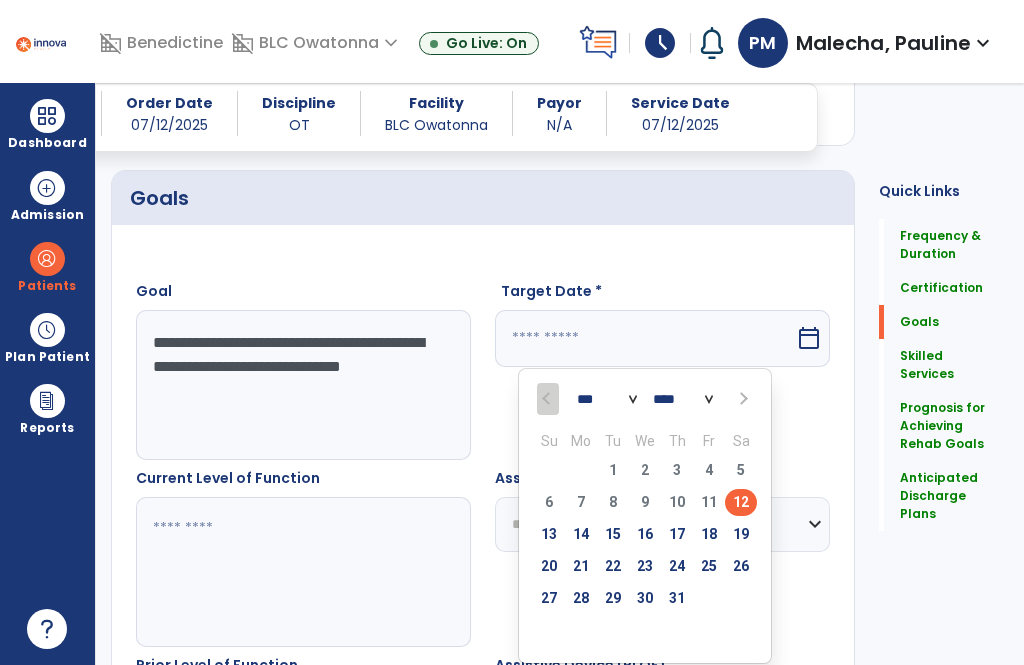 click at bounding box center [742, 399] 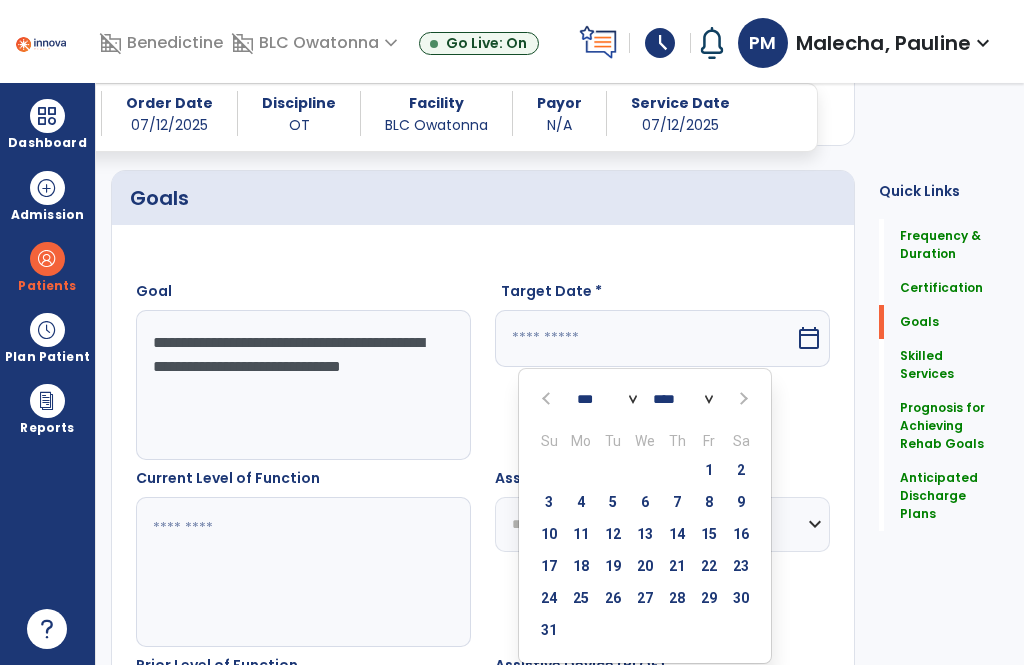 click on "9" at bounding box center (741, 502) 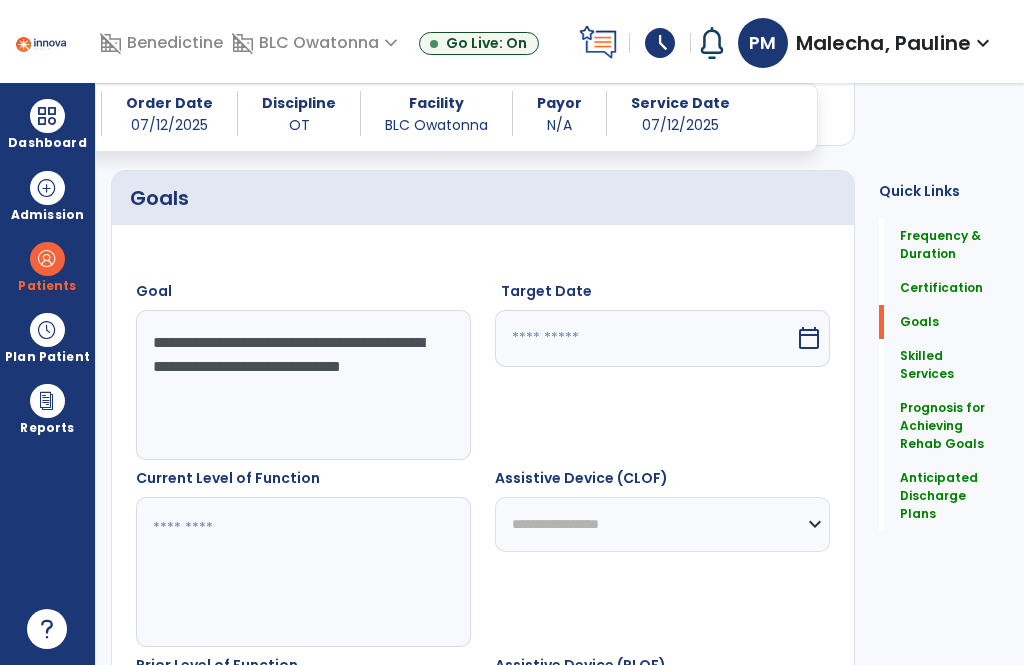 type on "********" 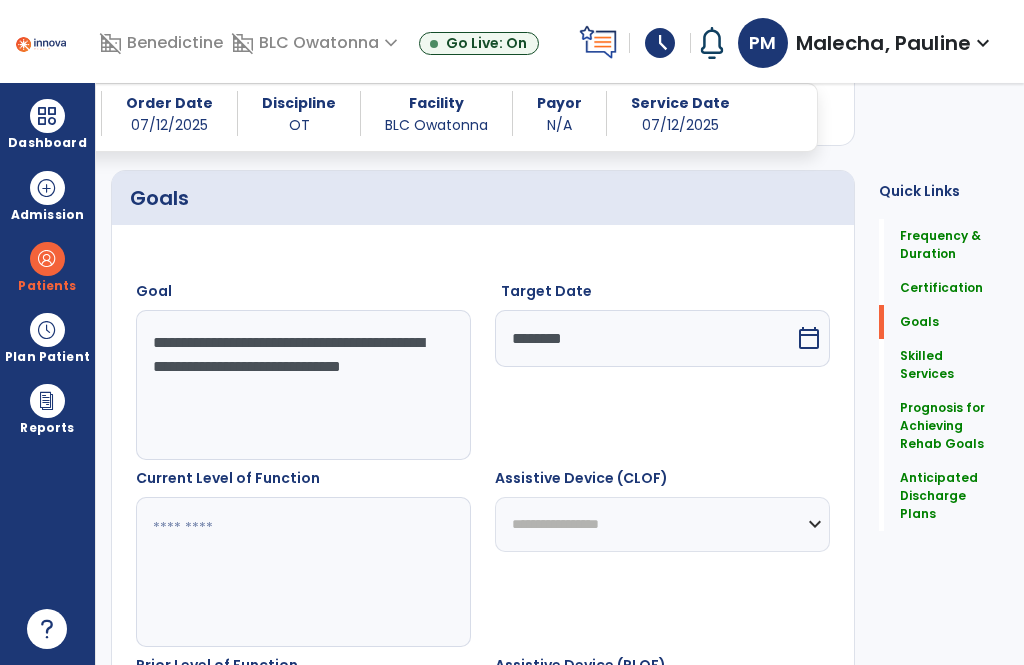 click at bounding box center [303, 572] 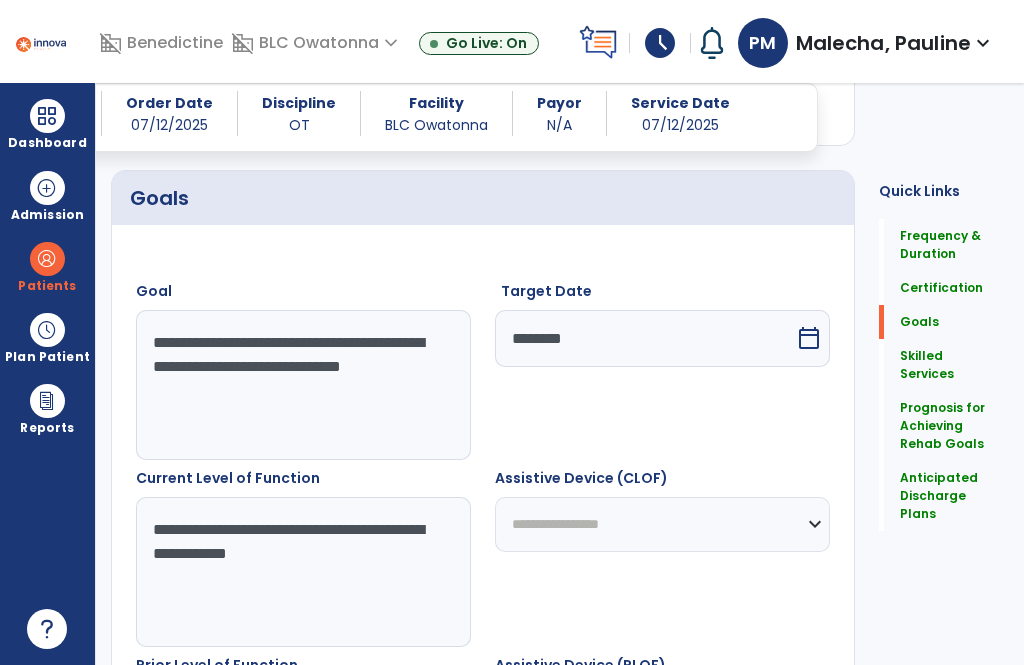 click on "**********" at bounding box center (303, 572) 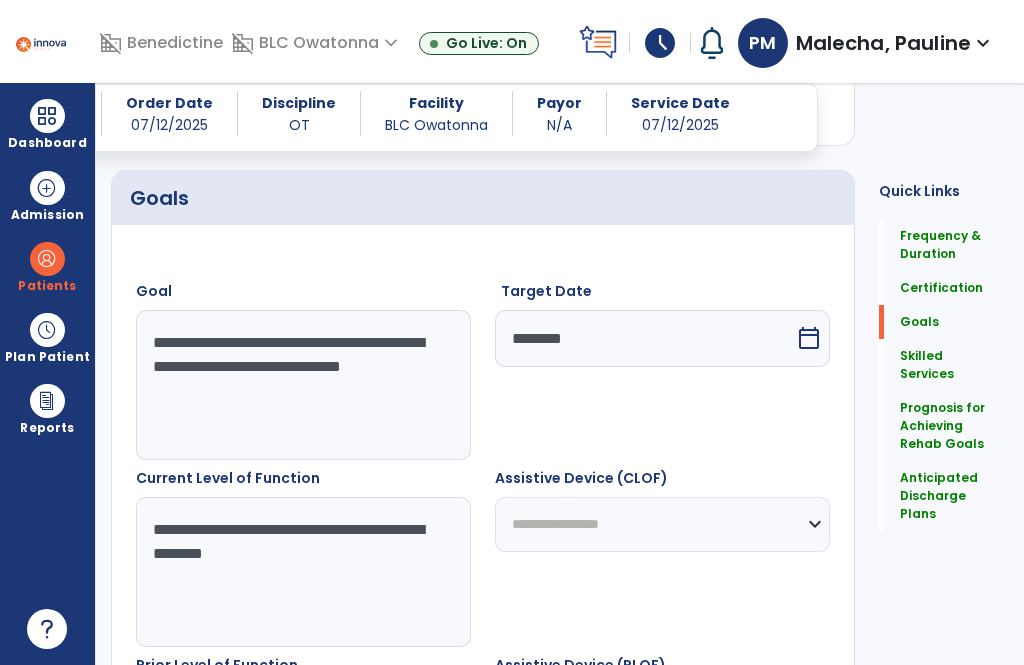 scroll, scrollTop: 538, scrollLeft: 0, axis: vertical 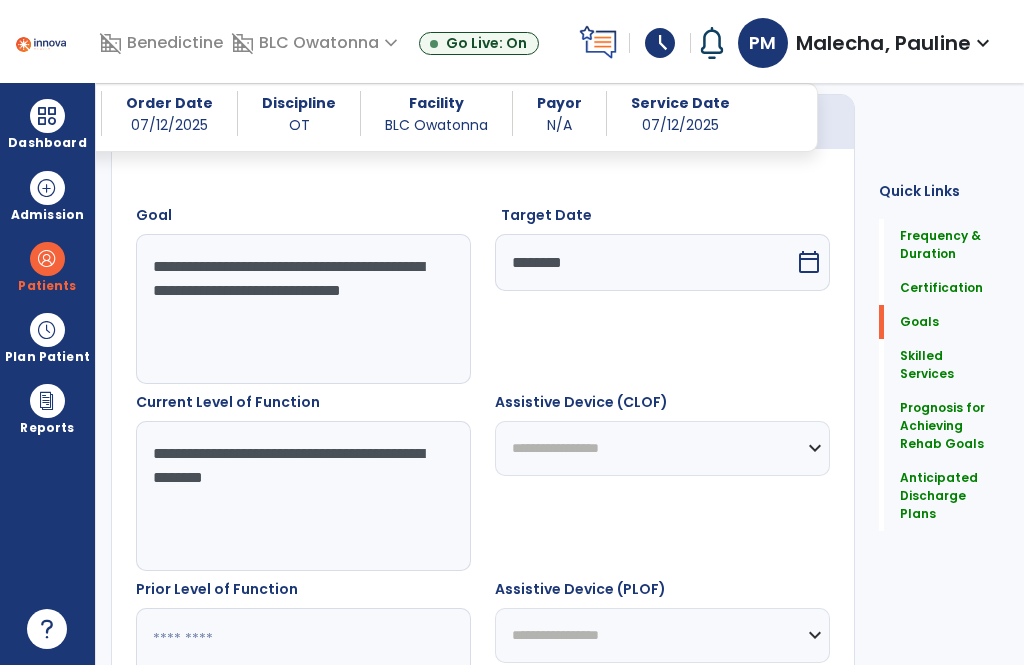 click on "**********" at bounding box center (303, 496) 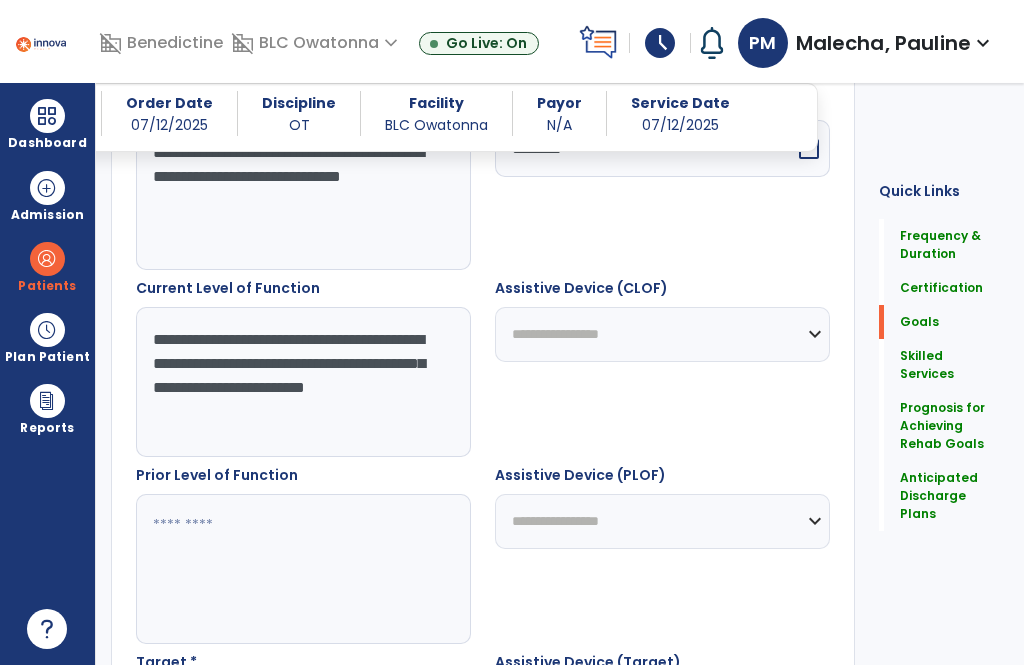 scroll, scrollTop: 660, scrollLeft: 0, axis: vertical 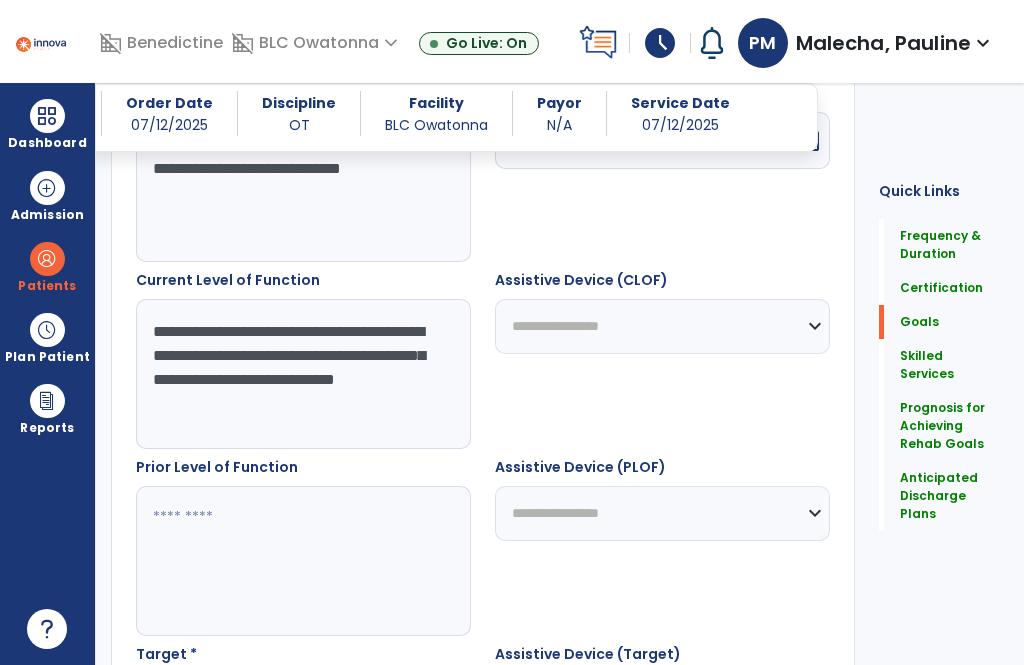 click on "**********" at bounding box center [483, 567] 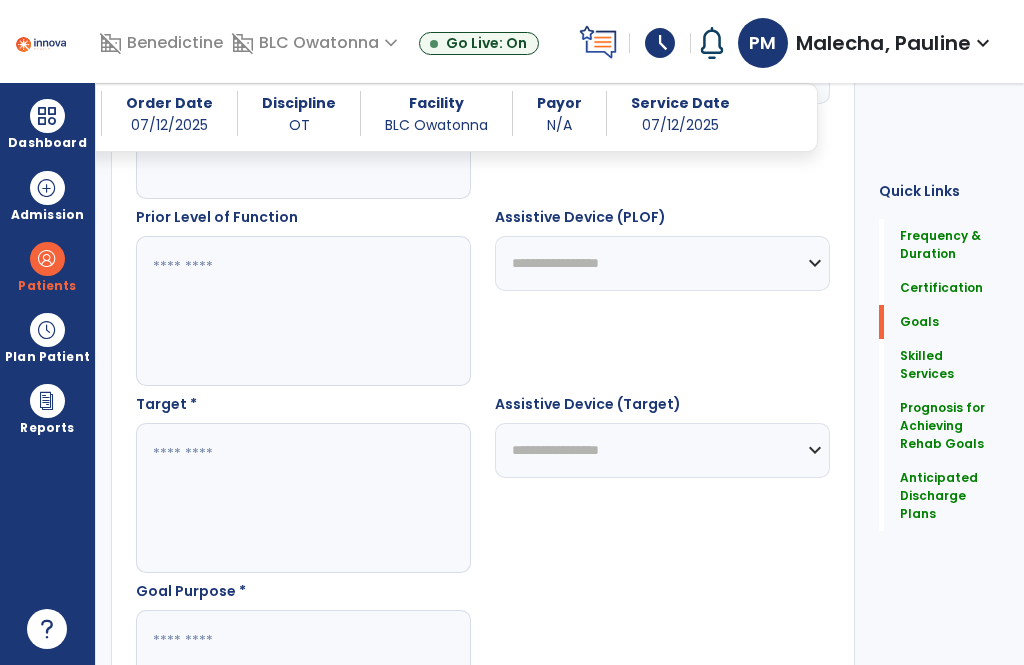 scroll, scrollTop: 935, scrollLeft: 0, axis: vertical 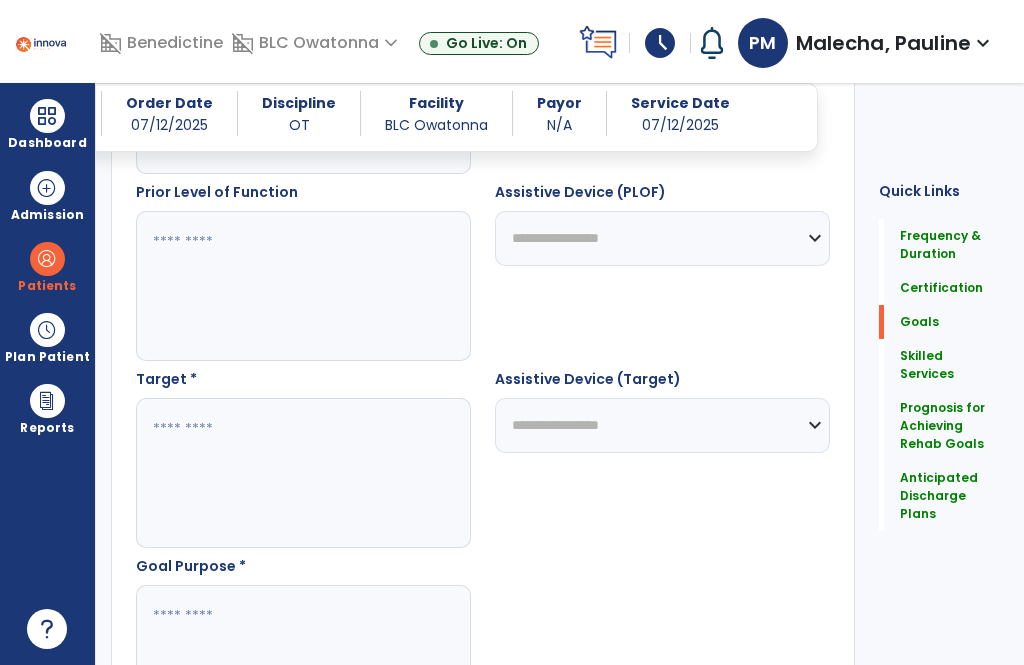 type on "**********" 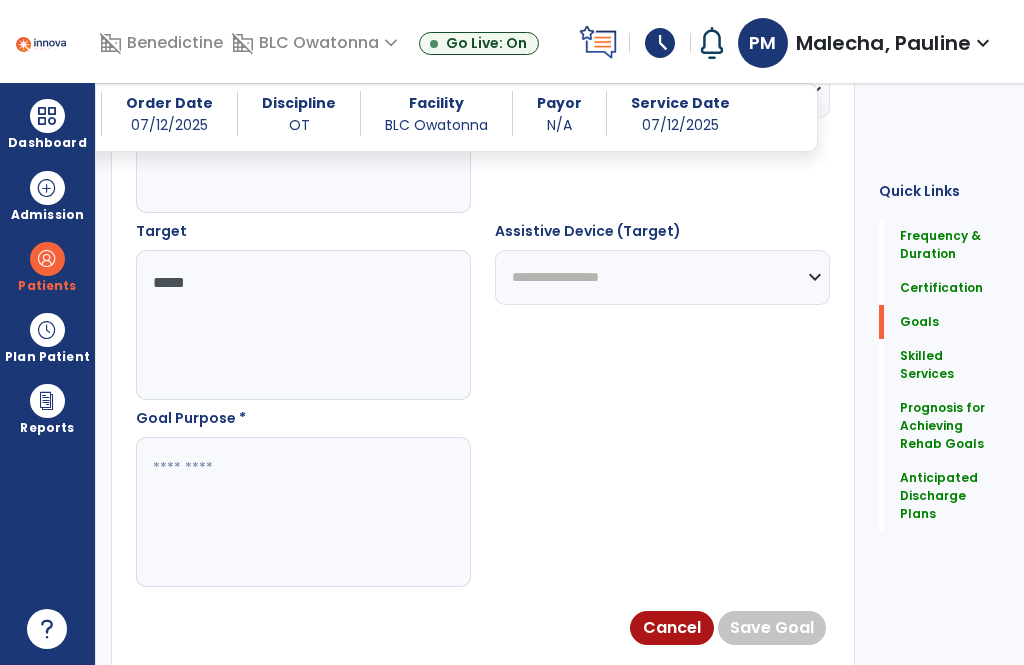 scroll, scrollTop: 1084, scrollLeft: 0, axis: vertical 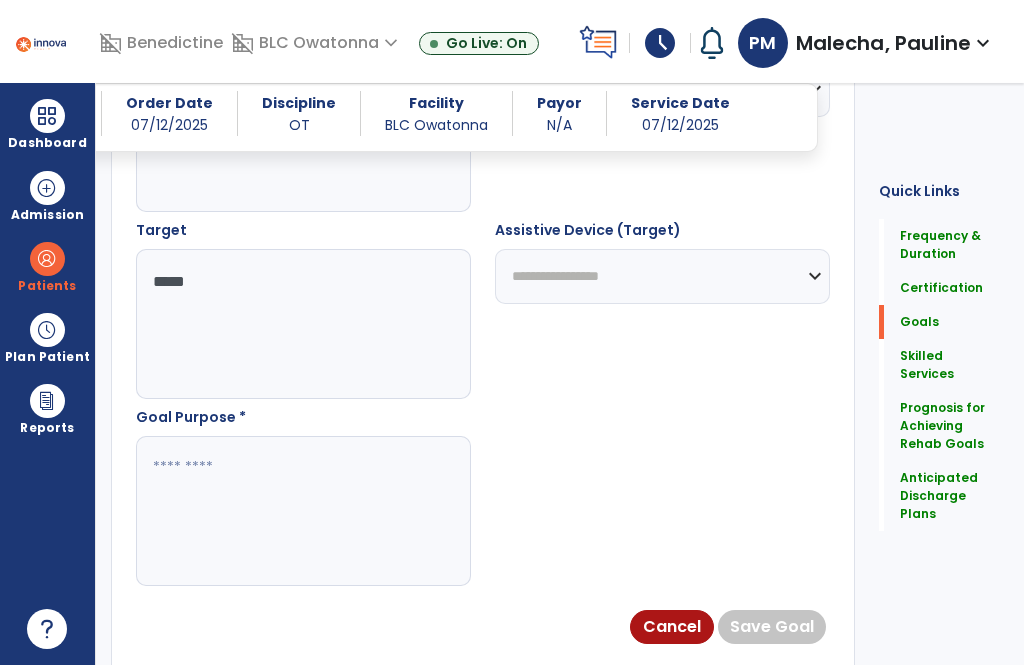 type on "*****" 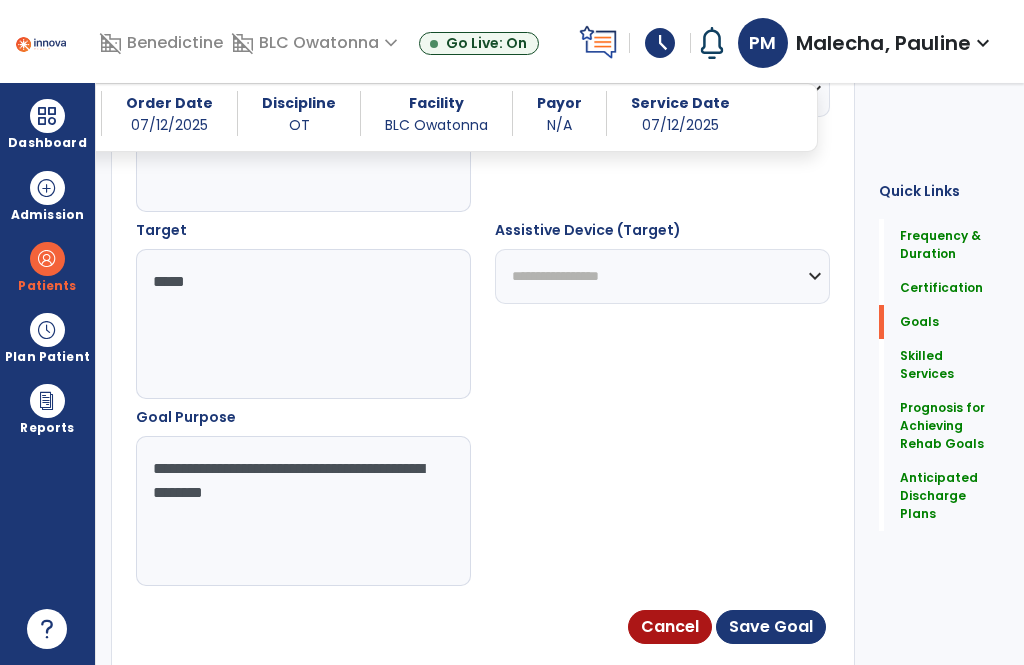type on "**********" 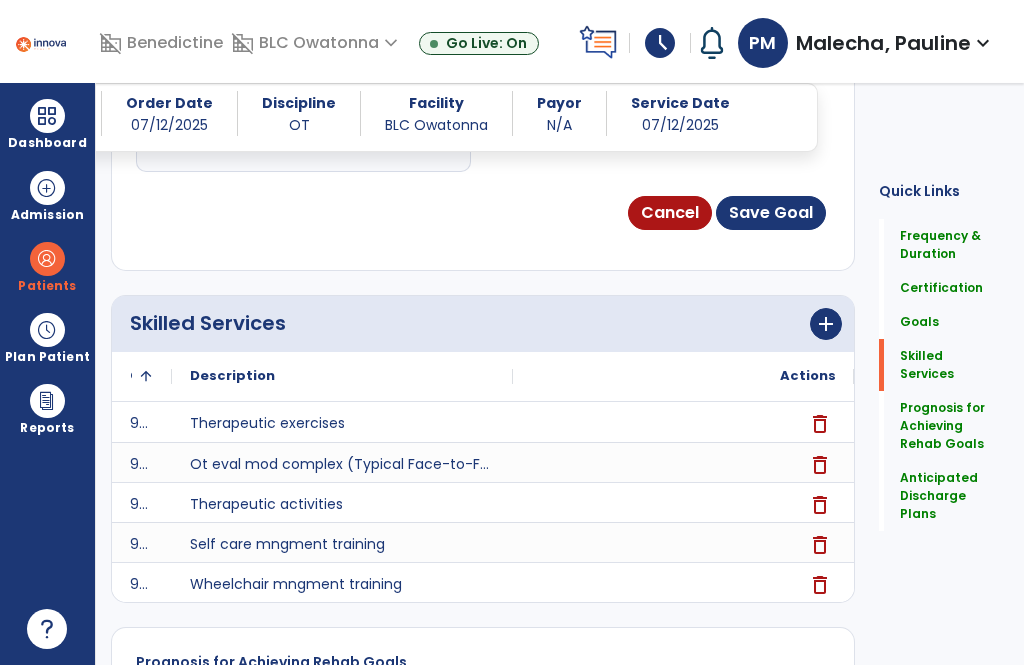 scroll, scrollTop: 1498, scrollLeft: 0, axis: vertical 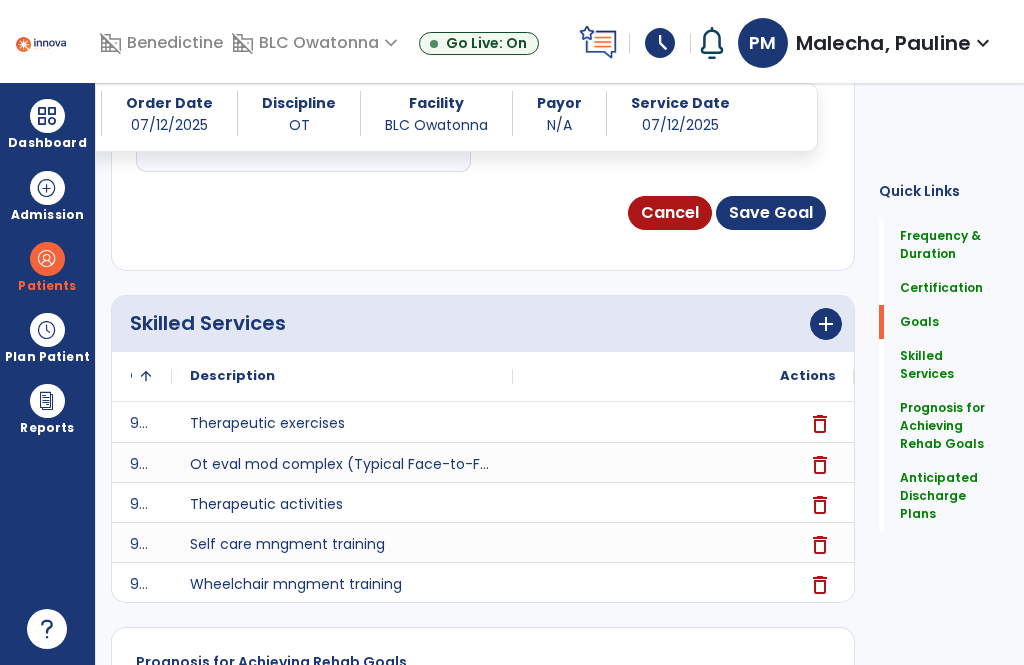 click on "Save Goal" at bounding box center (771, 213) 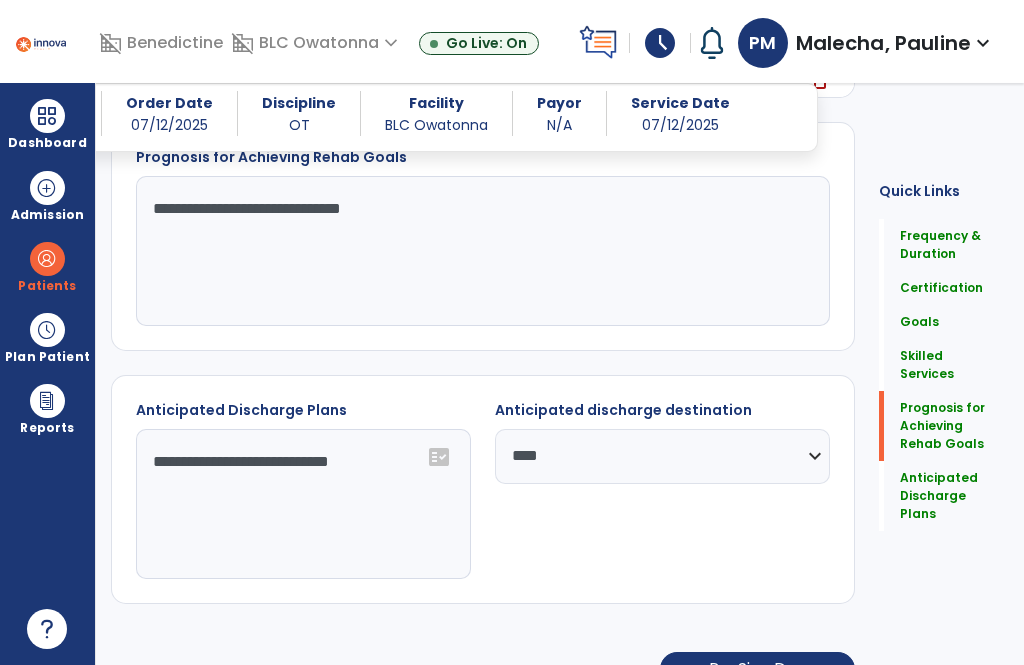 scroll, scrollTop: 2993, scrollLeft: 0, axis: vertical 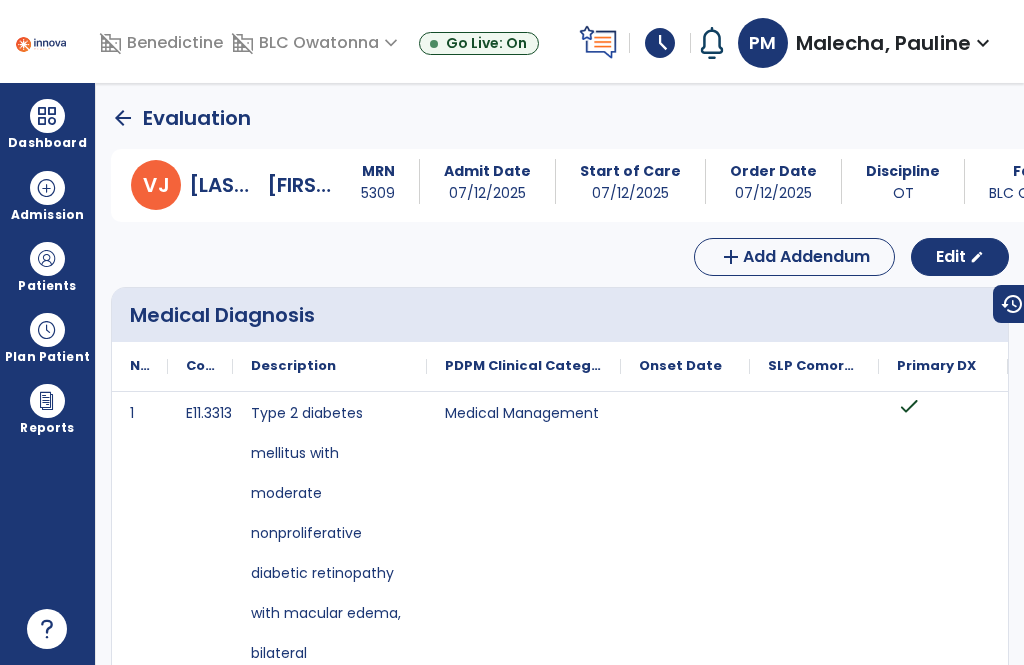 click at bounding box center [47, 116] 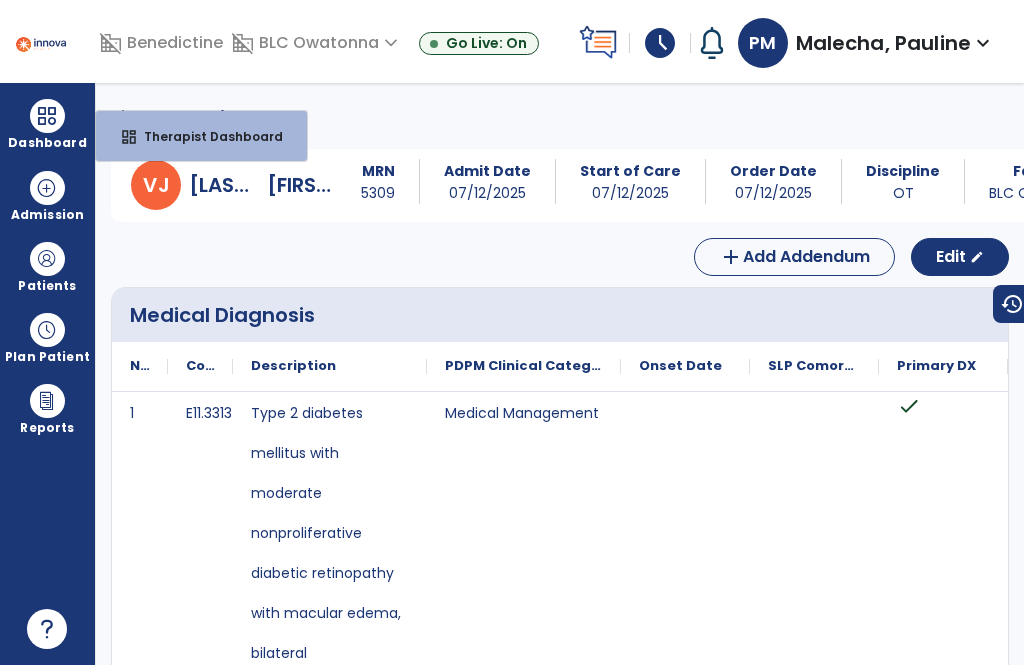 click on "dashboard" at bounding box center (129, 137) 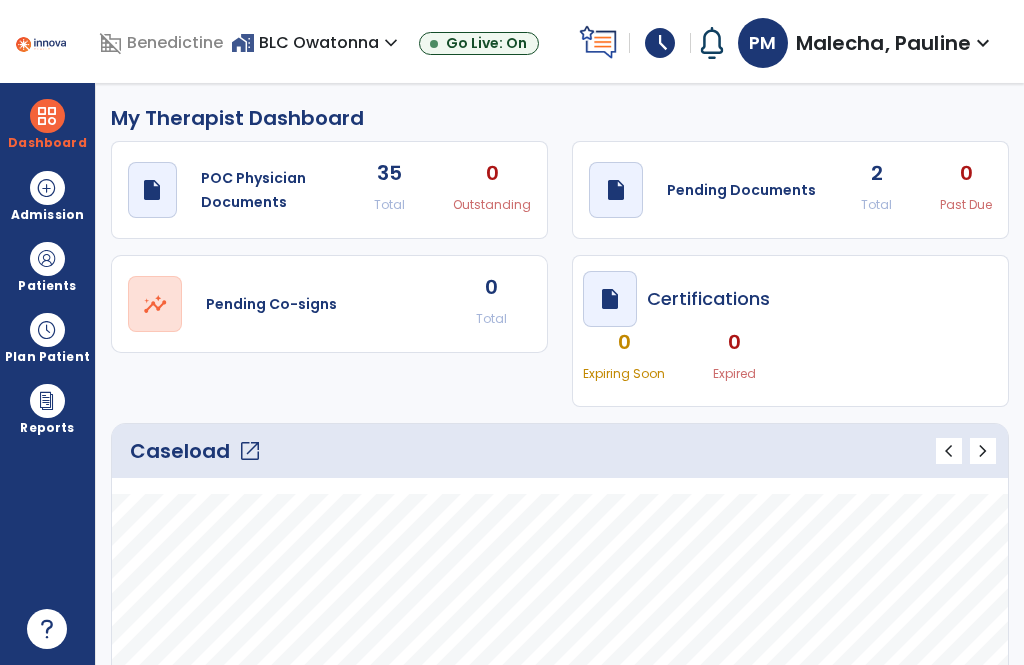 click on "open_in_new" 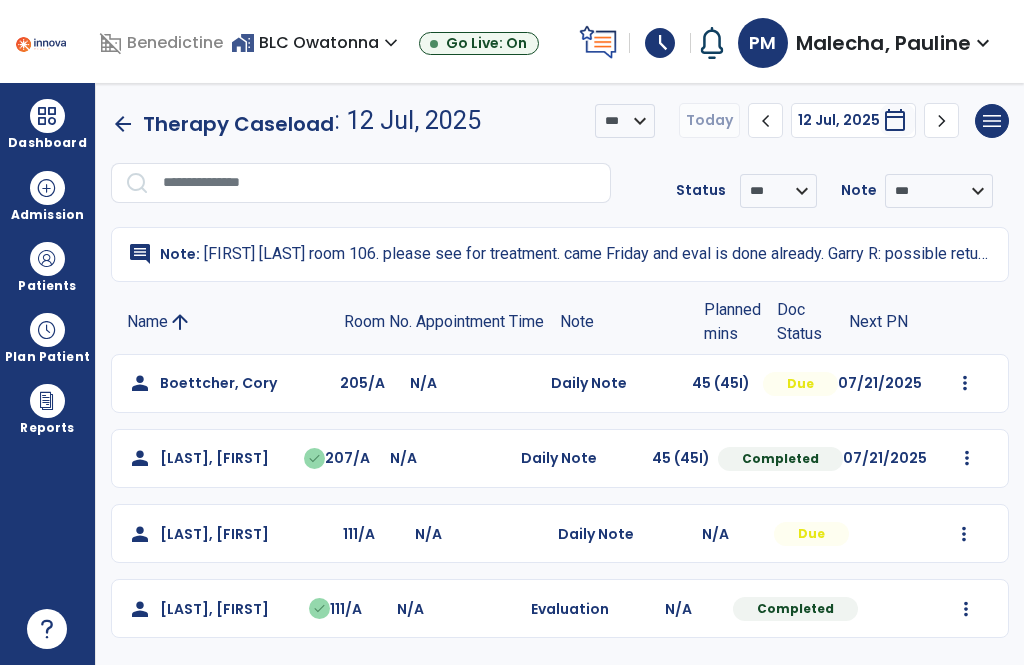 click at bounding box center (965, 383) 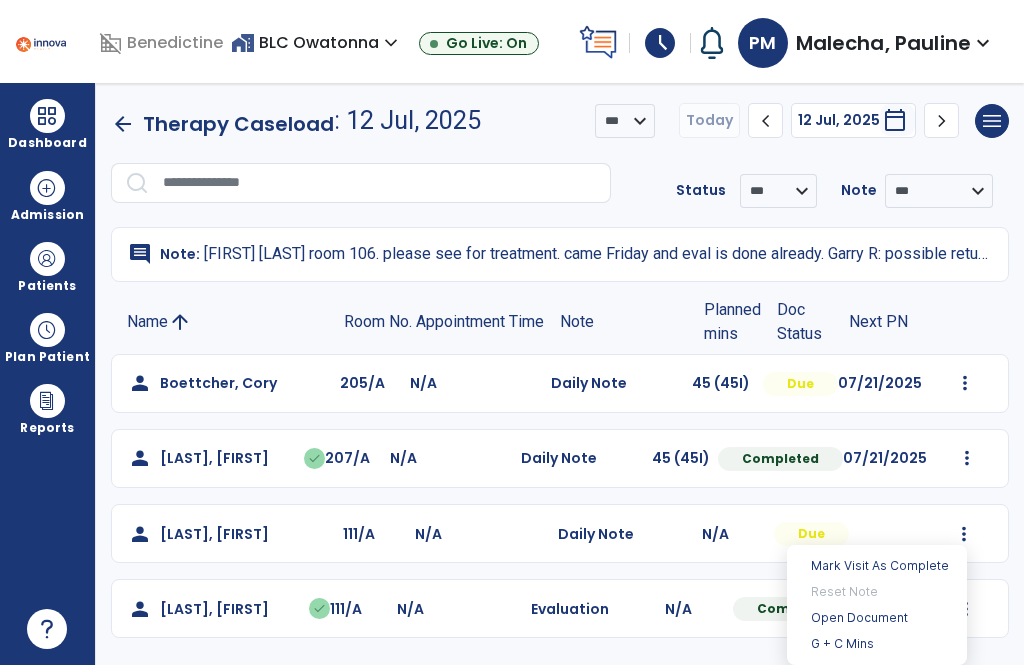 click on "Open Document" at bounding box center (877, 618) 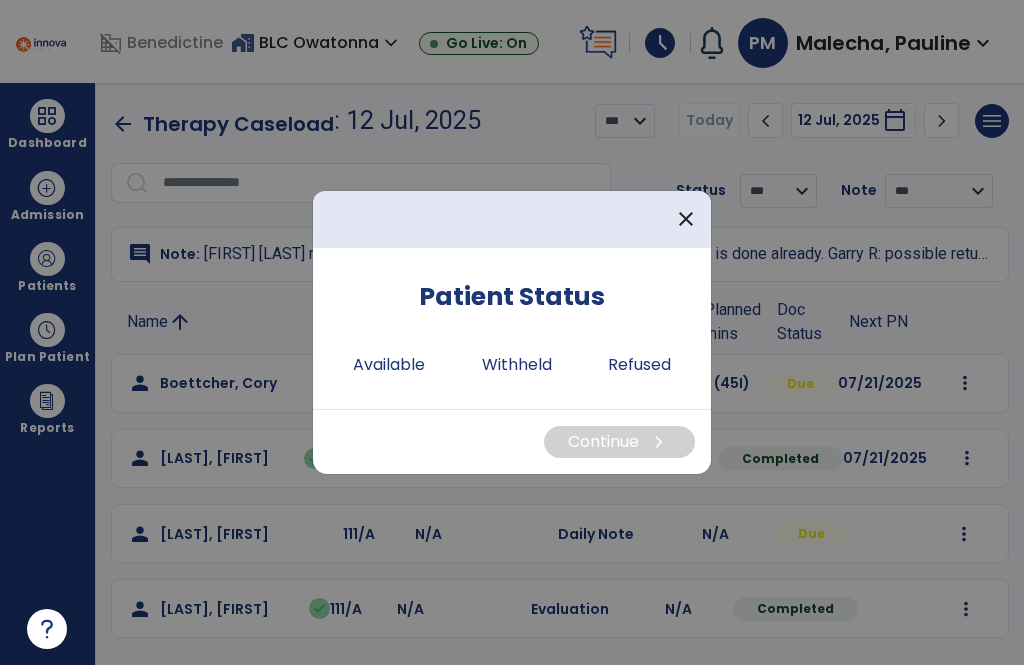 click on "Available" at bounding box center (389, 365) 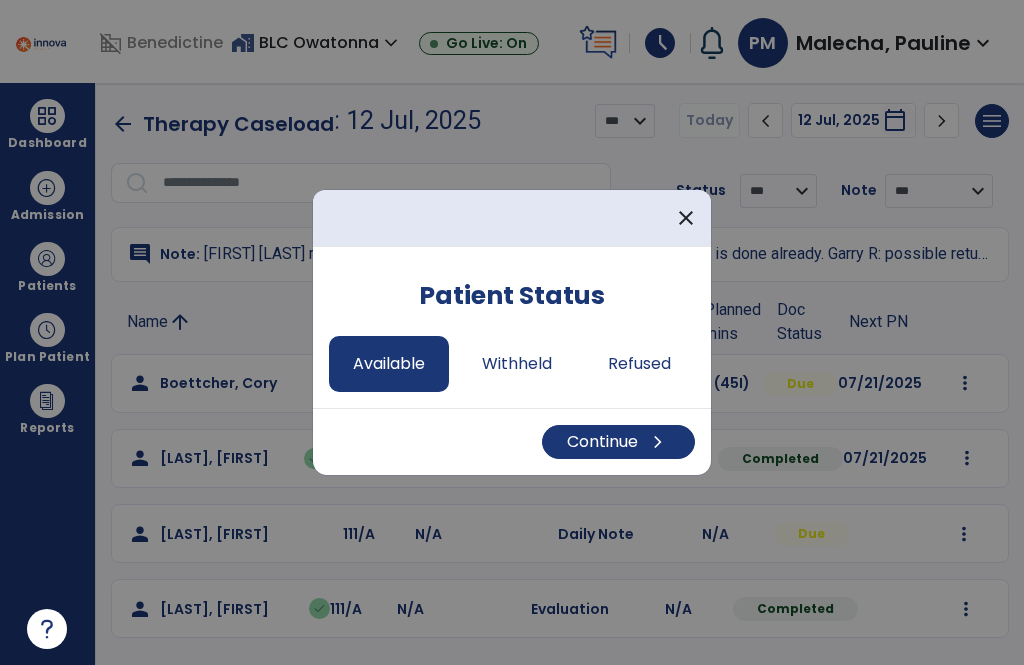 click on "Continue   chevron_right" at bounding box center (618, 442) 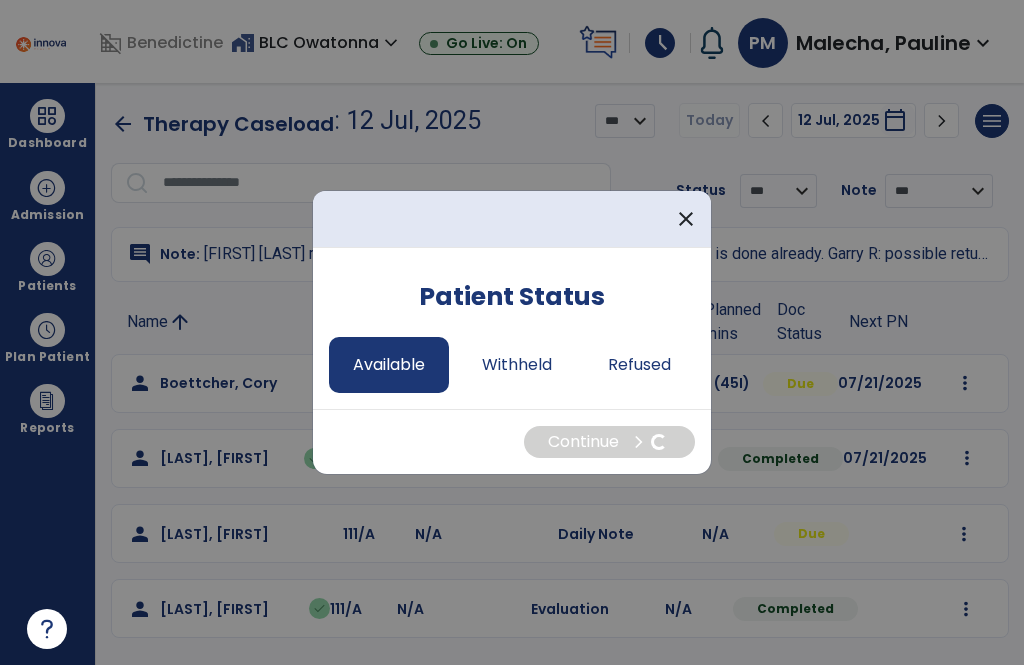 select on "*" 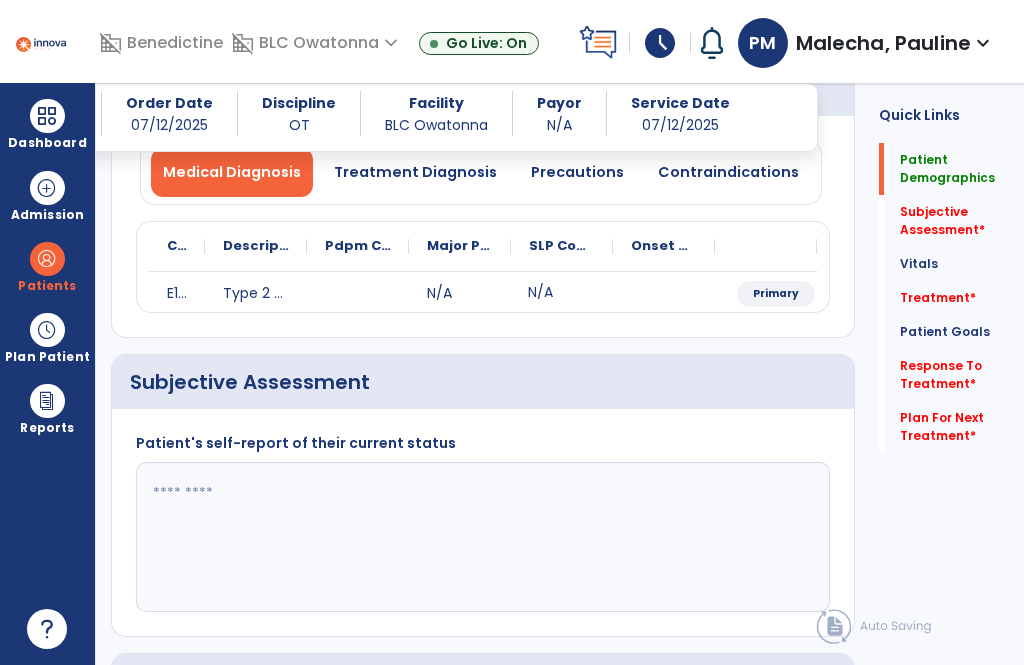 scroll, scrollTop: 171, scrollLeft: 0, axis: vertical 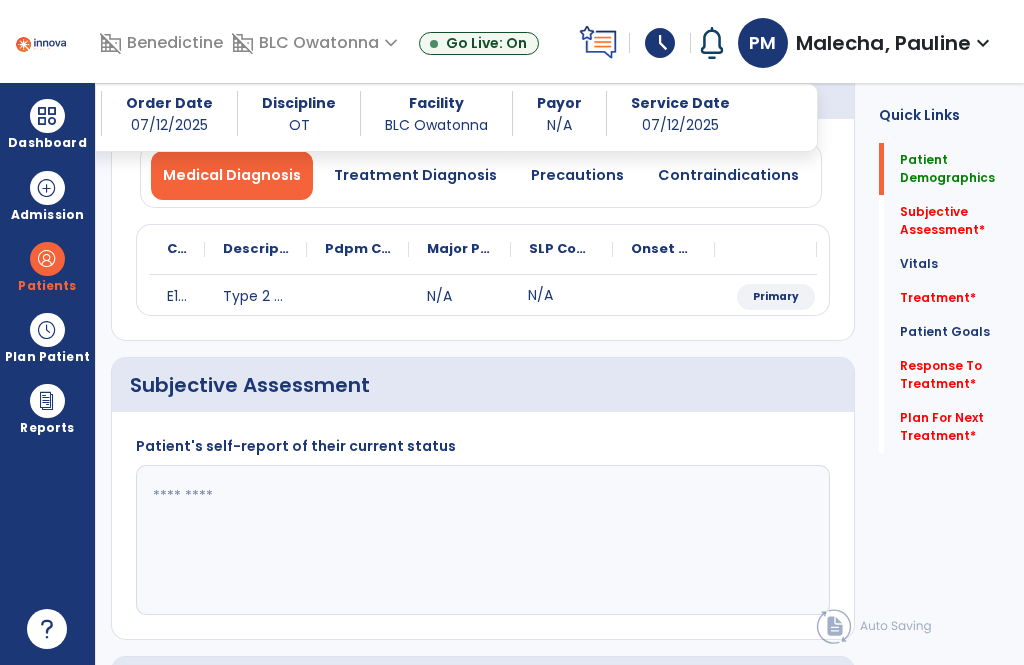 click 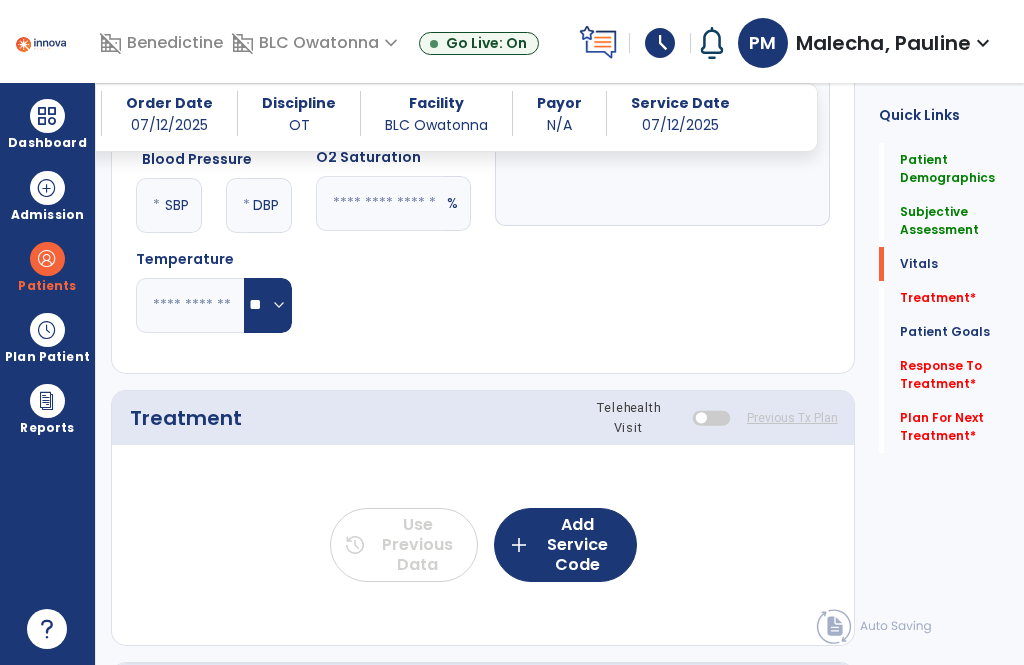 scroll, scrollTop: 860, scrollLeft: 0, axis: vertical 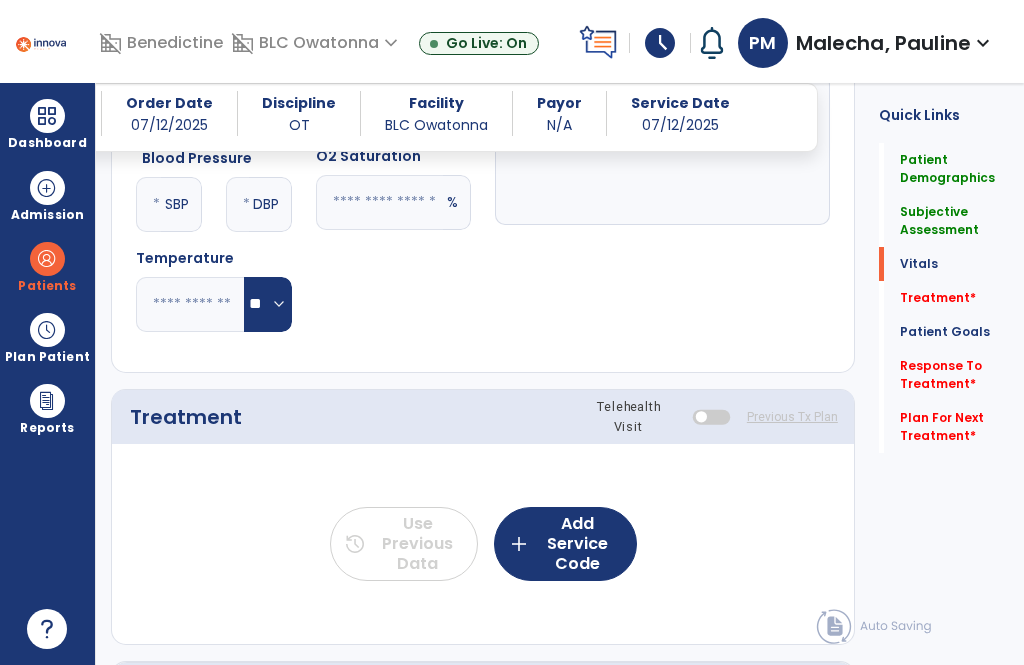 type on "**********" 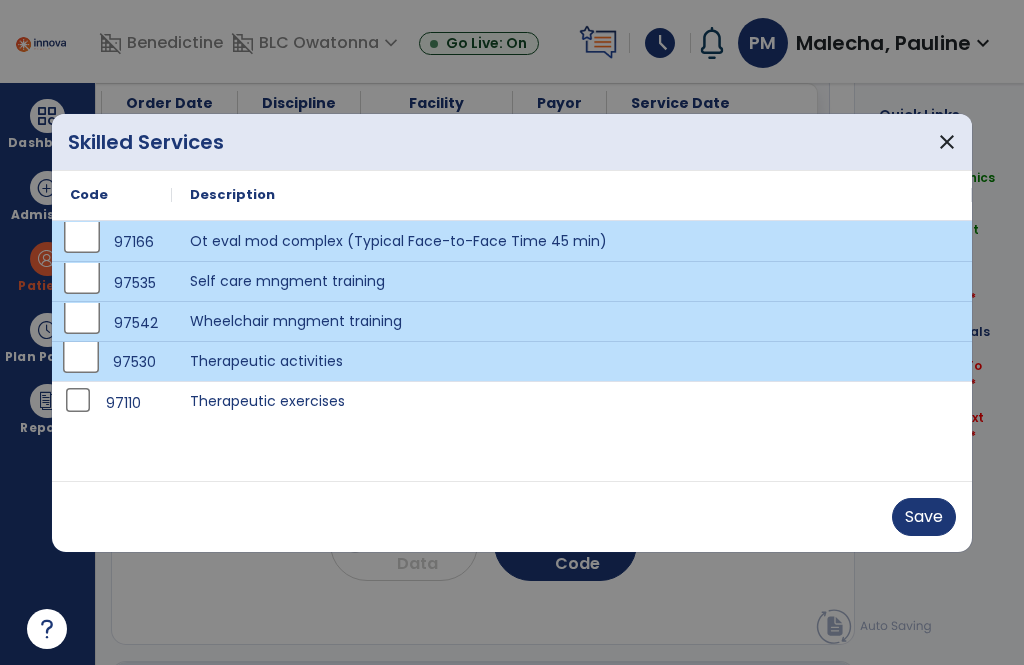 click on "Save" at bounding box center (924, 517) 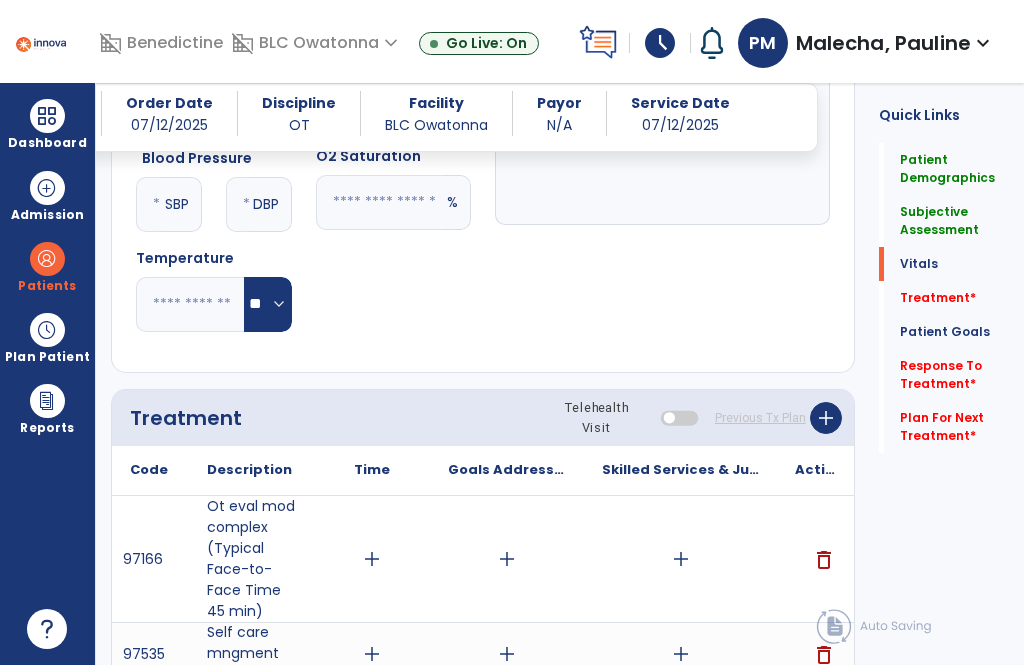 click on "add" at bounding box center [507, 559] 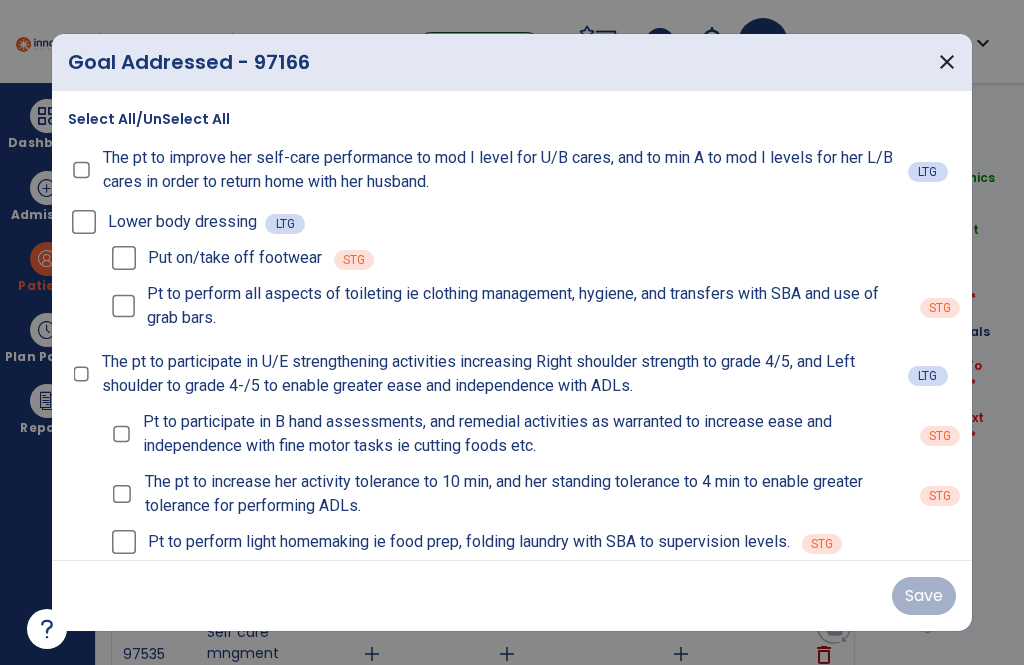 click on "The pt to improve her self-care performance to mod I level for U/B cares, and to min A to mod I levels for her L/B cares in order to return home with her husband.  LTG" at bounding box center [512, 170] 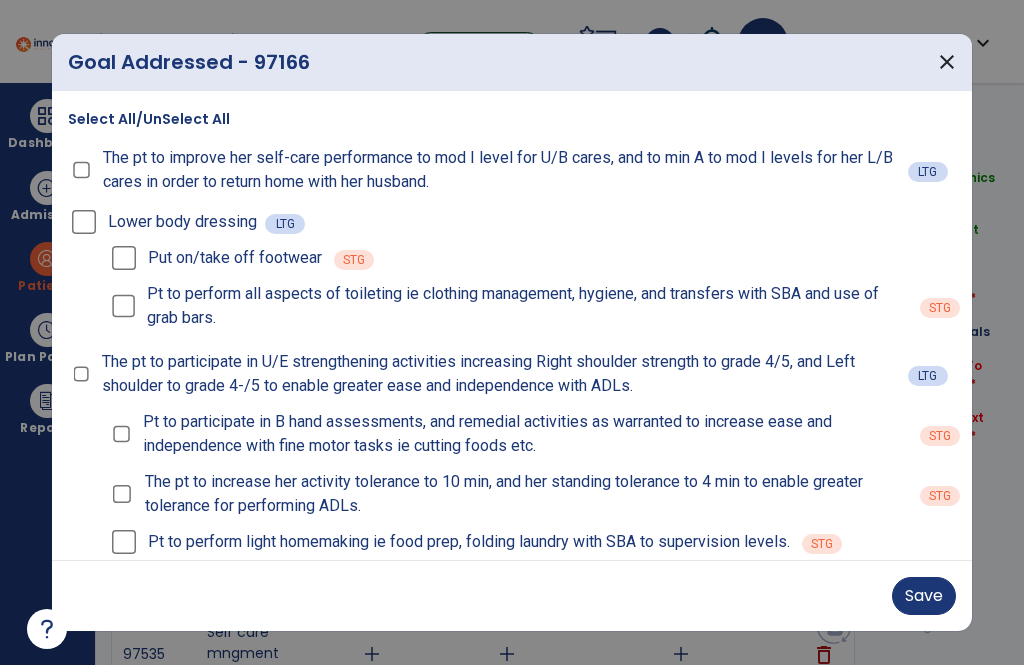 click on "Save" at bounding box center (924, 596) 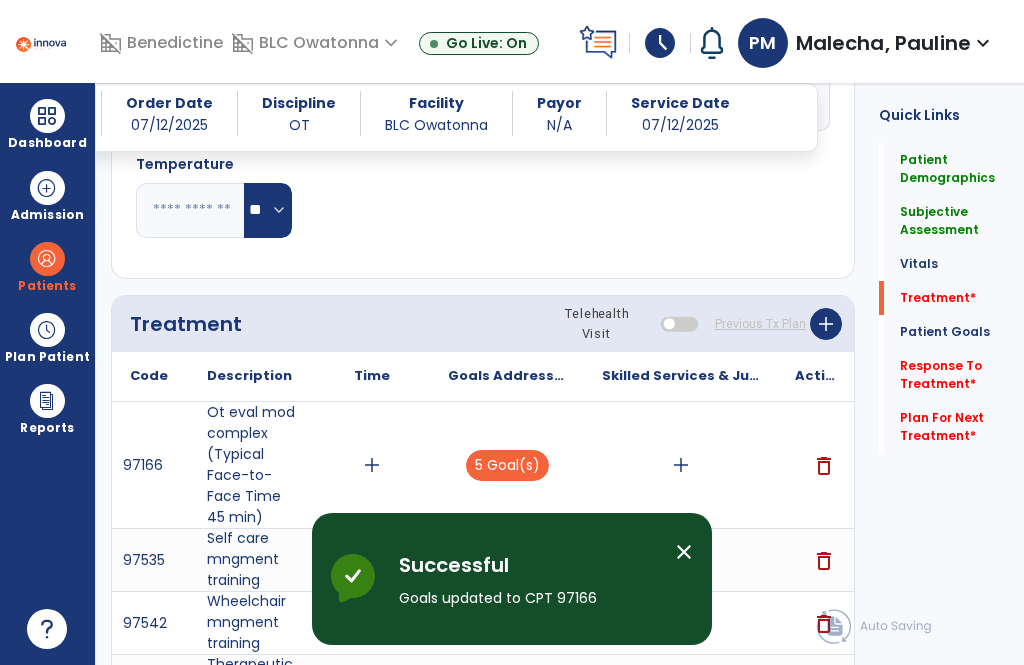 scroll, scrollTop: 987, scrollLeft: 0, axis: vertical 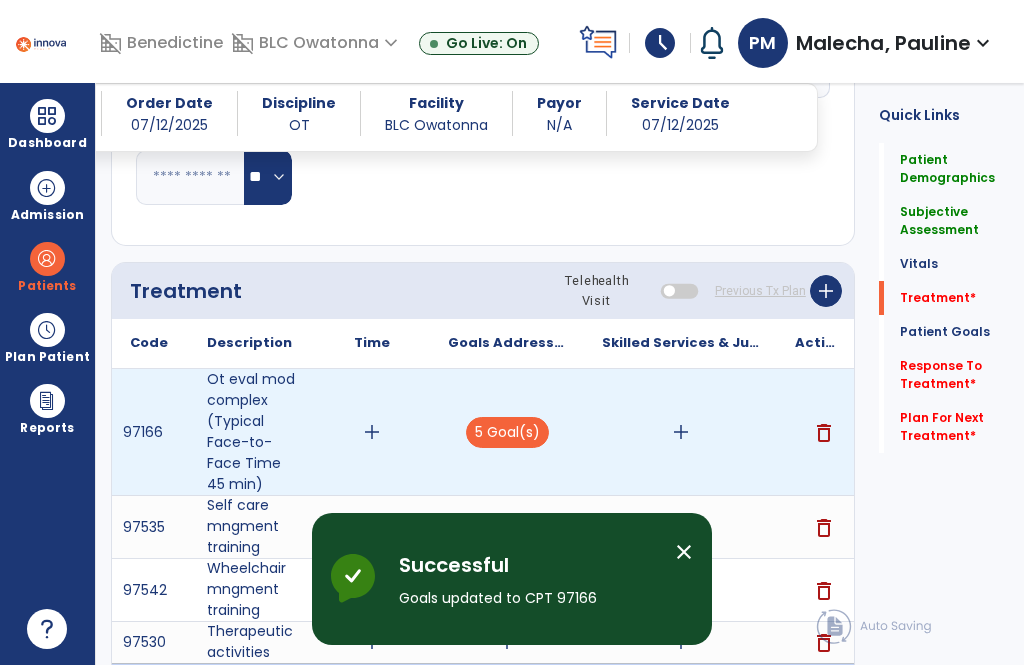 click on "add" at bounding box center (680, 432) 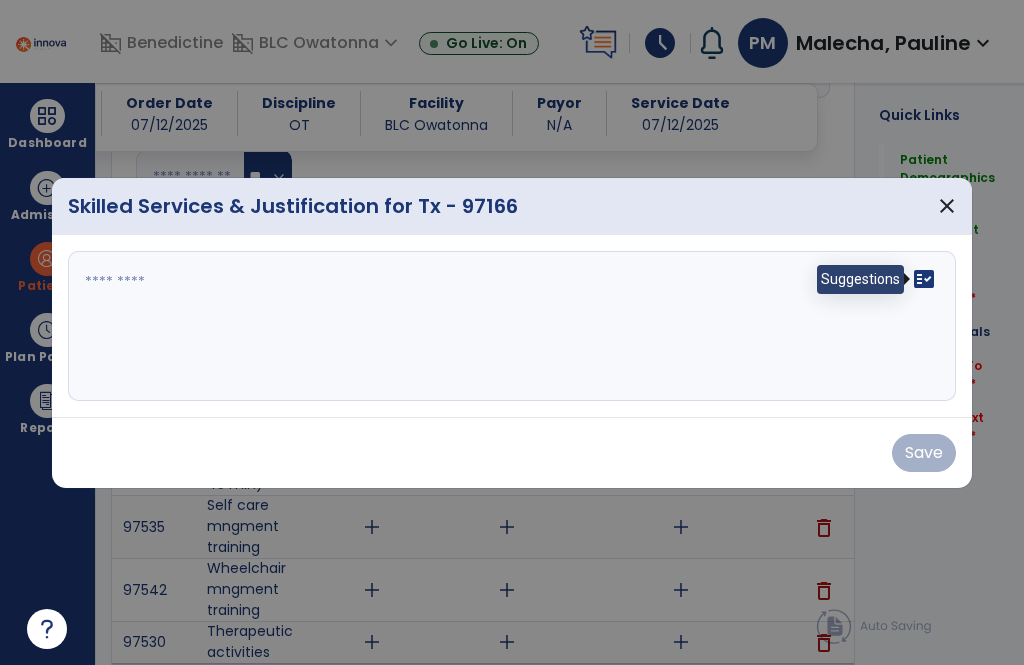 click on "fact_check" at bounding box center [924, 279] 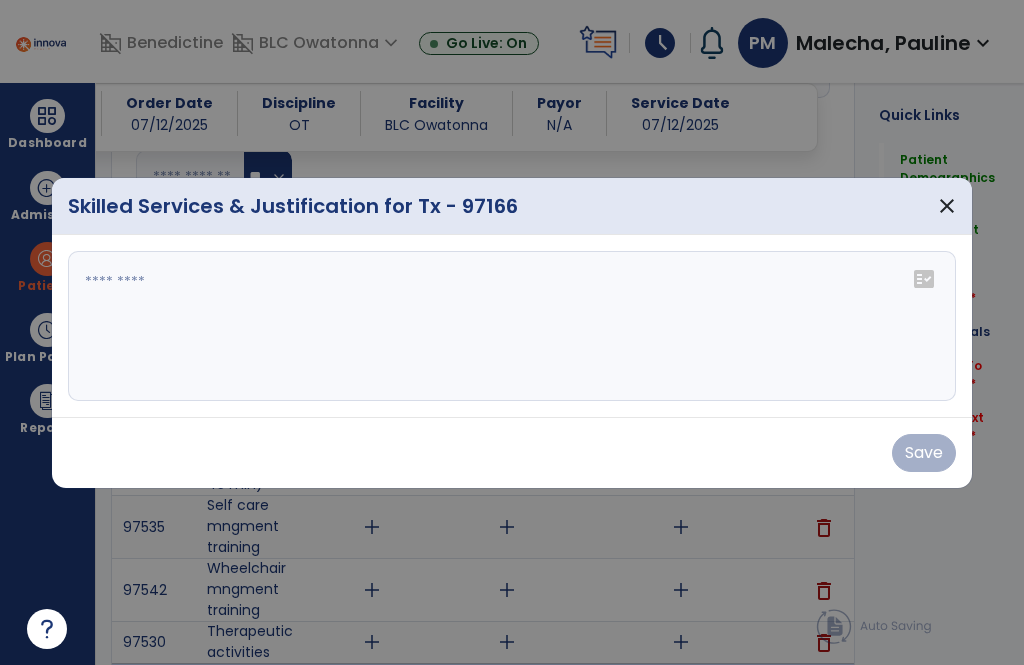 click on "fact_check" at bounding box center (924, 279) 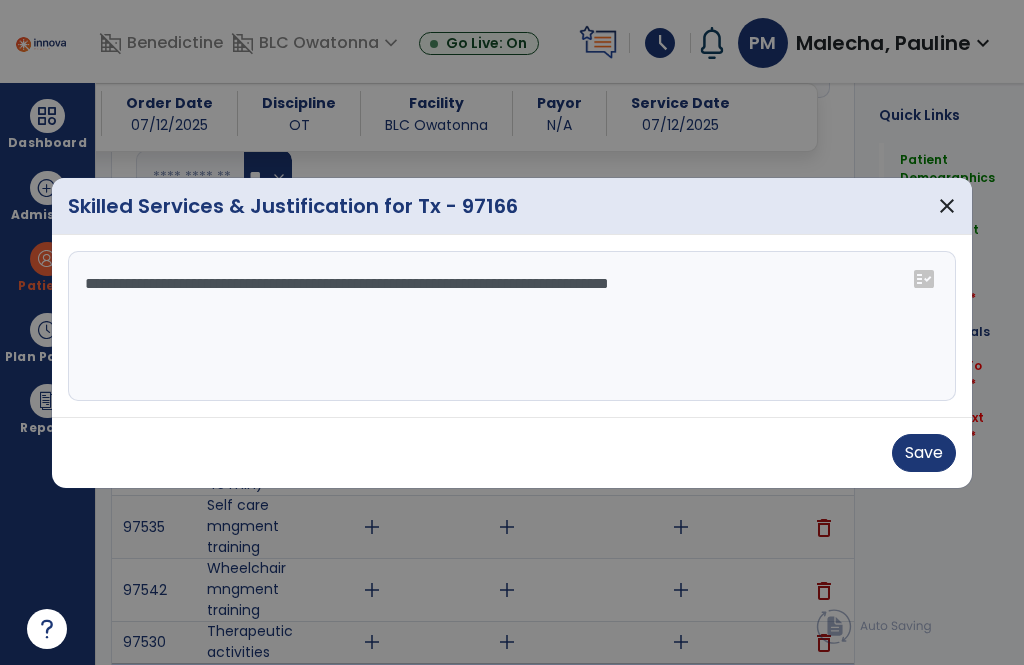 type on "**********" 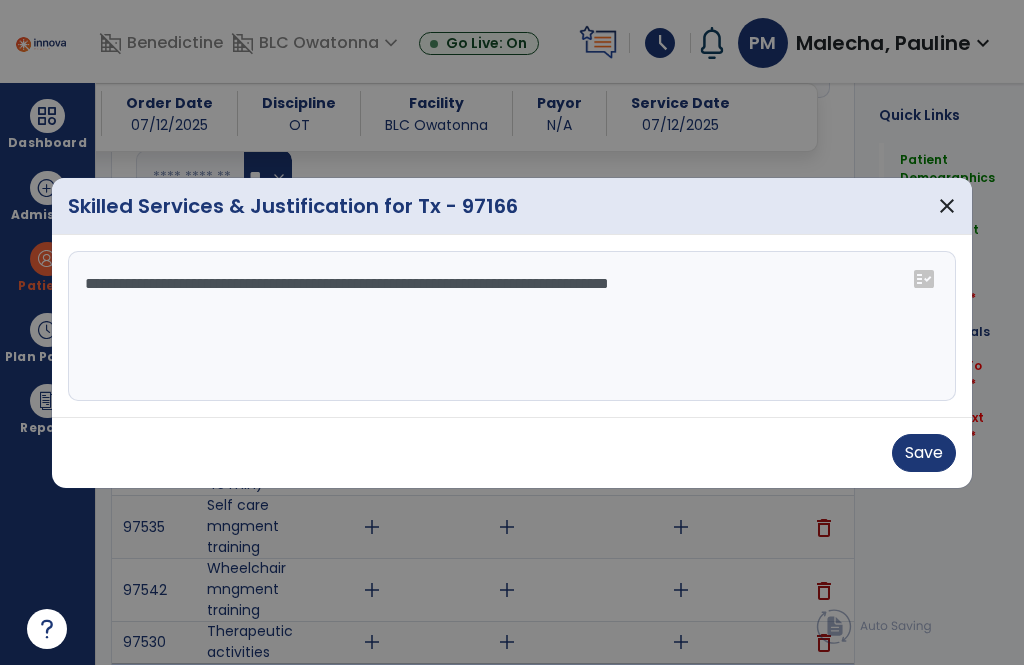 click on "Save" at bounding box center (924, 453) 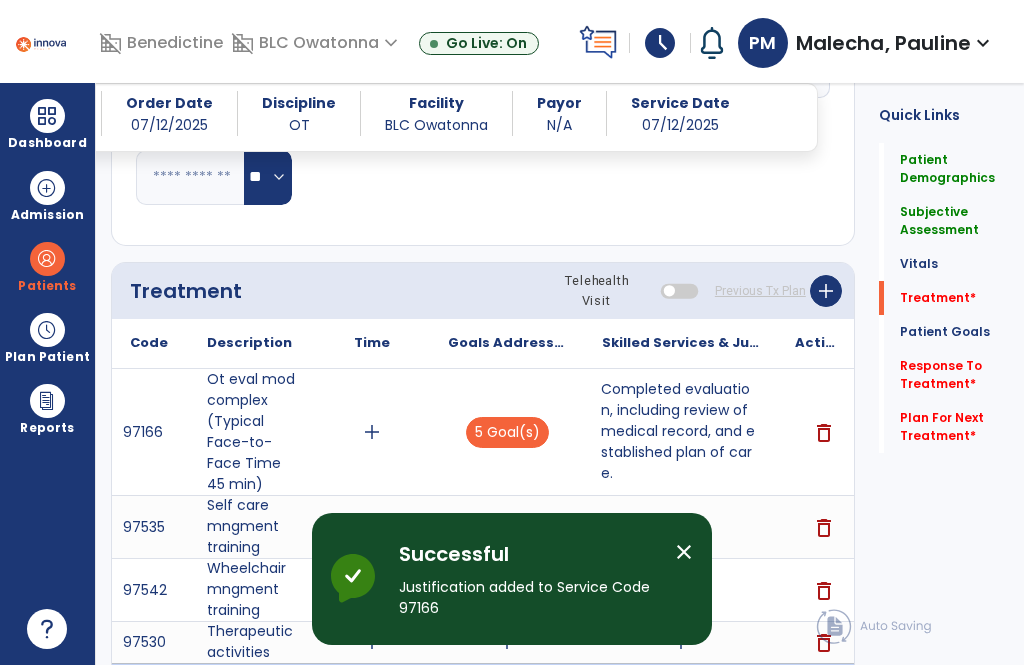 click on "Quick Links  Patient Demographics   Patient Demographics   Subjective Assessment   Subjective Assessment   Vitals   Vitals   Treatment   *  Treatment   *  Patient Goals   Patient Goals   Response To Treatment   *  Response To Treatment   *  Plan For Next Treatment   *  Plan For Next Treatment   *" 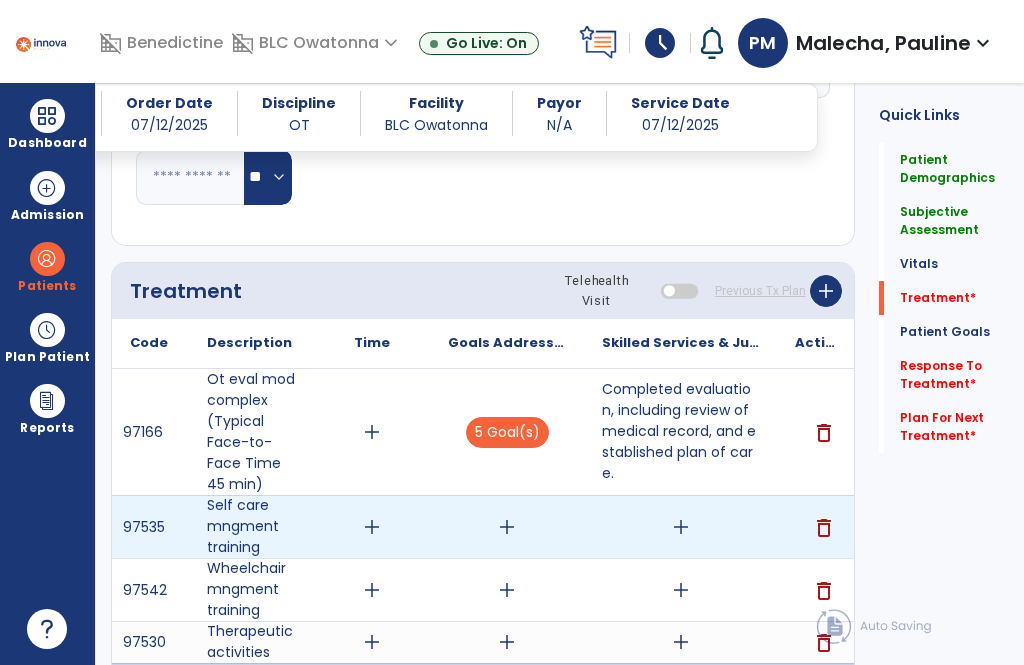click on "add" at bounding box center [681, 527] 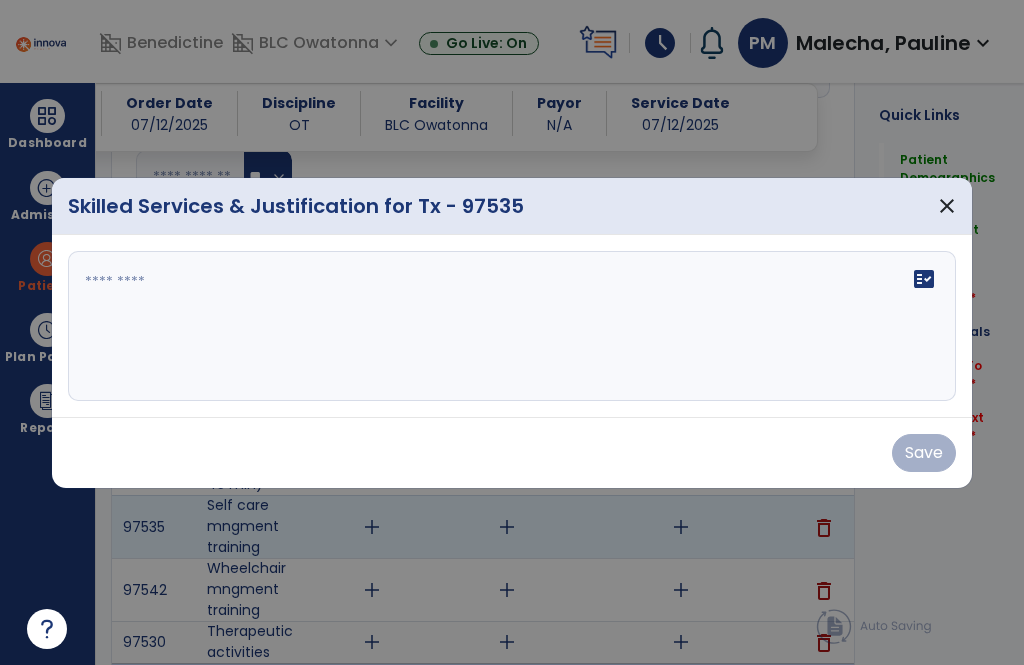 click at bounding box center (512, 326) 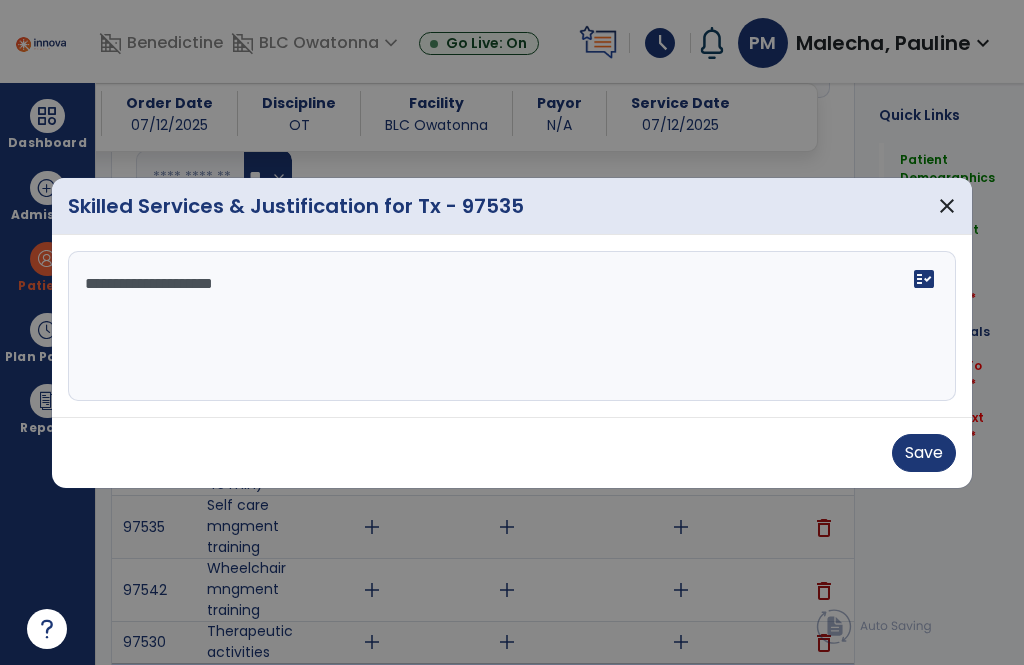 click on "**********" at bounding box center [512, 326] 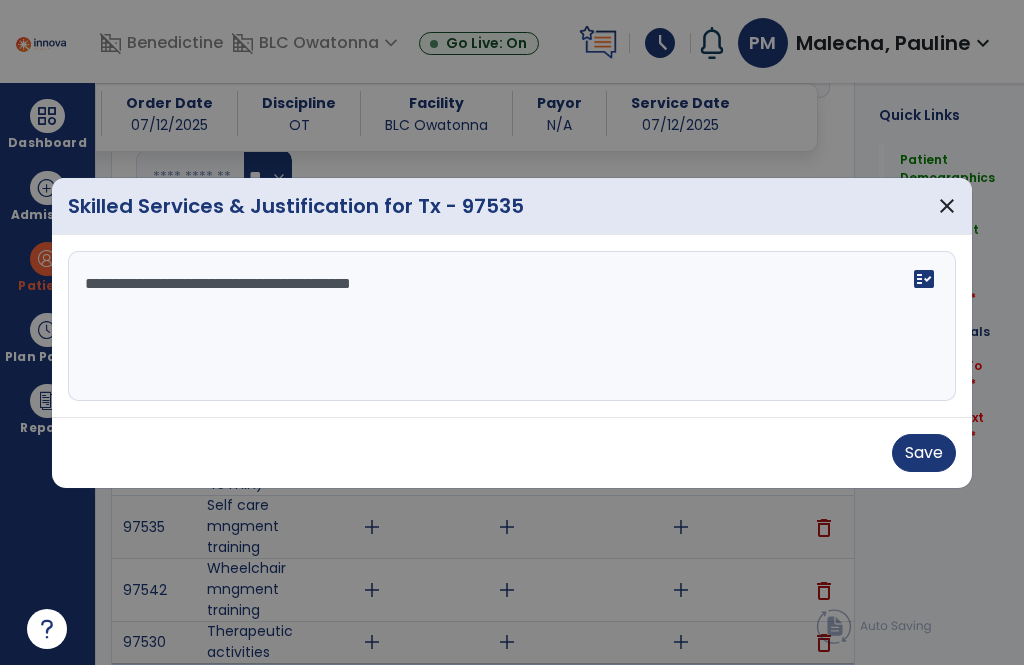 click on "**********" at bounding box center (512, 326) 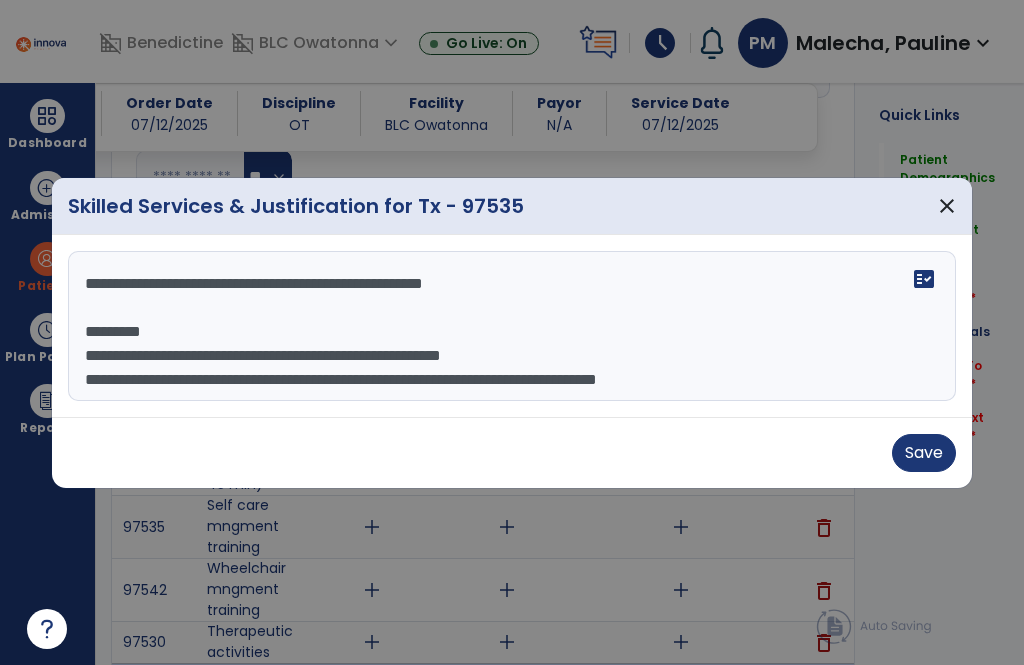 scroll, scrollTop: 16, scrollLeft: 0, axis: vertical 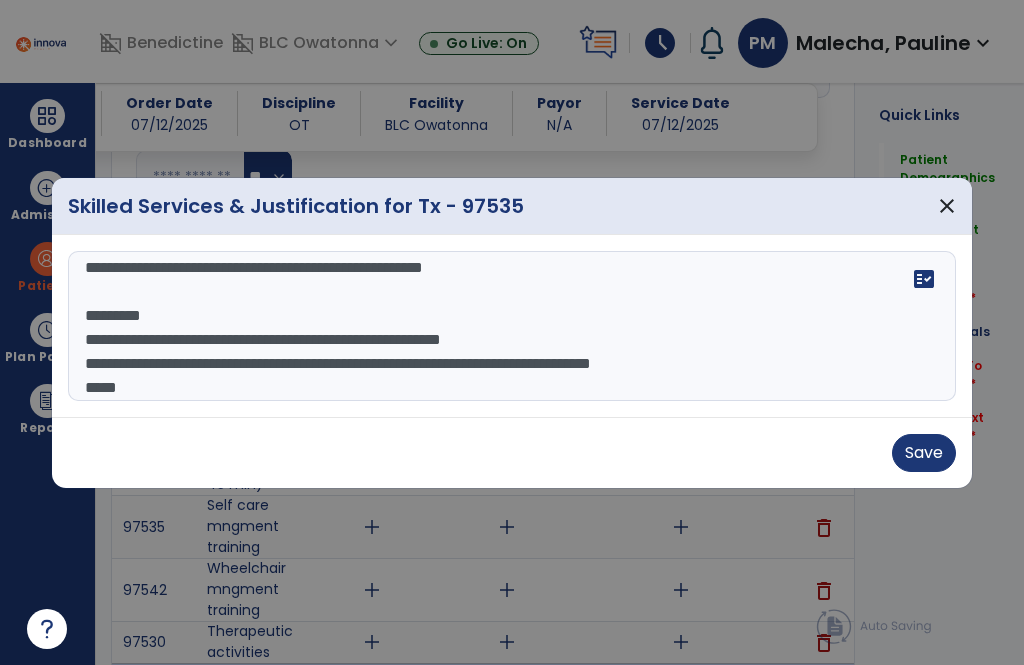 click on "**********" at bounding box center (512, 326) 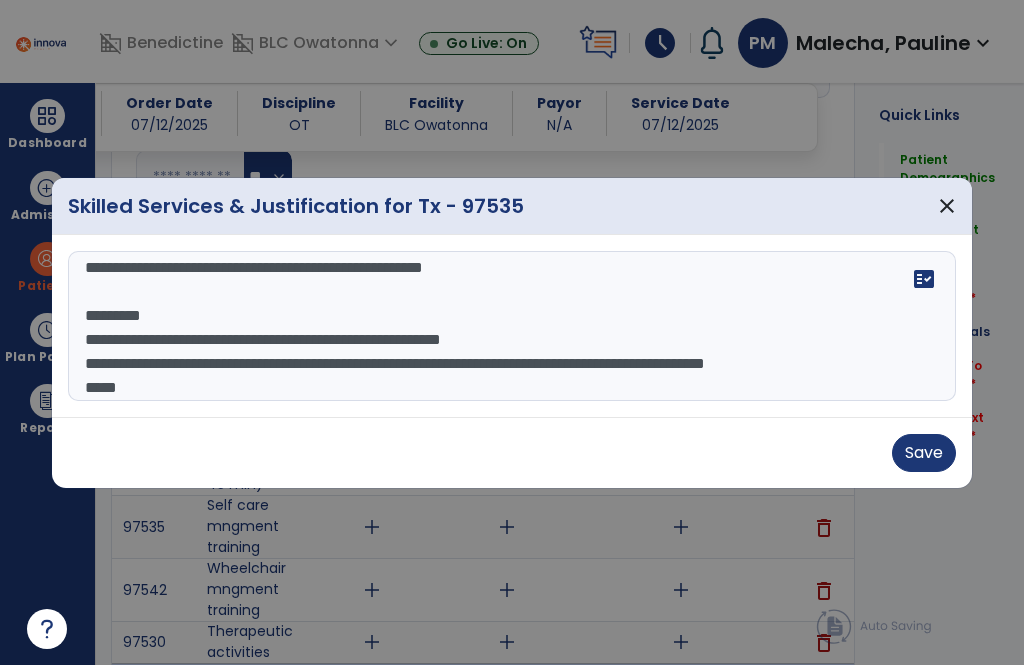 click on "**********" at bounding box center (512, 326) 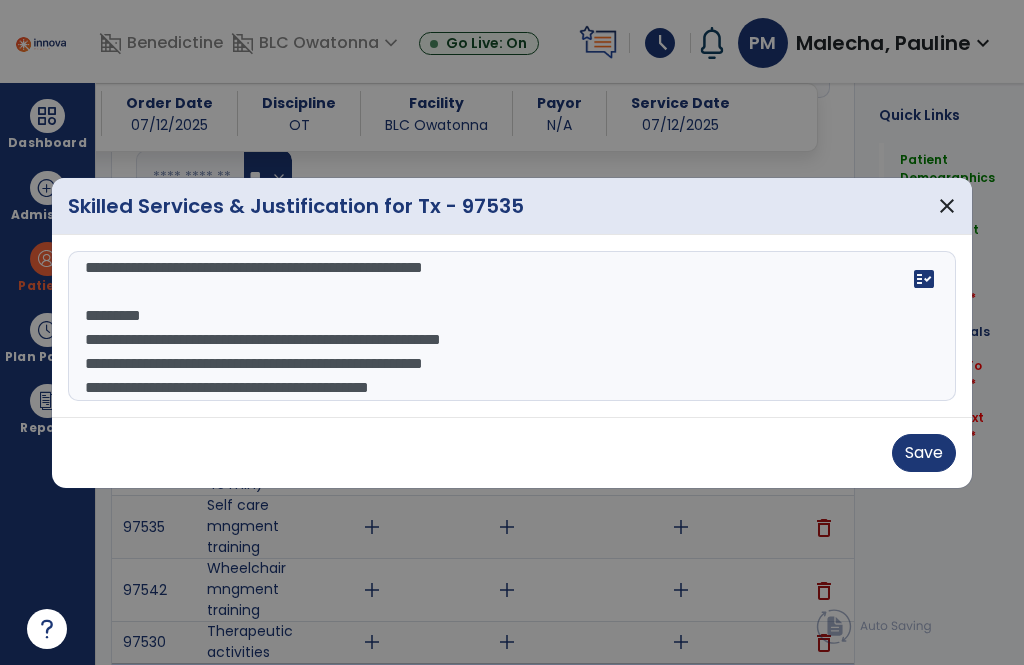 click on "**********" at bounding box center [512, 326] 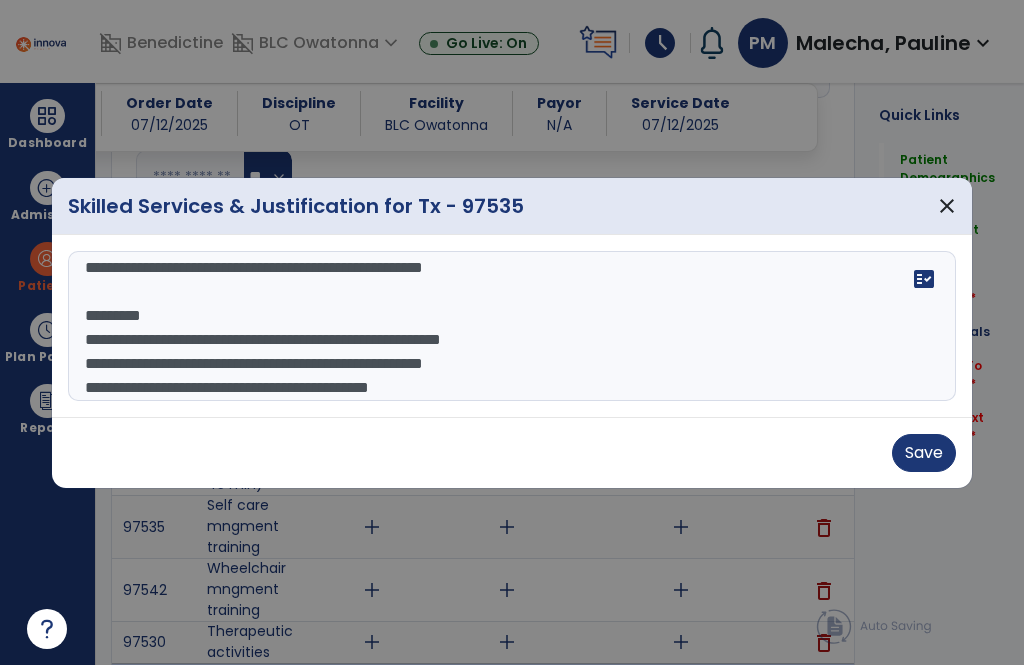 scroll, scrollTop: 40, scrollLeft: 0, axis: vertical 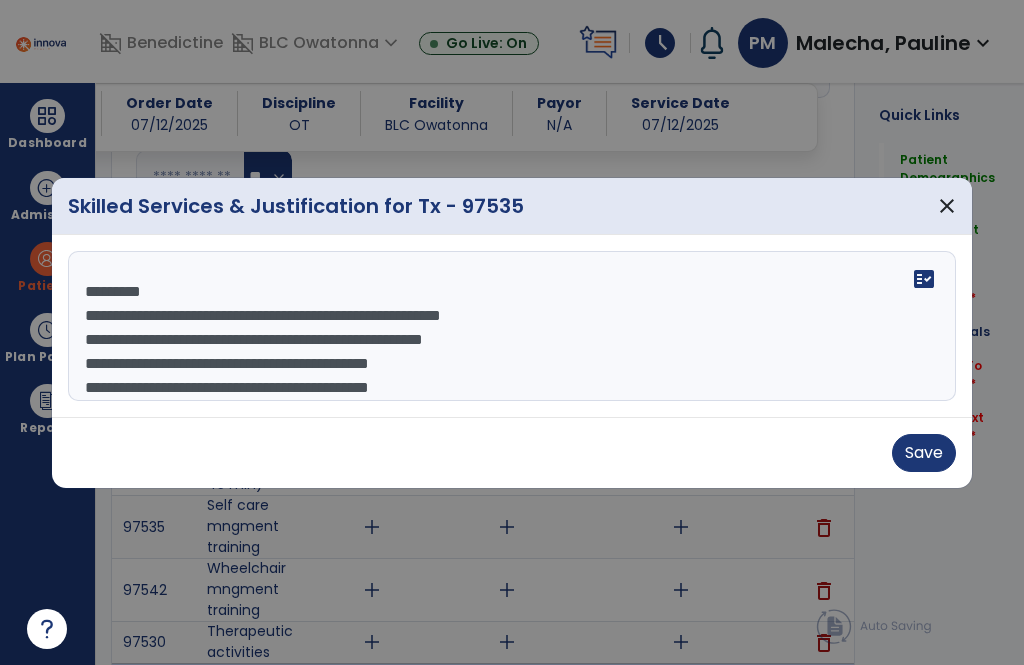 click on "**********" at bounding box center (512, 326) 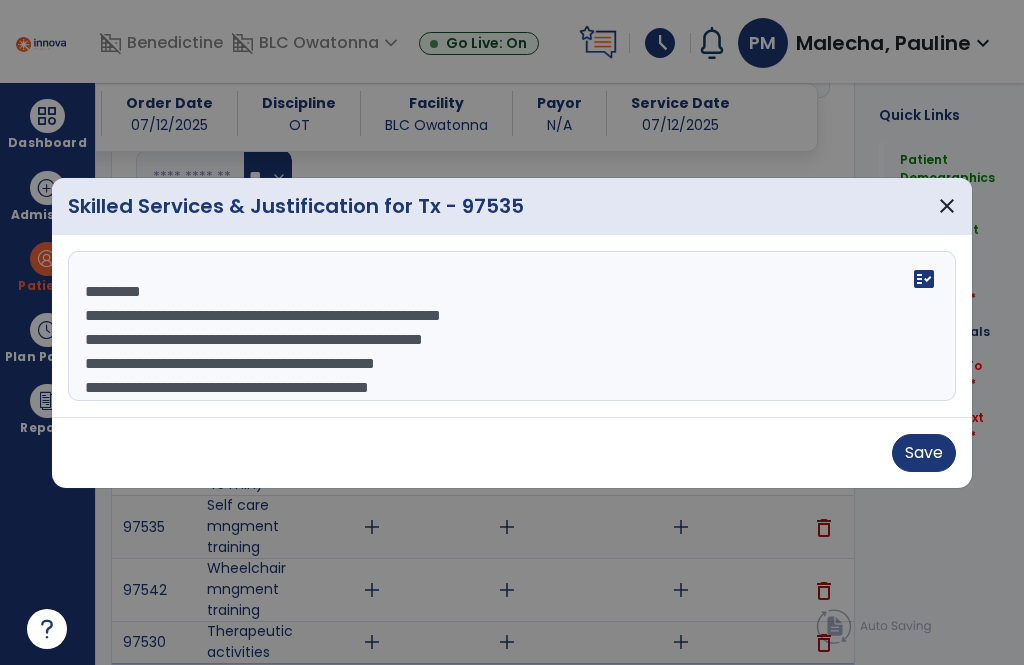 click on "Save" at bounding box center (512, 452) 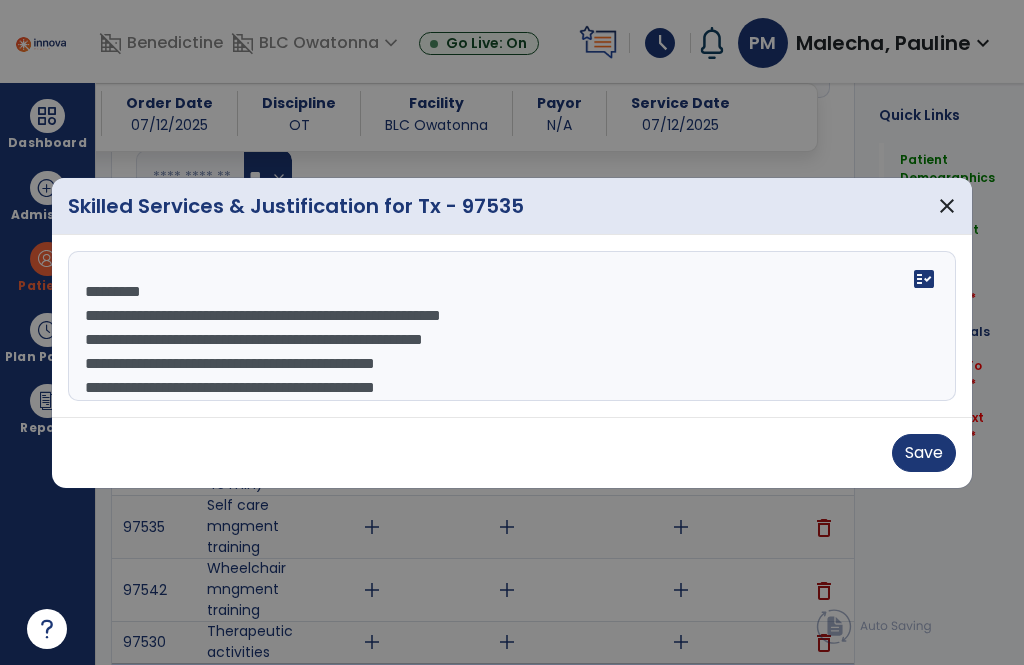 click on "**********" at bounding box center [512, 326] 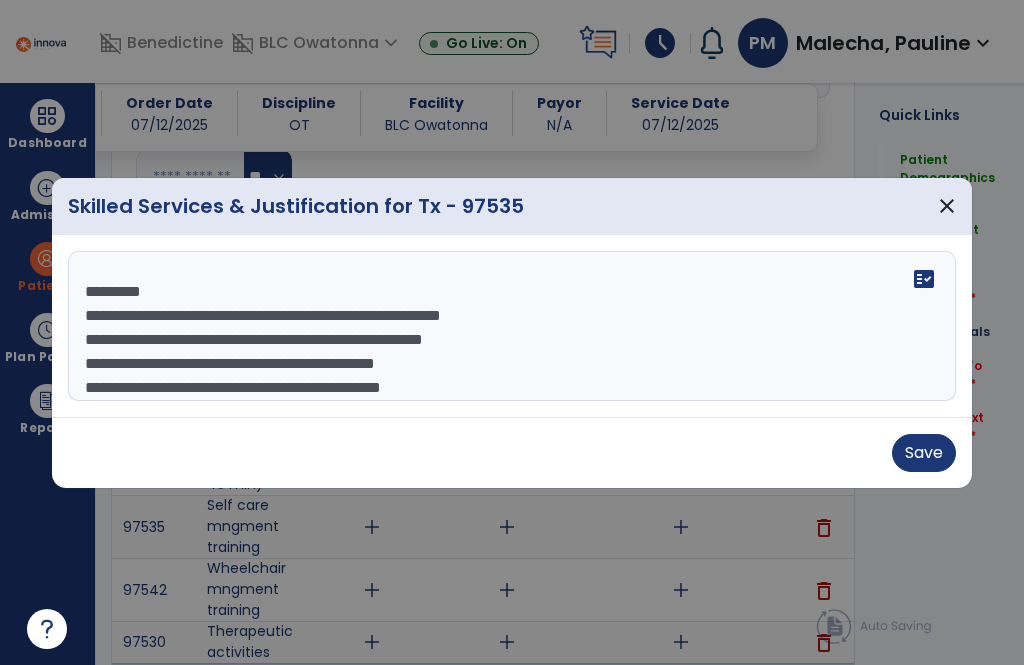 click on "**********" at bounding box center (512, 326) 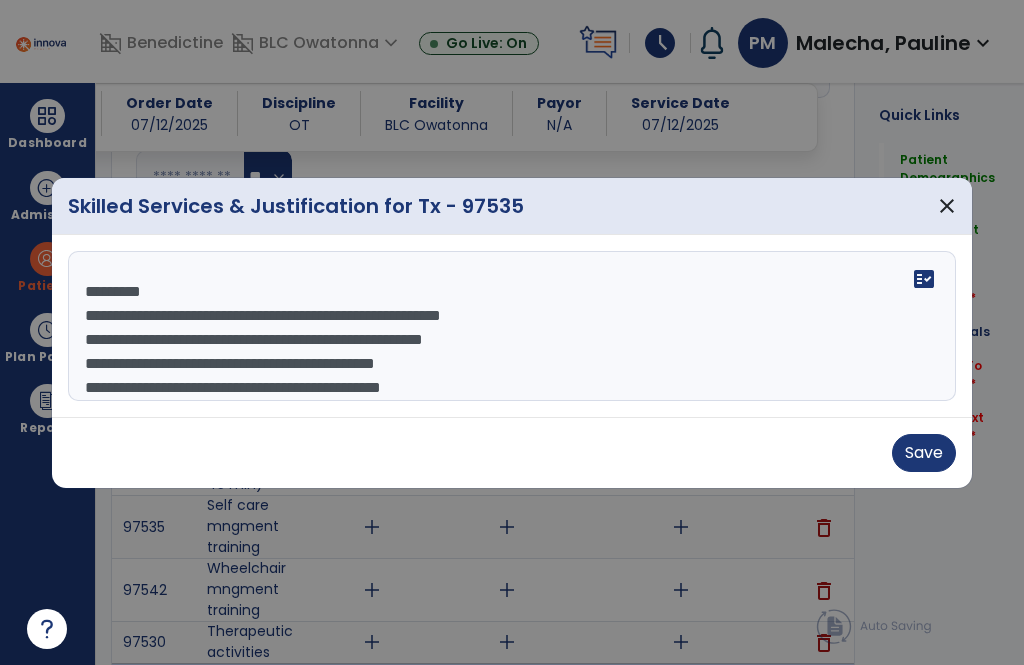 scroll, scrollTop: 64, scrollLeft: 0, axis: vertical 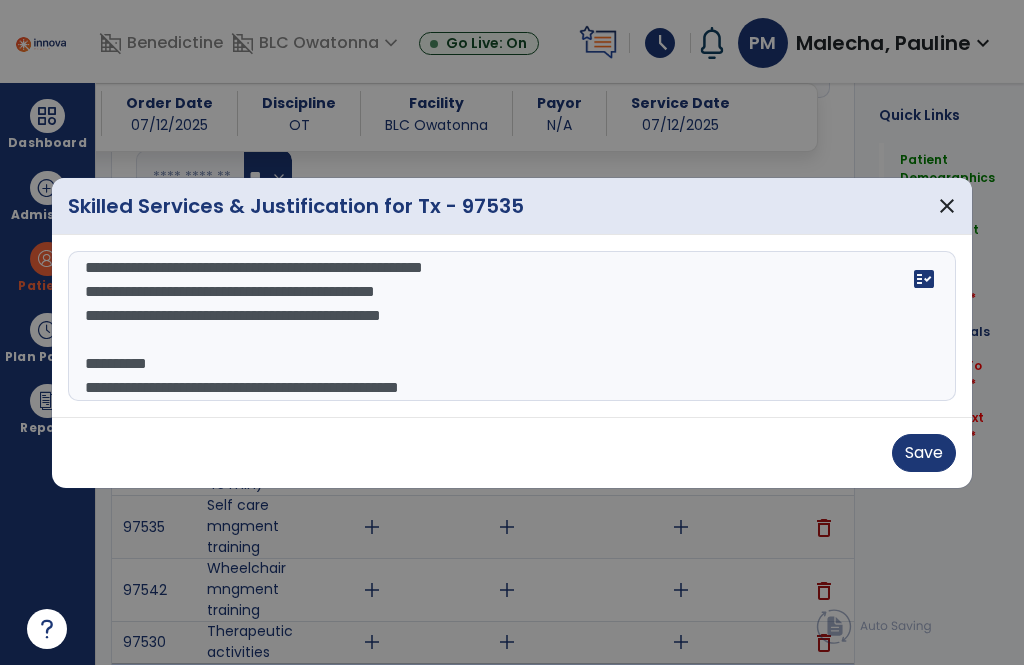click on "**********" at bounding box center (512, 326) 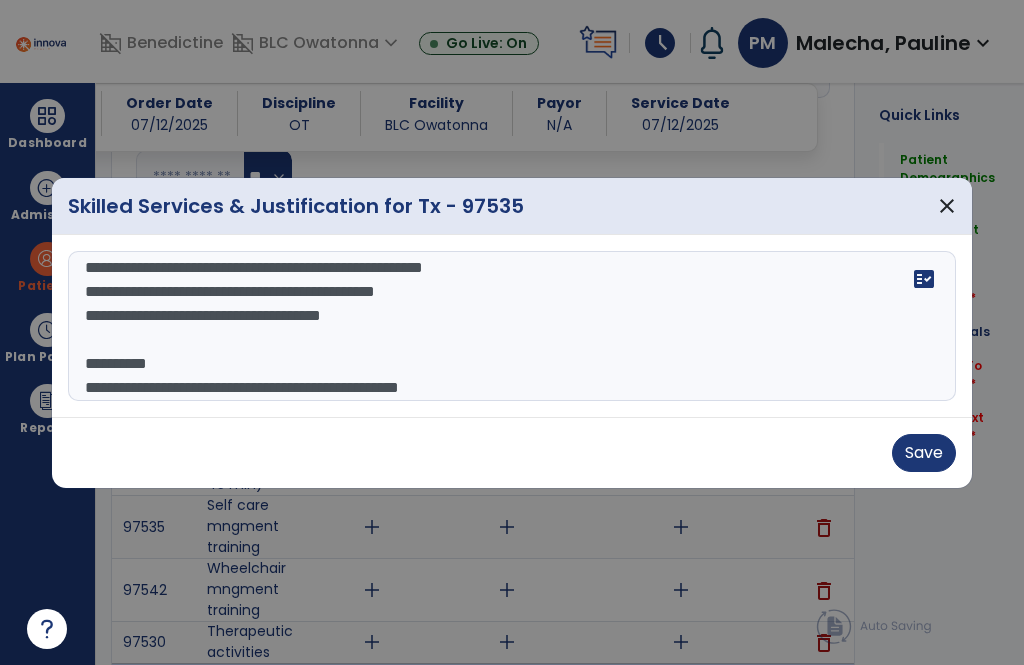 click on "**********" at bounding box center [512, 326] 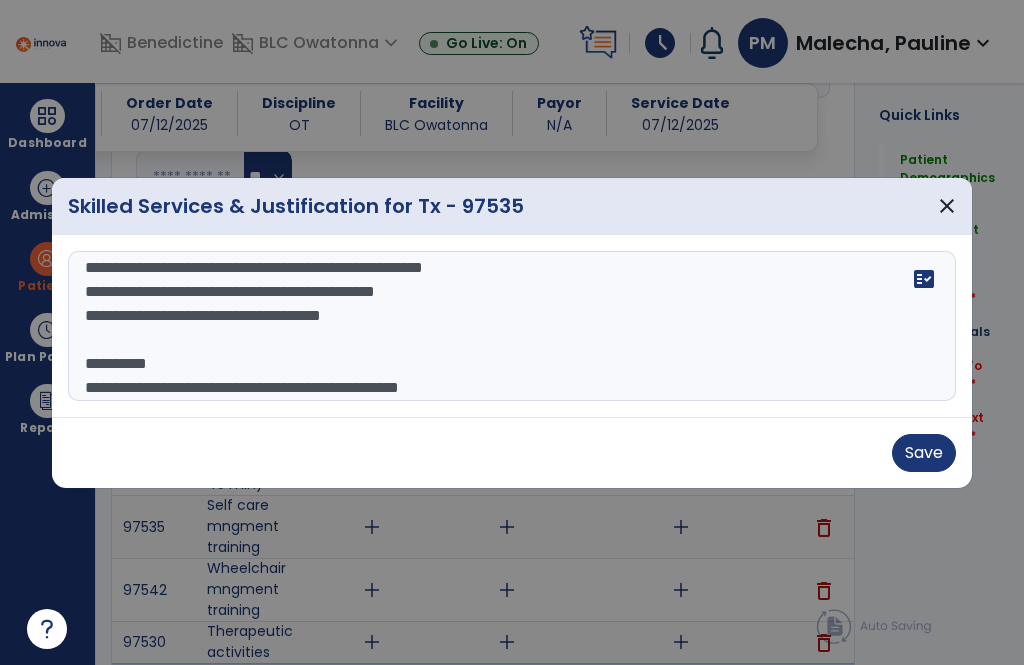 scroll, scrollTop: 136, scrollLeft: 0, axis: vertical 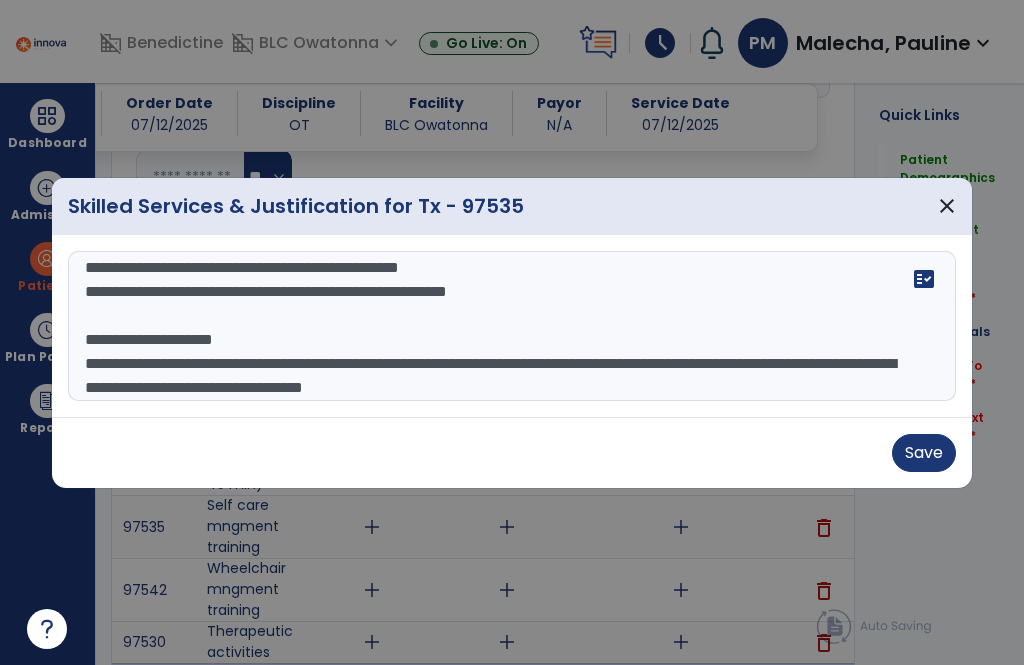 type on "**********" 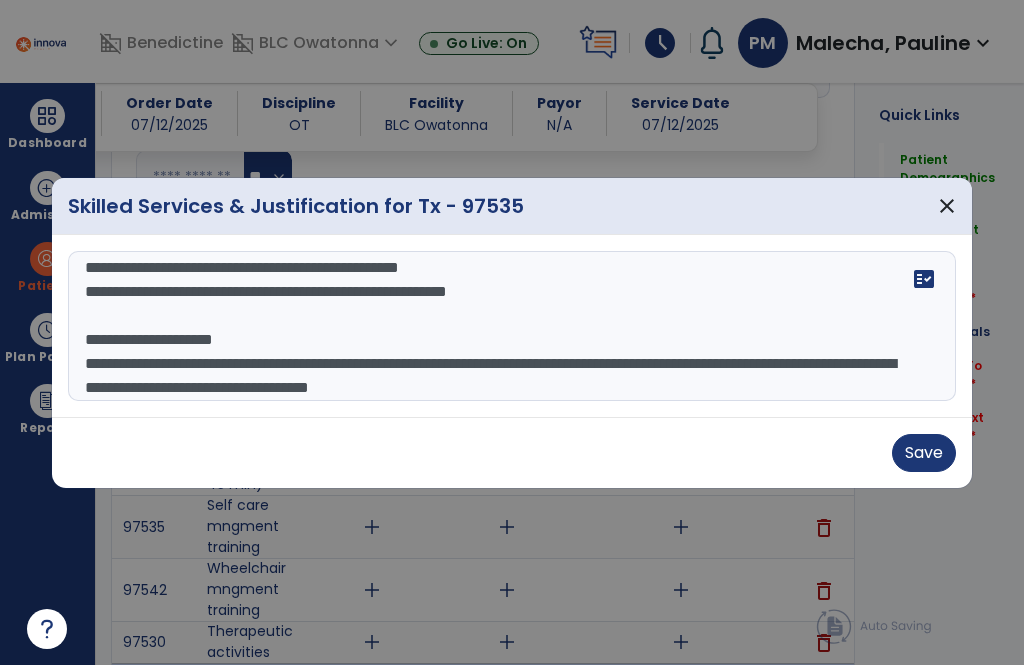 click on "Save" at bounding box center [924, 453] 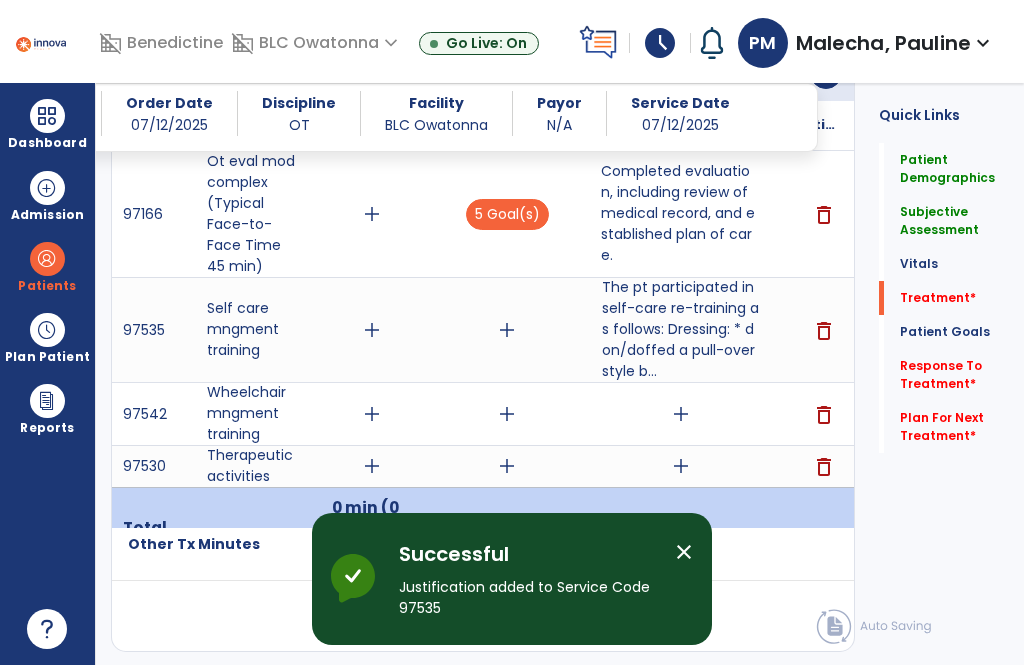 scroll, scrollTop: 1206, scrollLeft: 0, axis: vertical 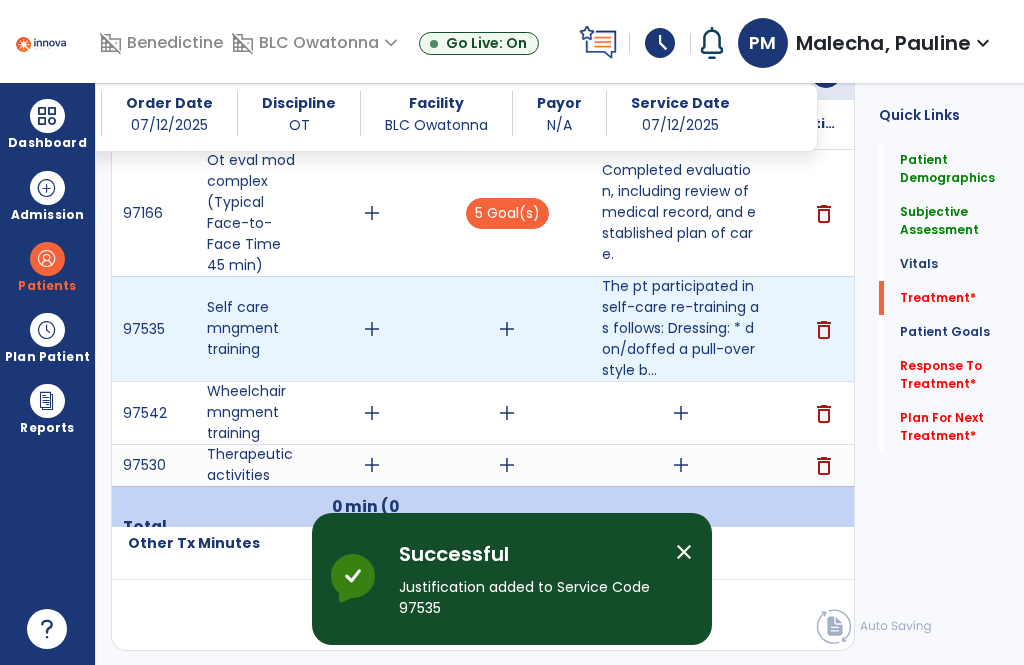 click on "add" at bounding box center [507, 329] 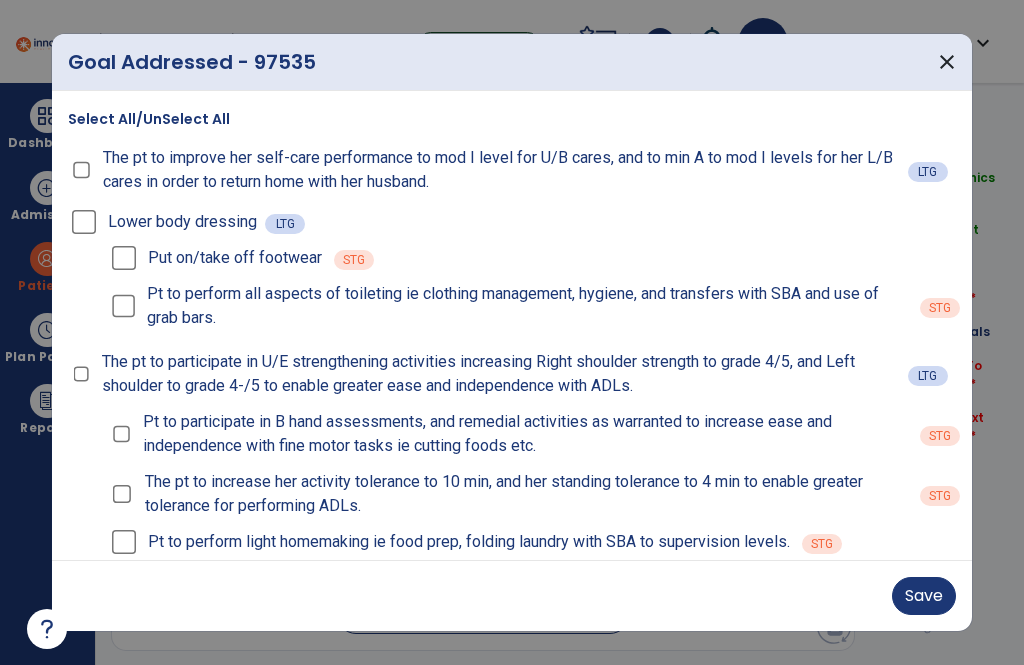 click on "Save" at bounding box center (924, 596) 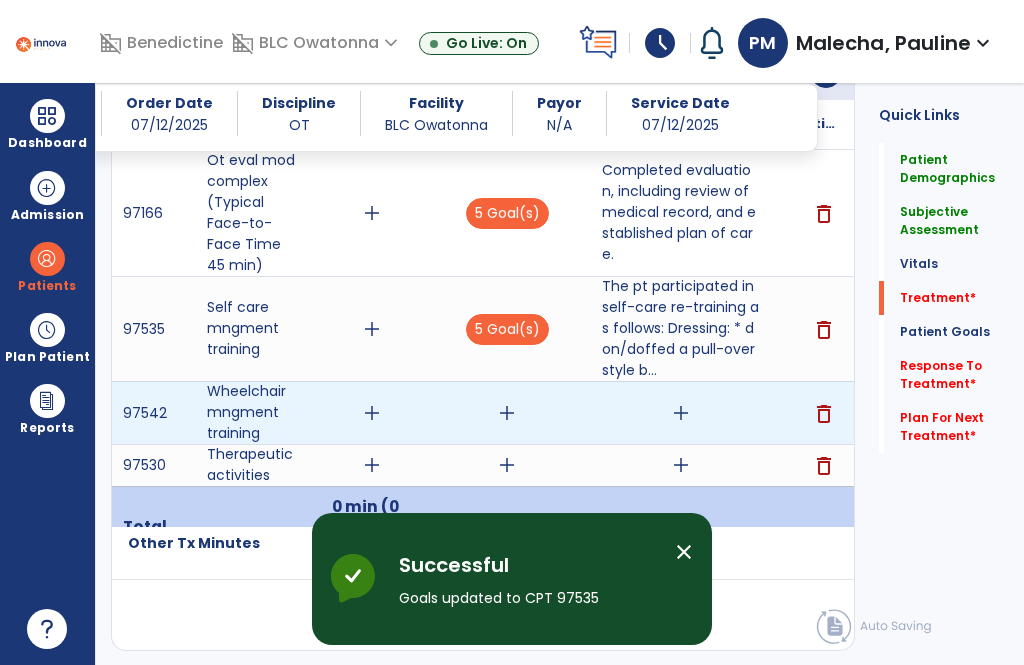 click on "add" at bounding box center (507, 413) 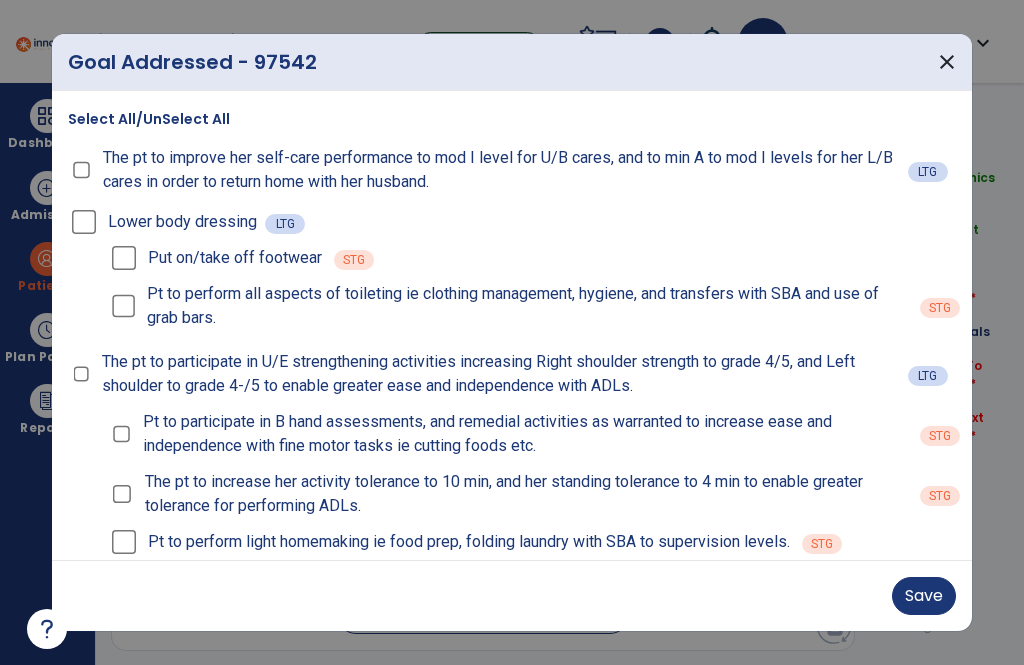 click on "Save" at bounding box center (924, 596) 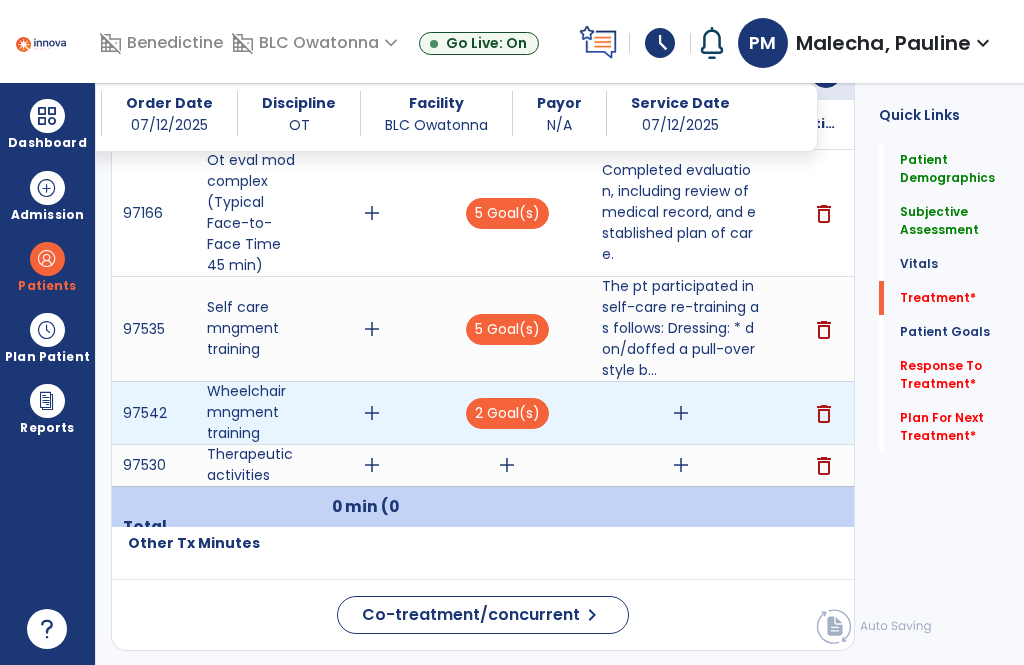 click on "add" at bounding box center [681, 413] 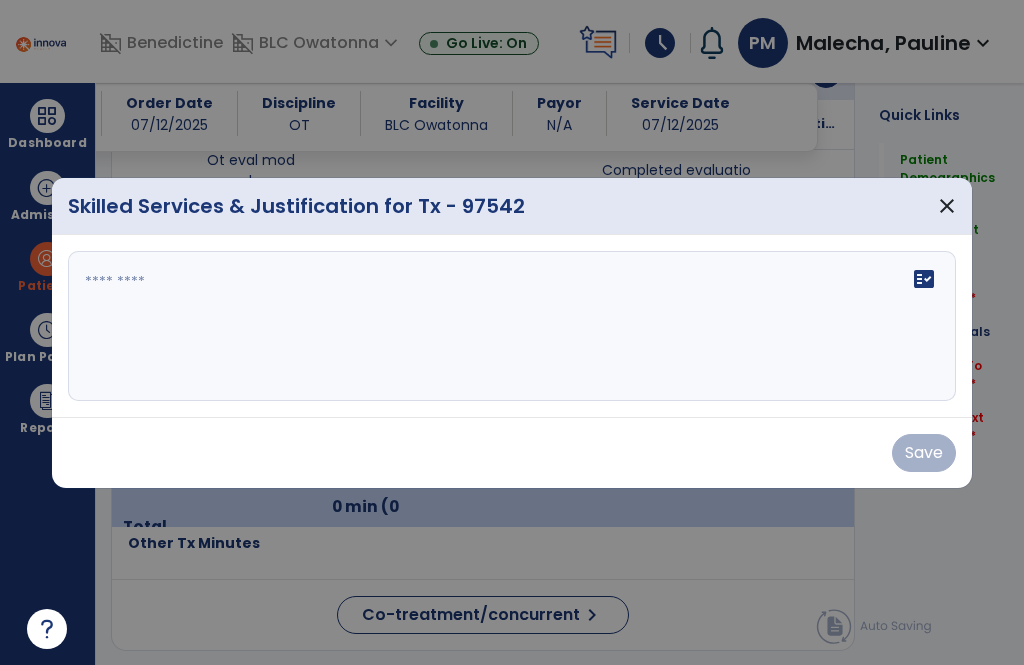 click on "fact_check" at bounding box center (924, 279) 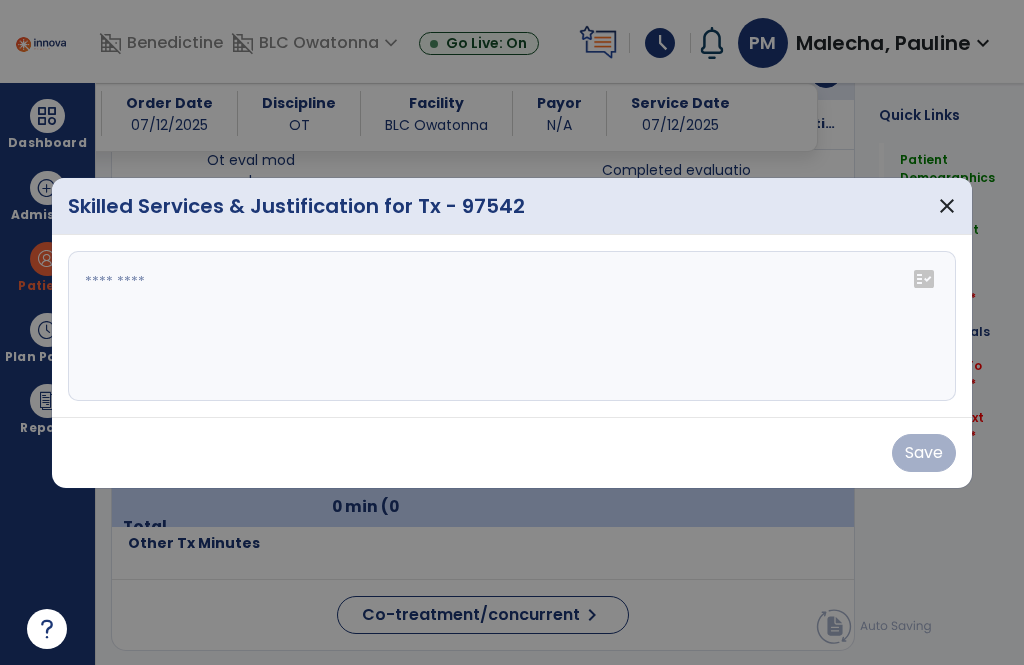 click on "fact_check" at bounding box center (924, 279) 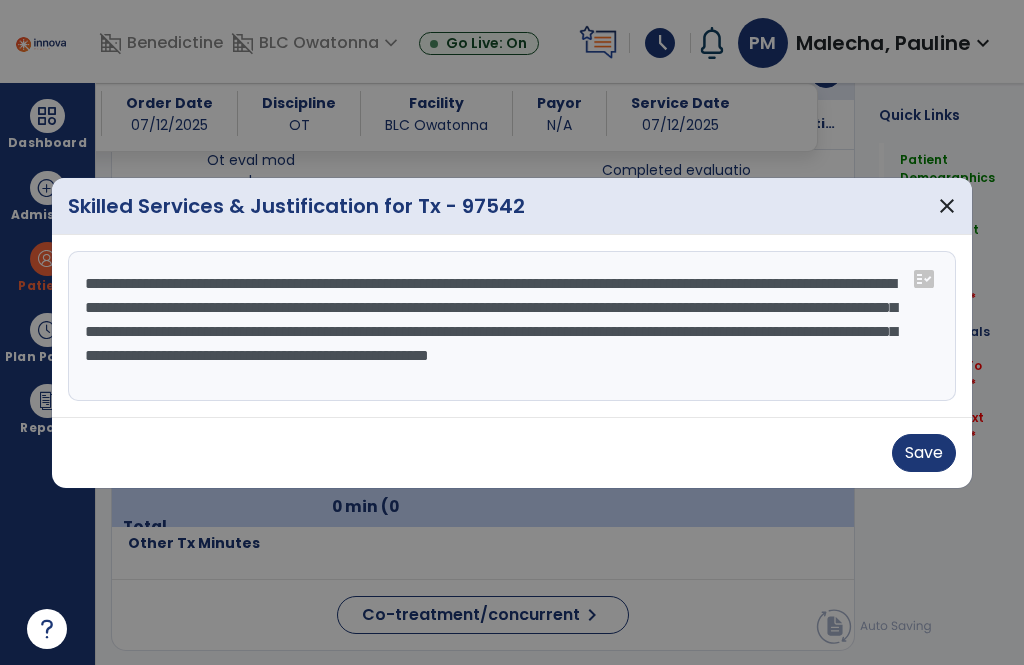 click on "**********" at bounding box center (512, 326) 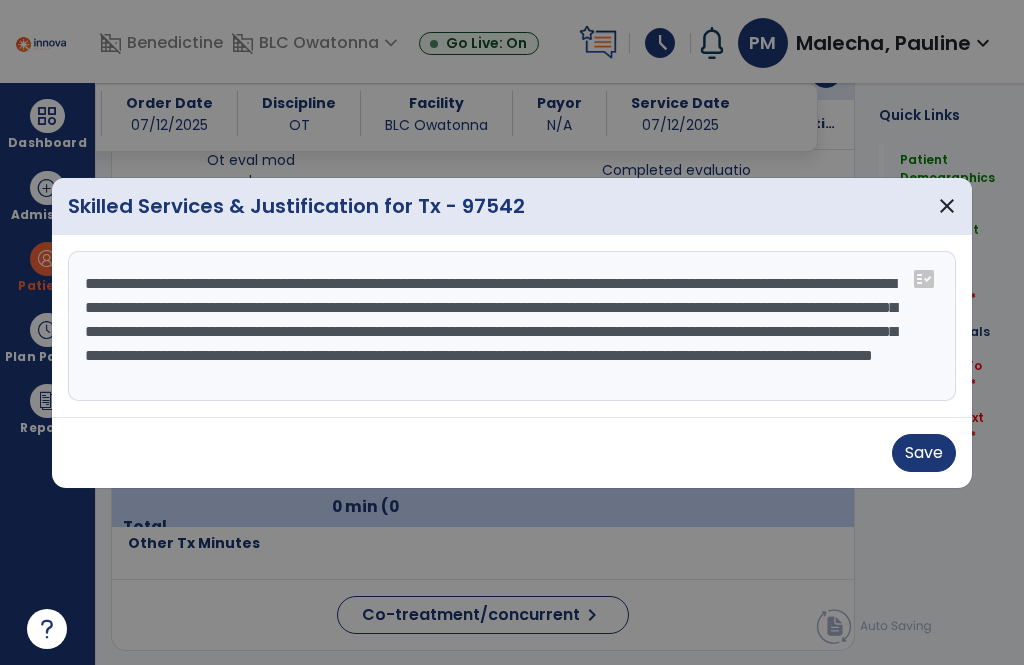 click on "**********" at bounding box center (512, 326) 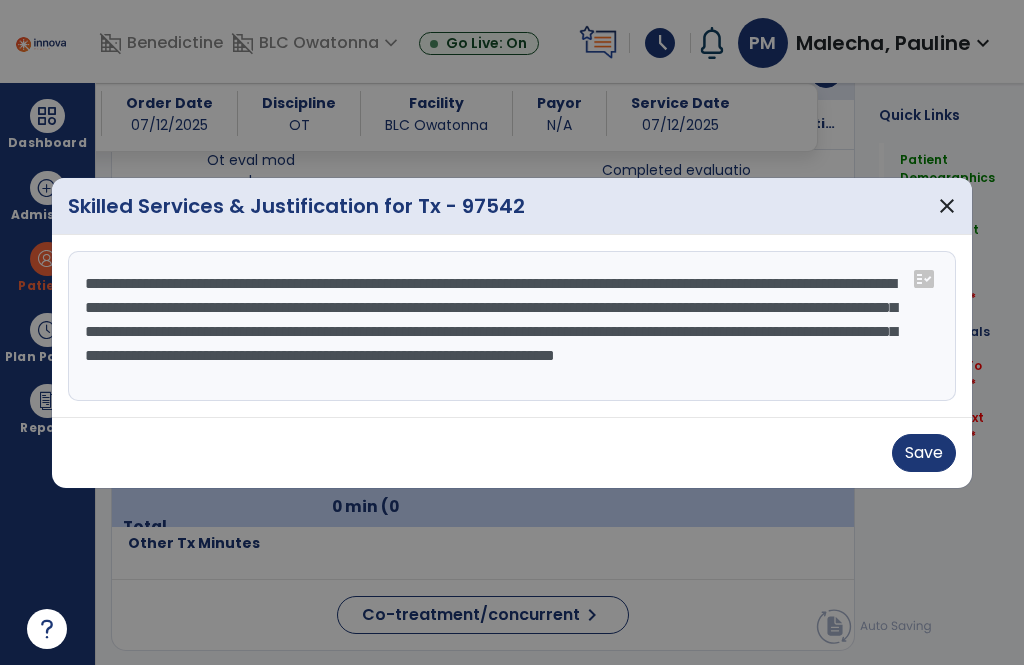 click on "**********" at bounding box center [512, 326] 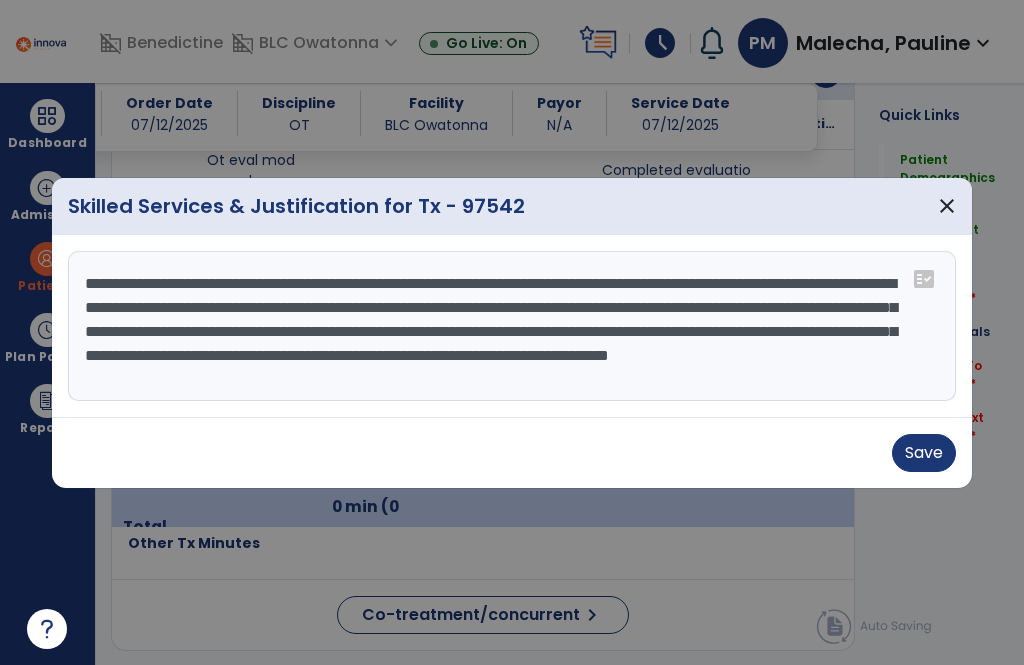 click on "**********" at bounding box center [512, 326] 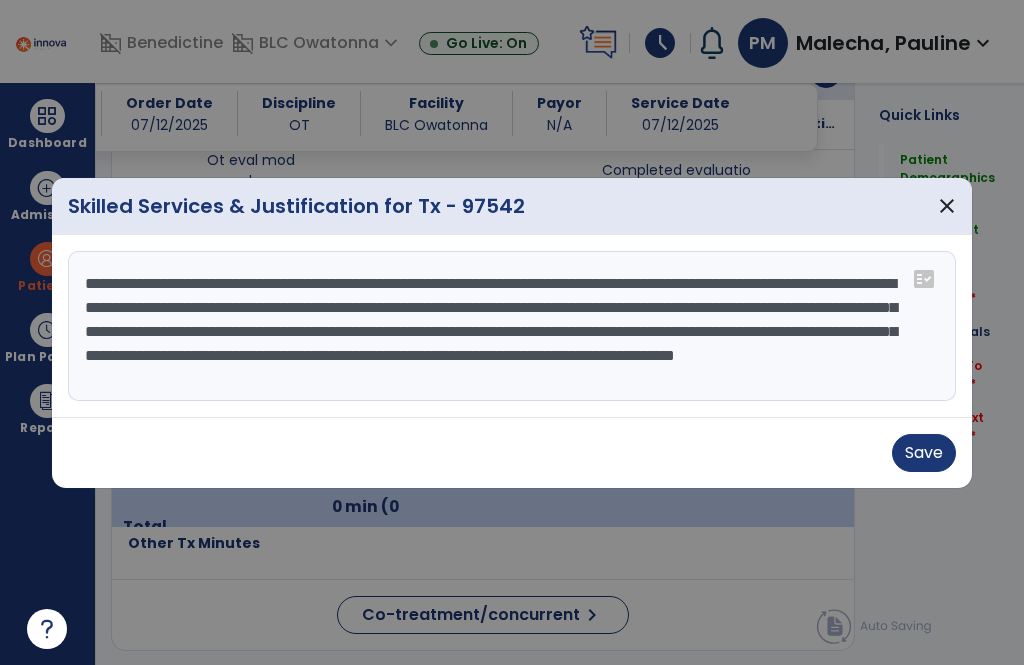 click on "**********" at bounding box center [512, 326] 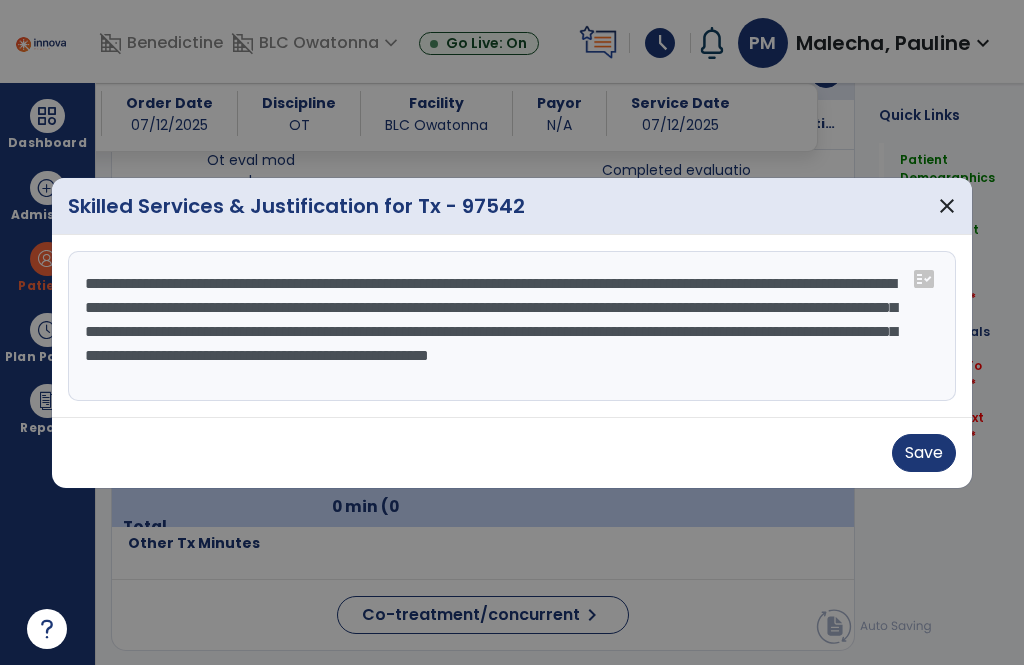 click on "**********" at bounding box center [512, 326] 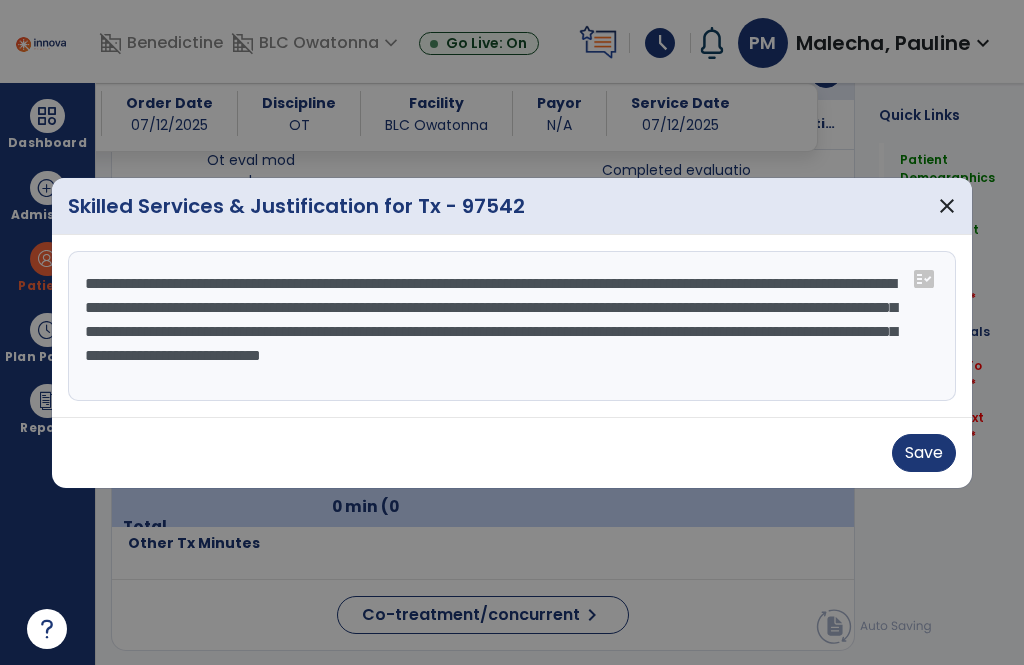 click on "**********" at bounding box center [512, 326] 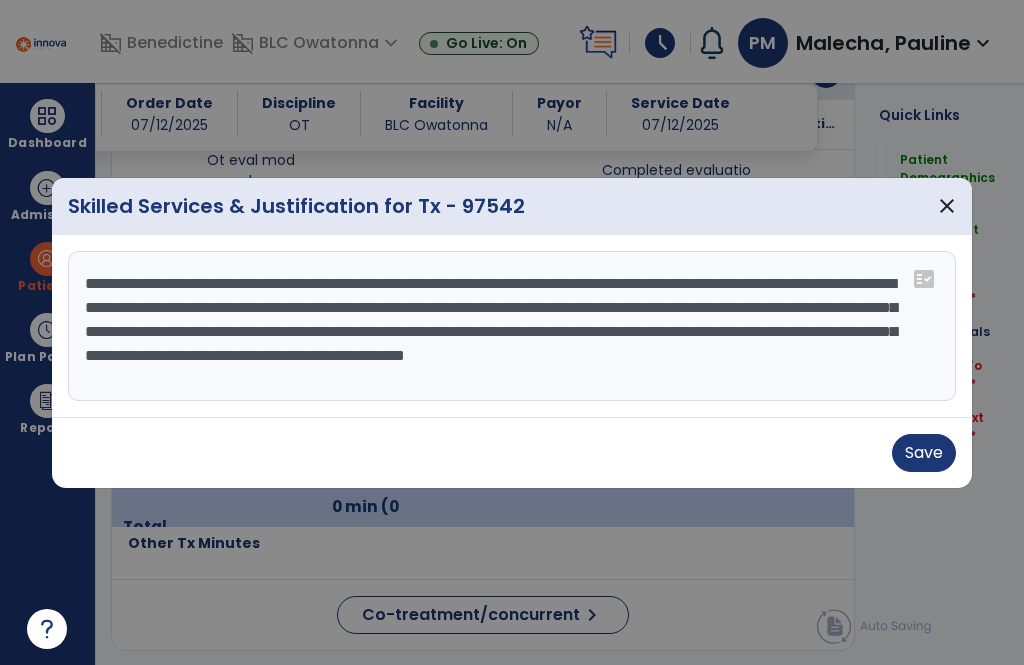 click on "**********" at bounding box center [512, 326] 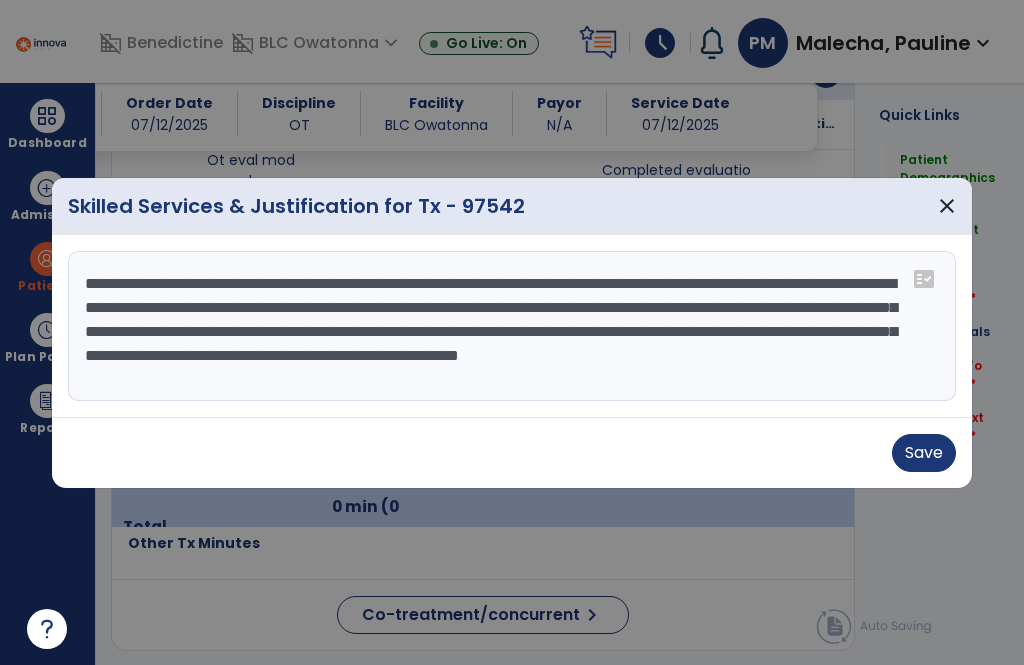 click on "**********" at bounding box center (512, 326) 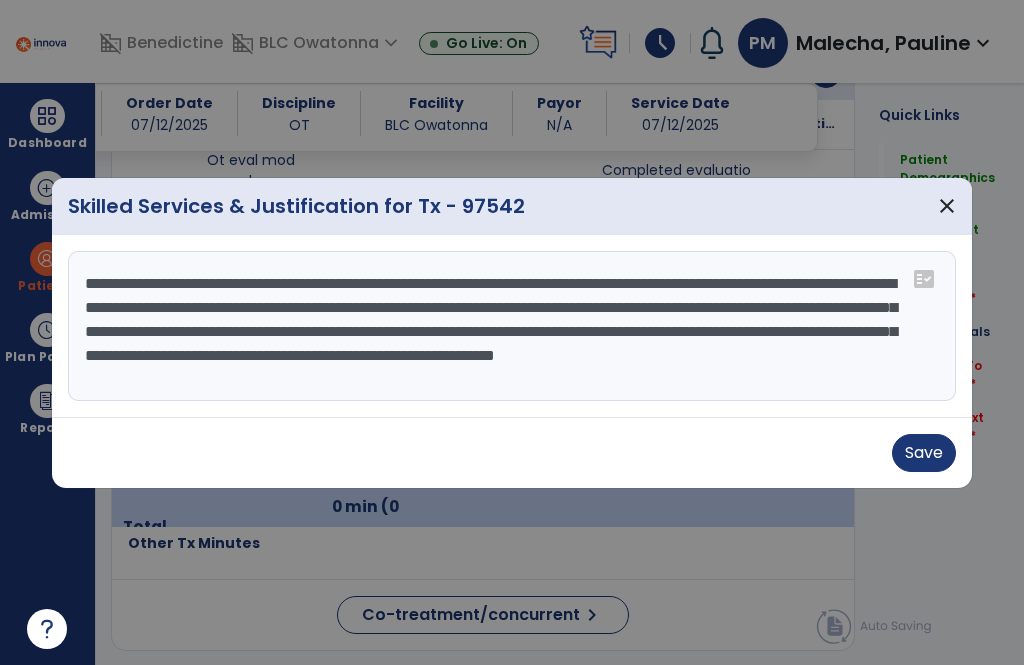 click on "**********" at bounding box center (512, 326) 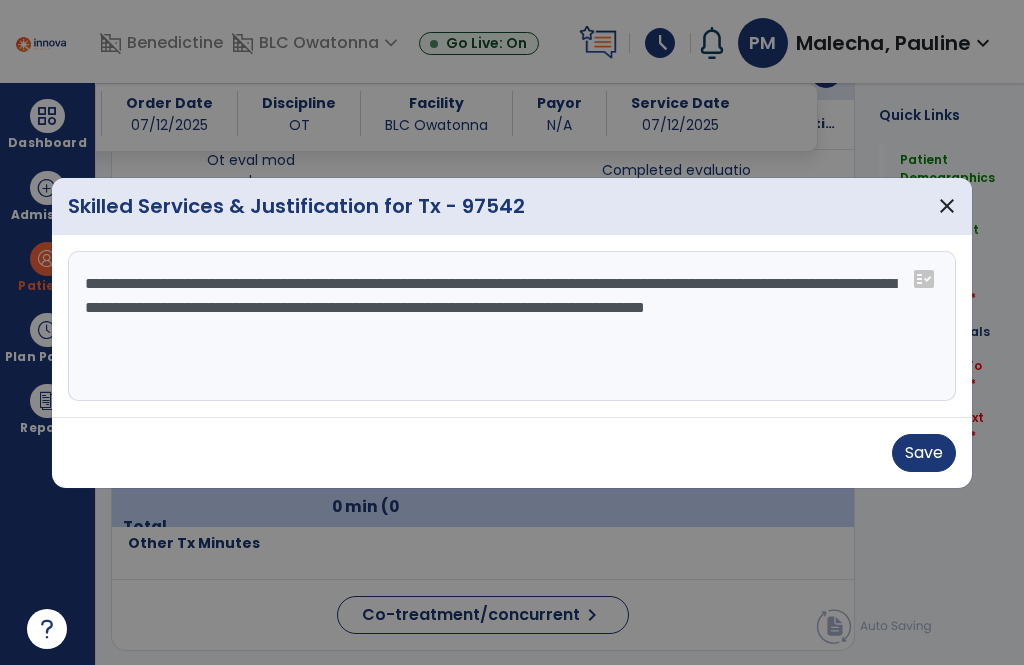 type on "**********" 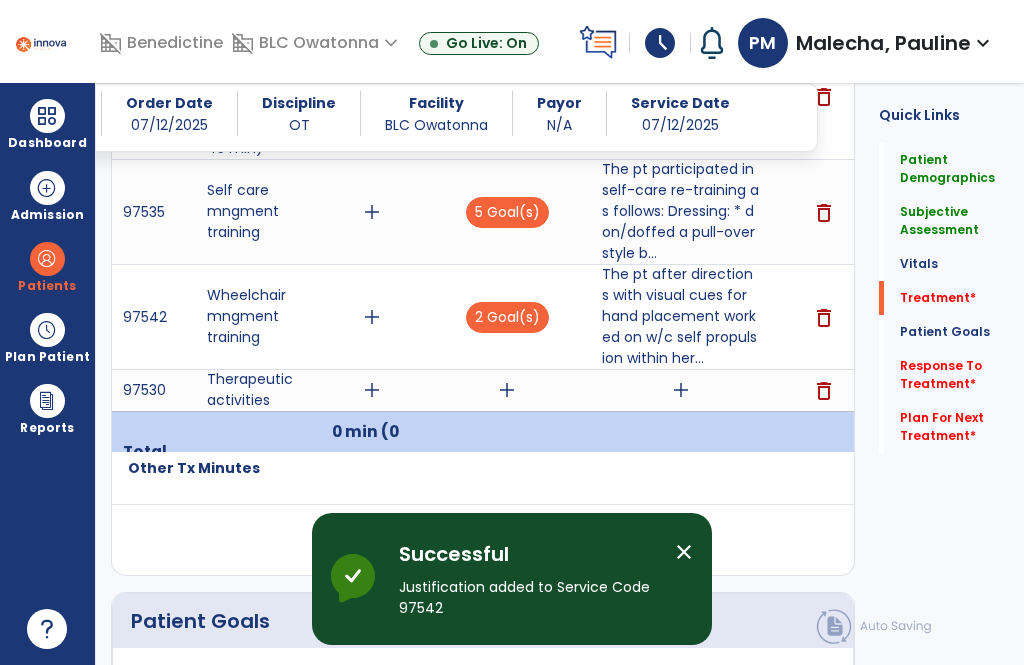 scroll, scrollTop: 1330, scrollLeft: 0, axis: vertical 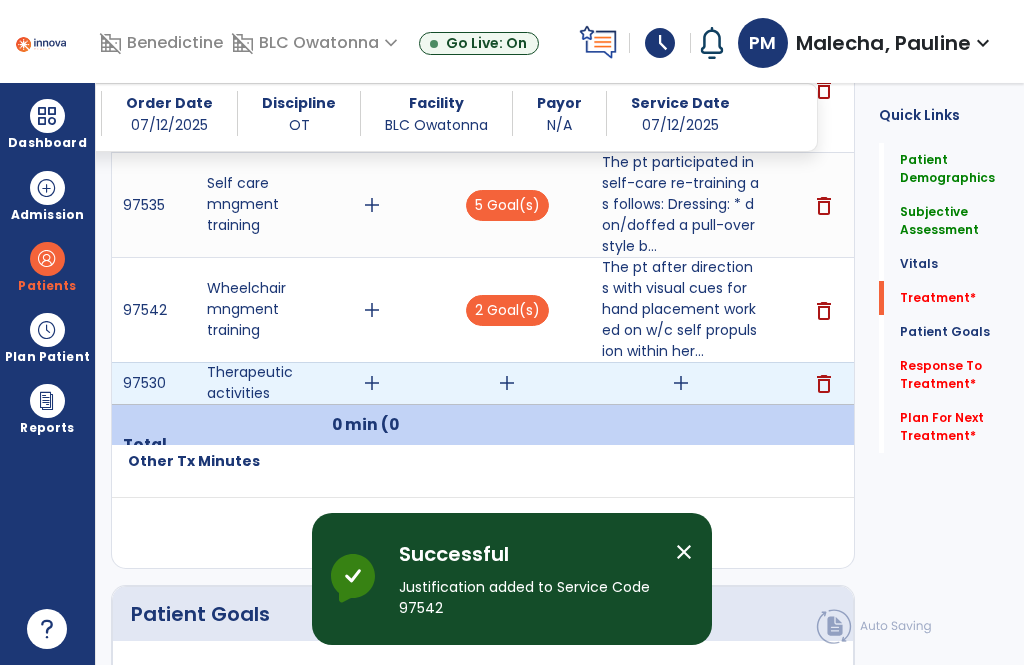 click on "add" at bounding box center (507, 383) 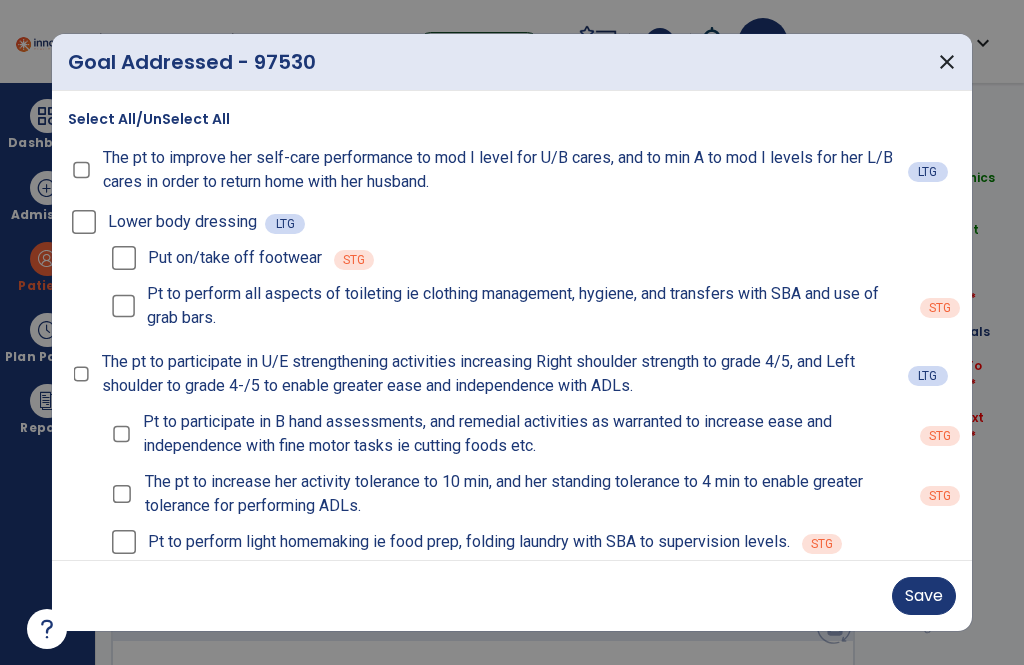 click on "Save" at bounding box center (924, 596) 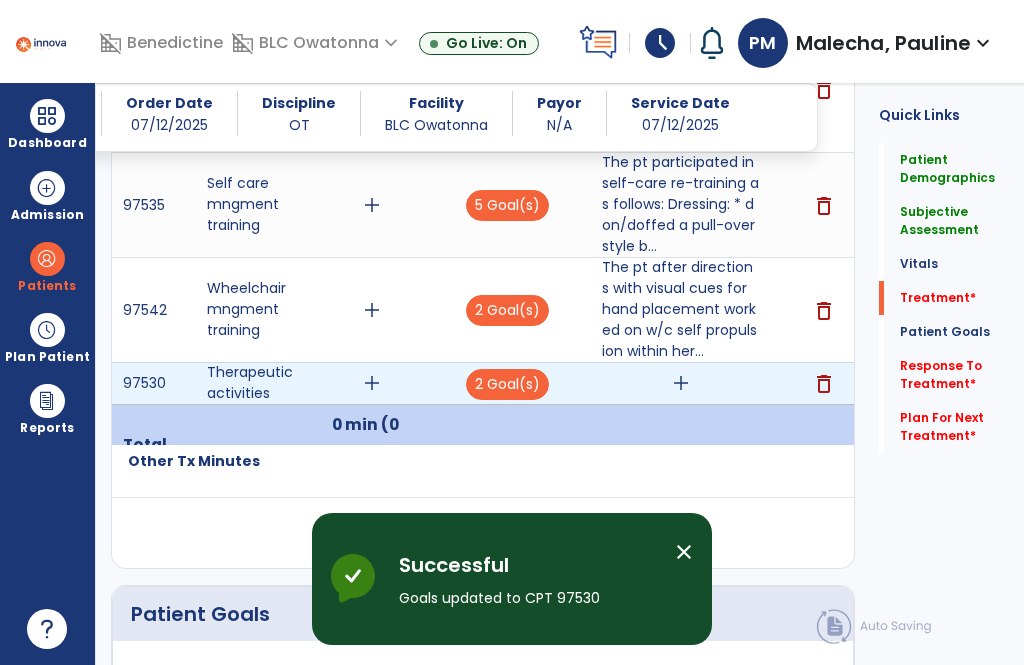 click on "add" at bounding box center [681, 383] 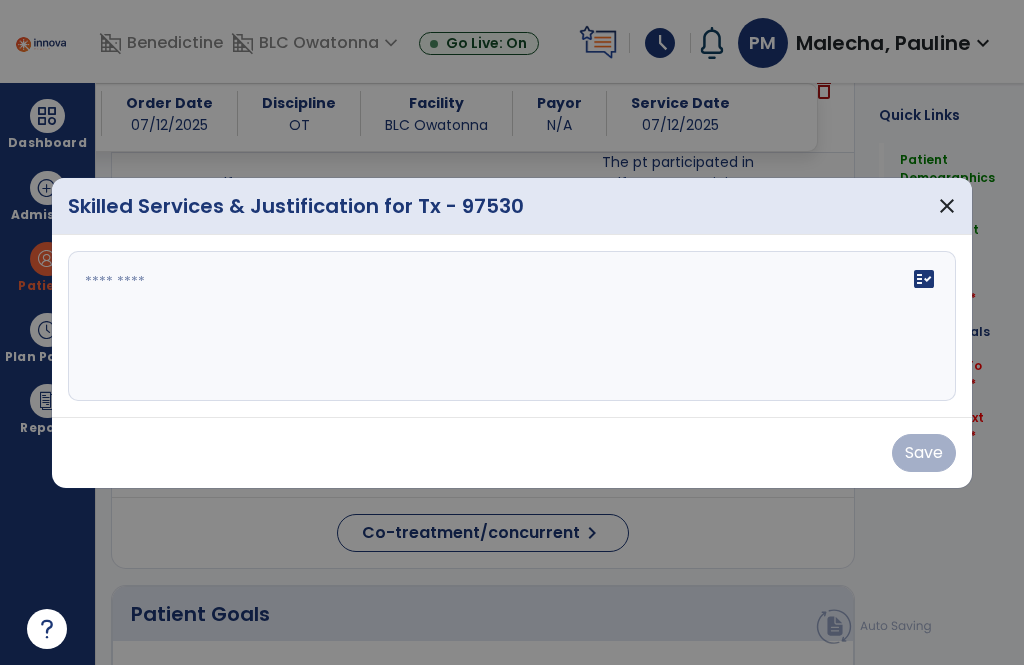 click at bounding box center (512, 326) 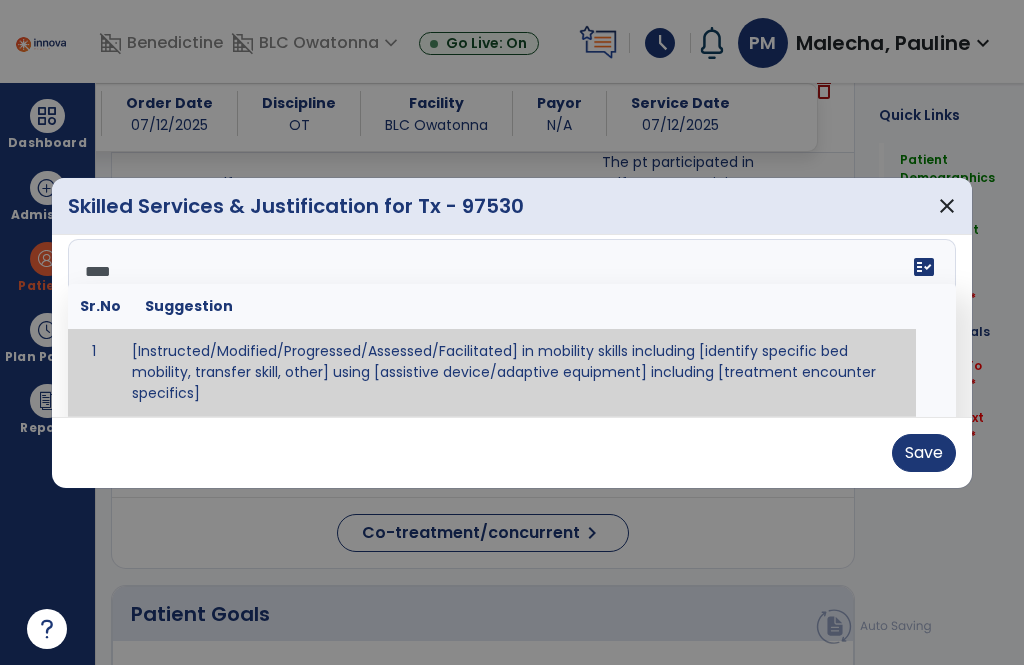 scroll, scrollTop: 0, scrollLeft: 0, axis: both 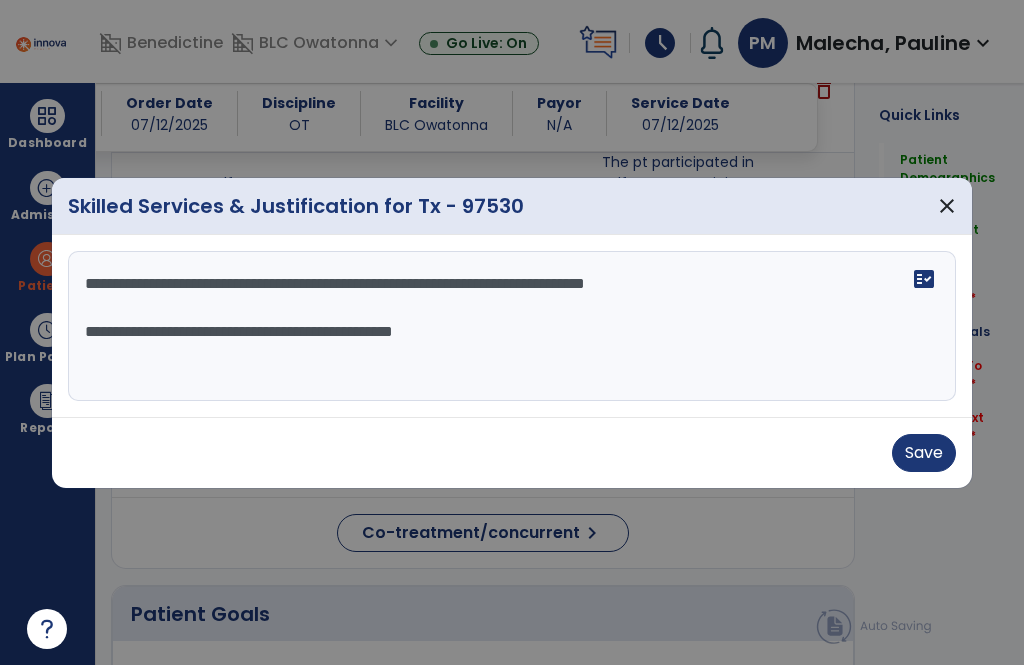 click on "**********" at bounding box center [512, 326] 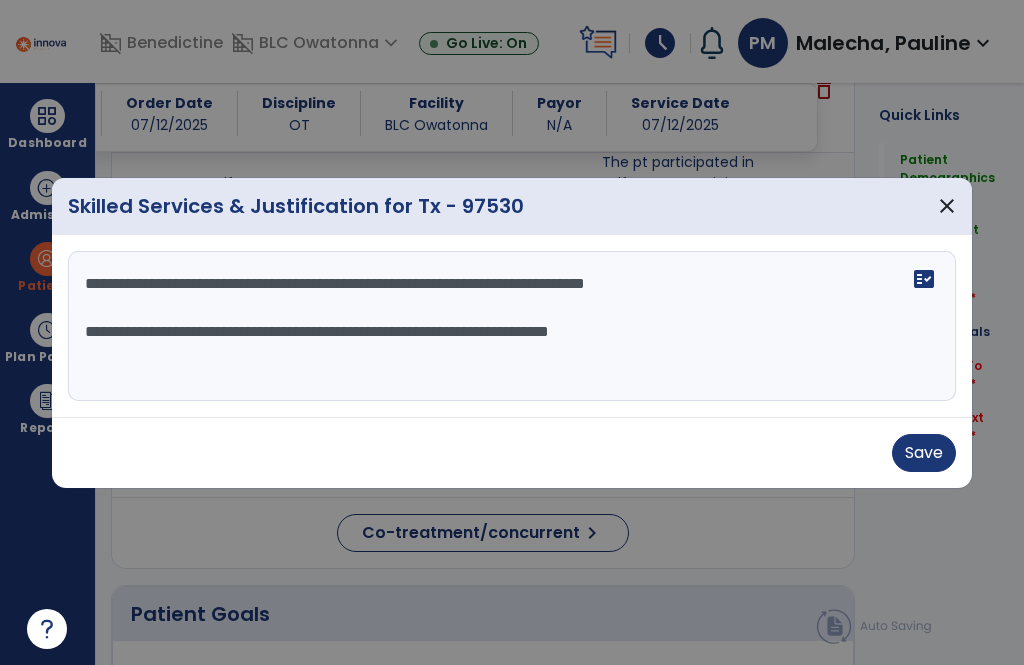 click on "**********" at bounding box center [512, 326] 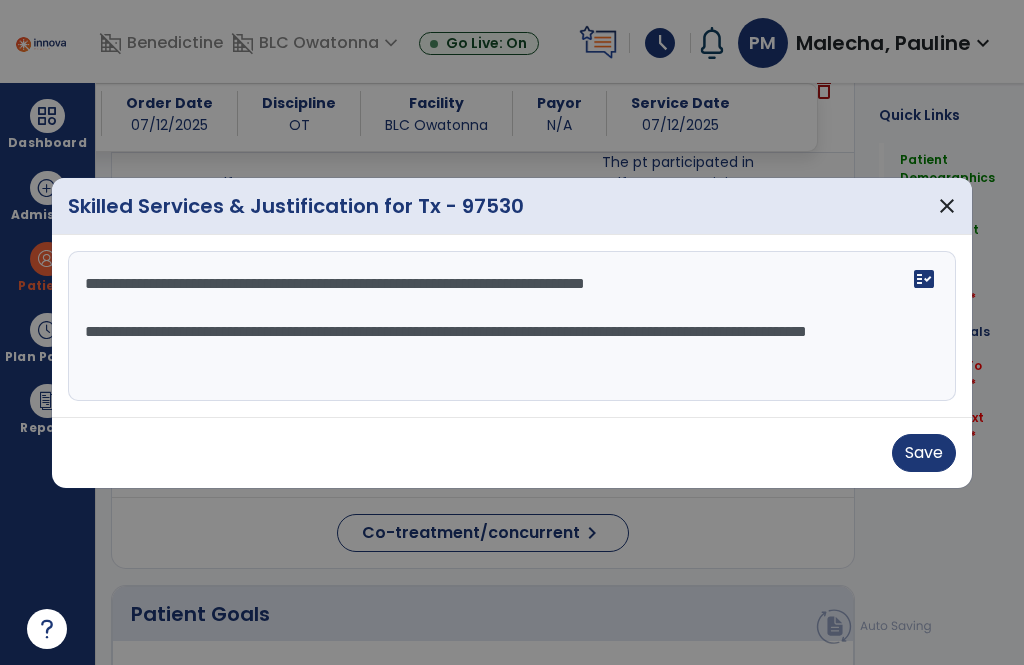 scroll, scrollTop: 16, scrollLeft: 0, axis: vertical 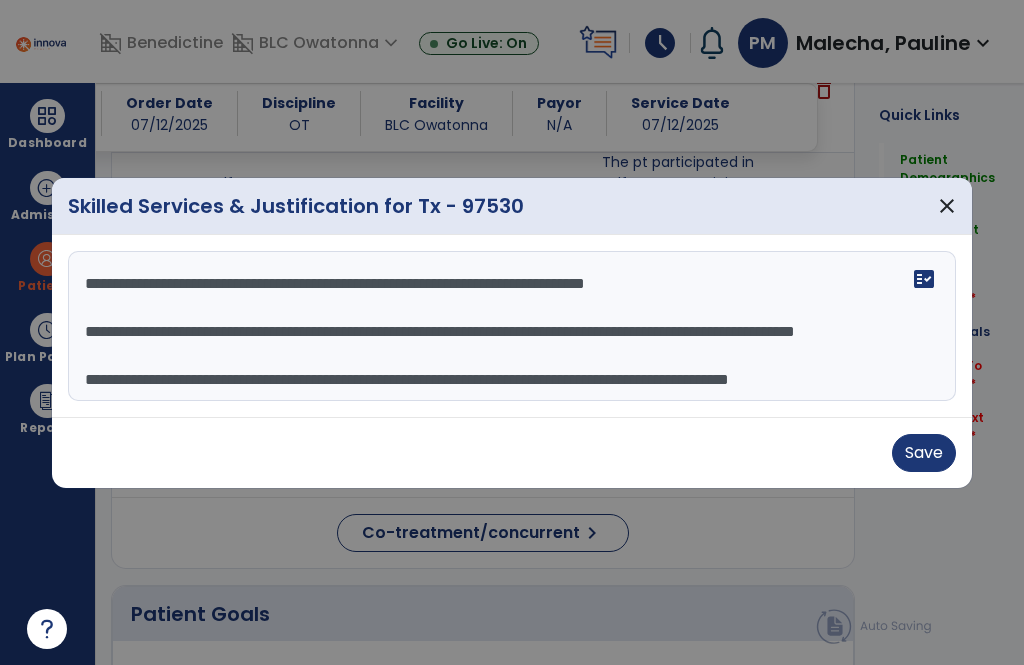 click on "**********" at bounding box center [512, 326] 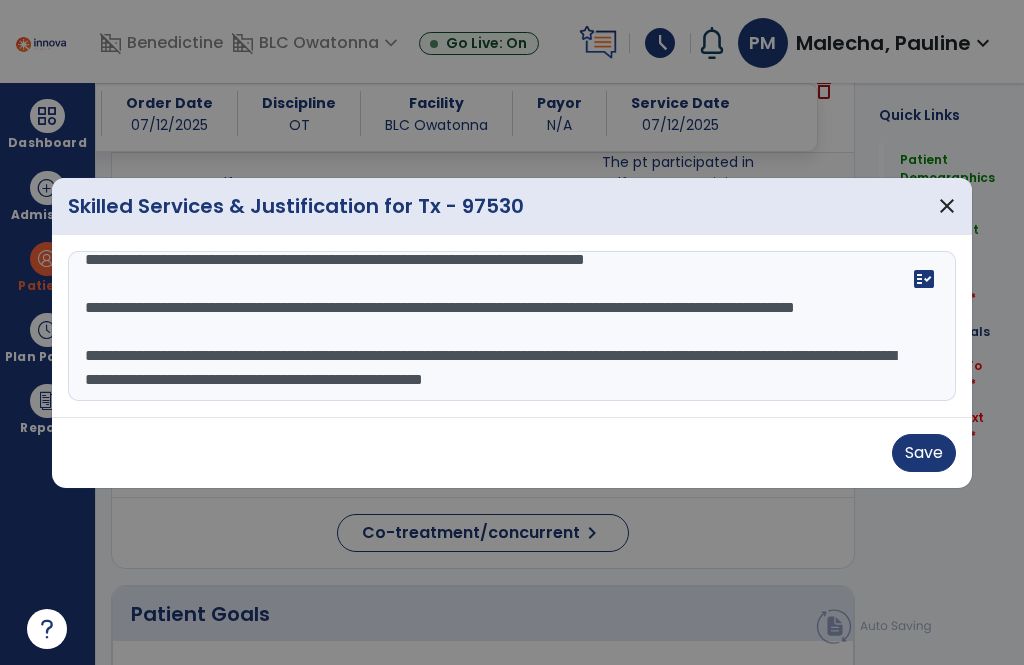 type on "**********" 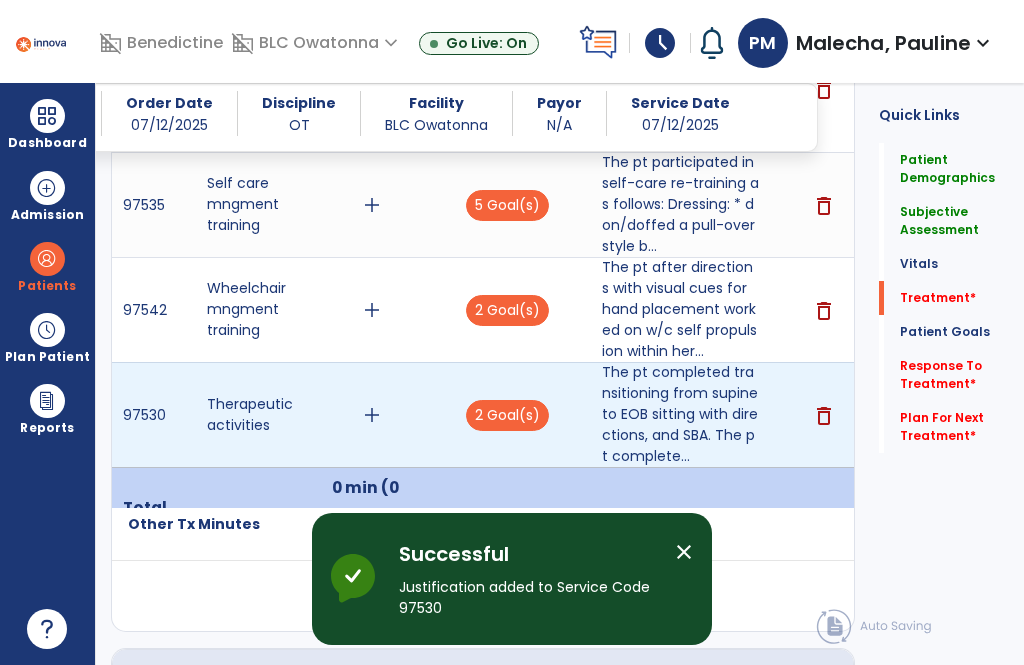 click on "add" at bounding box center [372, 415] 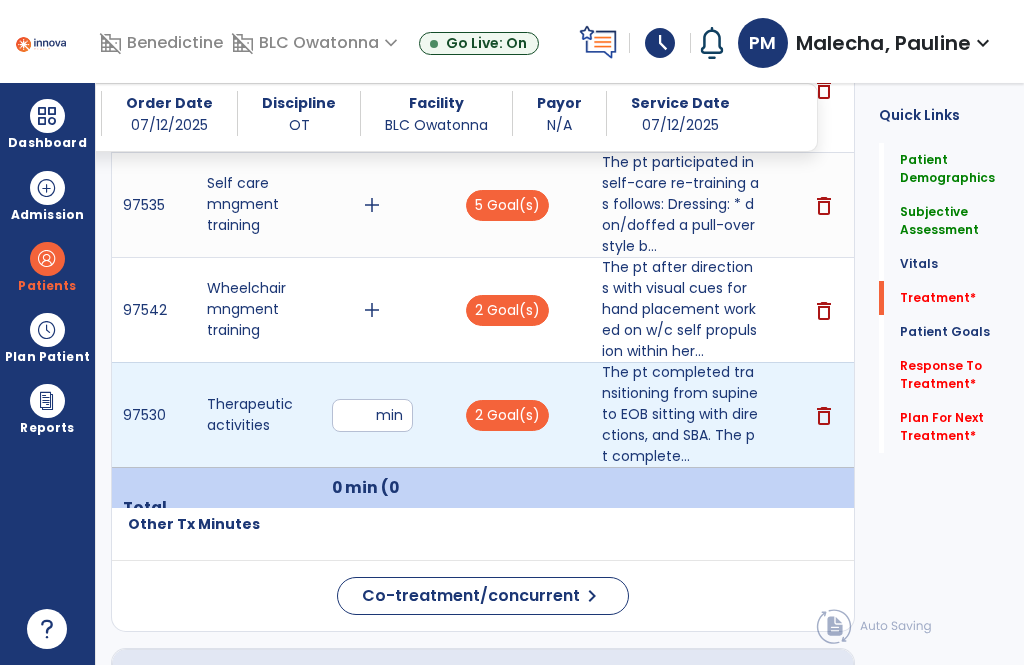 scroll, scrollTop: 7, scrollLeft: 0, axis: vertical 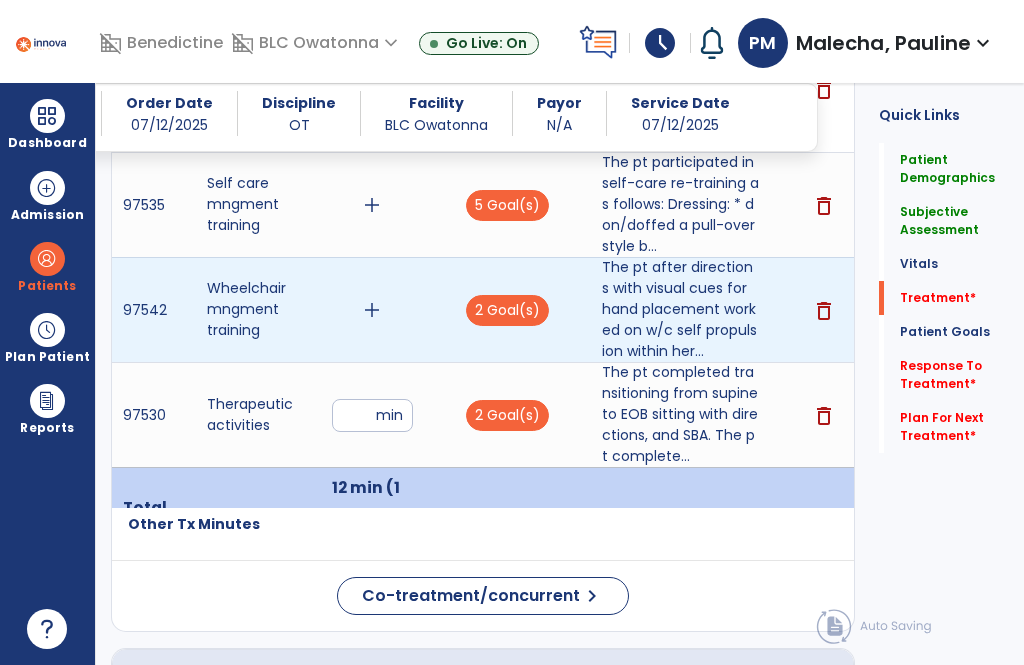 click on "add" at bounding box center (372, 310) 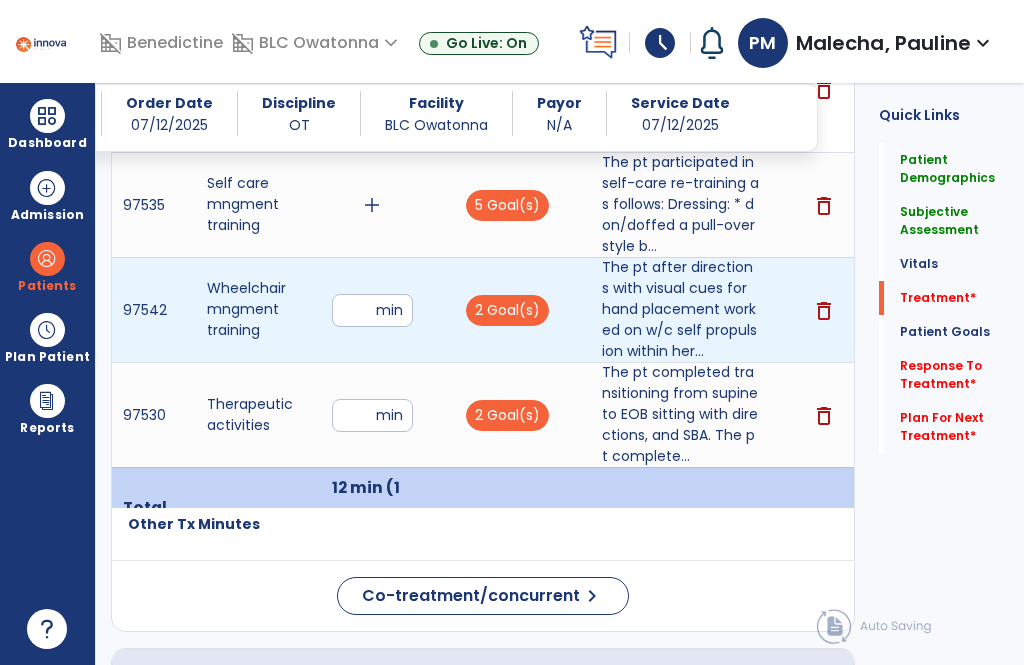 scroll, scrollTop: 7, scrollLeft: 0, axis: vertical 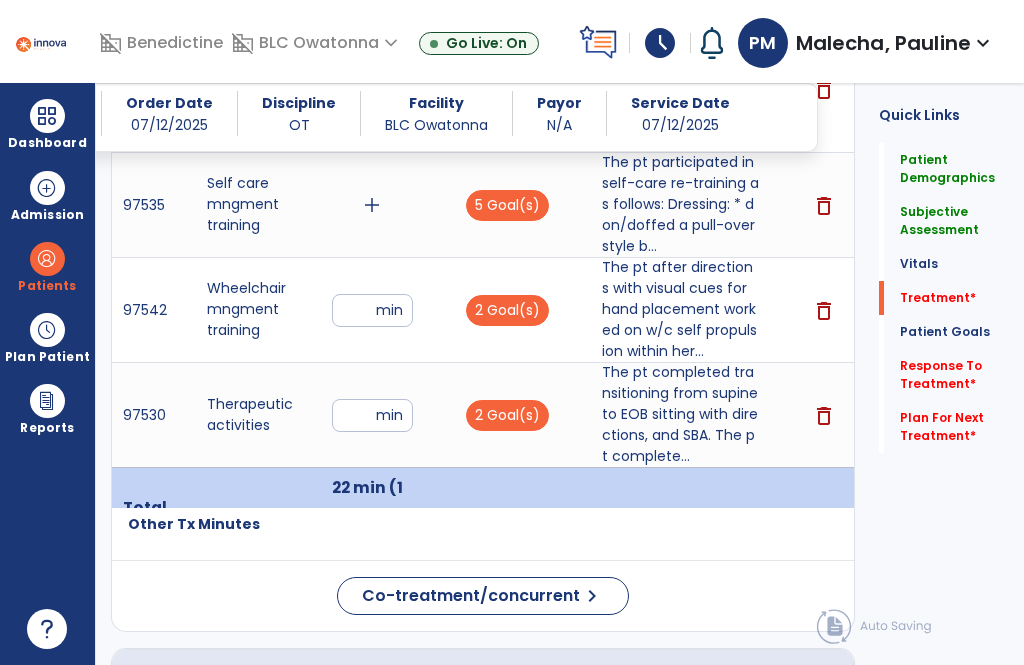 click on "add" at bounding box center [372, 205] 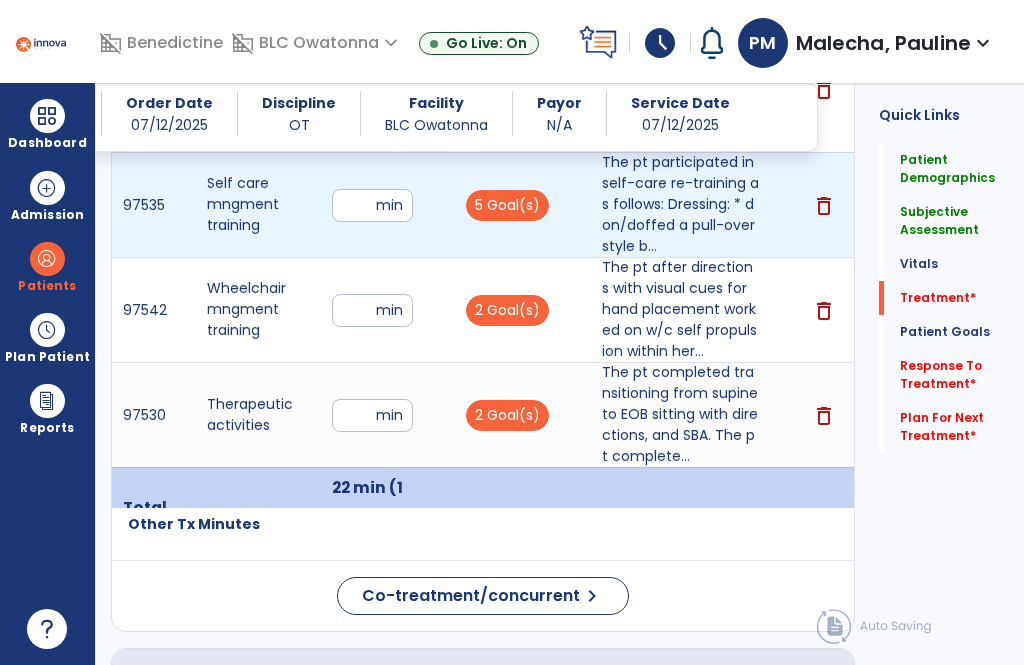 scroll, scrollTop: 7, scrollLeft: 0, axis: vertical 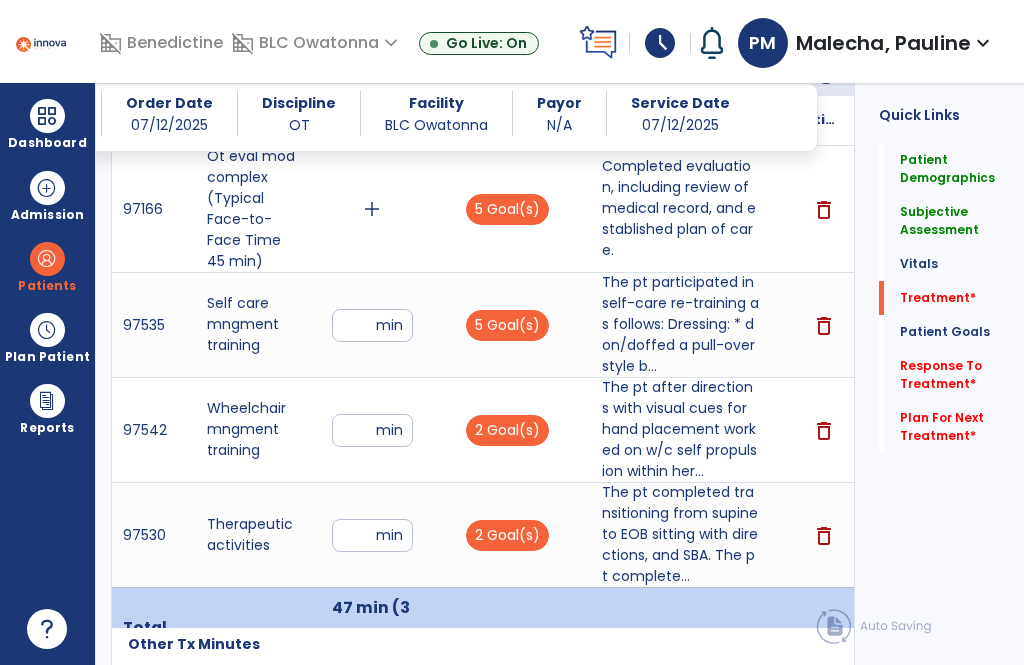 click on "**" at bounding box center (372, 325) 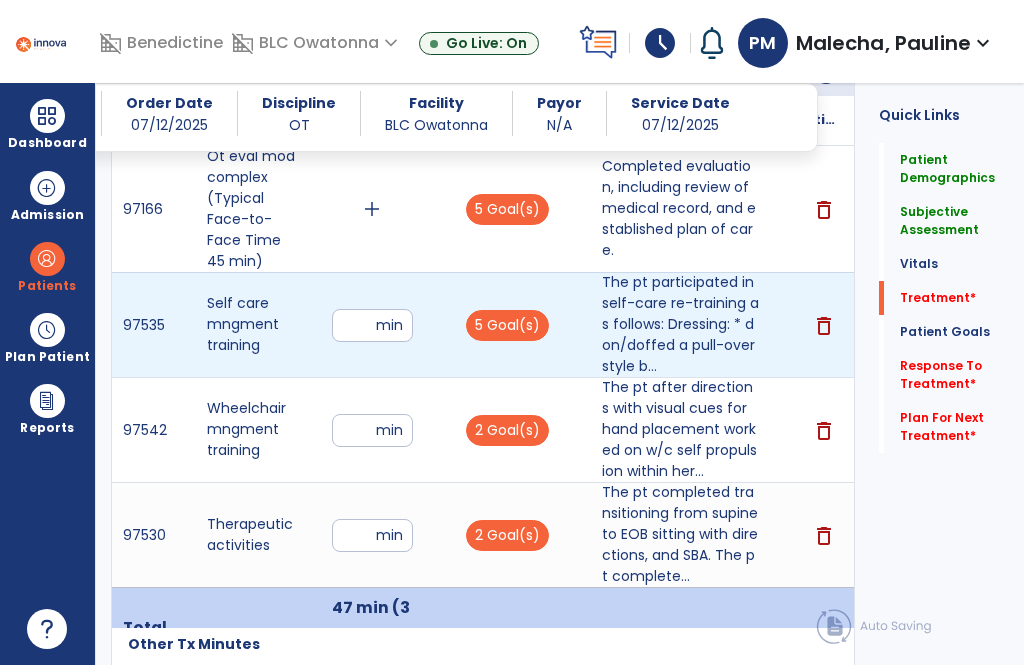 type on "**" 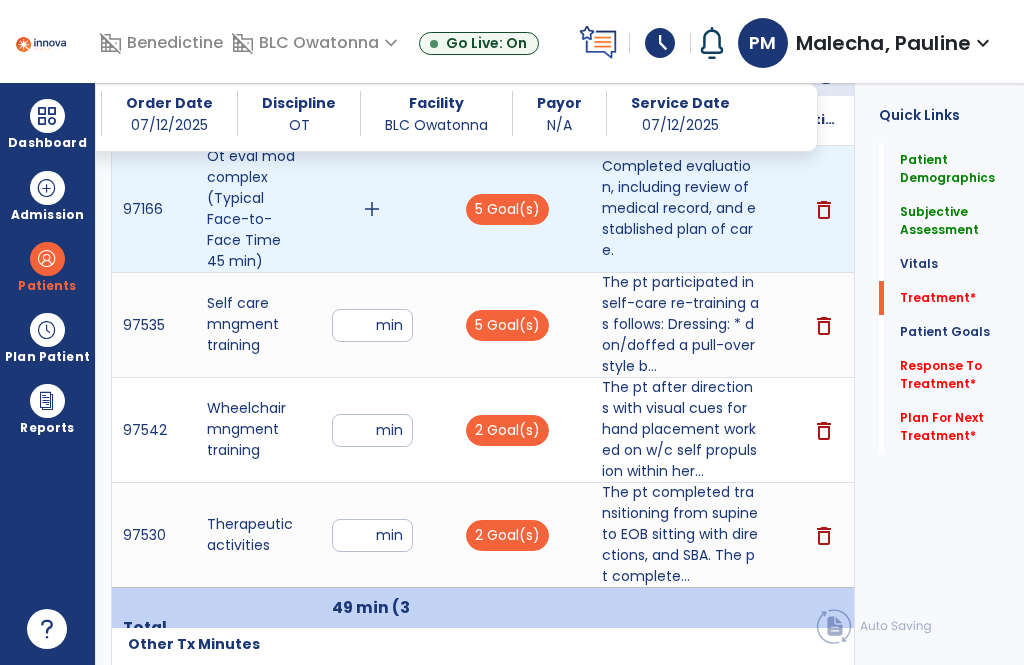 click on "add" at bounding box center (372, 209) 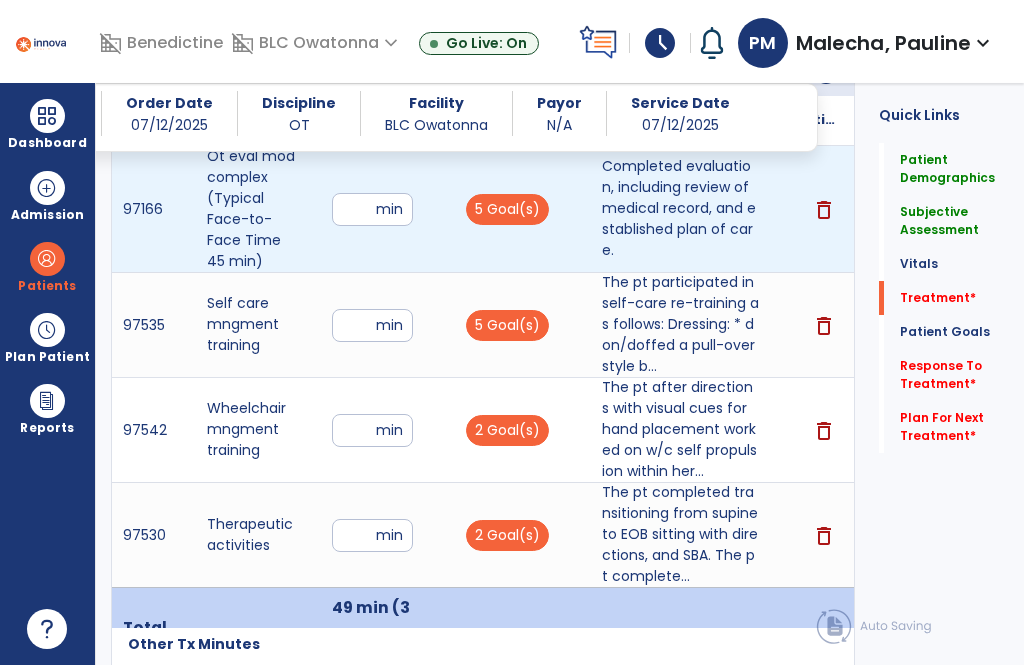scroll, scrollTop: 7, scrollLeft: 0, axis: vertical 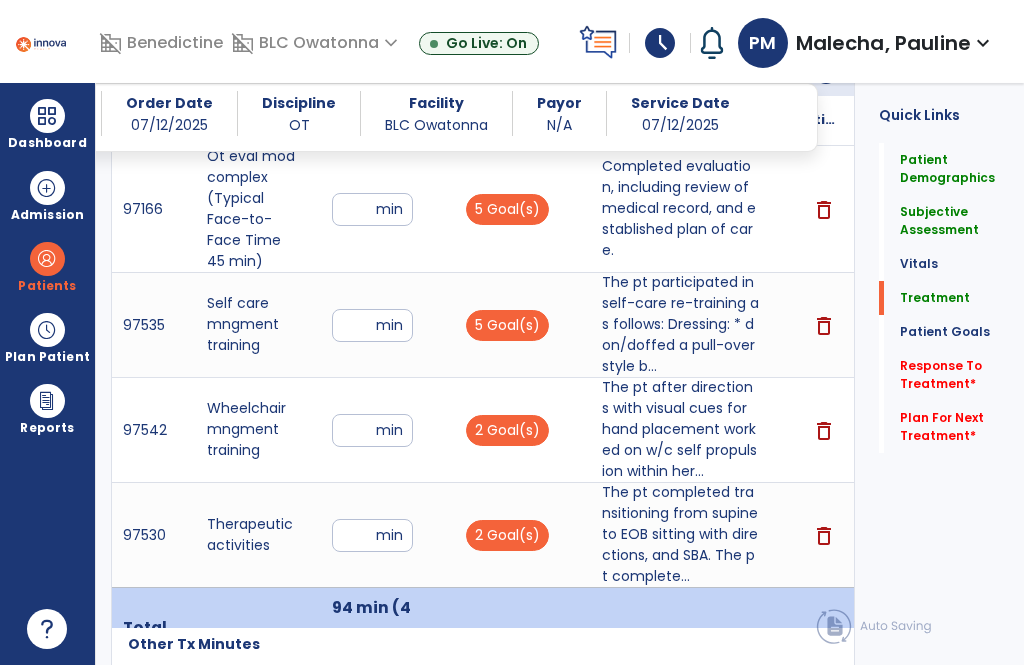 click on "**" at bounding box center [372, 209] 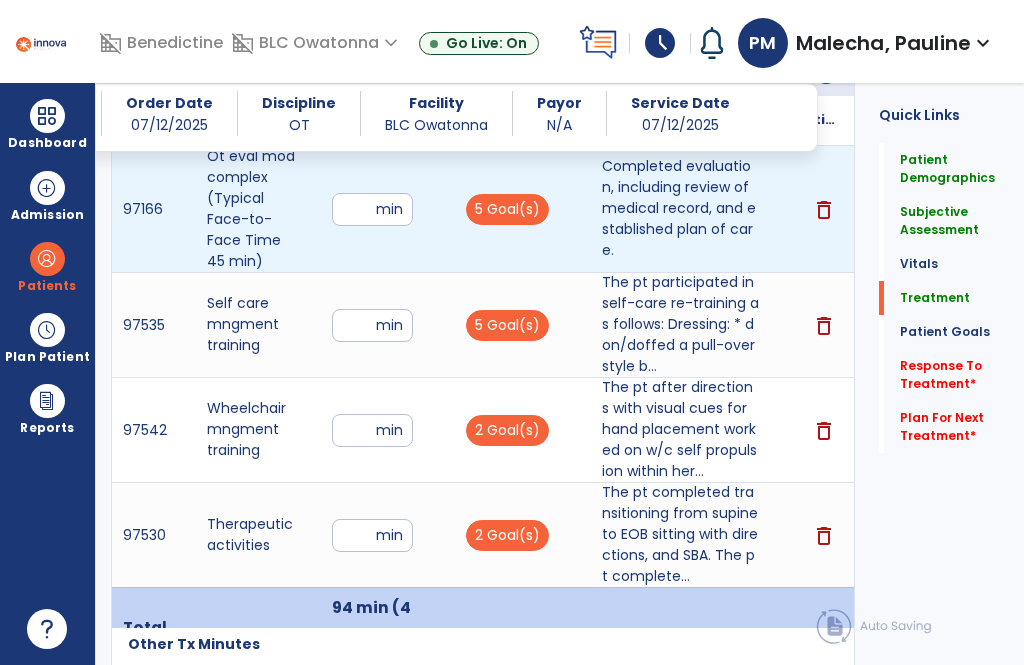type on "**" 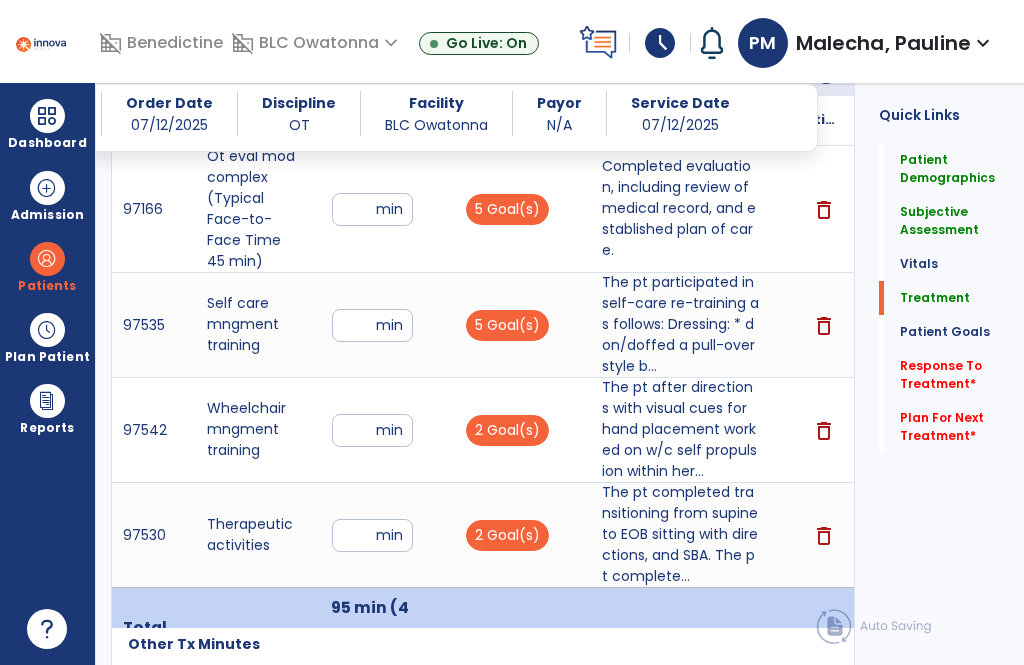 click on "Response To Treatment   *" 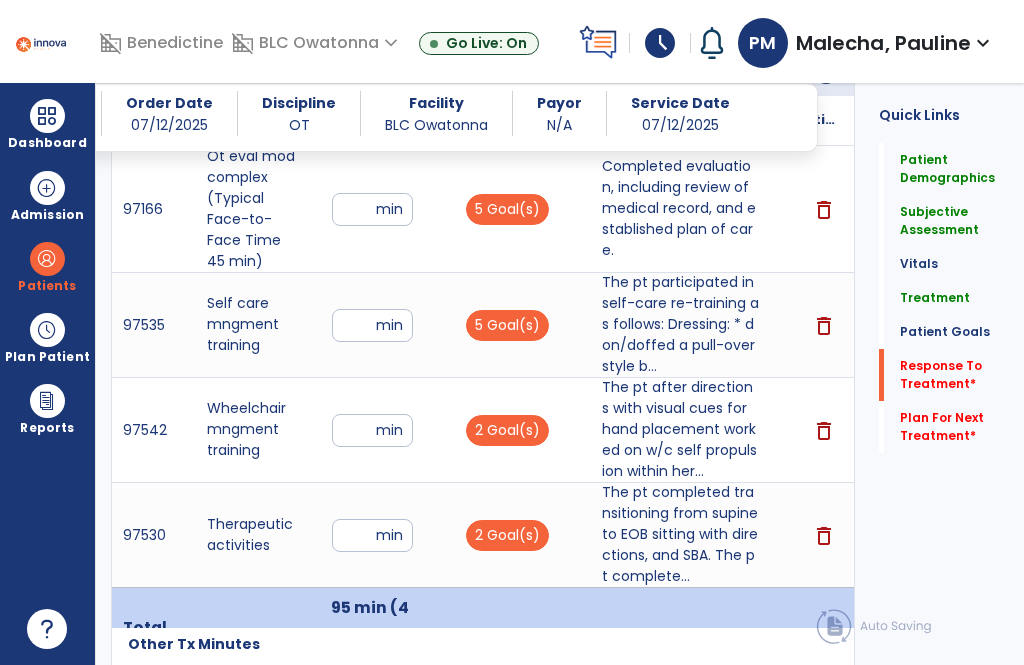 scroll, scrollTop: 64, scrollLeft: 0, axis: vertical 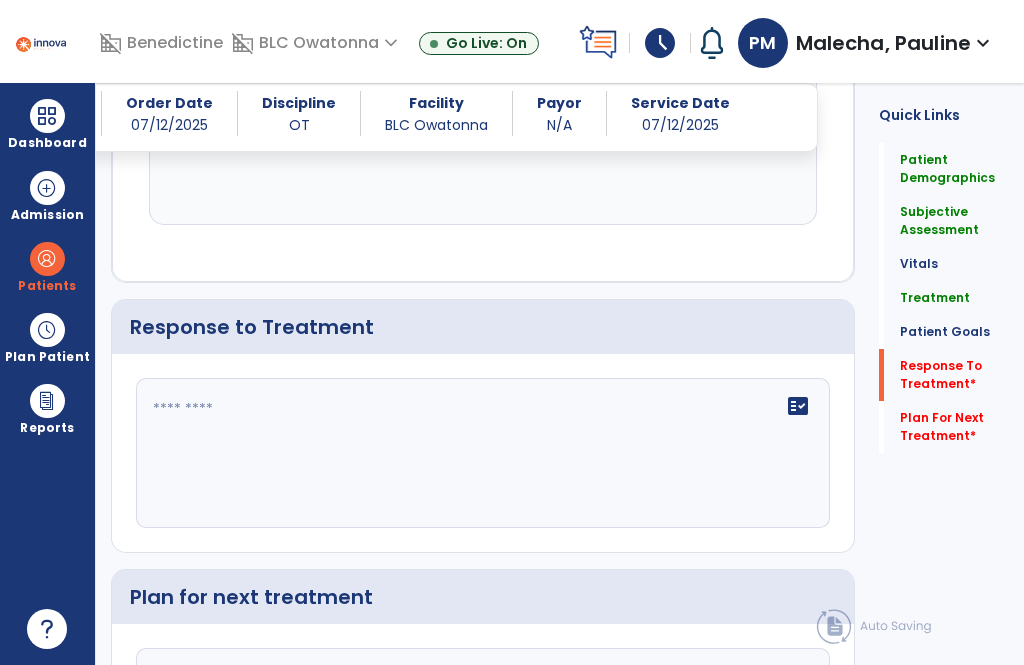 click 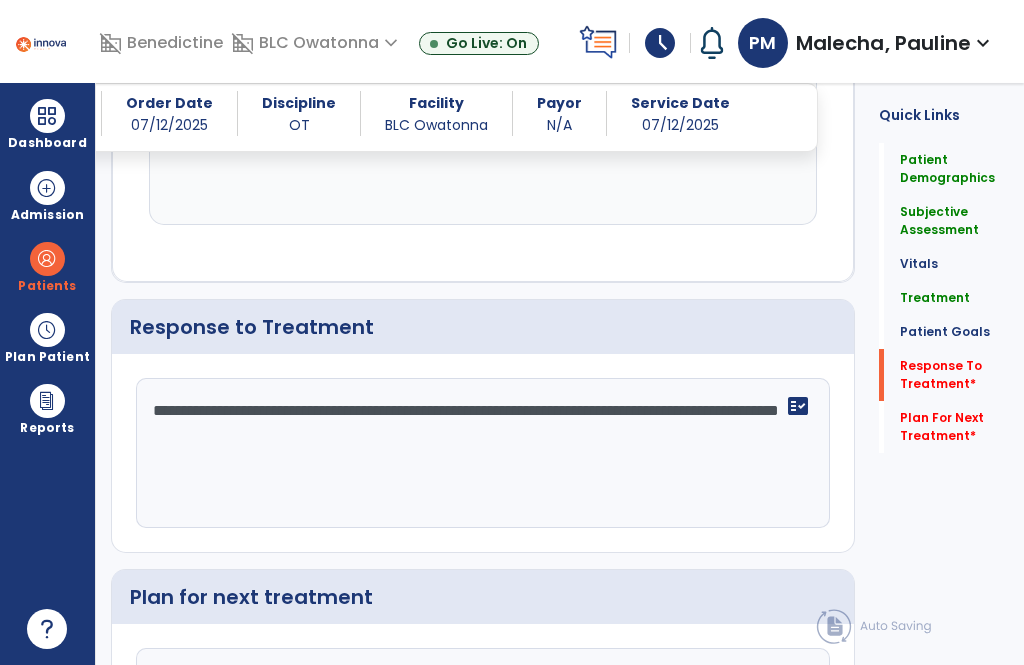 type on "**********" 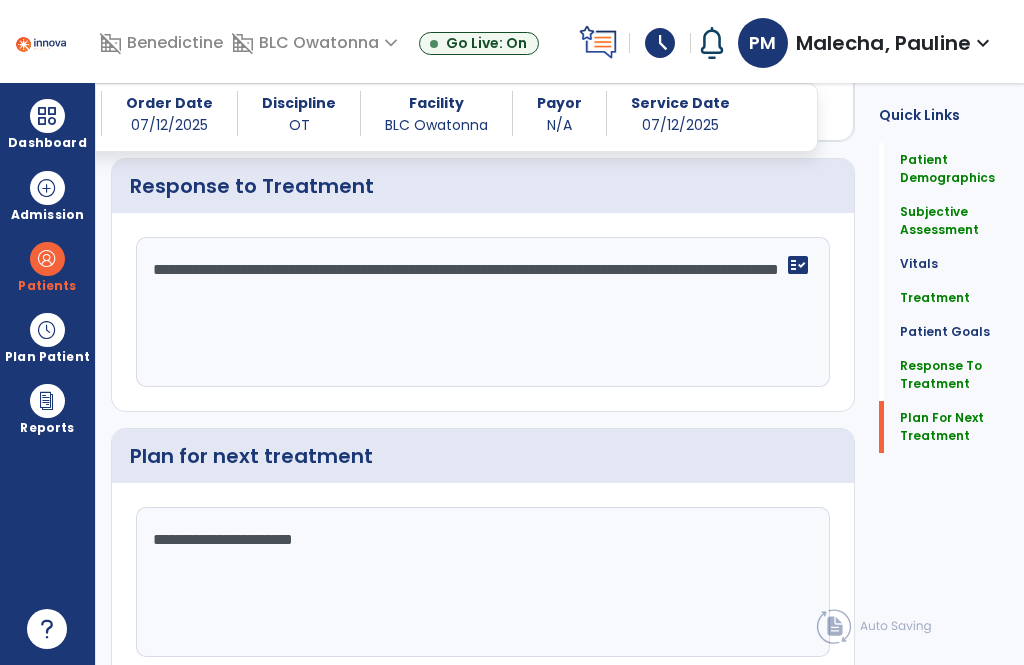 scroll, scrollTop: 3913, scrollLeft: 0, axis: vertical 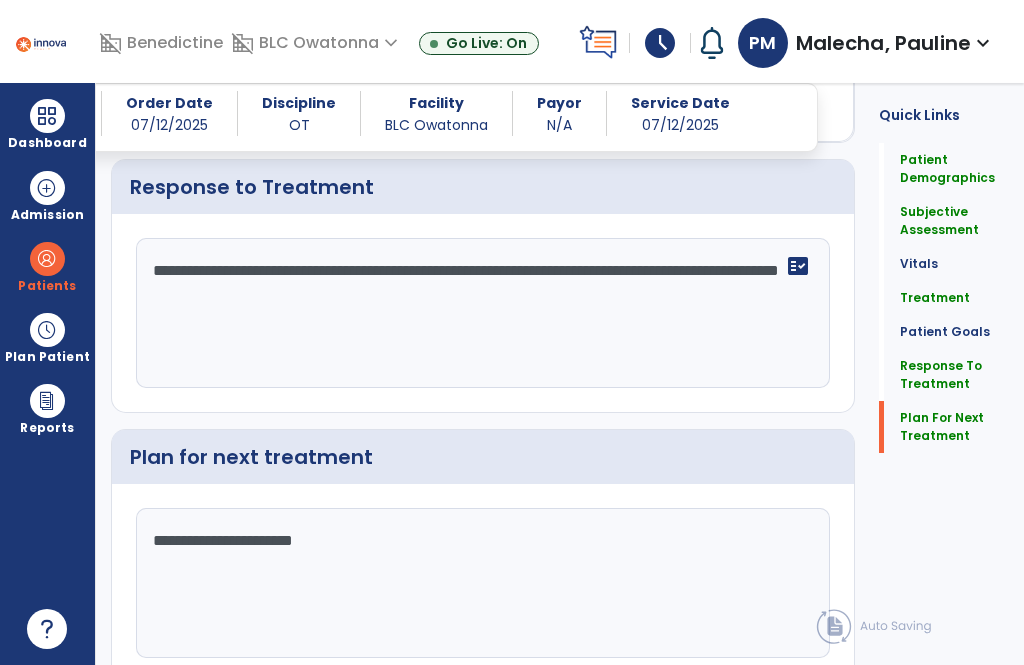 type on "**********" 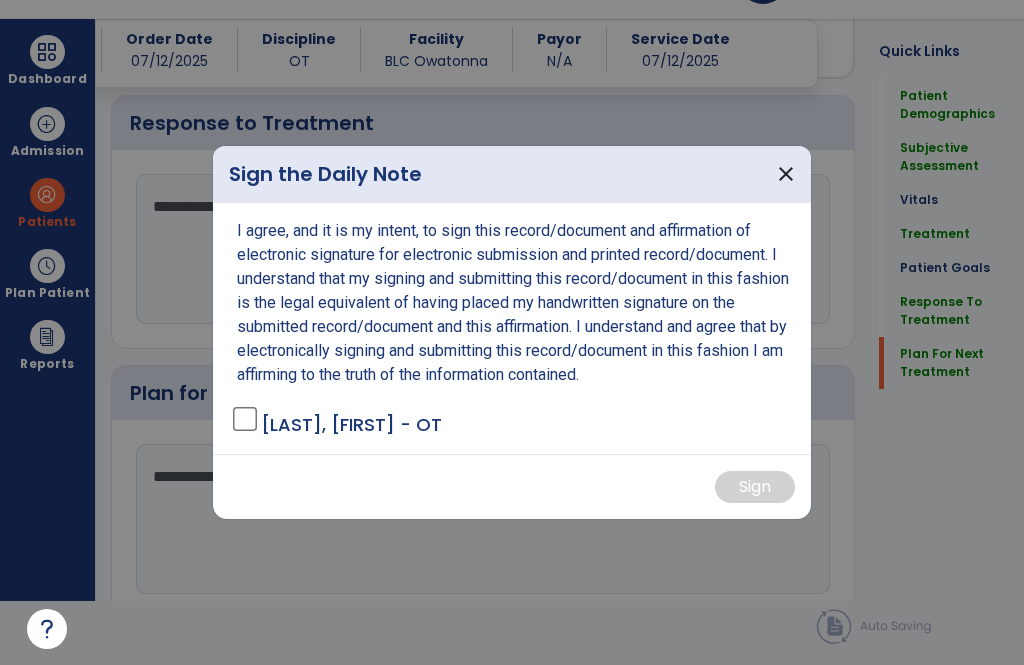 scroll, scrollTop: 0, scrollLeft: 0, axis: both 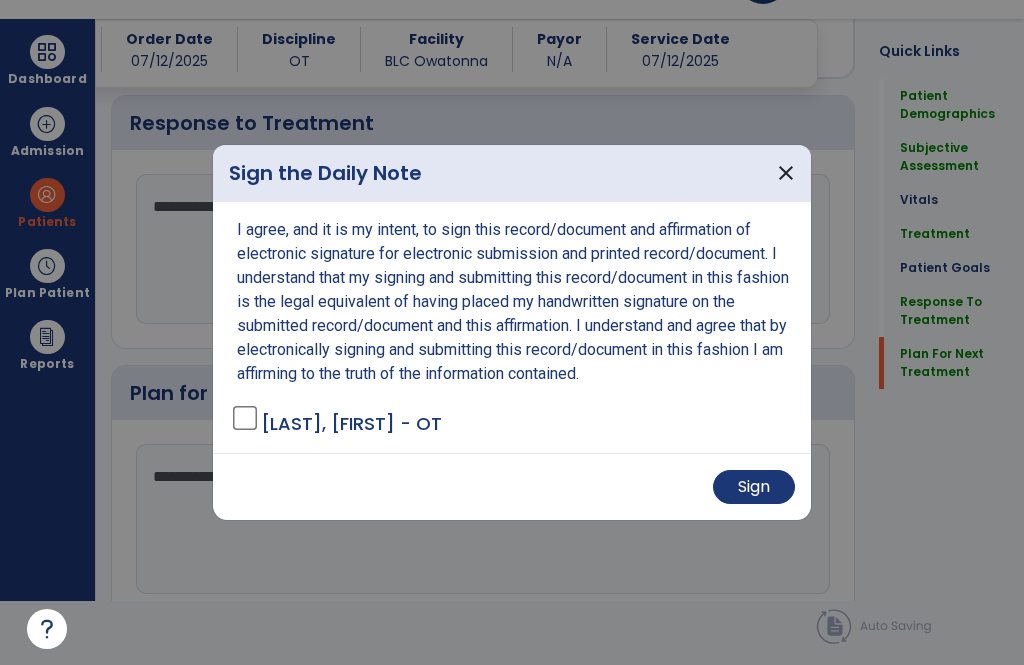 click on "Sign" at bounding box center [754, 487] 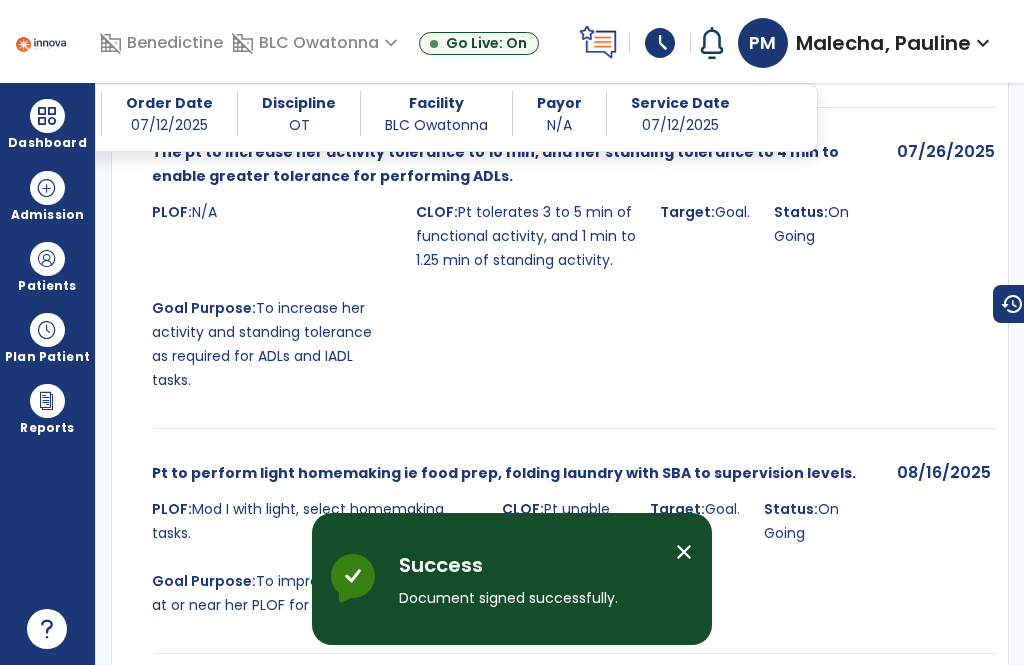 scroll, scrollTop: 64, scrollLeft: 0, axis: vertical 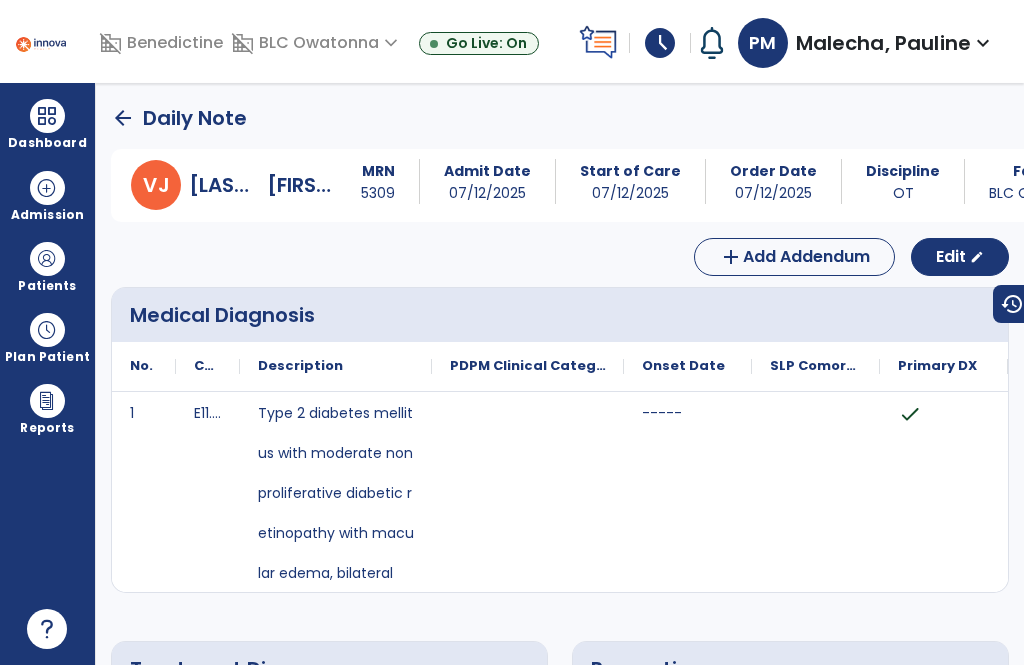 click at bounding box center [47, 116] 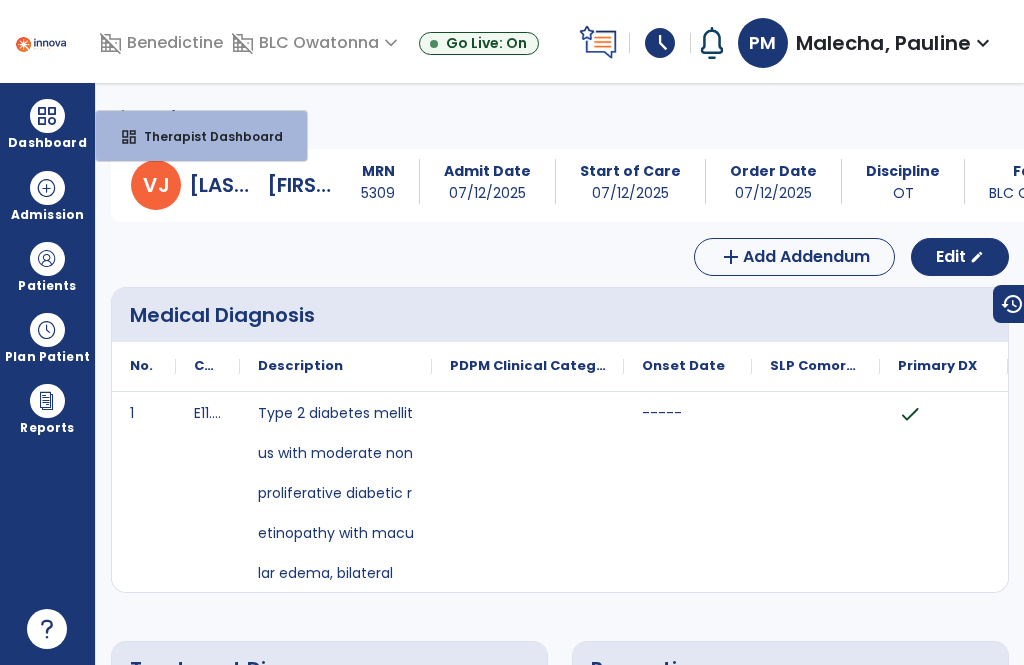 click on "dashboard  Therapist Dashboard" at bounding box center (201, 136) 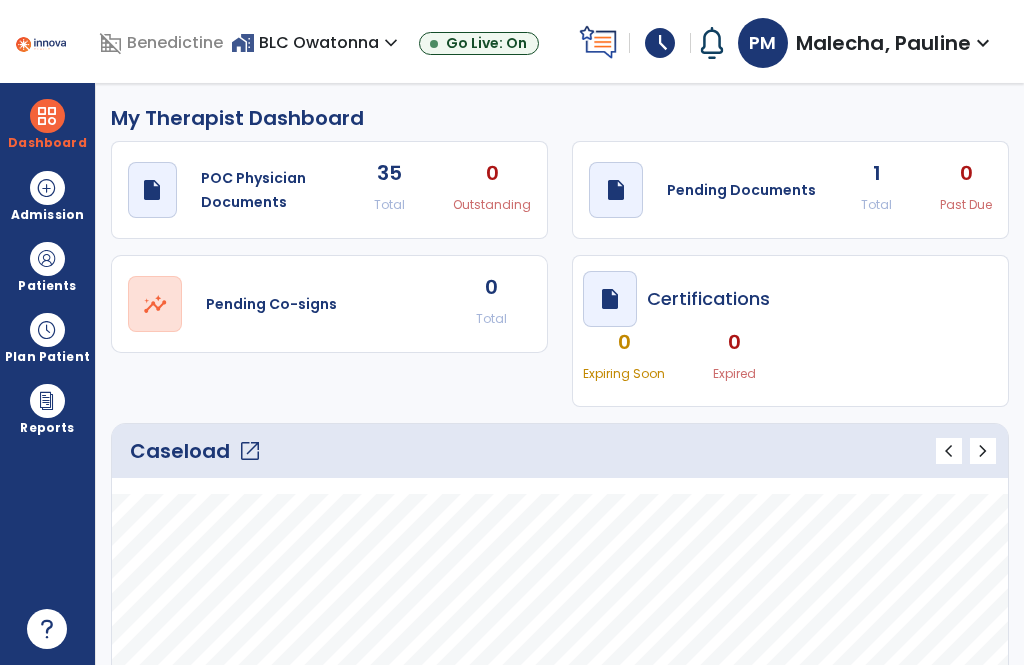 click on "open_in_new" 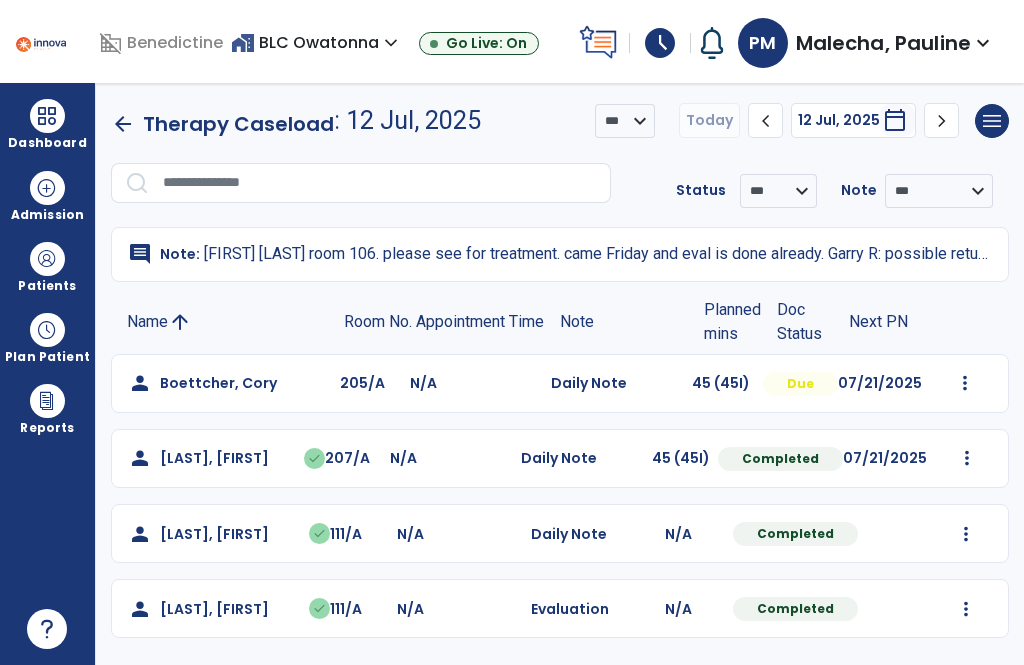click on "Mark Visit As Complete   Reset Note   Open Document   G + C Mins" 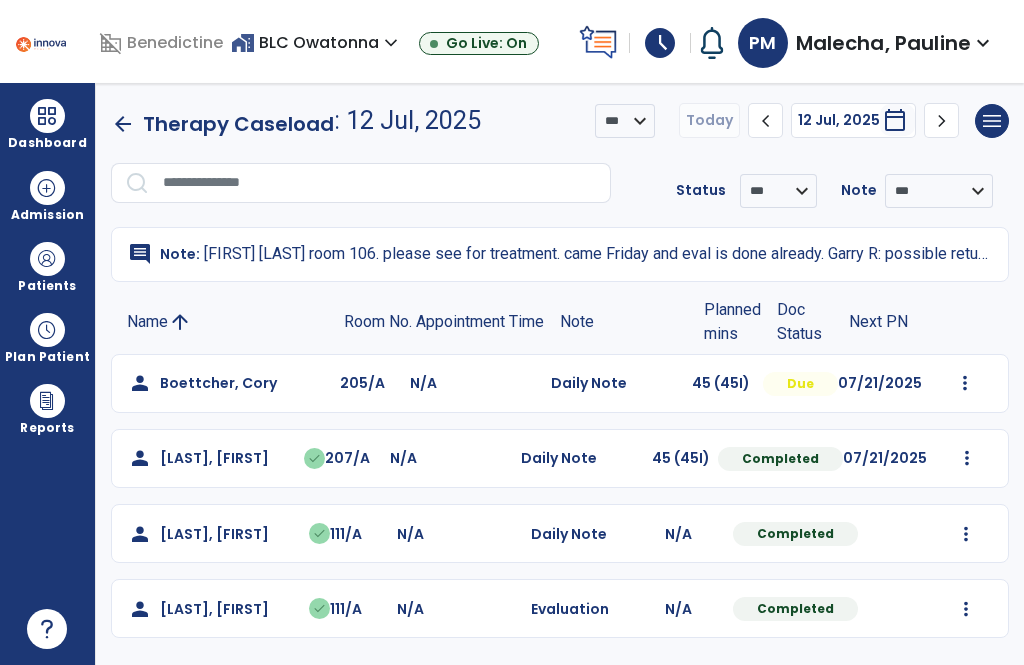 click at bounding box center (965, 383) 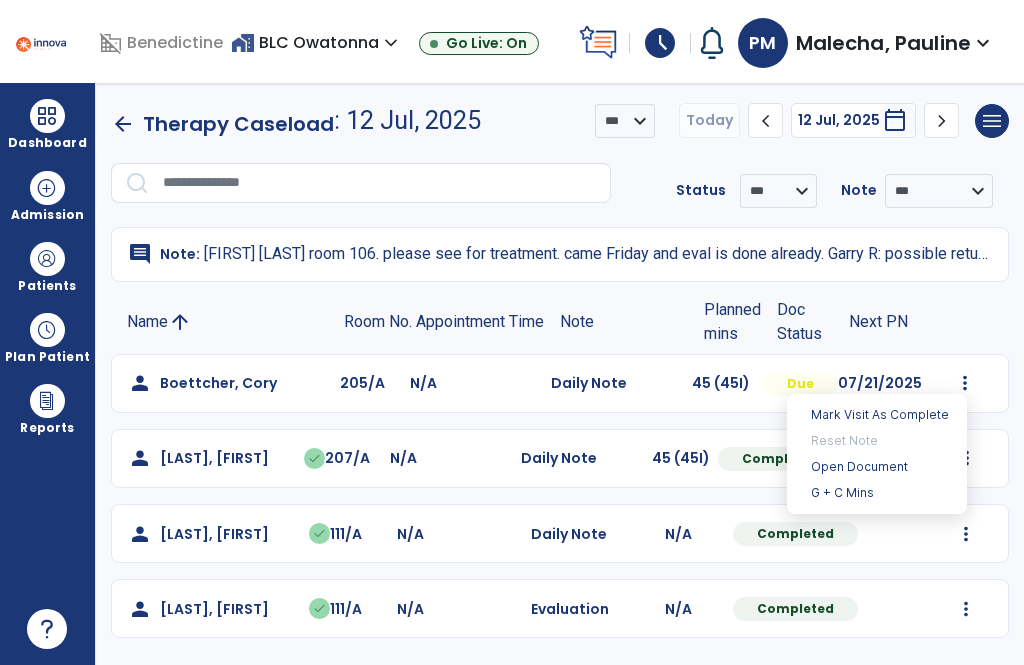 click on "Open Document" at bounding box center (877, 467) 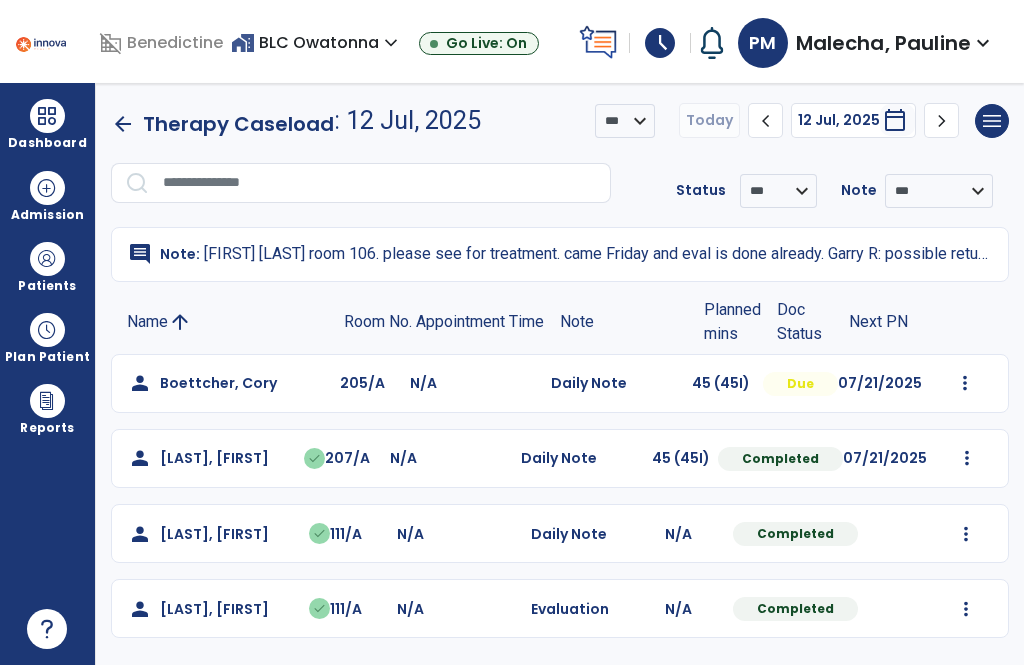 scroll, scrollTop: 0, scrollLeft: 0, axis: both 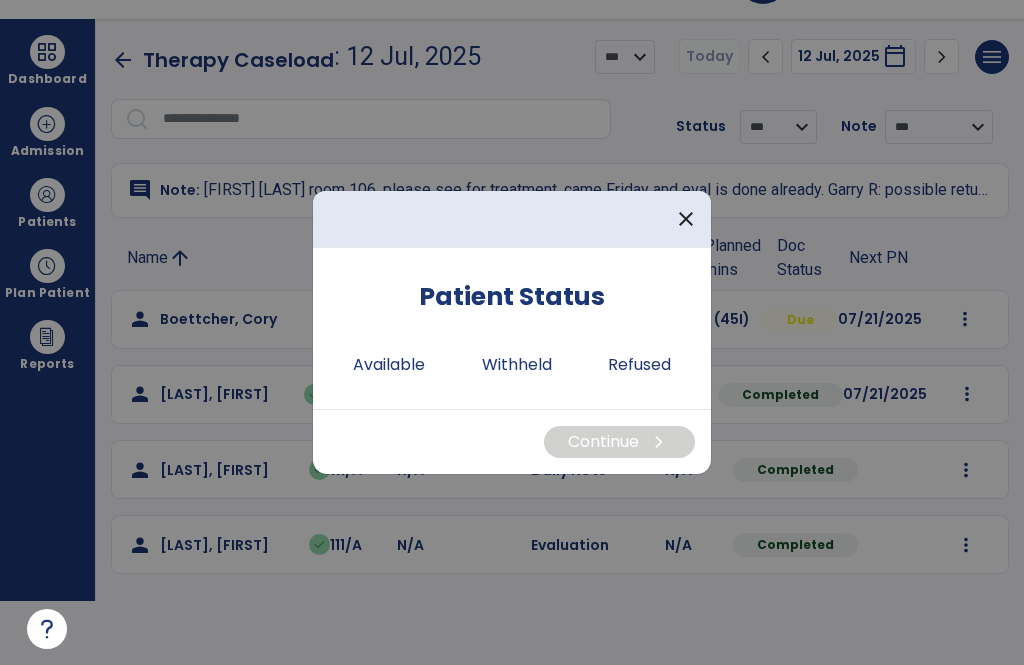 click on "Available" at bounding box center [389, 365] 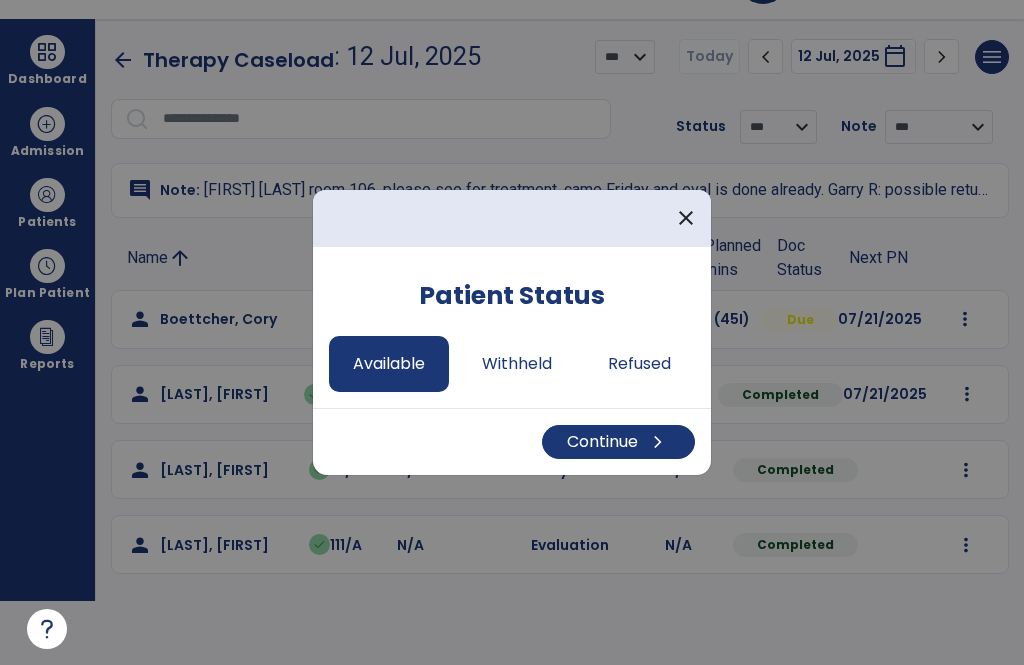 click on "Continue   chevron_right" at bounding box center (618, 442) 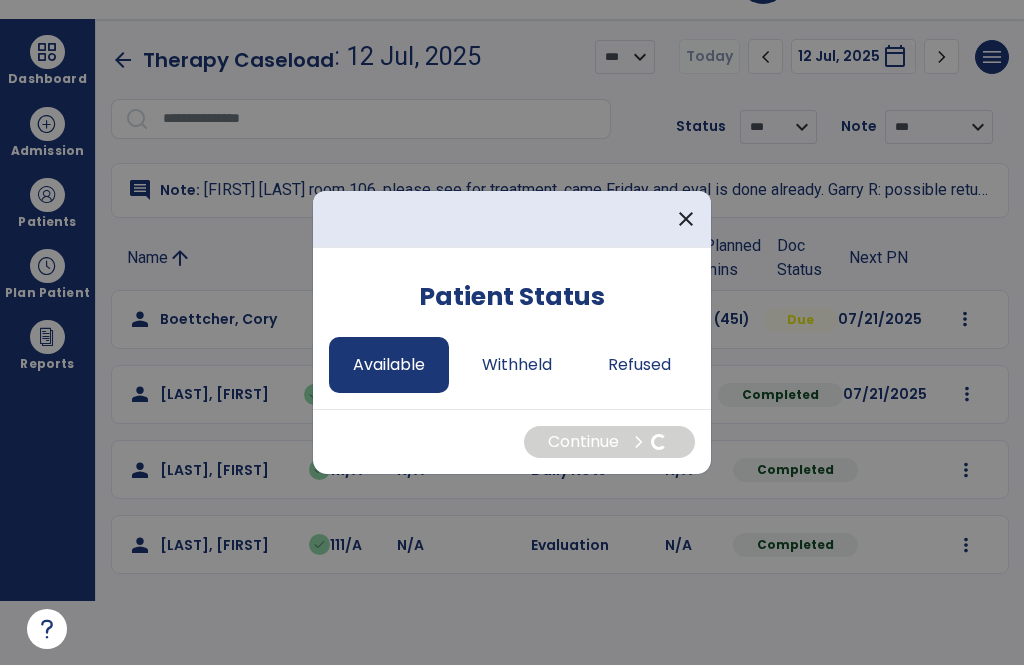 select on "*" 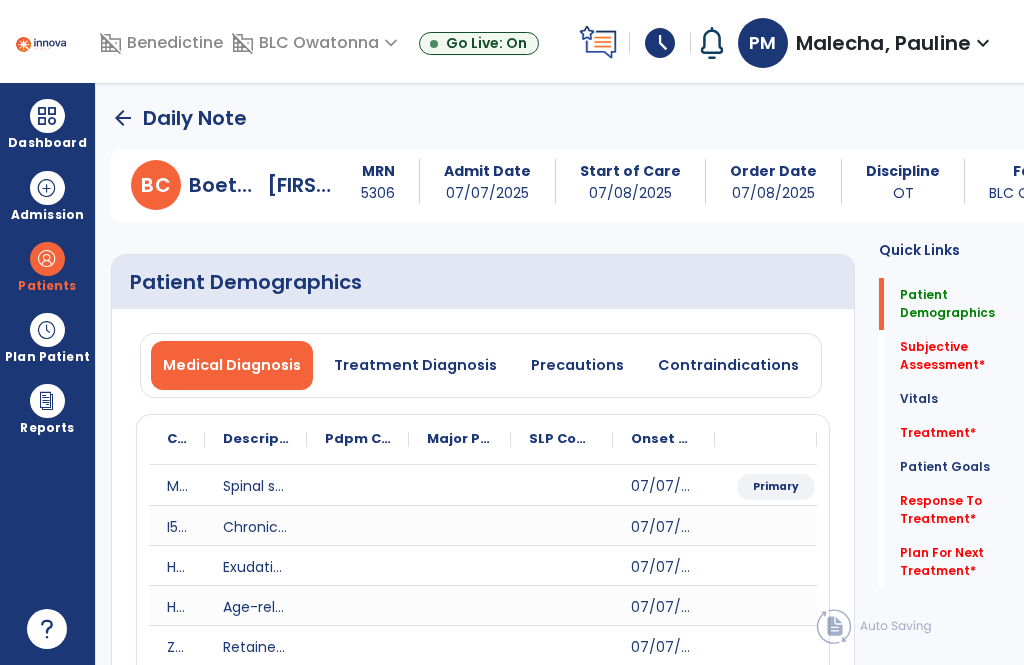 scroll, scrollTop: 64, scrollLeft: 0, axis: vertical 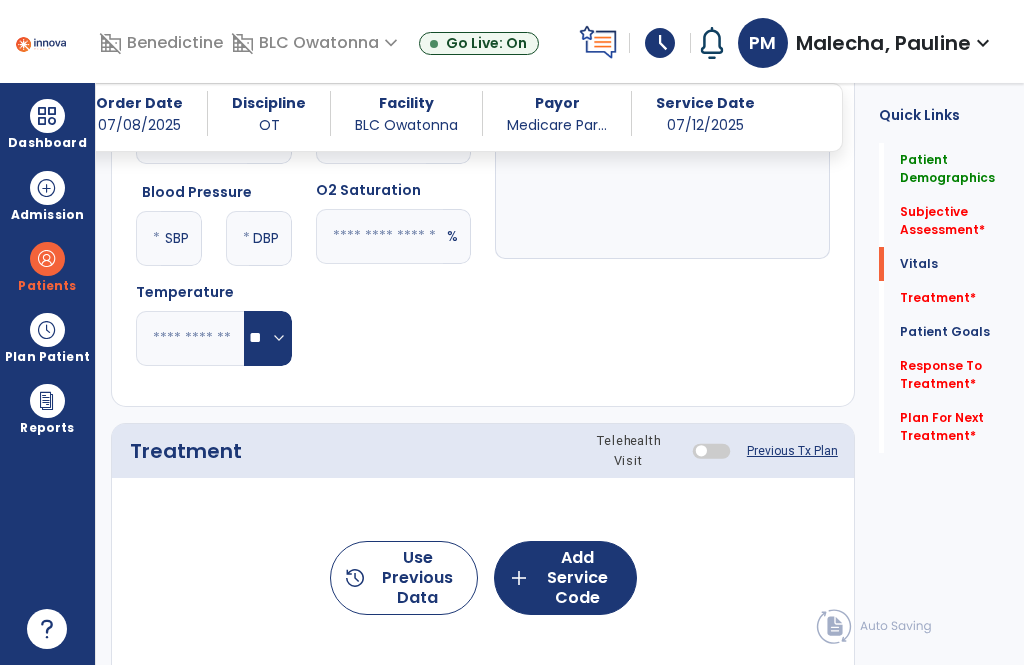click on "Previous Tx Plan" 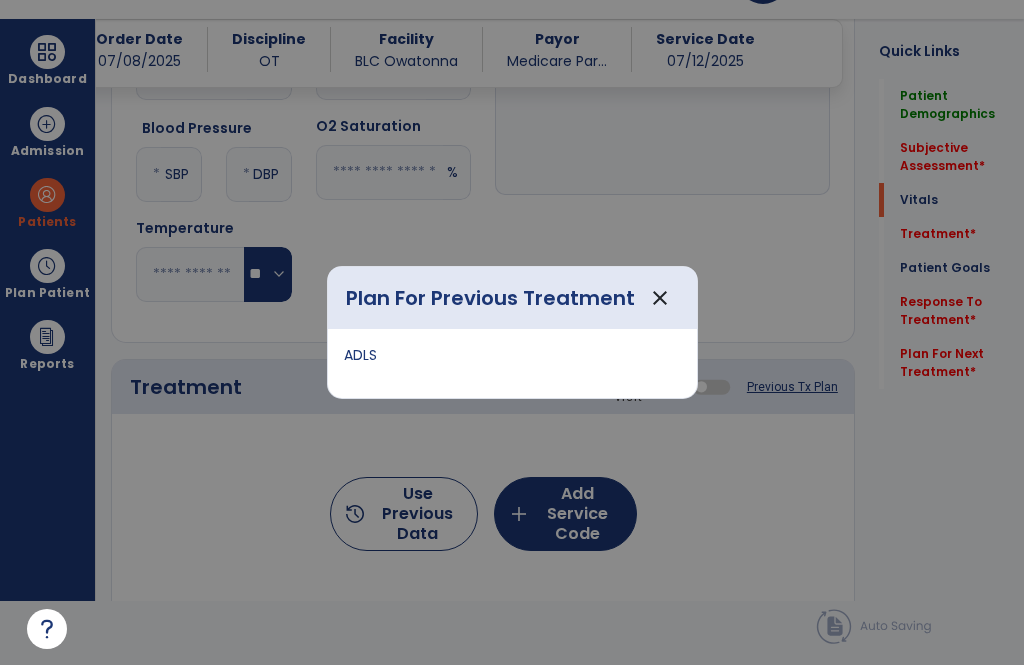scroll, scrollTop: 0, scrollLeft: 0, axis: both 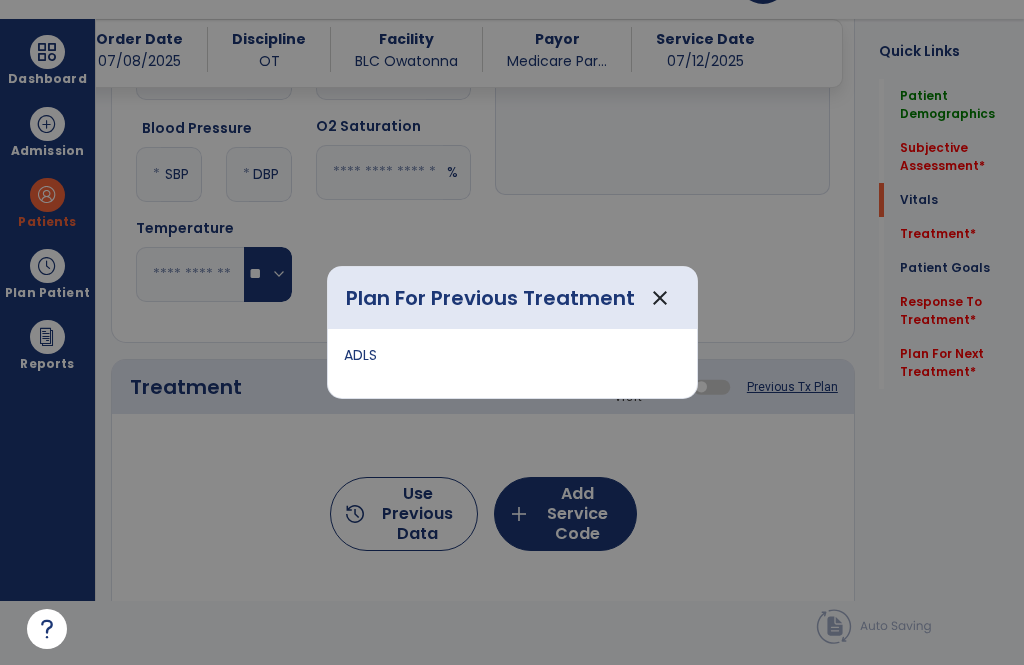 click on "close" at bounding box center (660, 298) 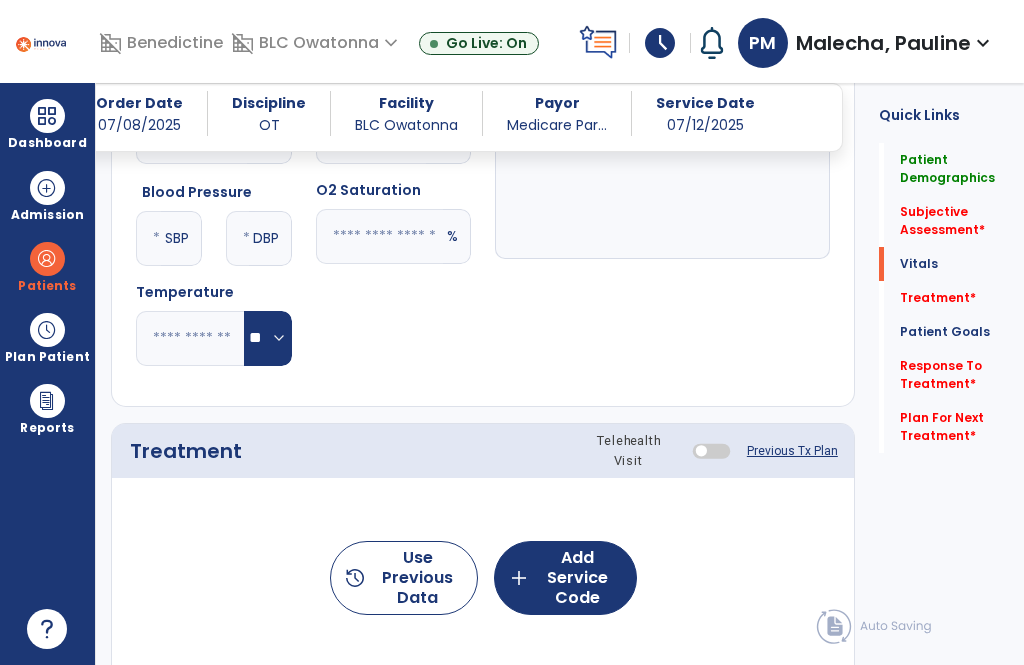 scroll, scrollTop: 64, scrollLeft: 0, axis: vertical 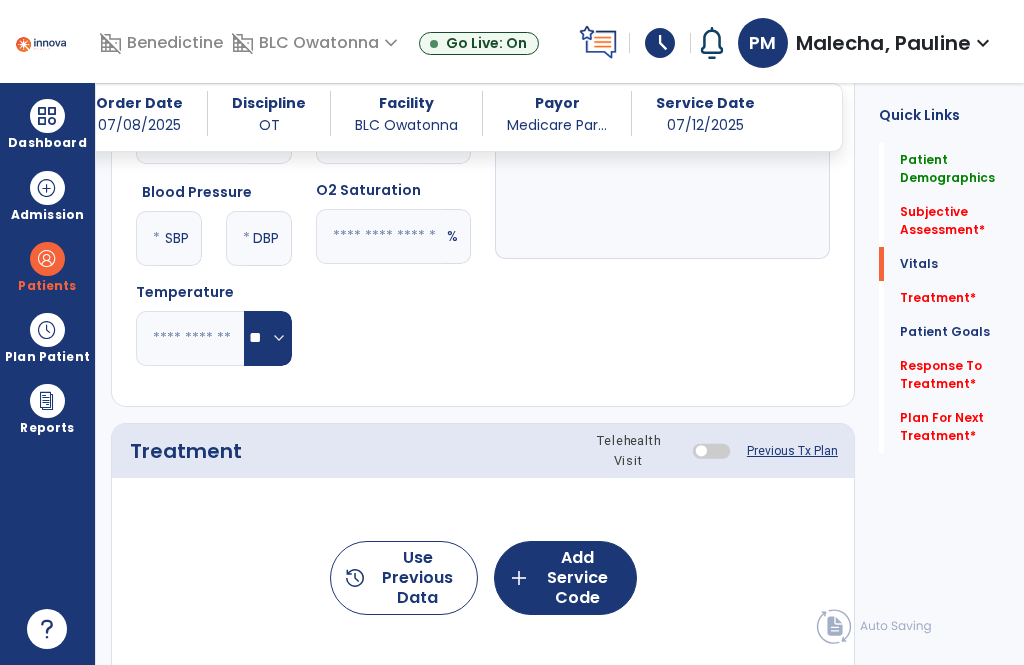 click on "history  Use Previous Data" 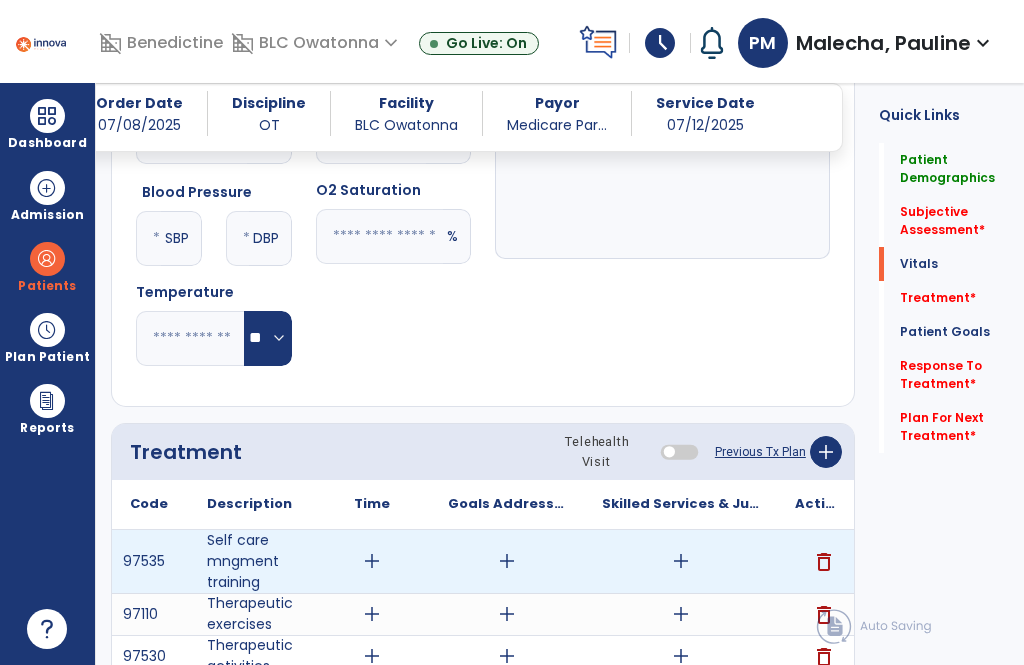 click on "add" at bounding box center (681, 561) 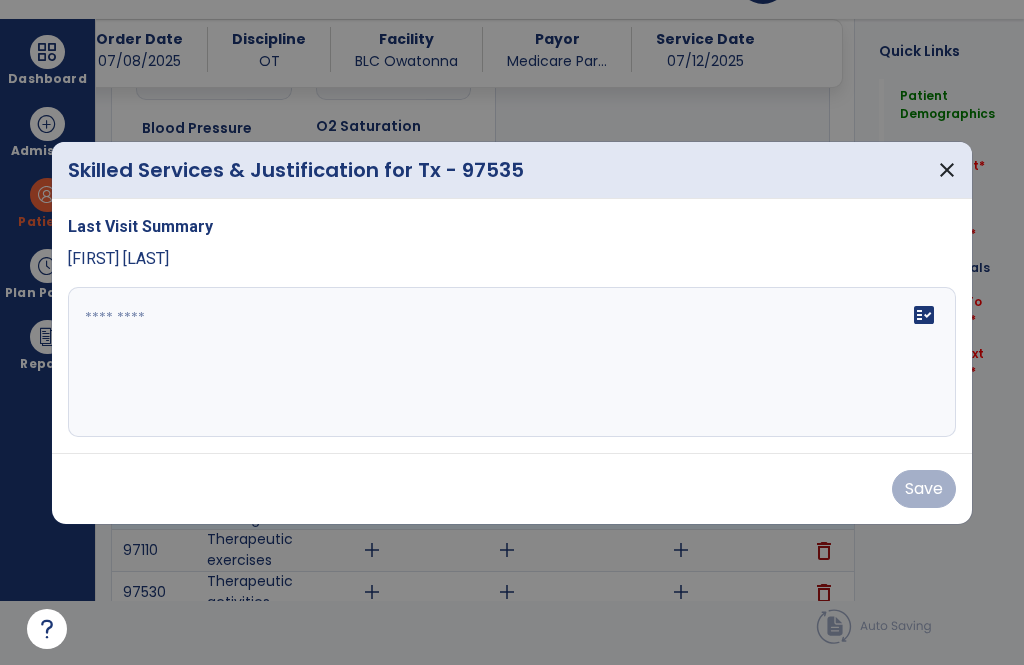 scroll, scrollTop: 0, scrollLeft: 0, axis: both 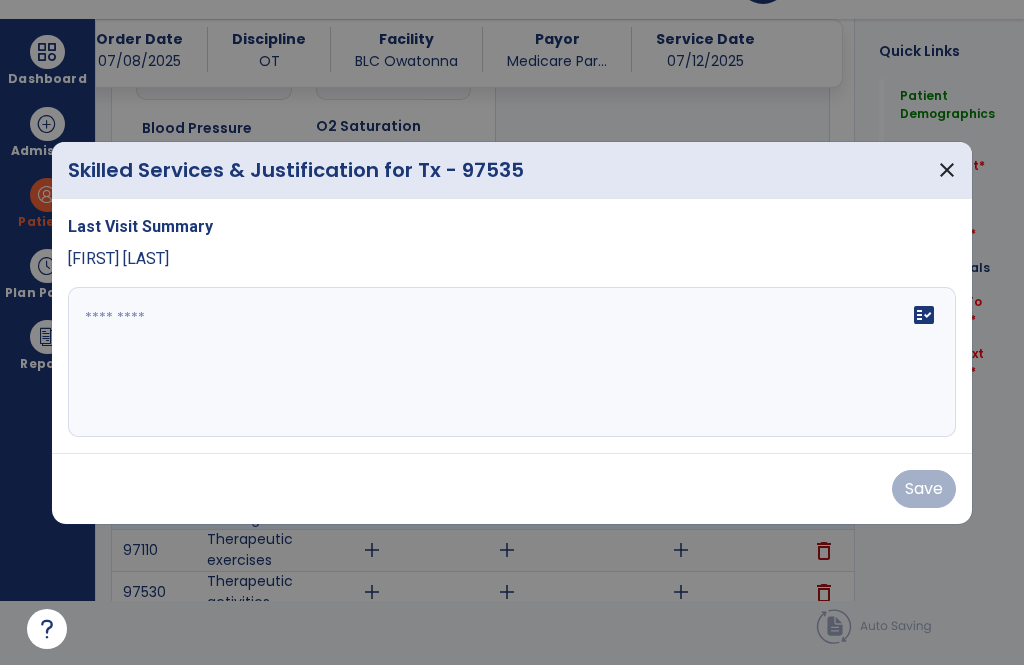 click on "close" at bounding box center [947, 170] 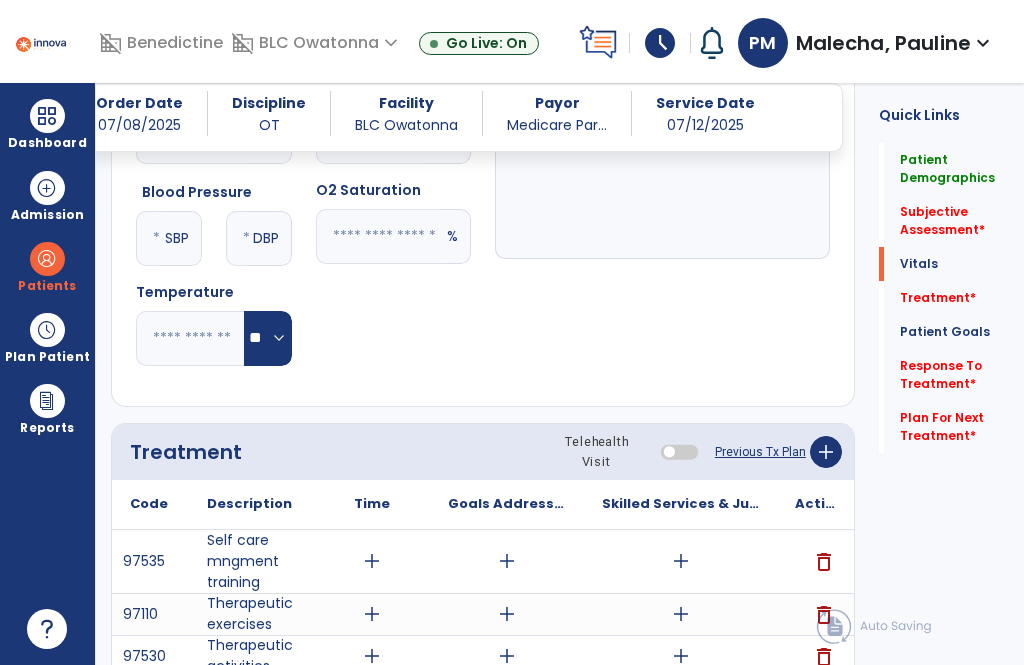 click on "add" at bounding box center (681, 614) 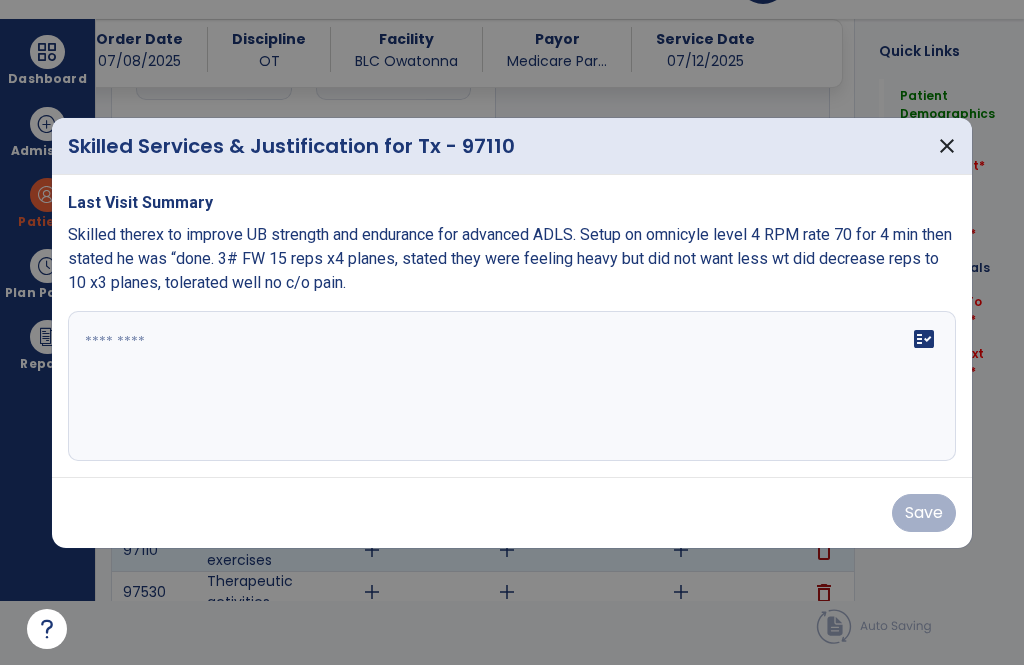 scroll, scrollTop: 0, scrollLeft: 0, axis: both 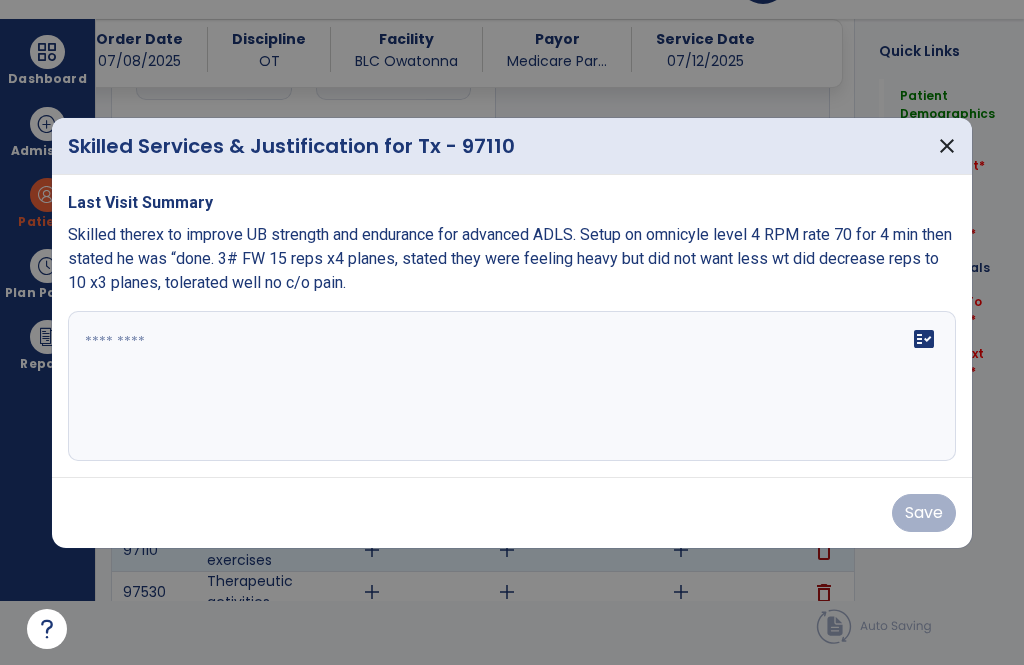 click on "close" at bounding box center [947, 146] 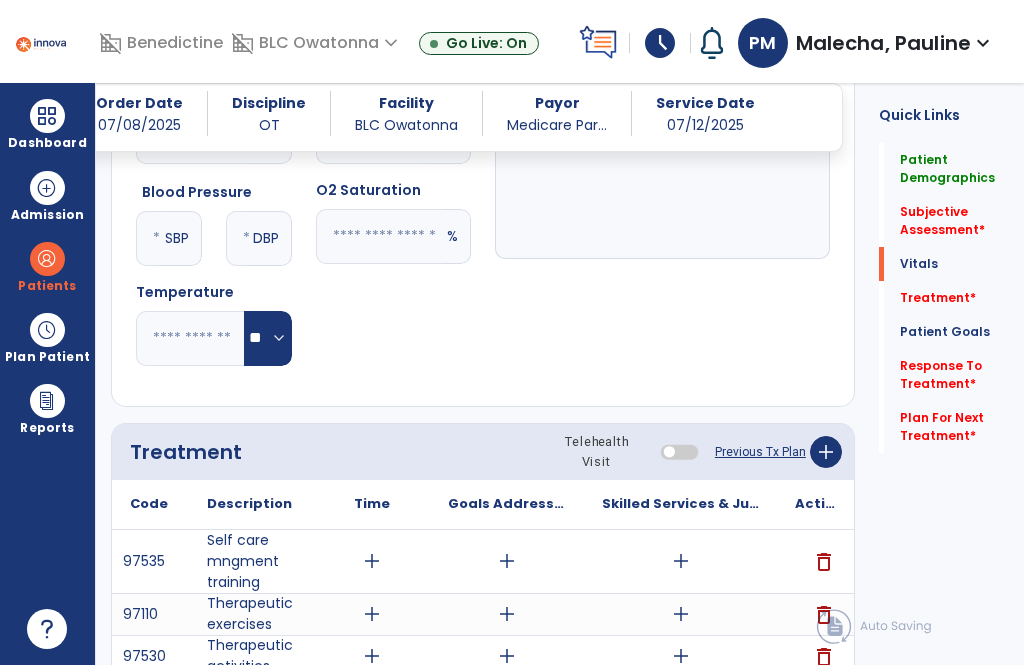 click on "add" at bounding box center (681, 656) 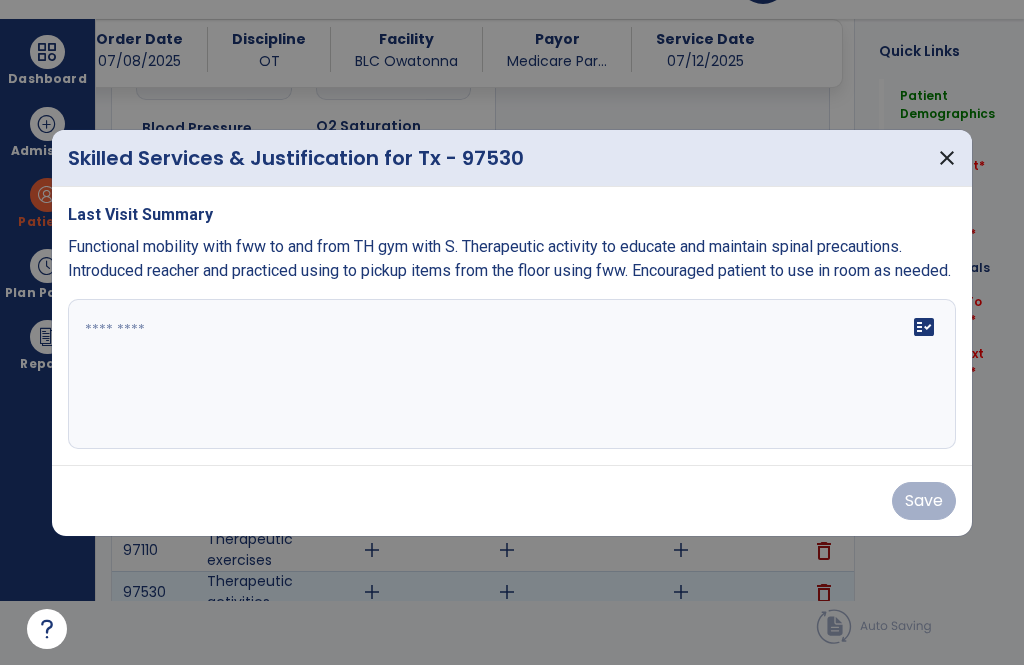 scroll, scrollTop: 0, scrollLeft: 0, axis: both 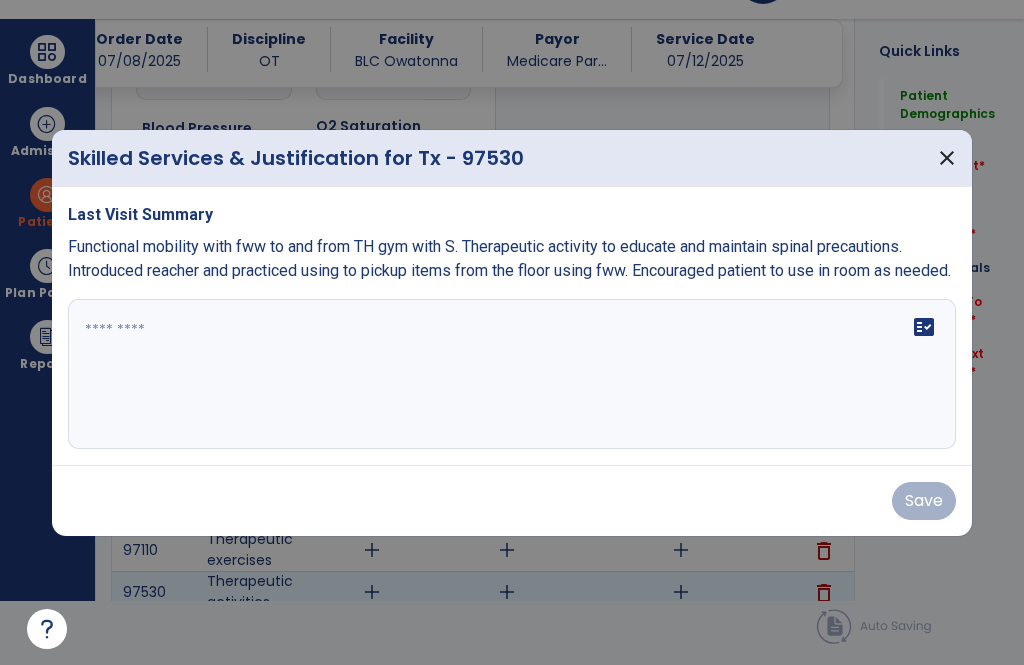 click on "close" at bounding box center (947, 158) 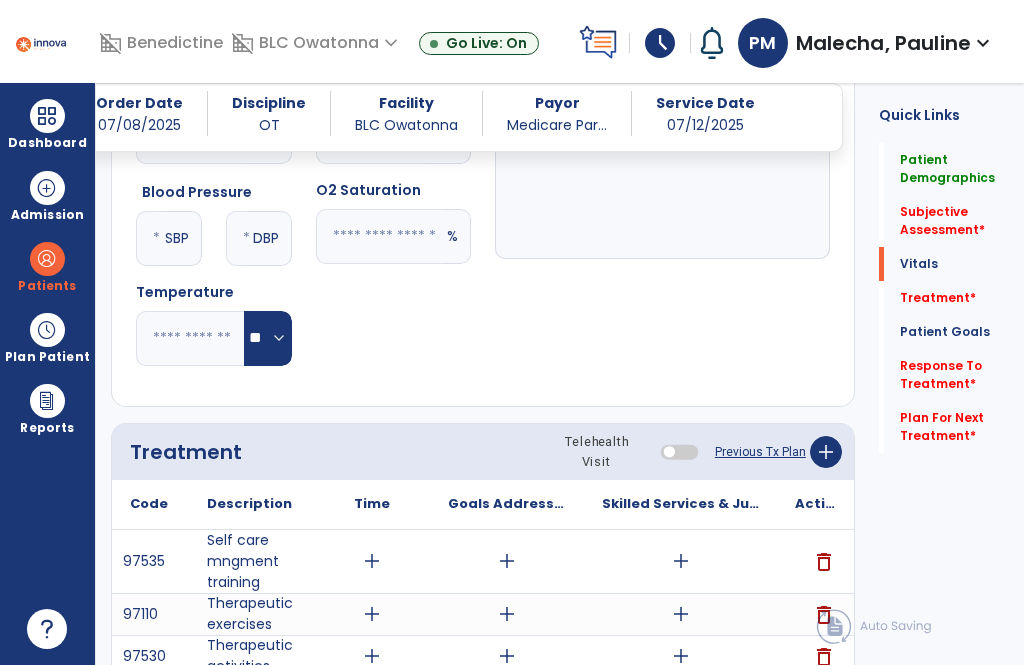 scroll, scrollTop: 64, scrollLeft: 0, axis: vertical 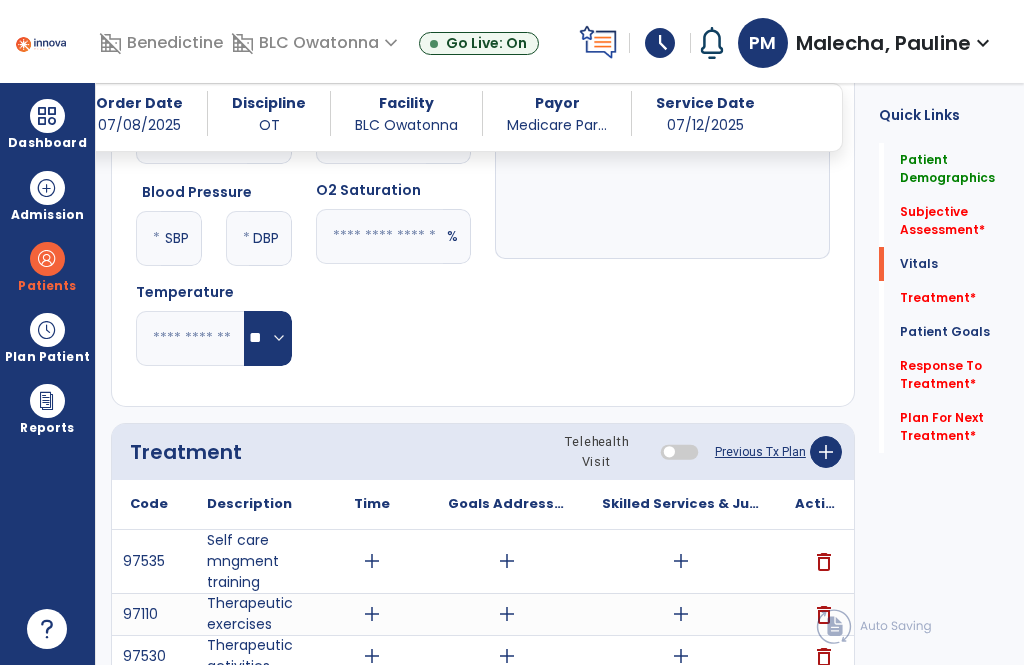 click on "Dashboard  dashboard  Therapist Dashboard Admission Patients  format_list_bulleted  Patient List  space_dashboard  Patient Board  insert_chart  PDPM Board Plan Patient  event_note  Planner  content_paste_go  Scheduler  content_paste_go  Whiteboard Reports  export_notes  Billing Exports  note_alt  EOM Report  event_note  Minutes By Payor  inbox_customize  Service Log  playlist_add_check  Triple Check Report" at bounding box center [48, 374] 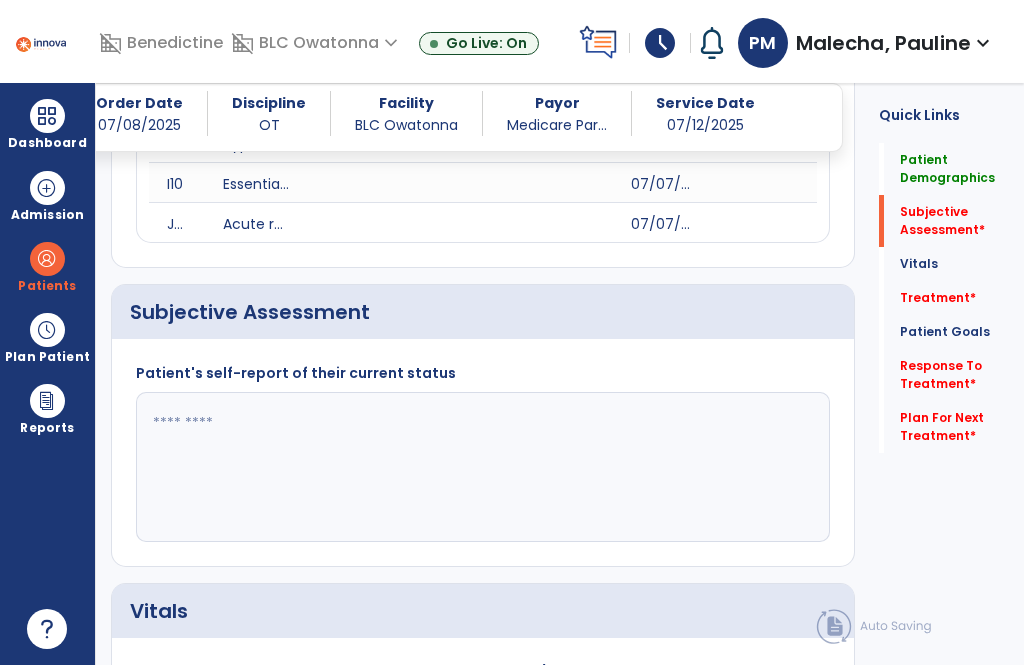 scroll, scrollTop: 652, scrollLeft: 0, axis: vertical 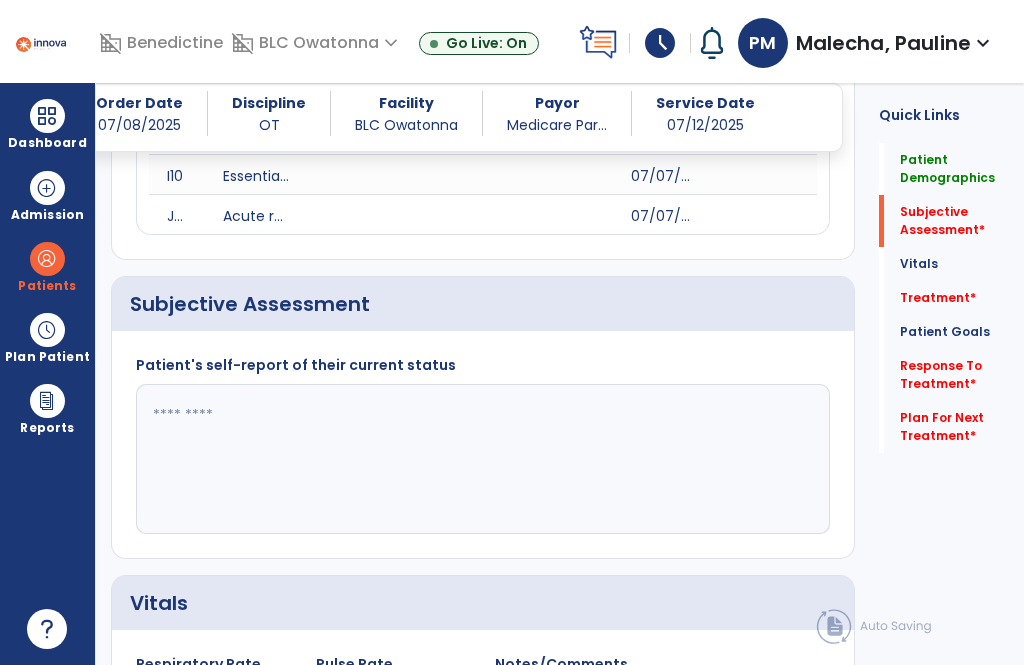click 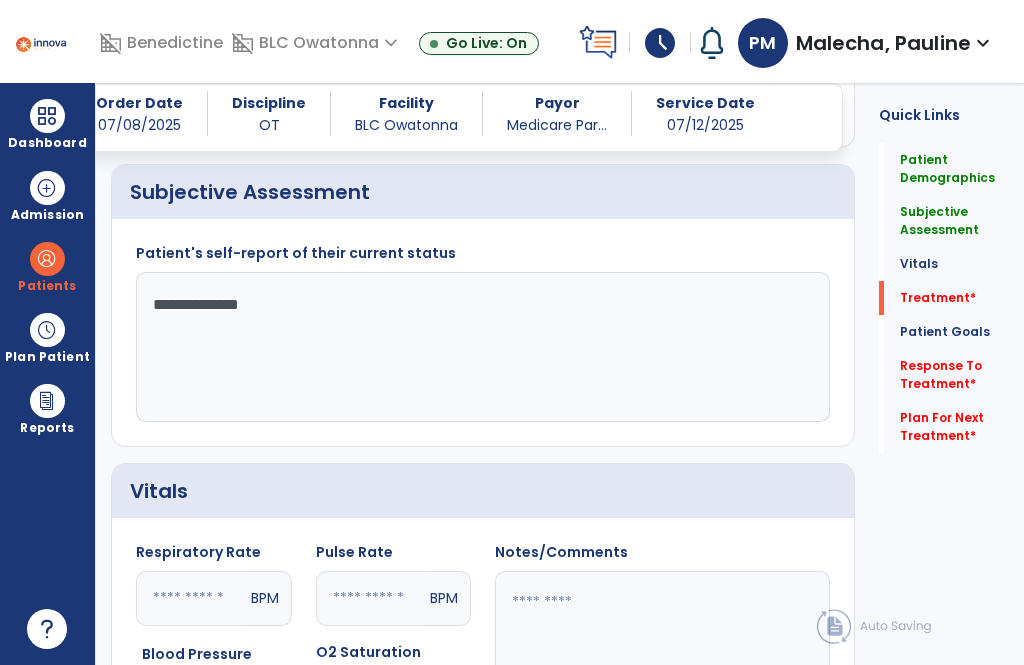 scroll, scrollTop: 1457, scrollLeft: 0, axis: vertical 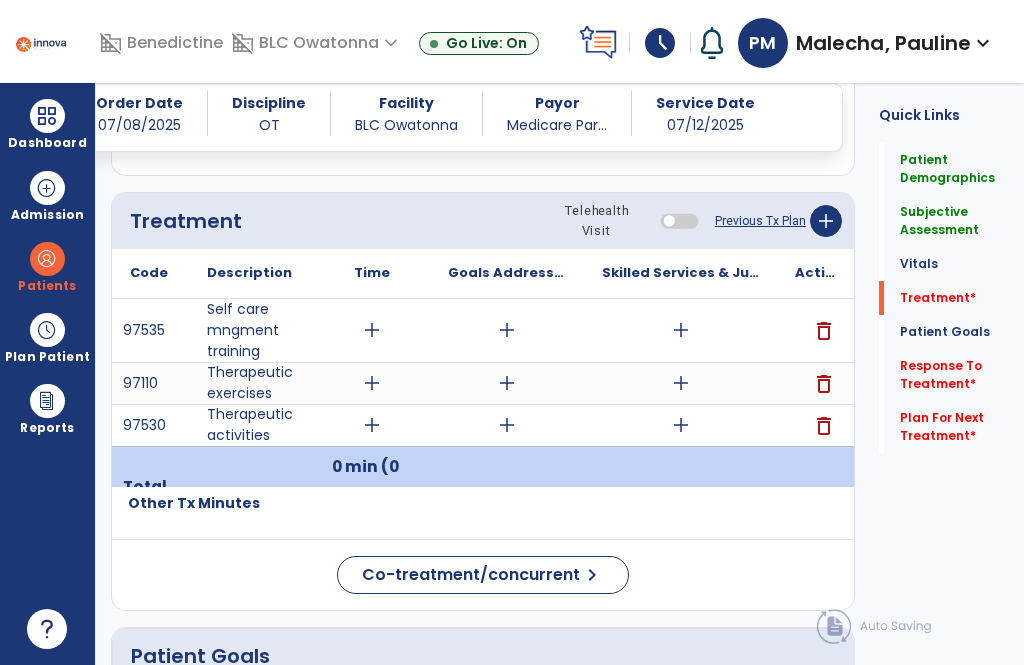 type on "**********" 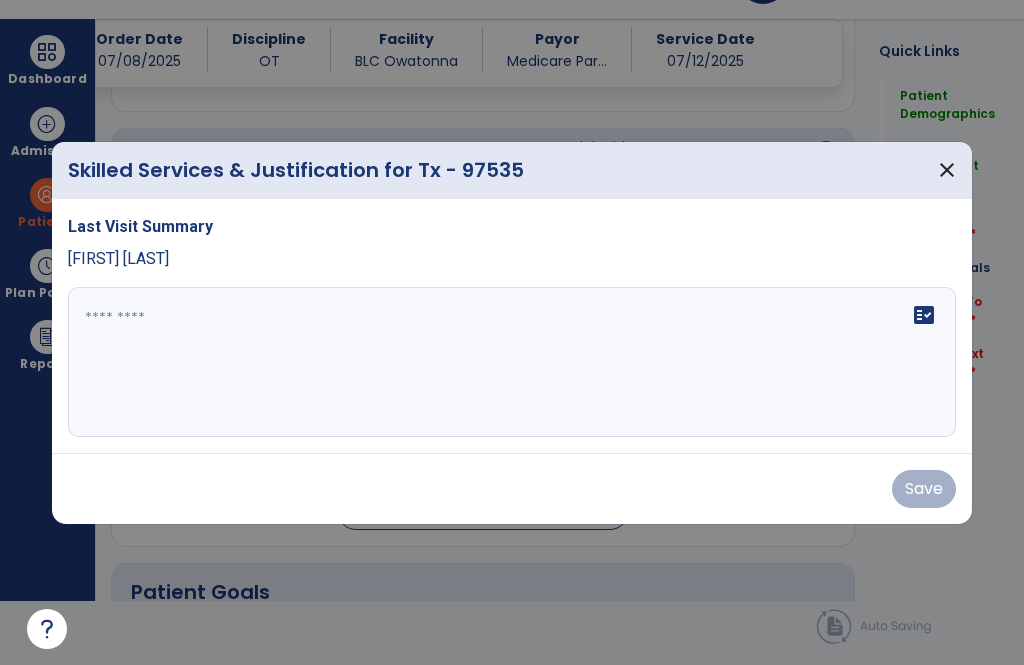 scroll, scrollTop: 0, scrollLeft: 0, axis: both 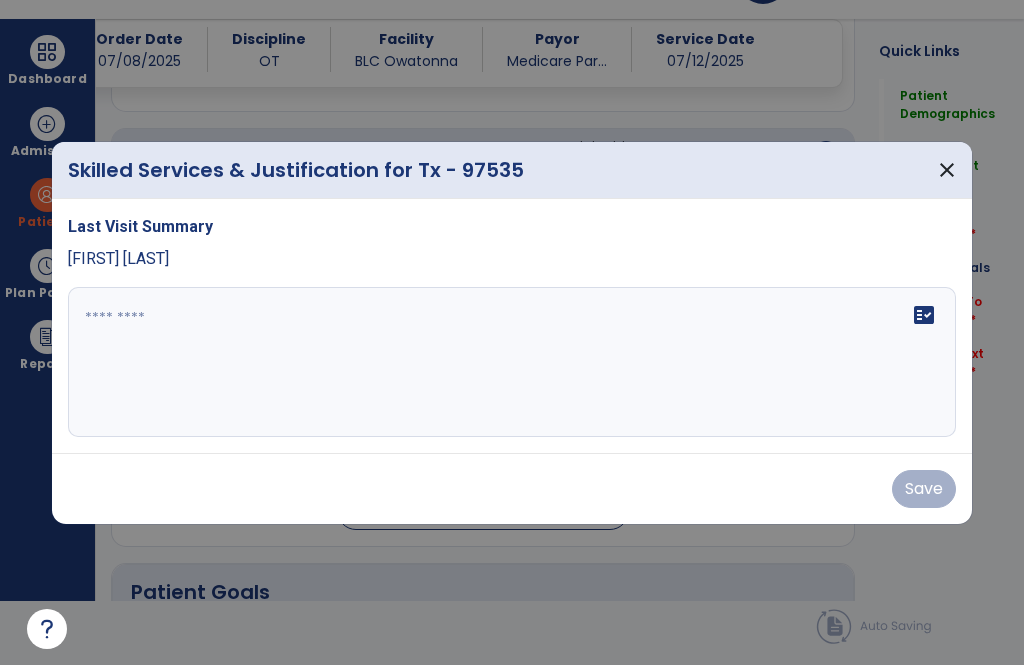 click at bounding box center (512, 362) 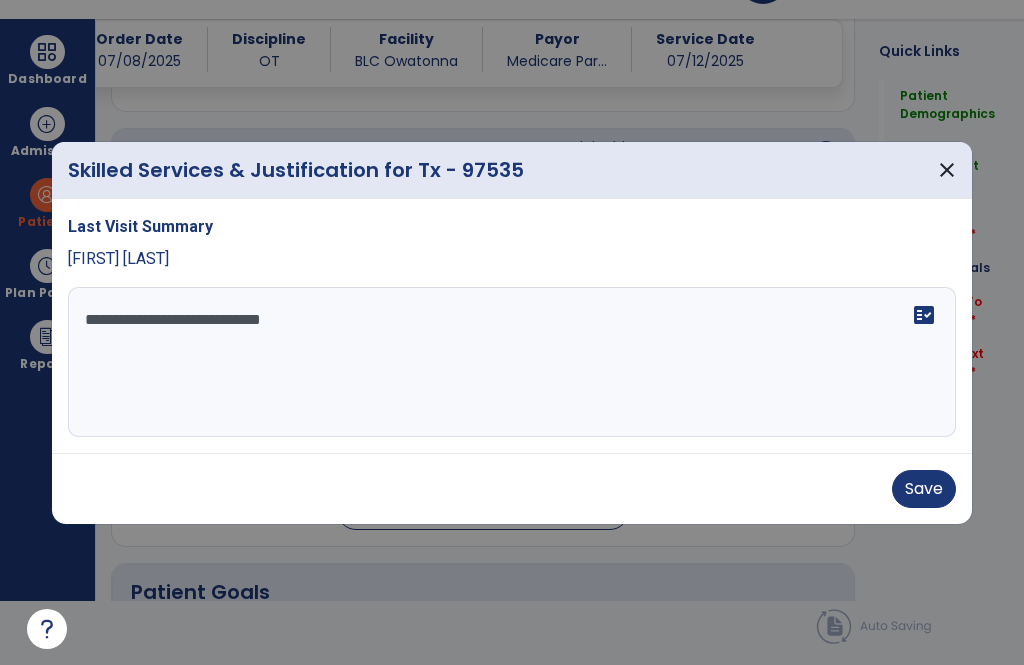 click on "**********" at bounding box center [512, 362] 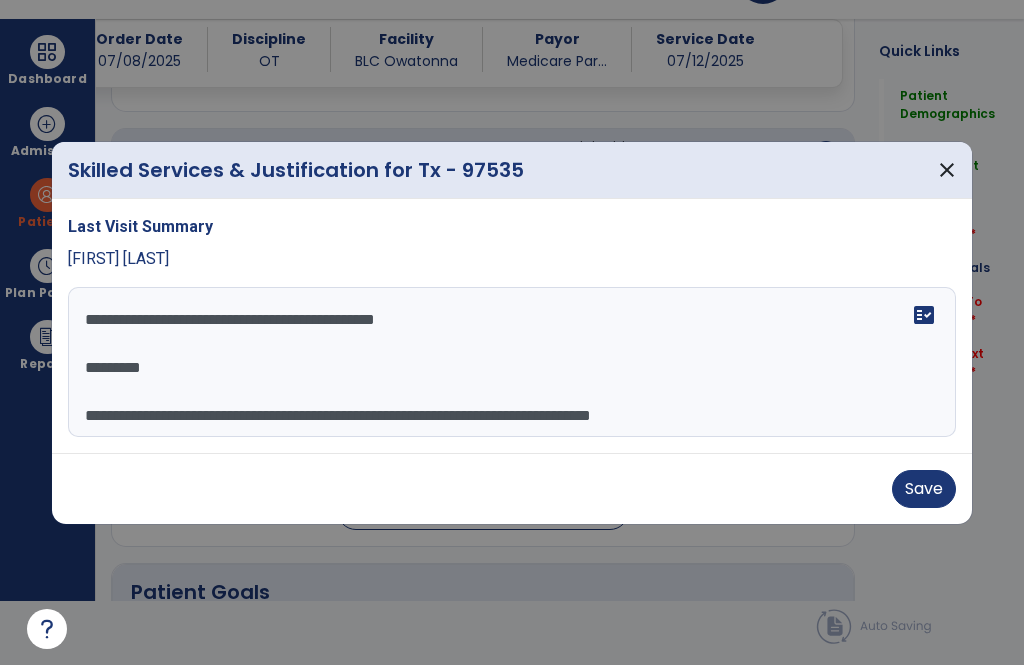 scroll, scrollTop: 16, scrollLeft: 0, axis: vertical 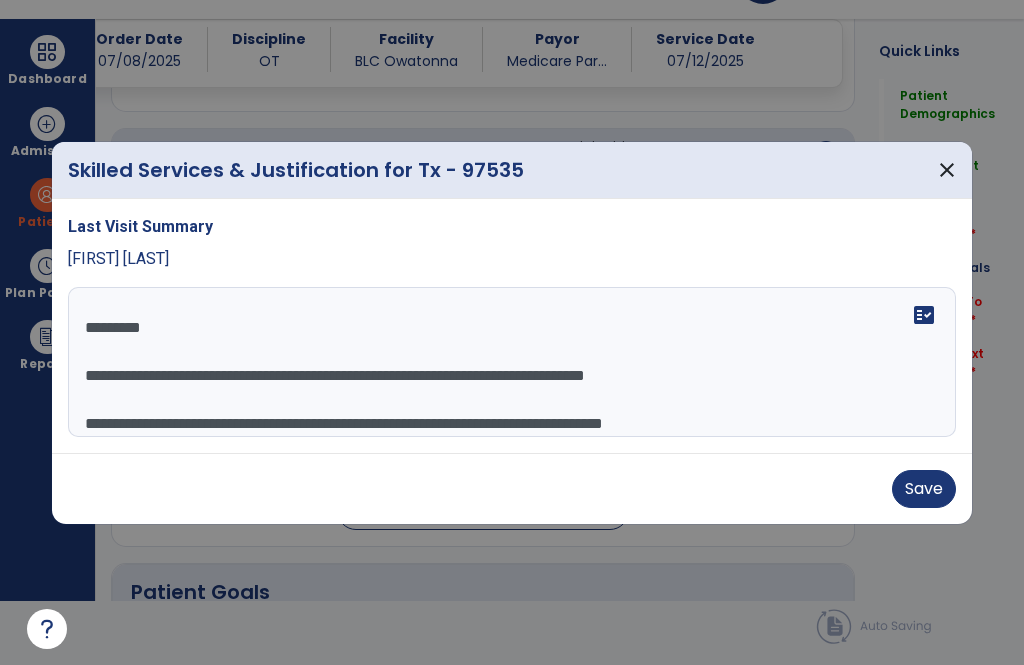 type on "**********" 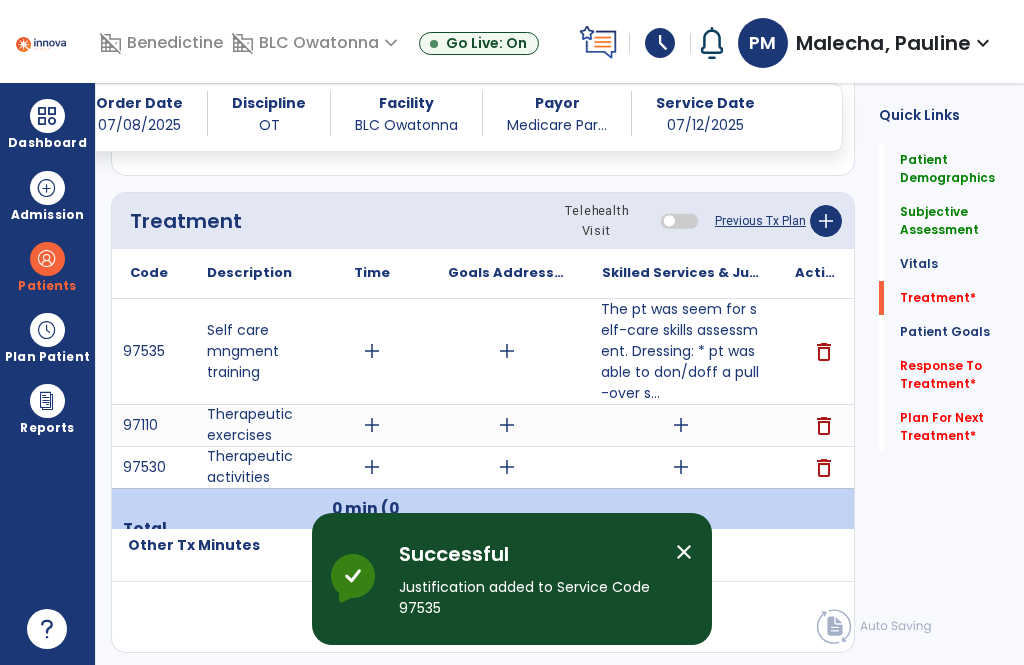 scroll, scrollTop: 64, scrollLeft: 0, axis: vertical 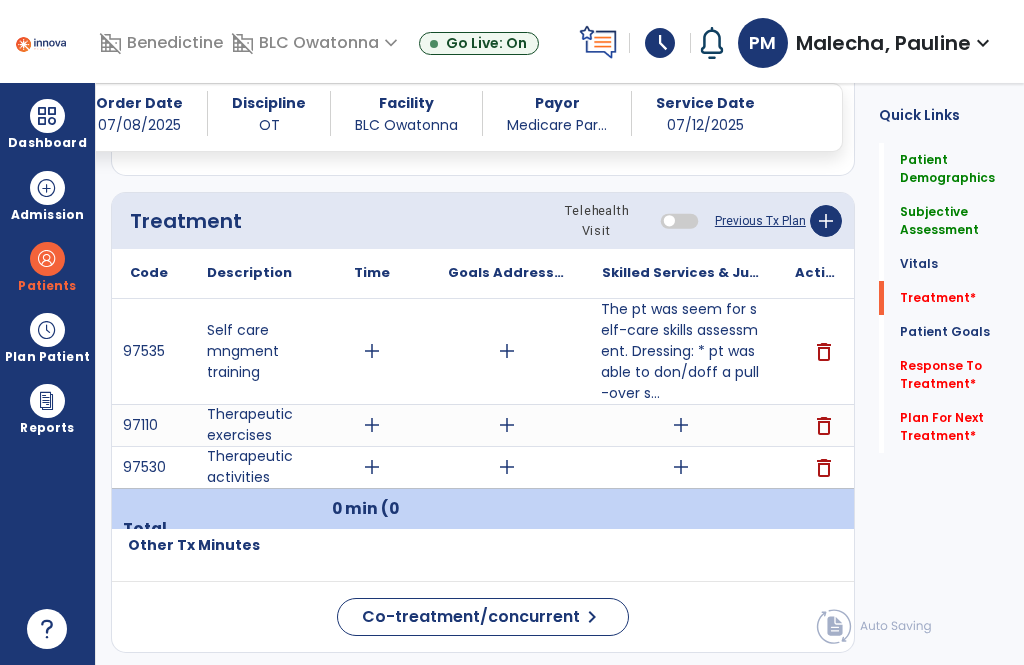 click on "Plan Patient  event_note  Planner  content_paste_go  Scheduler  content_paste_go  Whiteboard" at bounding box center [47, 337] 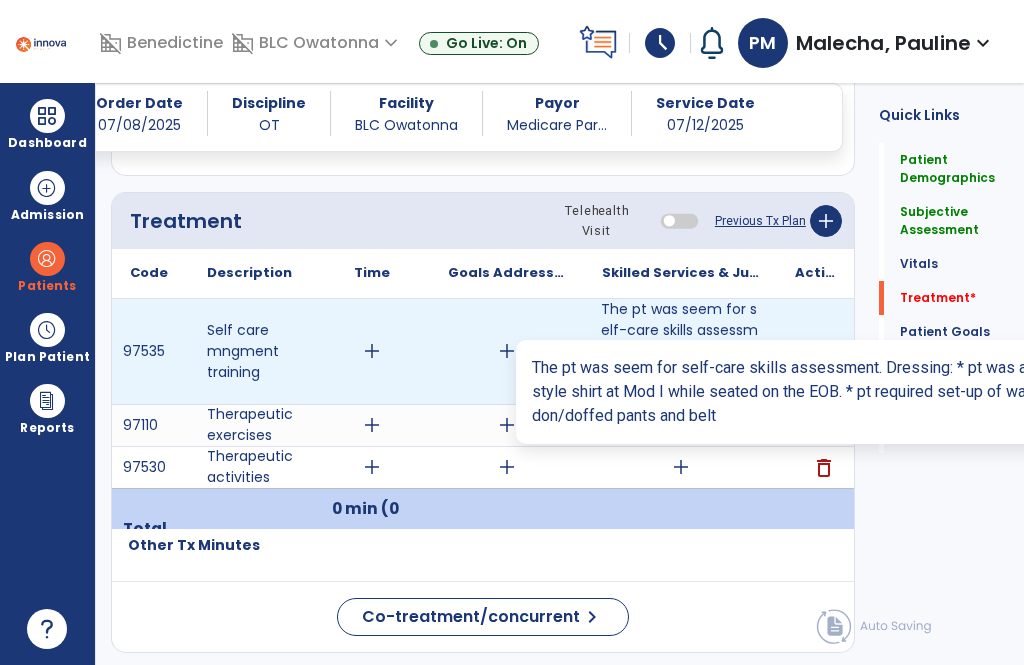 click on "The pt was seem for self-care skills assessment.
Dressing:
* pt was able to don/doff a pull-over s..." at bounding box center [680, 351] 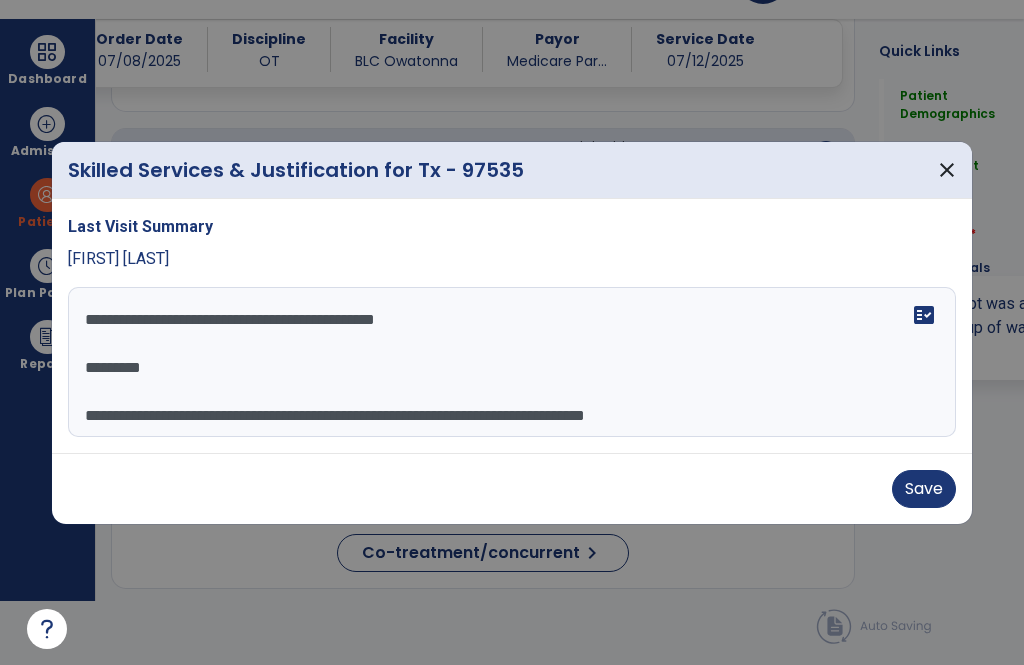 scroll, scrollTop: 0, scrollLeft: 0, axis: both 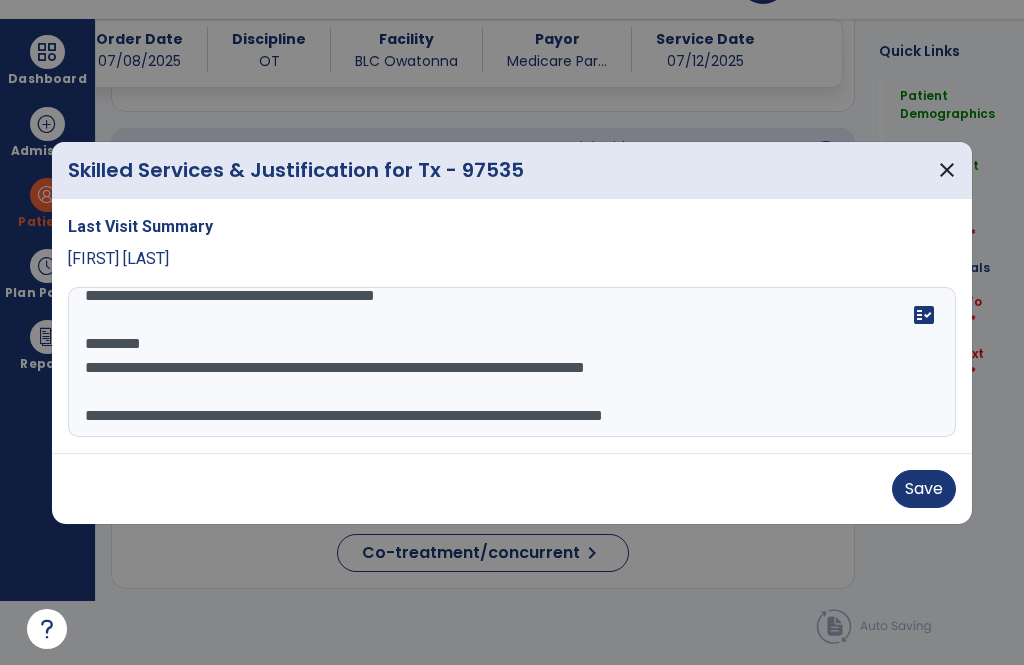 click on "**********" at bounding box center (512, 362) 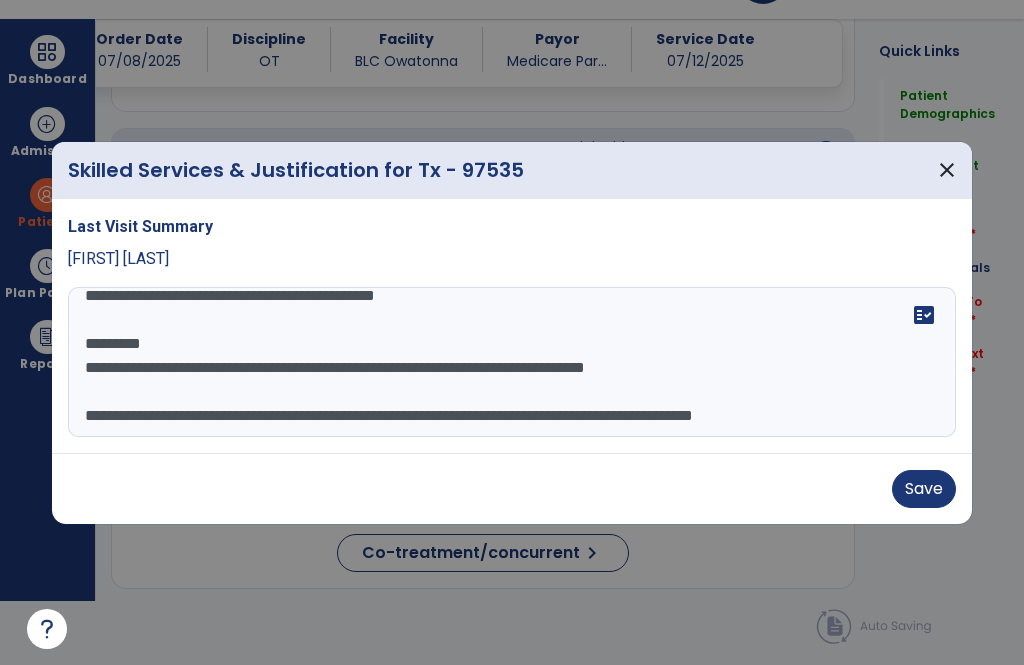 scroll, scrollTop: 40, scrollLeft: 0, axis: vertical 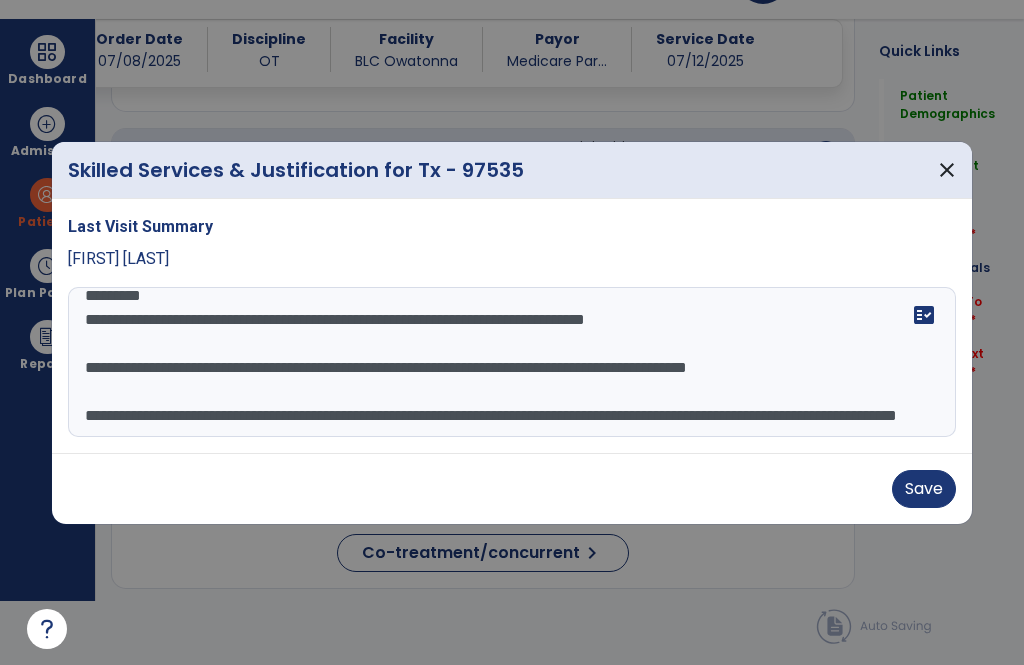 click on "**********" at bounding box center (512, 362) 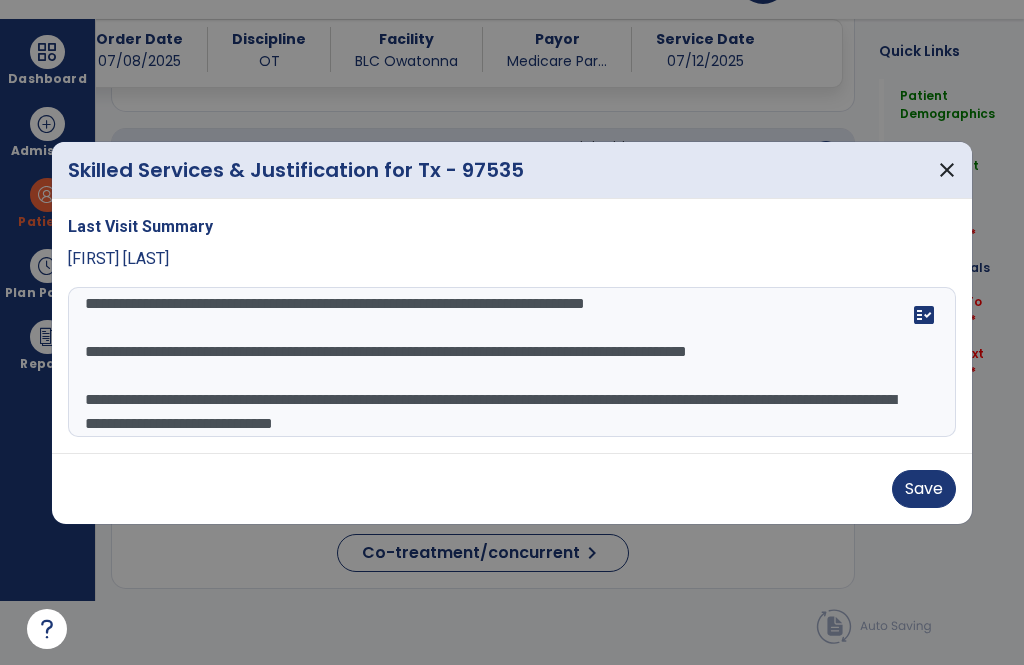 click on "**********" at bounding box center [512, 362] 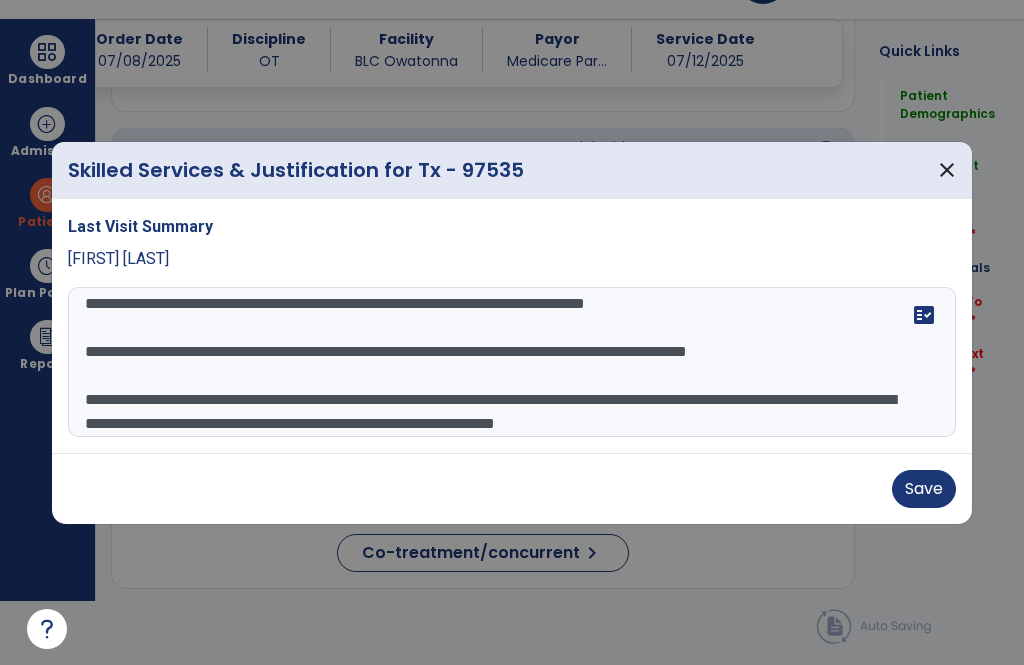 scroll, scrollTop: 112, scrollLeft: 0, axis: vertical 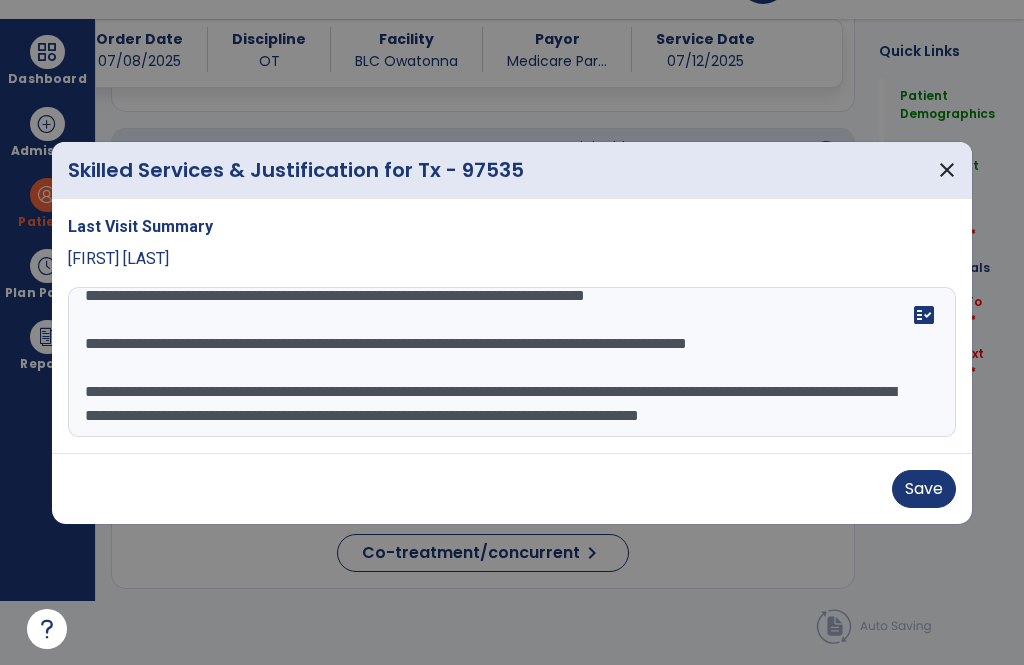 click on "**********" at bounding box center [512, 362] 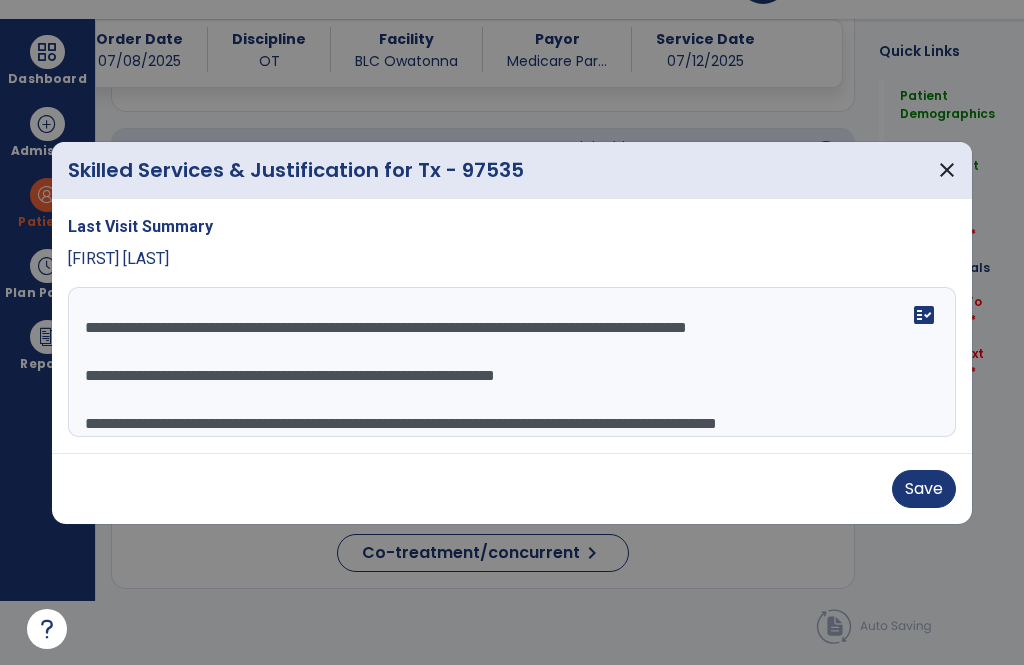 scroll, scrollTop: 136, scrollLeft: 0, axis: vertical 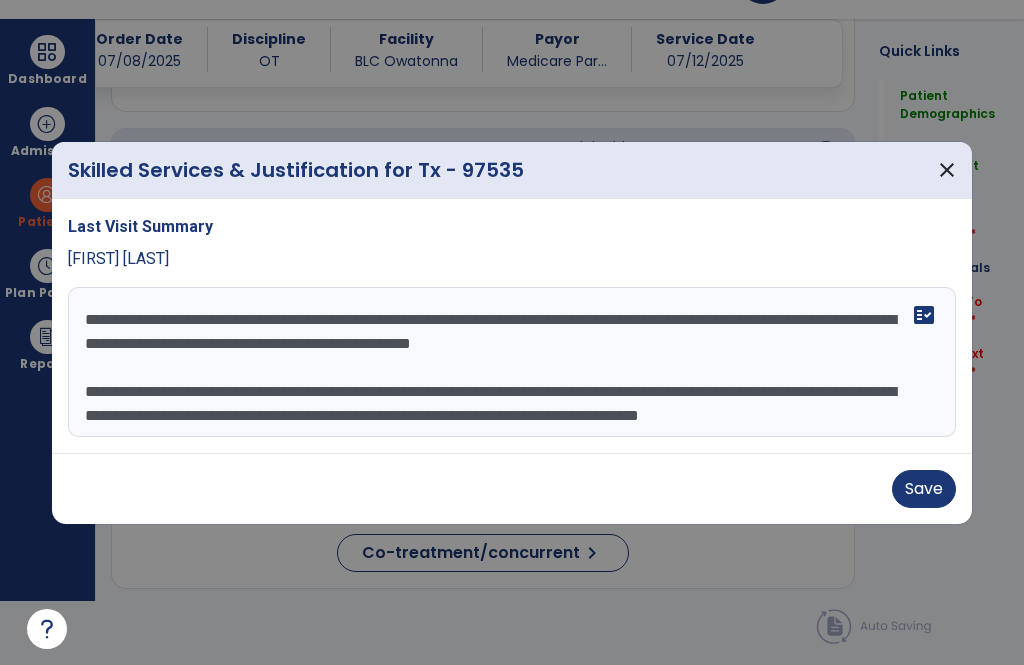 click on "**********" at bounding box center (512, 362) 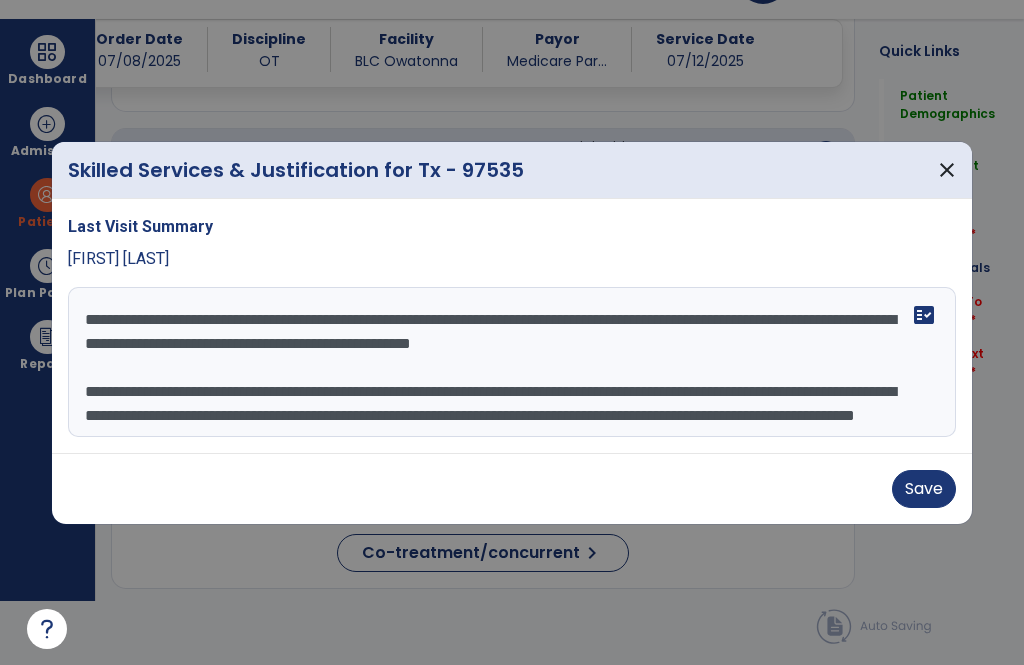 scroll, scrollTop: 250, scrollLeft: 0, axis: vertical 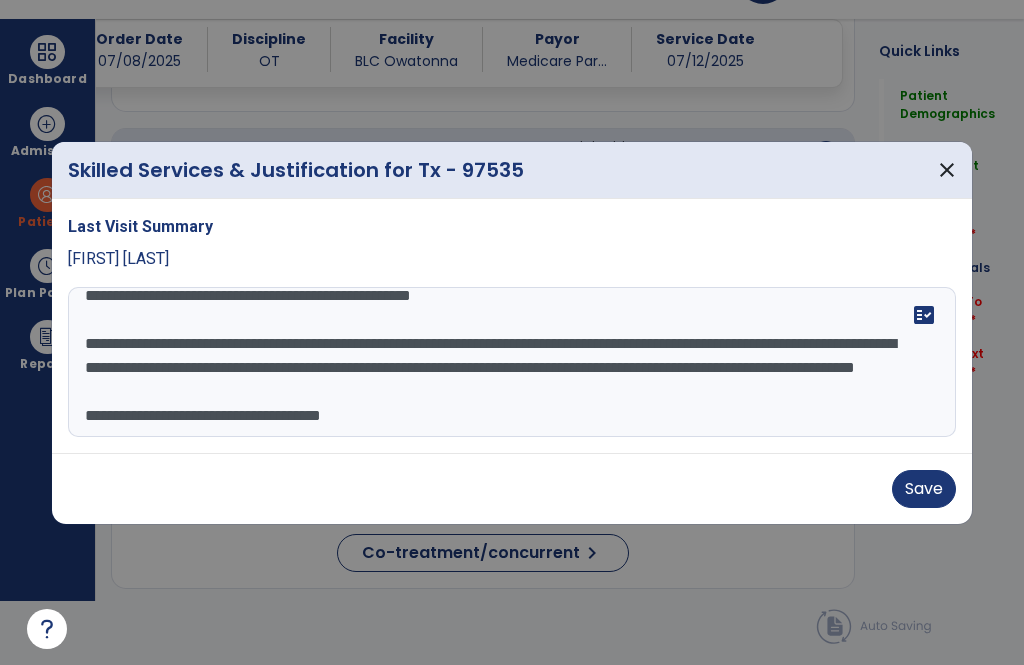 click on "**********" at bounding box center (512, 362) 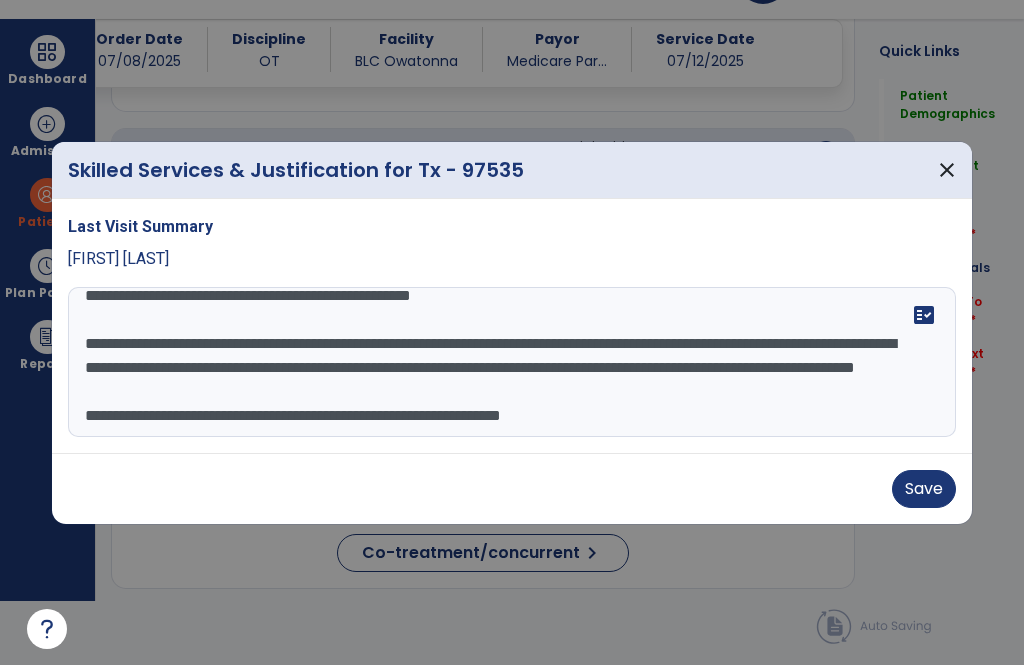 click on "**********" at bounding box center (512, 362) 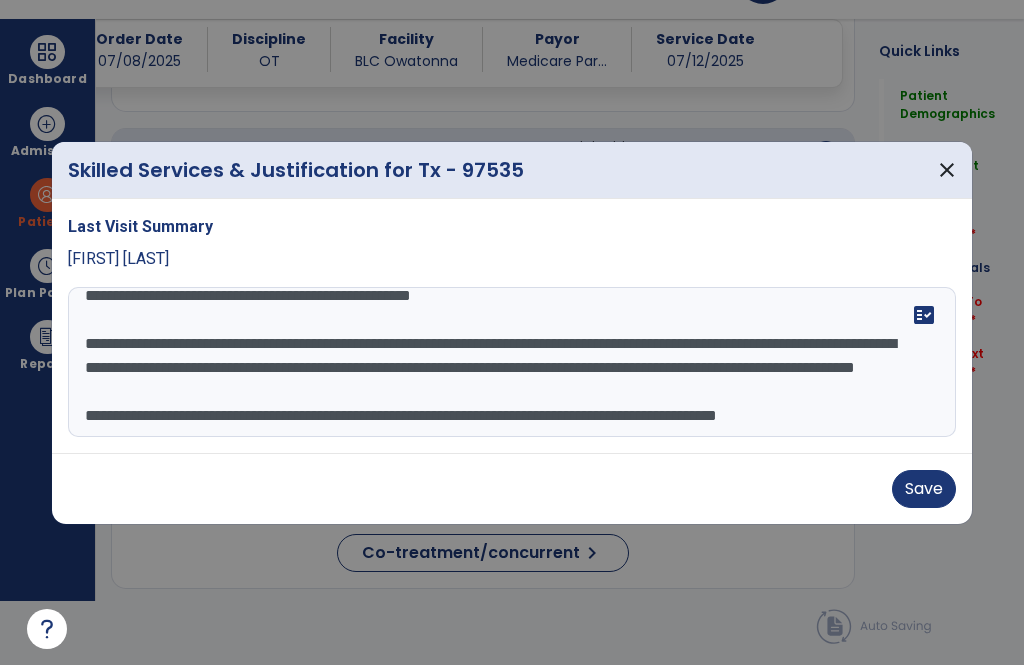 scroll, scrollTop: 304, scrollLeft: 0, axis: vertical 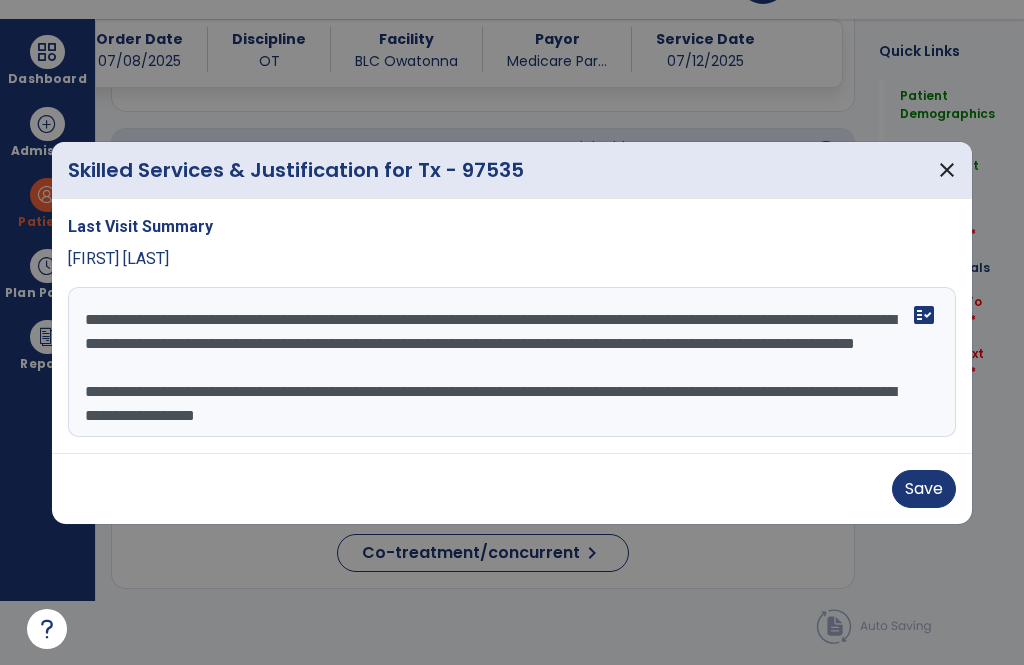 click on "**********" at bounding box center [512, 362] 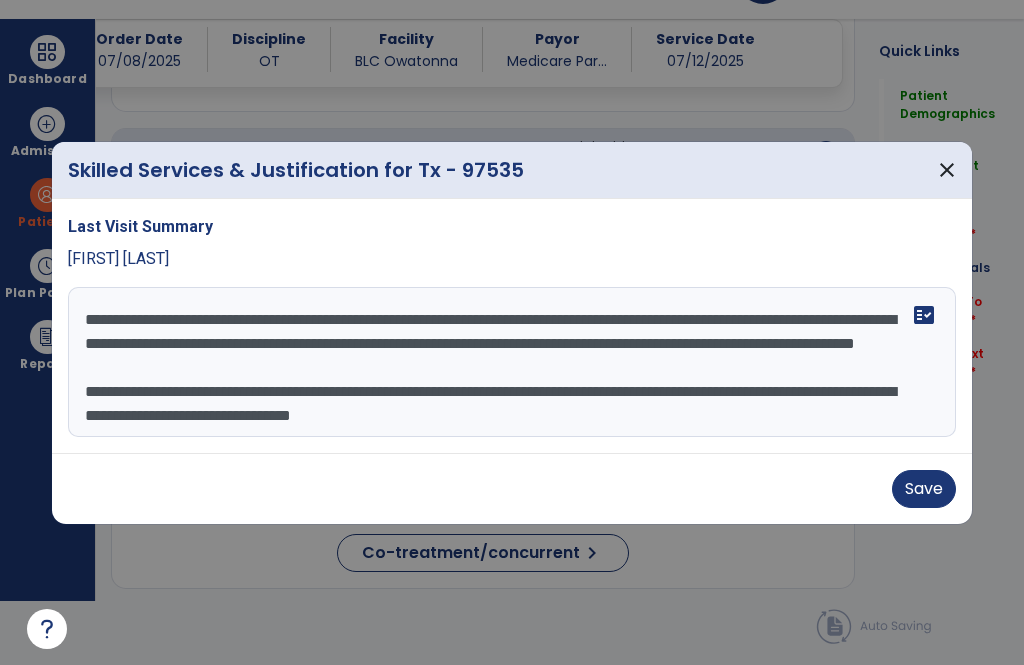 click on "**********" at bounding box center [512, 362] 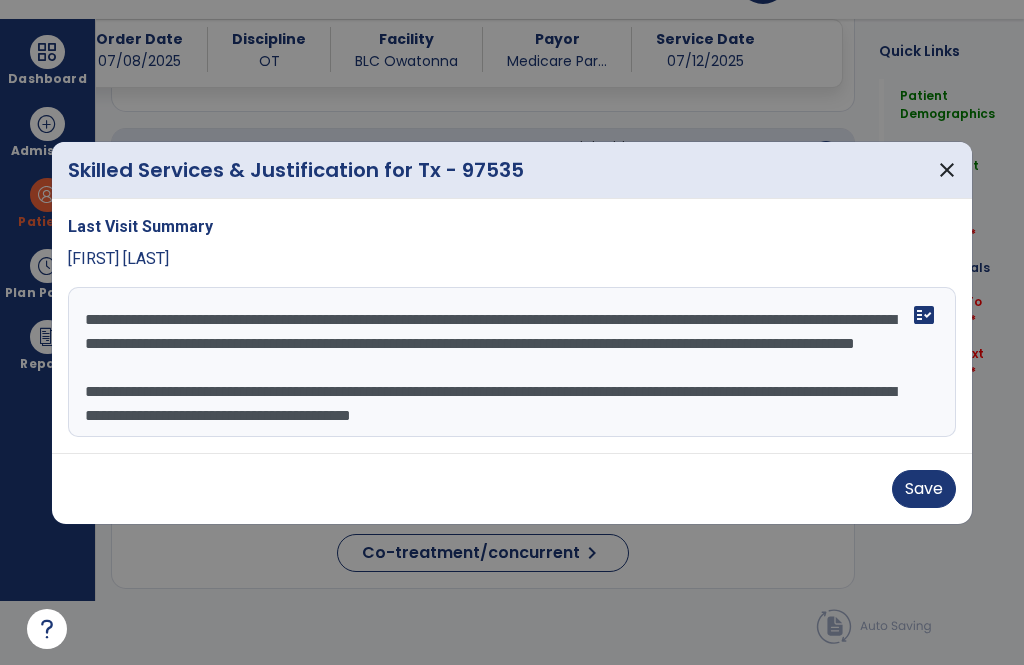 scroll, scrollTop: 321, scrollLeft: 0, axis: vertical 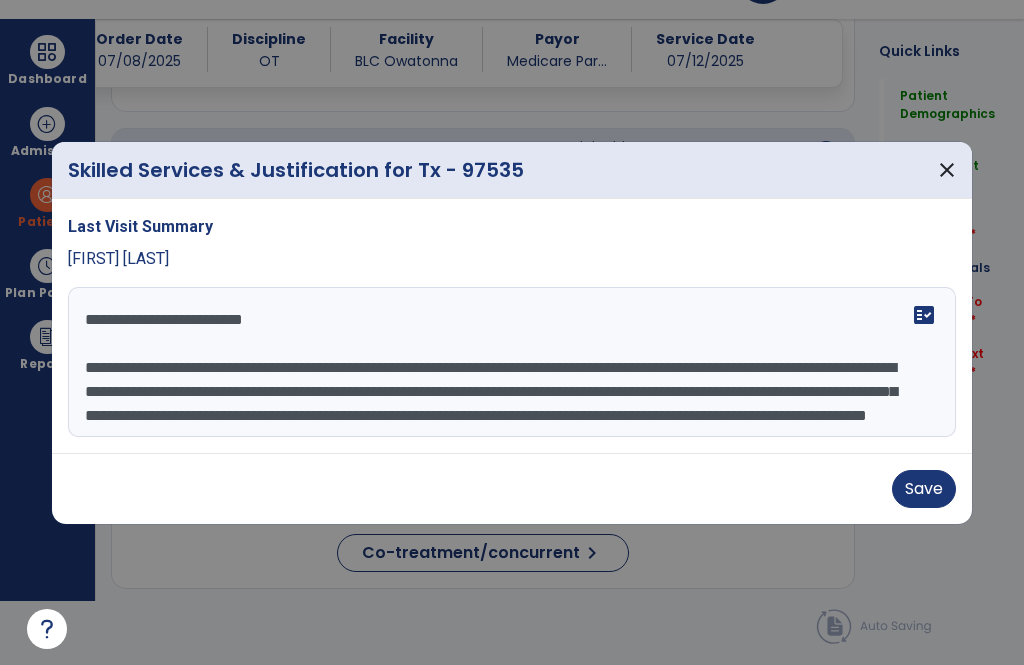 click at bounding box center [512, 362] 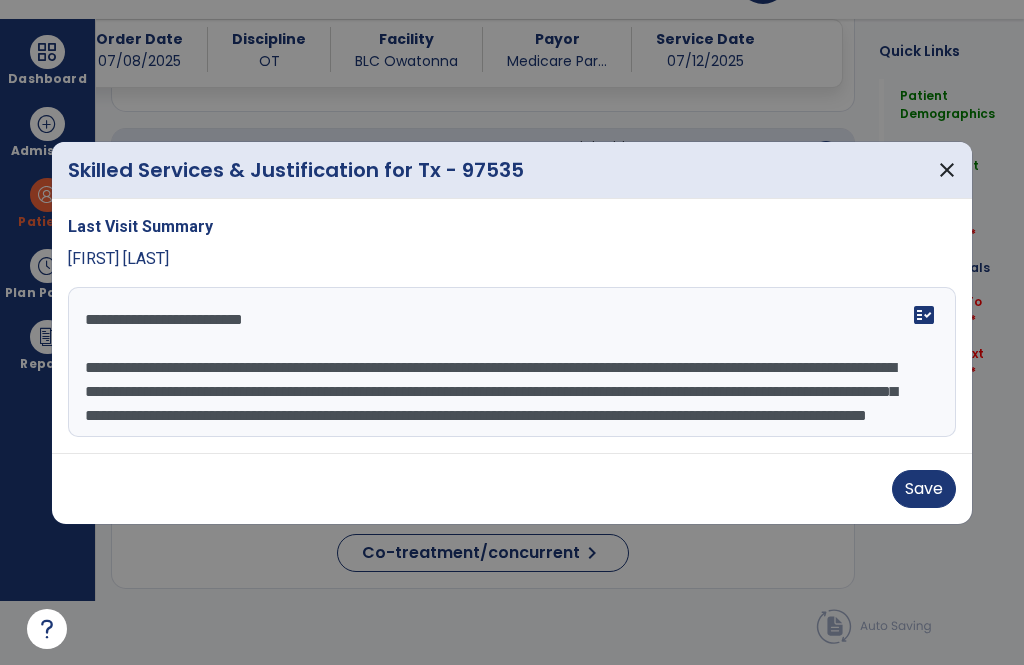 type on "**********" 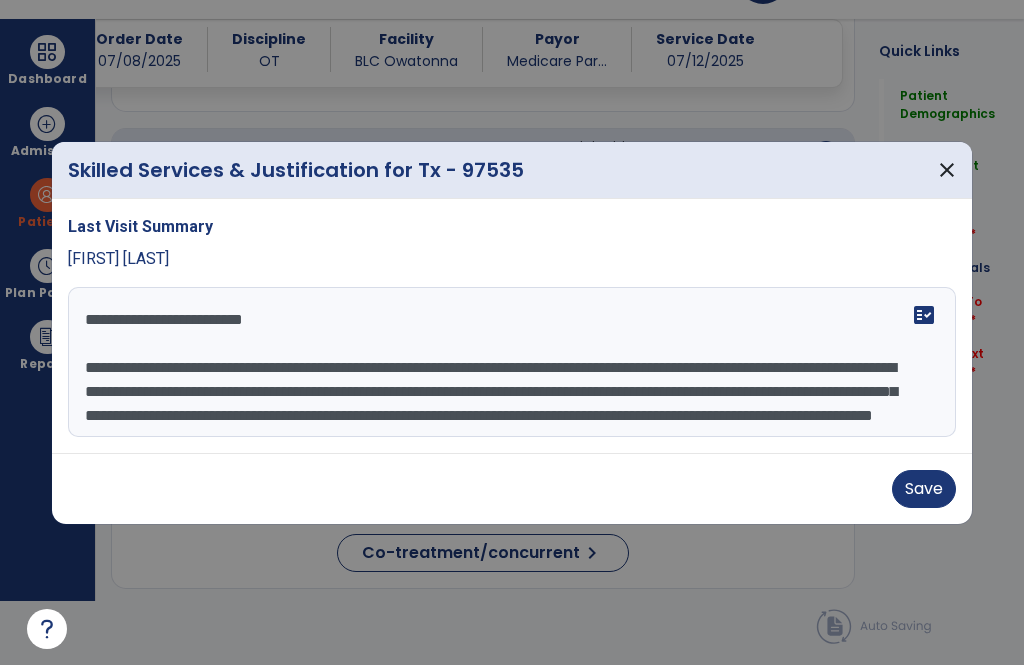 click on "Save" at bounding box center (924, 489) 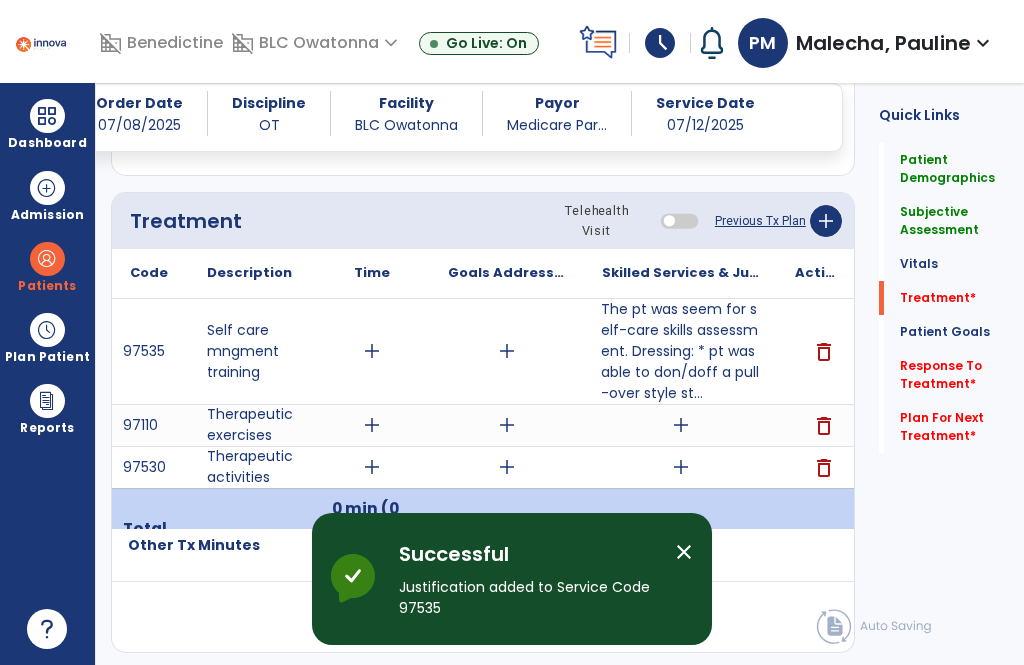 scroll, scrollTop: 64, scrollLeft: 0, axis: vertical 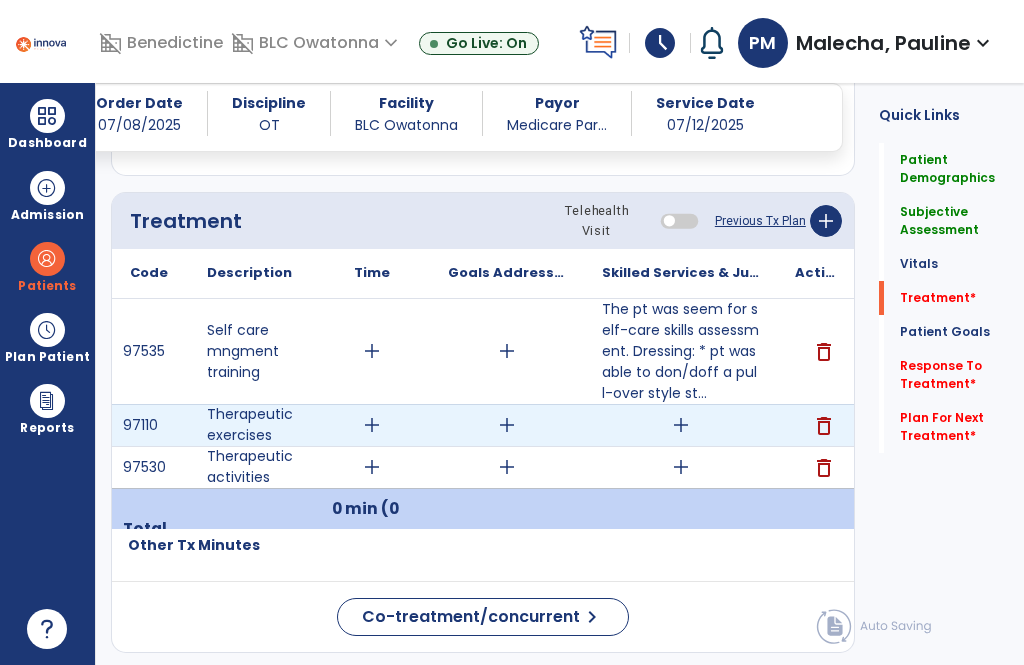 click on "delete" at bounding box center [824, 426] 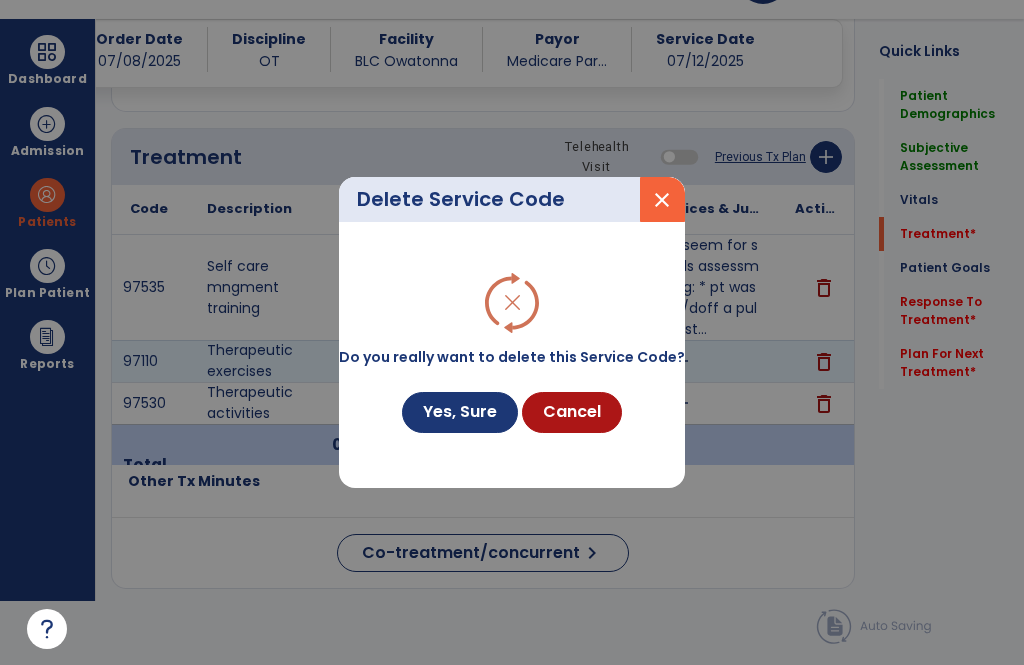 click on "Yes, Sure" at bounding box center [460, 412] 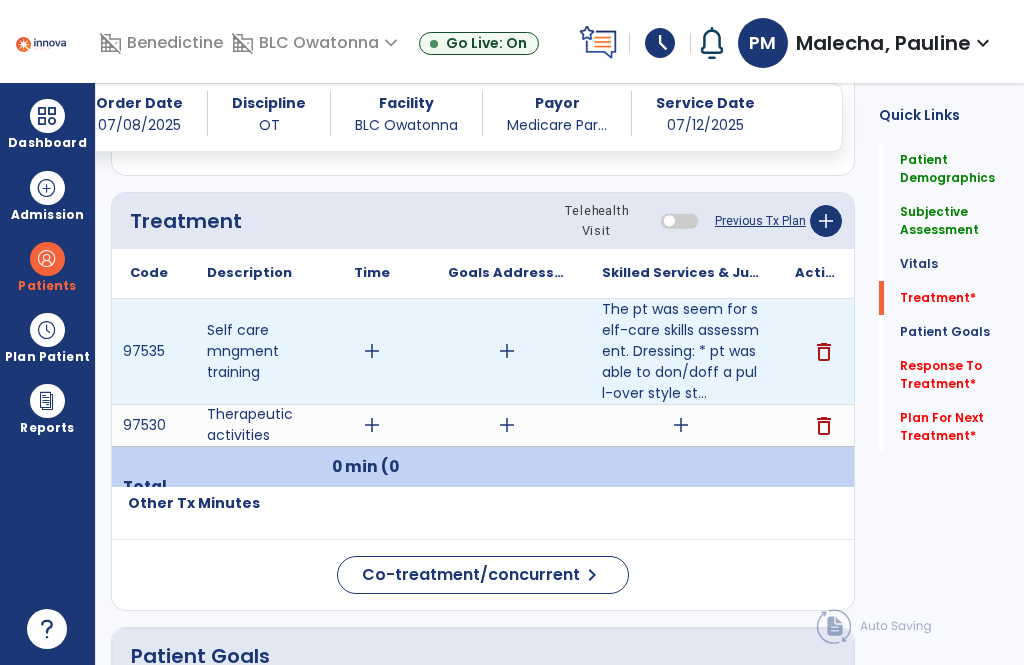click on "add" at bounding box center (507, 351) 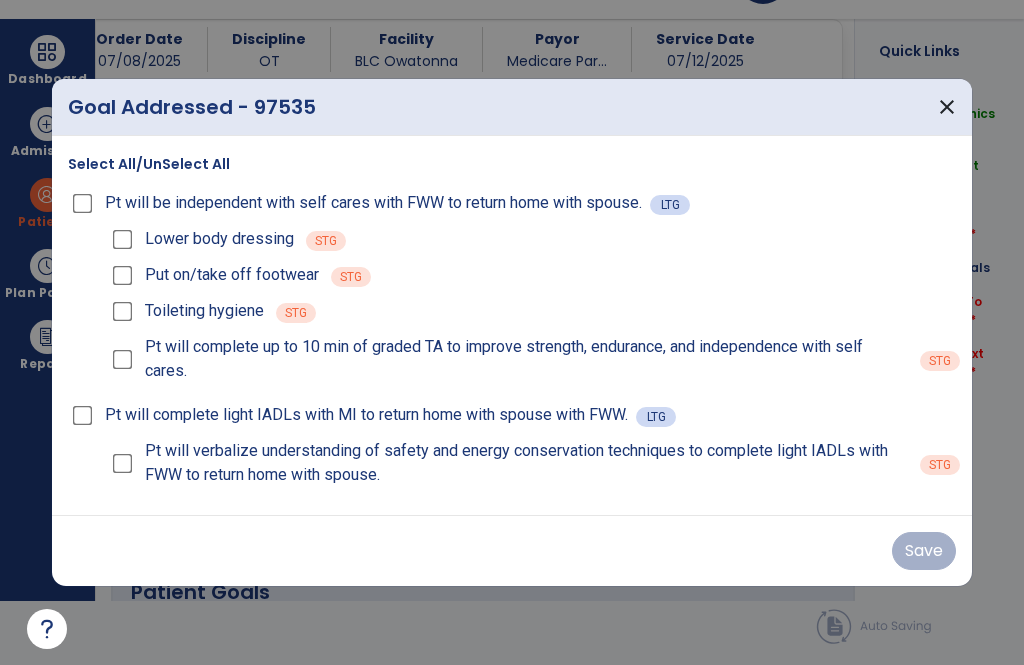 scroll, scrollTop: 0, scrollLeft: 0, axis: both 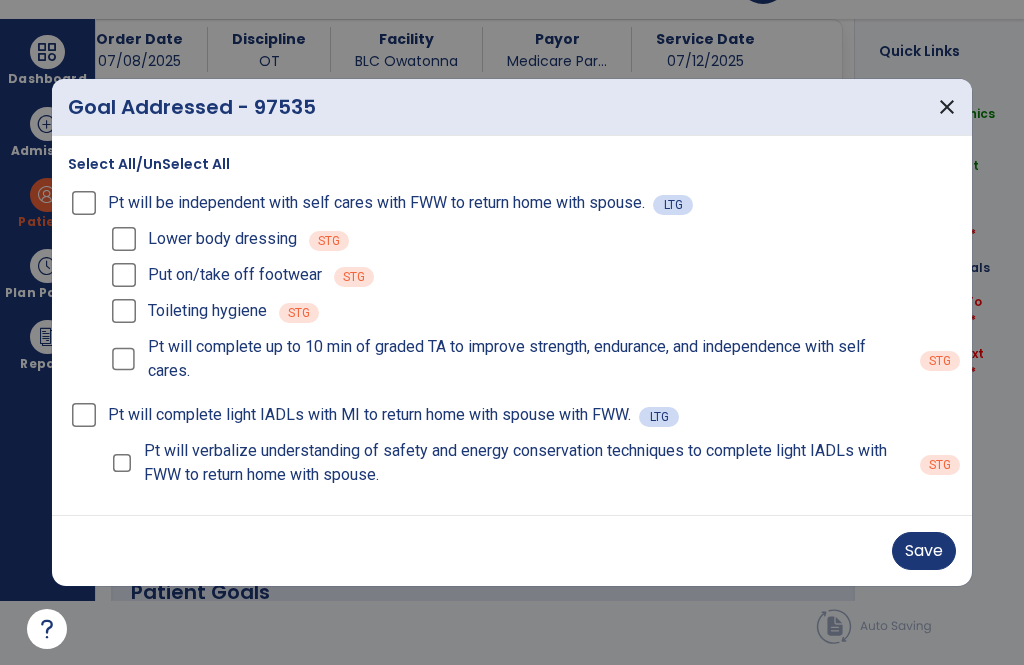 click on "Save" at bounding box center [924, 551] 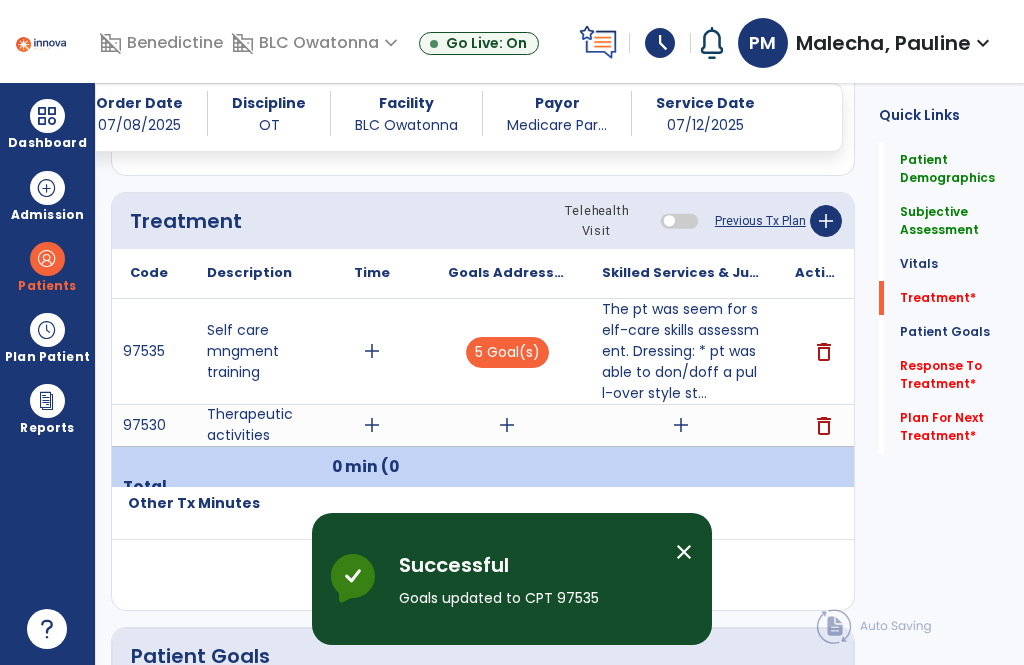 scroll, scrollTop: 64, scrollLeft: 0, axis: vertical 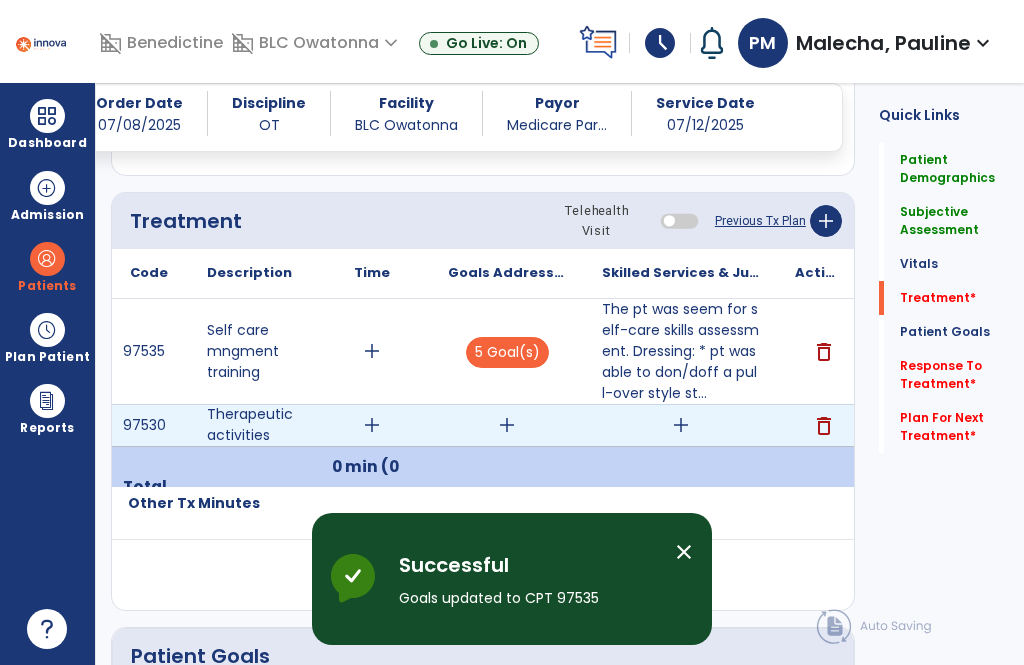 click on "add" at bounding box center [507, 425] 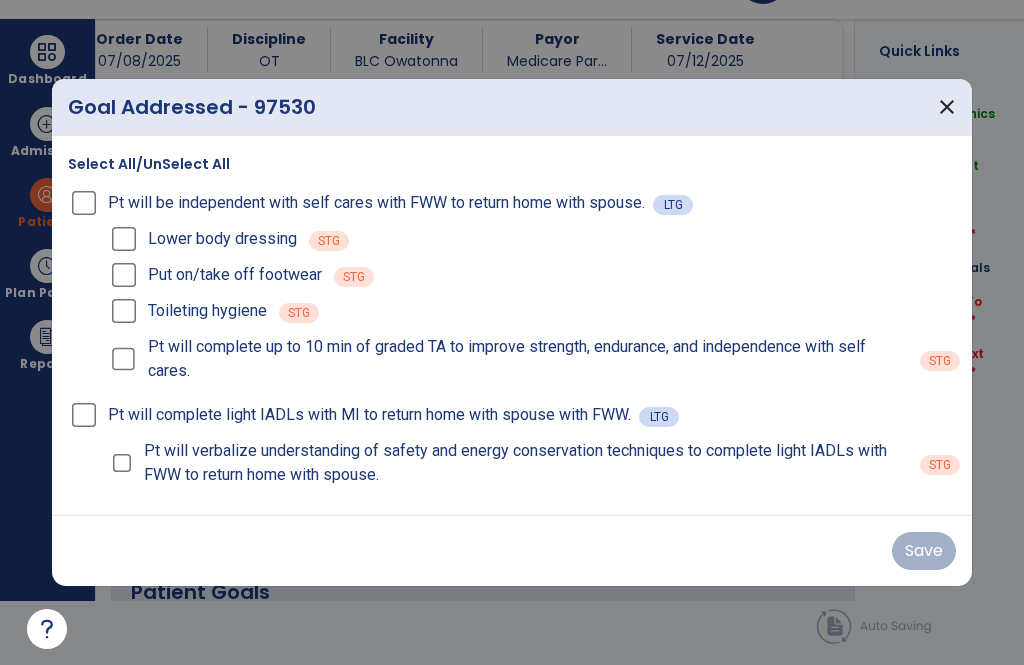 scroll, scrollTop: 0, scrollLeft: 0, axis: both 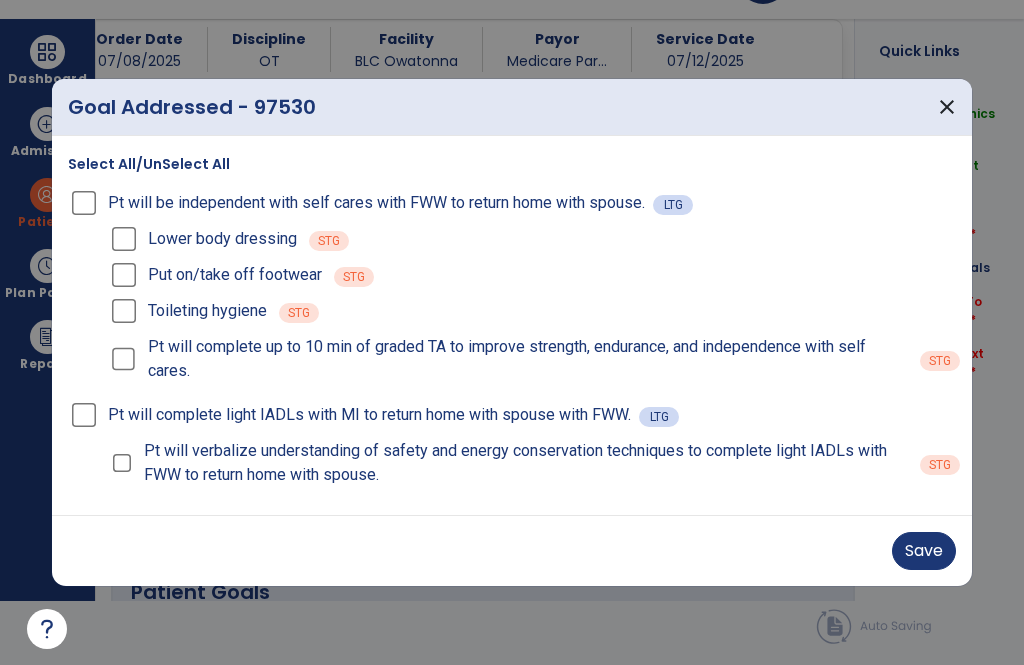 click on "Save" at bounding box center [924, 551] 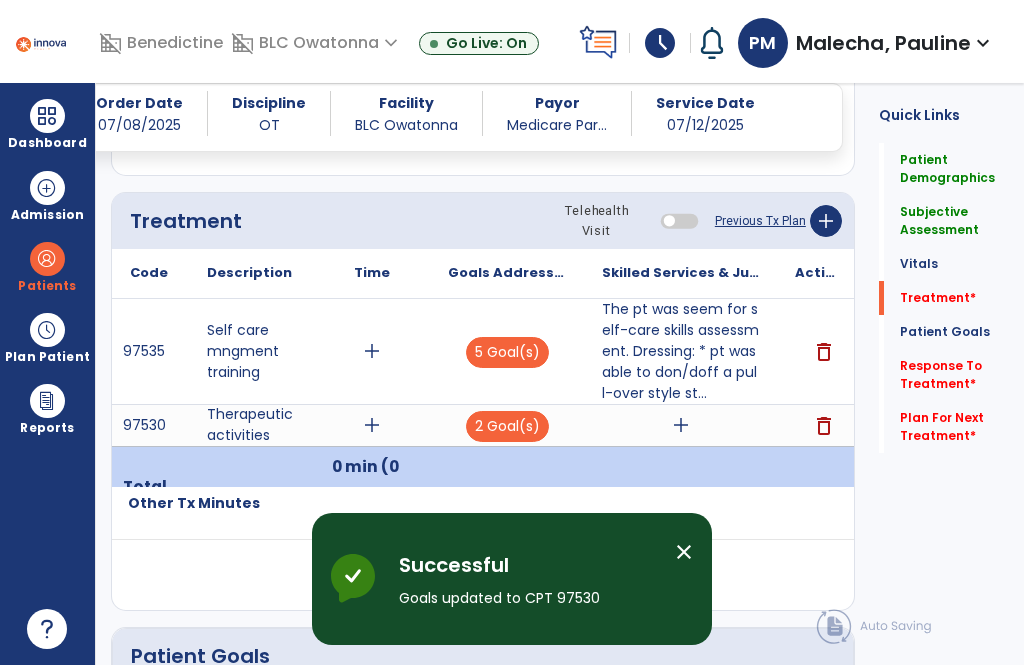 scroll, scrollTop: 64, scrollLeft: 0, axis: vertical 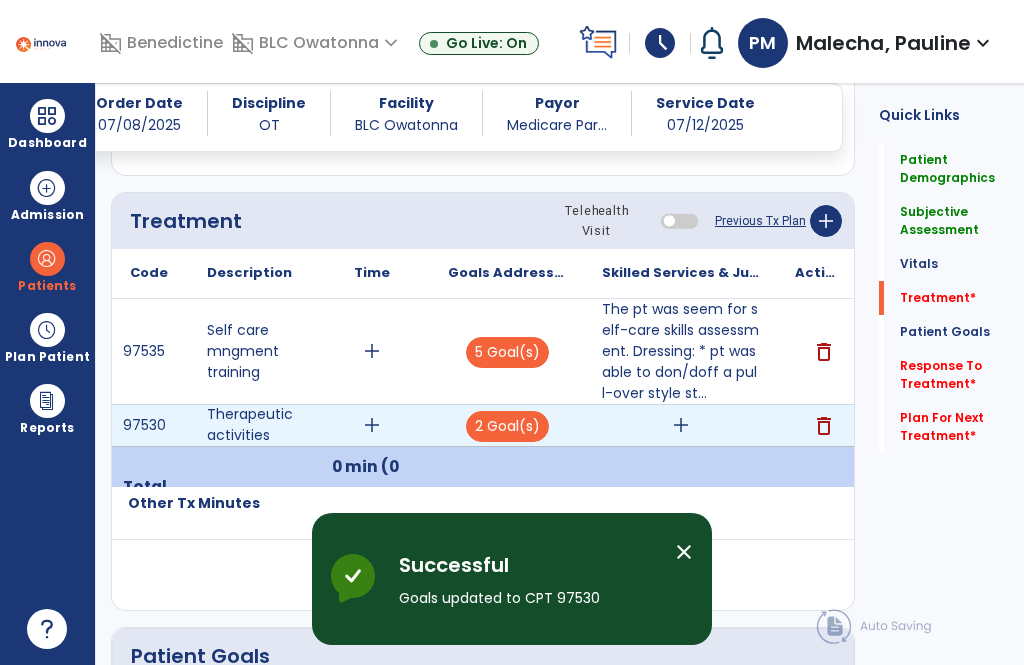 click on "add" at bounding box center (681, 425) 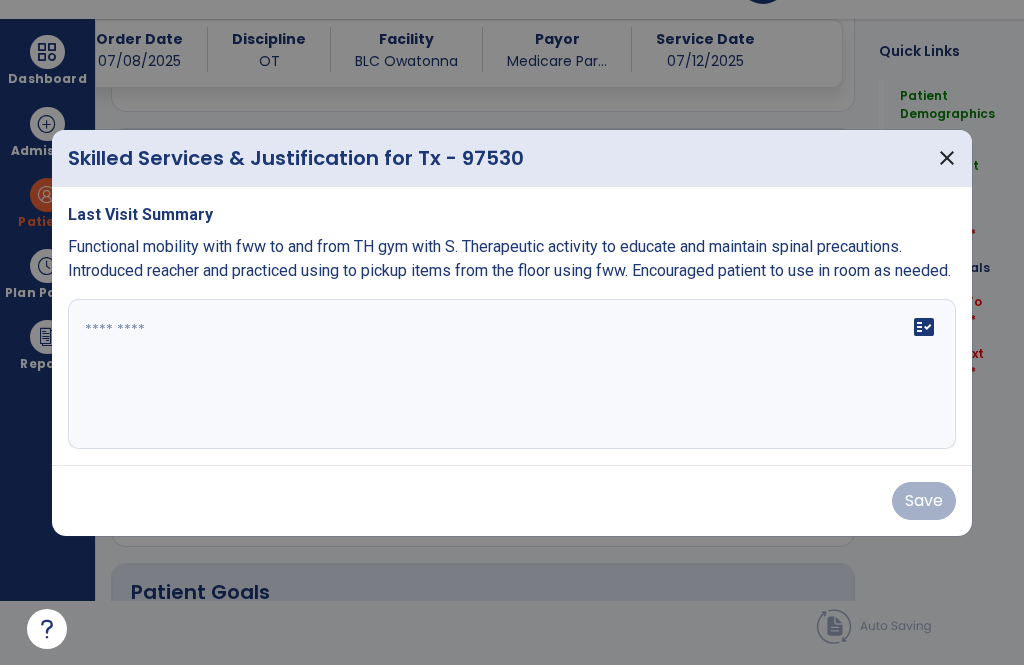 scroll, scrollTop: 0, scrollLeft: 0, axis: both 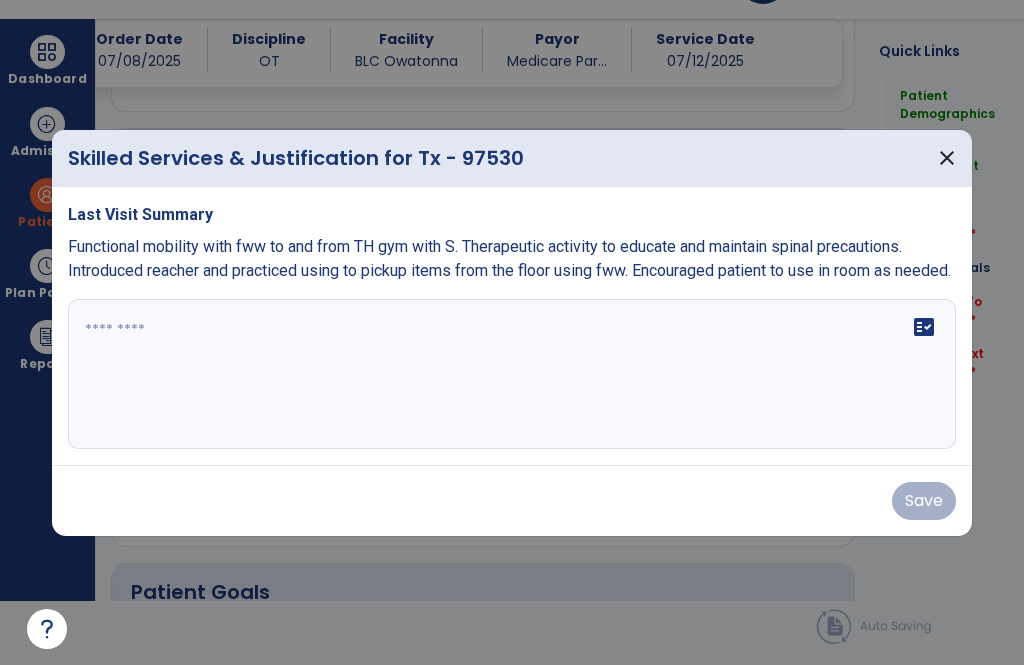 click at bounding box center (512, 374) 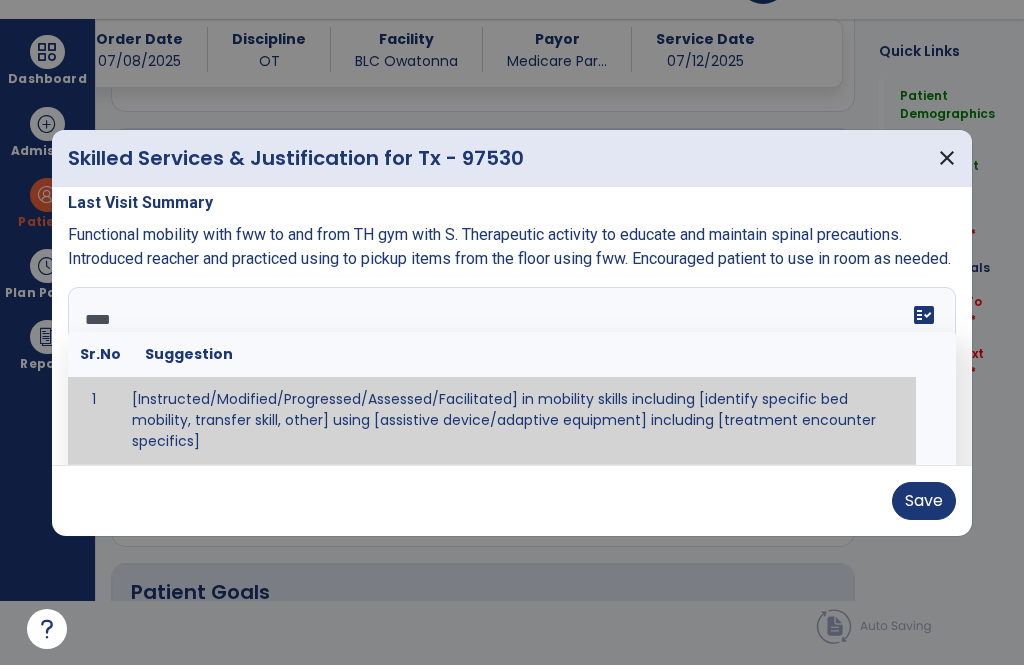 scroll, scrollTop: 0, scrollLeft: 0, axis: both 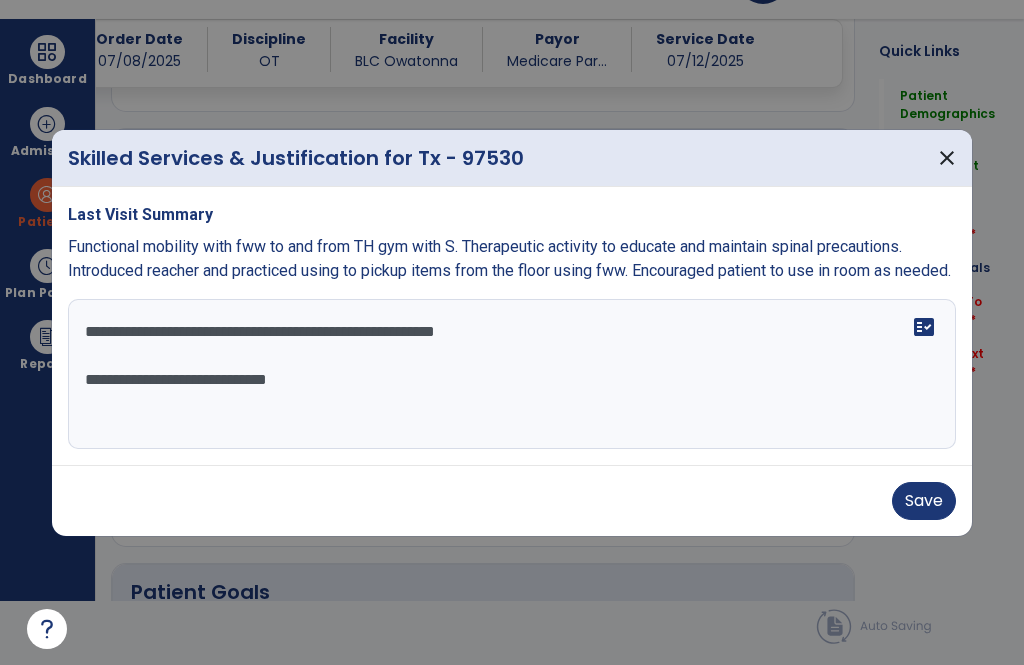 click on "**********" at bounding box center (512, 374) 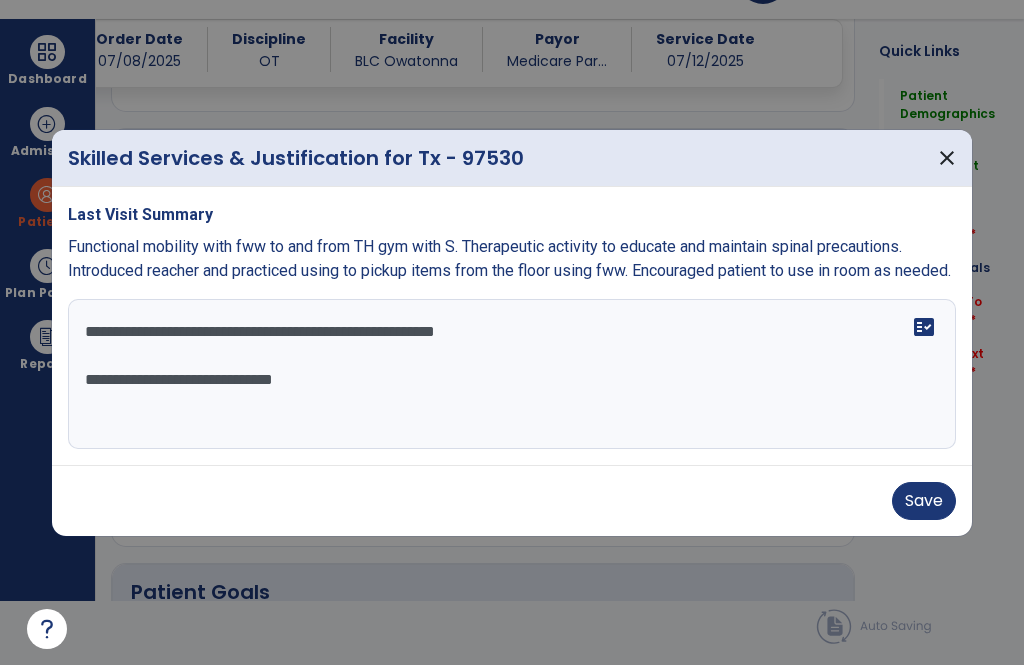 click on "**********" at bounding box center (512, 374) 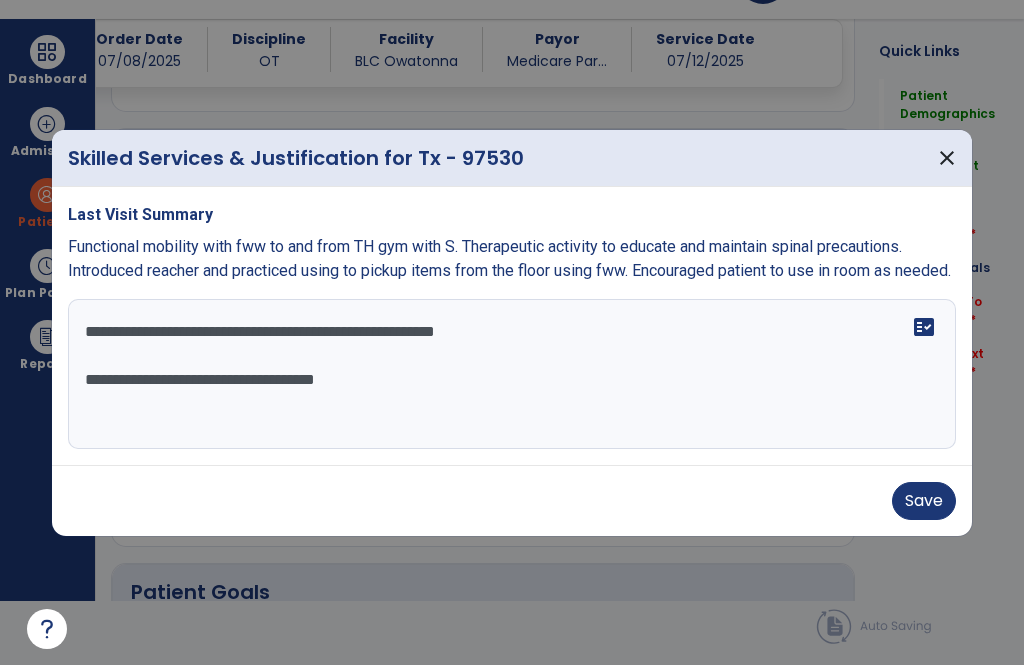 click on "**********" at bounding box center [512, 374] 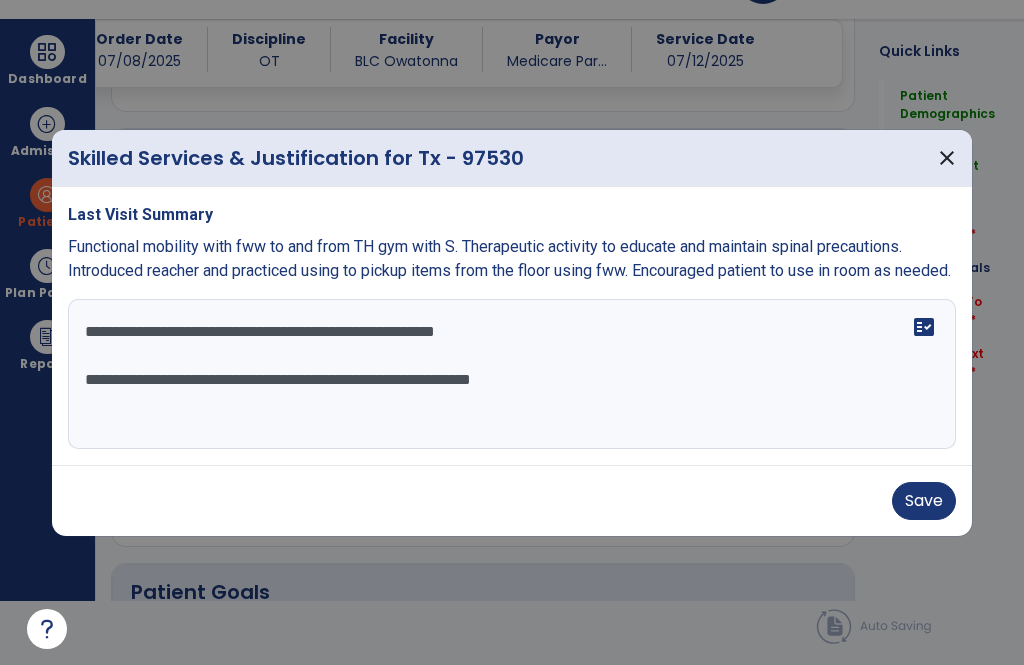 click on "**********" at bounding box center [512, 374] 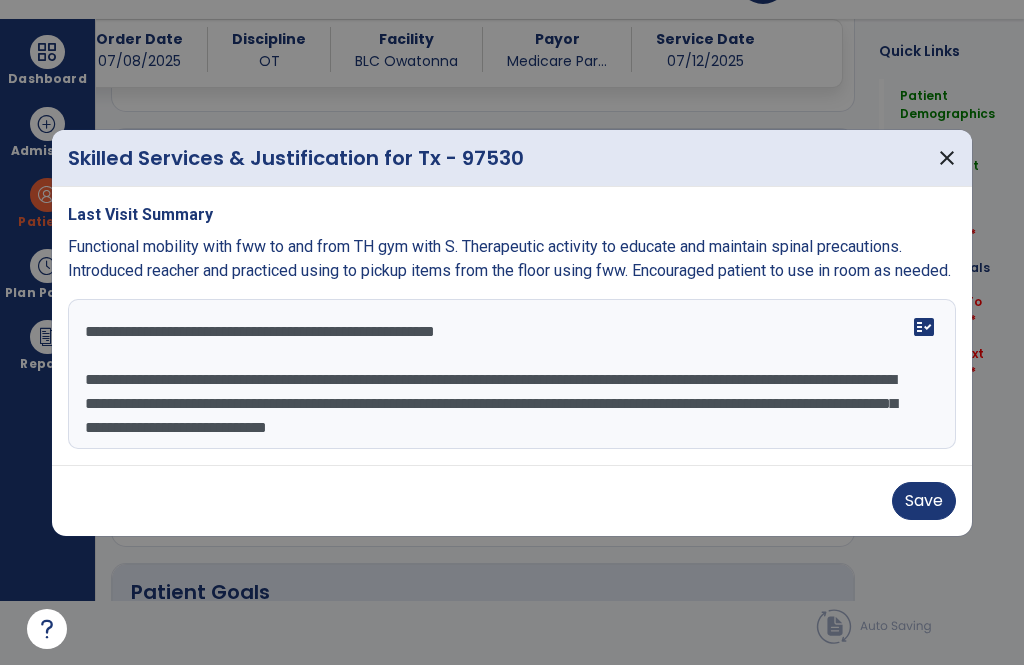 scroll, scrollTop: 16, scrollLeft: 0, axis: vertical 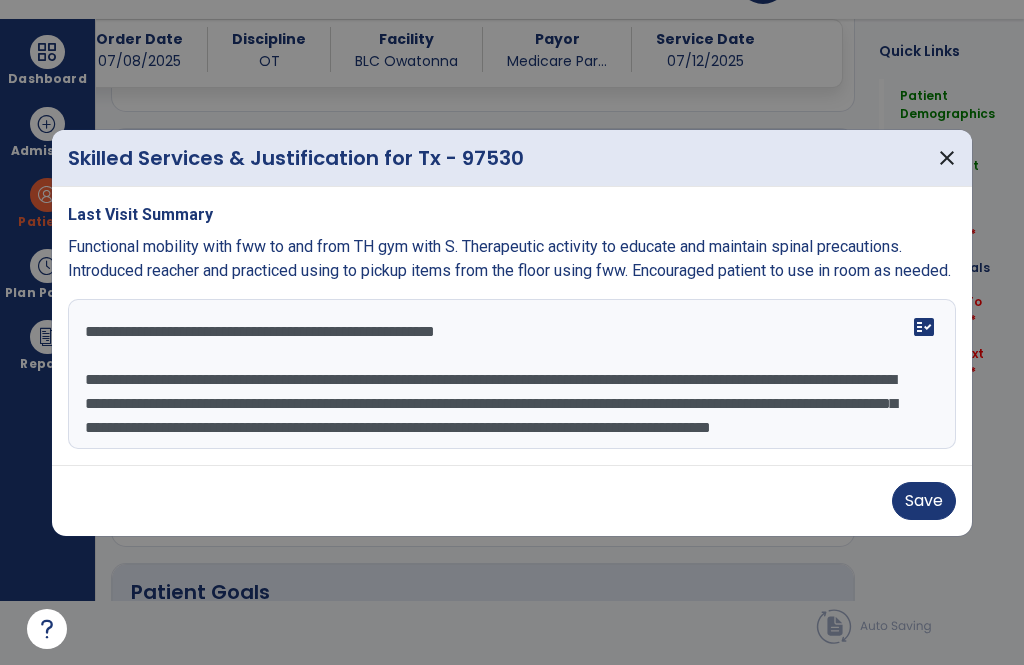 type on "**********" 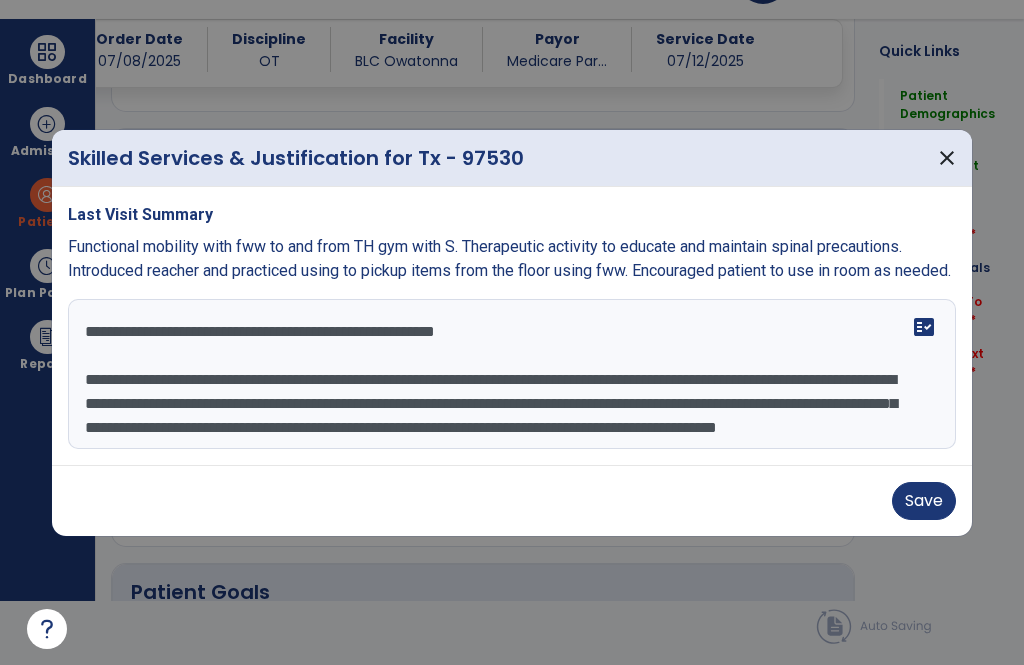 scroll, scrollTop: -16, scrollLeft: 0, axis: vertical 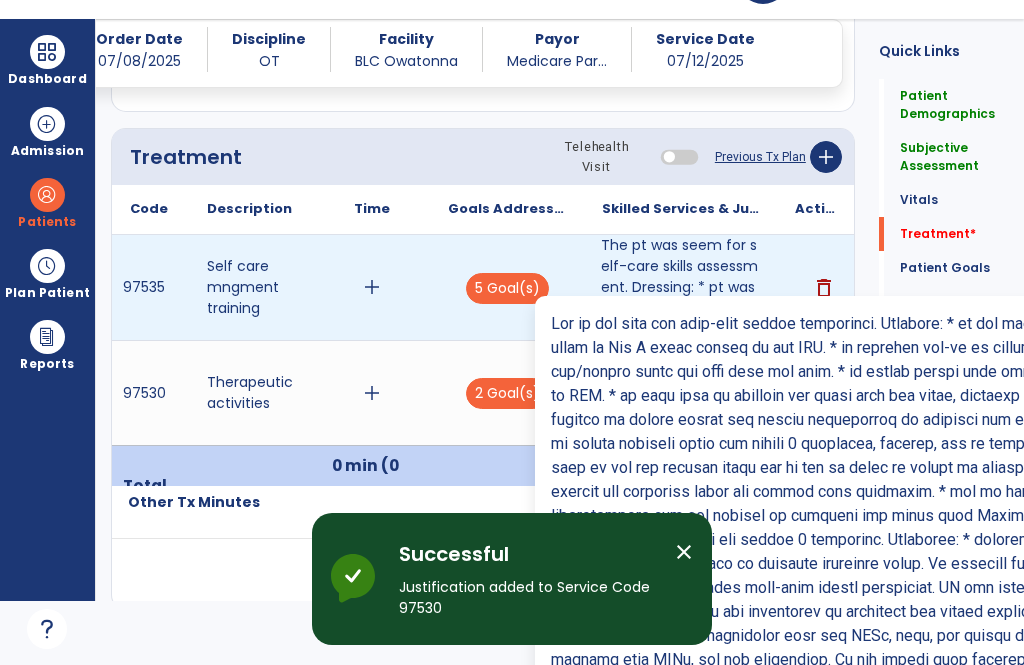 click on "The pt was seem for self-care skills assessment.
Dressing:
* pt was able to don/doff a pull-over style st..." at bounding box center [680, 287] 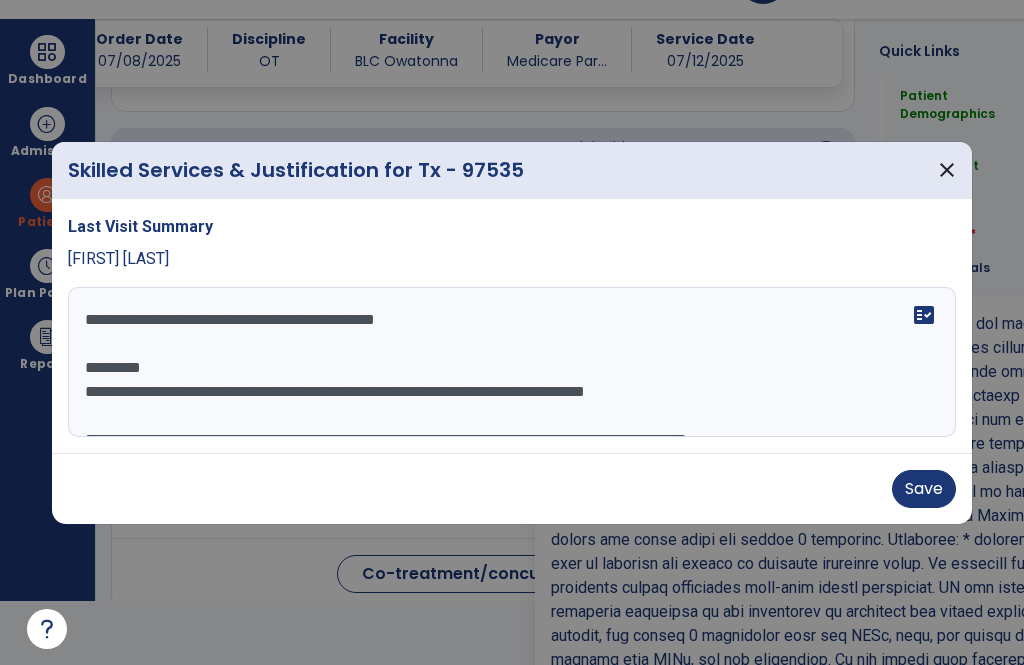 scroll, scrollTop: 0, scrollLeft: 0, axis: both 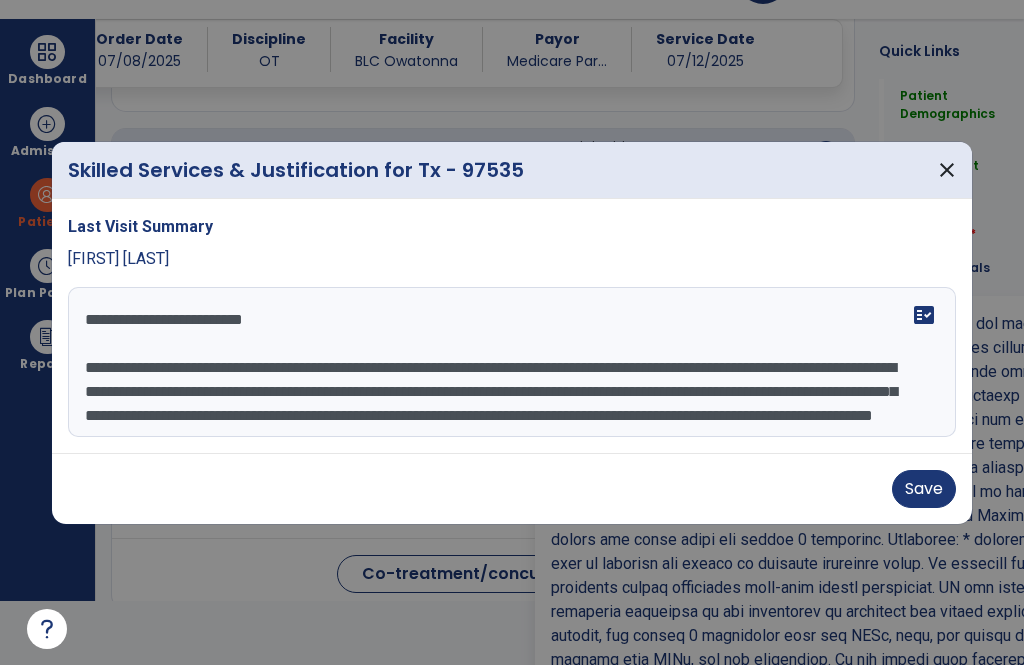 click at bounding box center [512, 362] 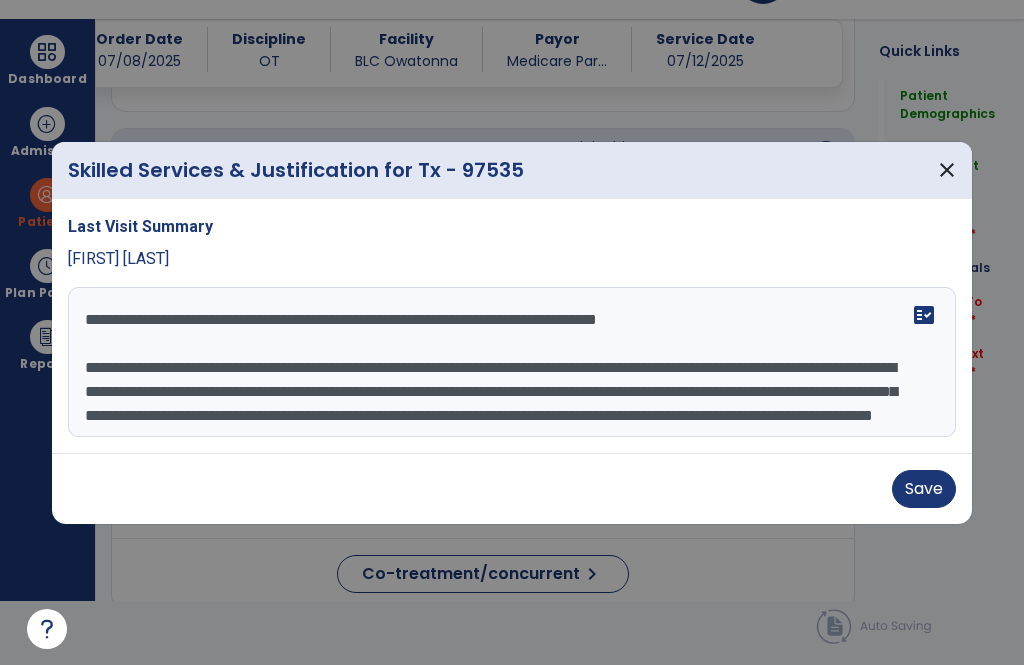 click at bounding box center [512, 362] 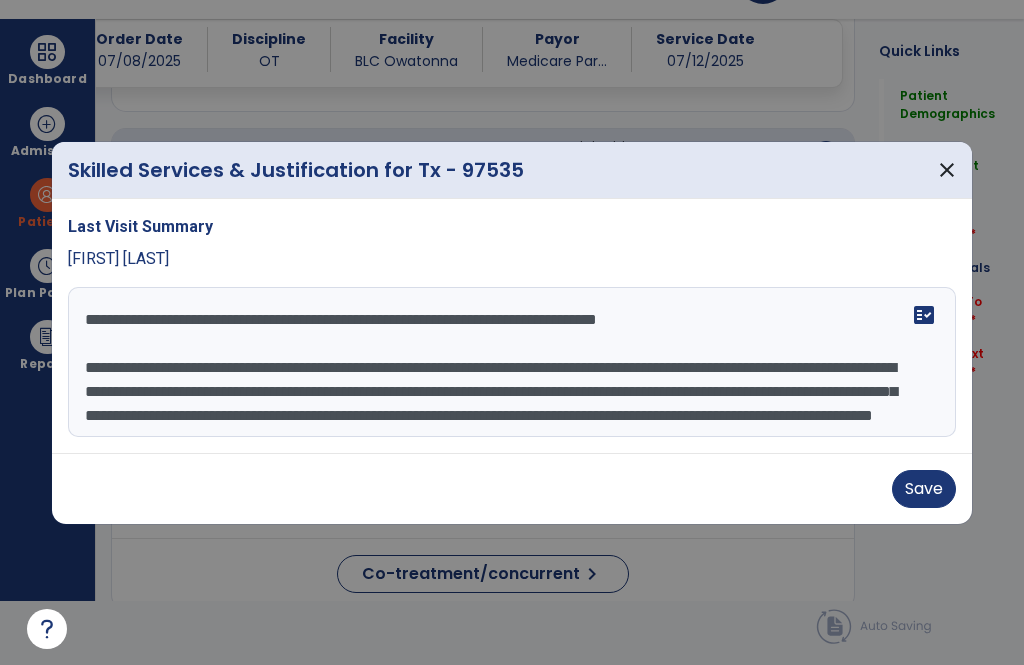 click at bounding box center (512, 362) 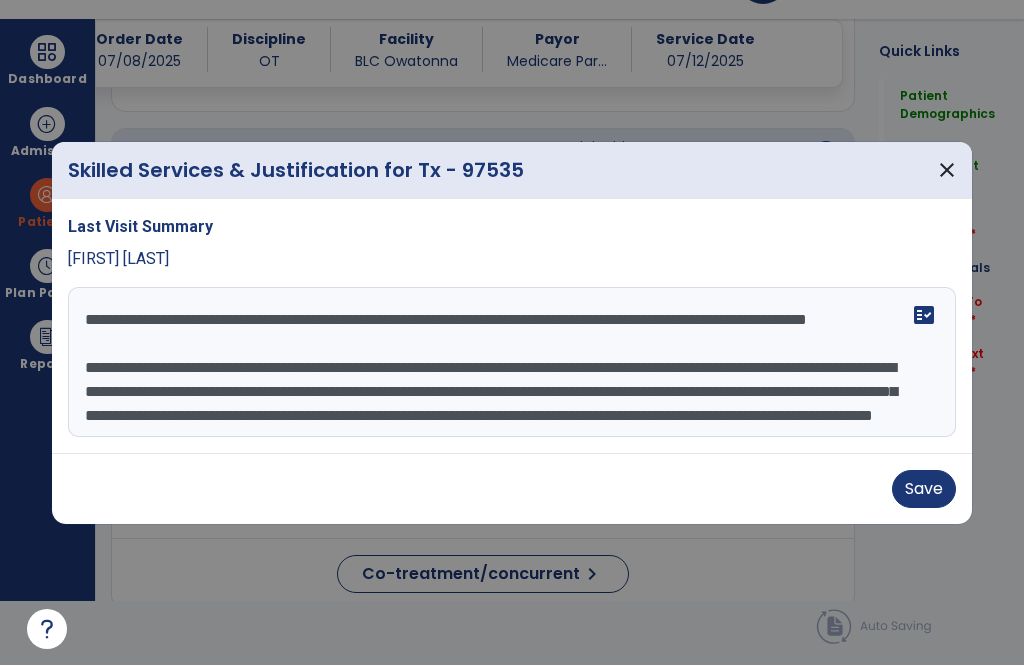 click at bounding box center [512, 362] 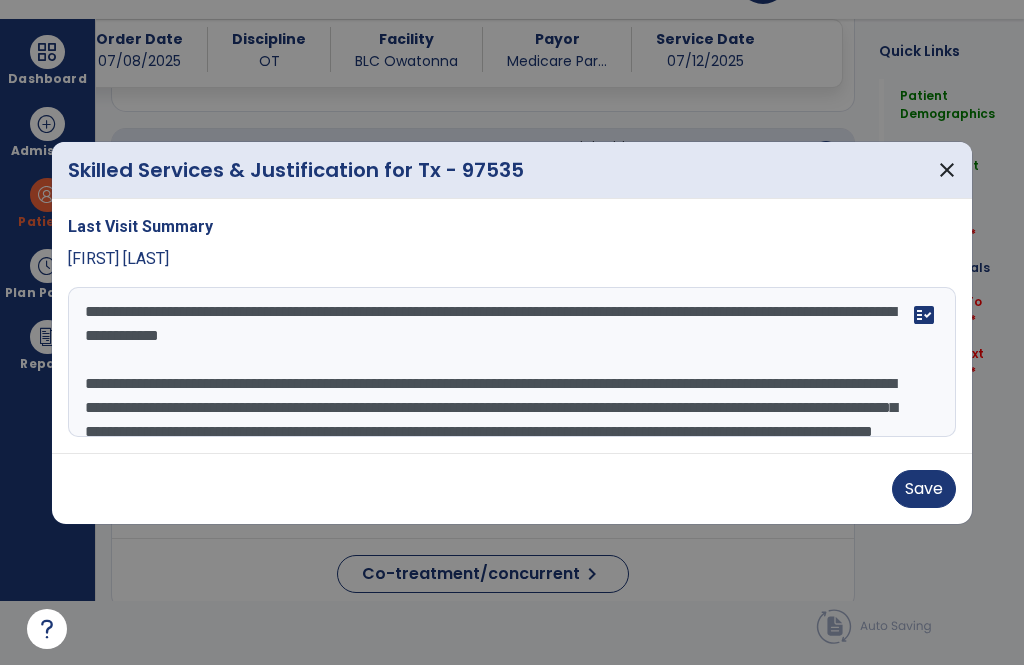 click at bounding box center (512, 362) 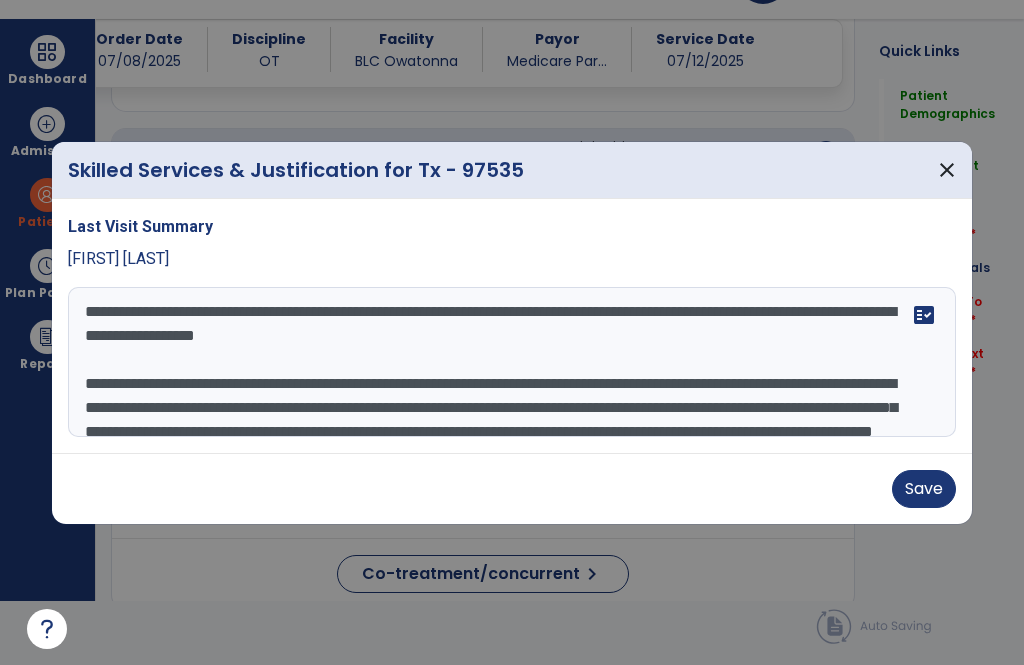 click at bounding box center [512, 362] 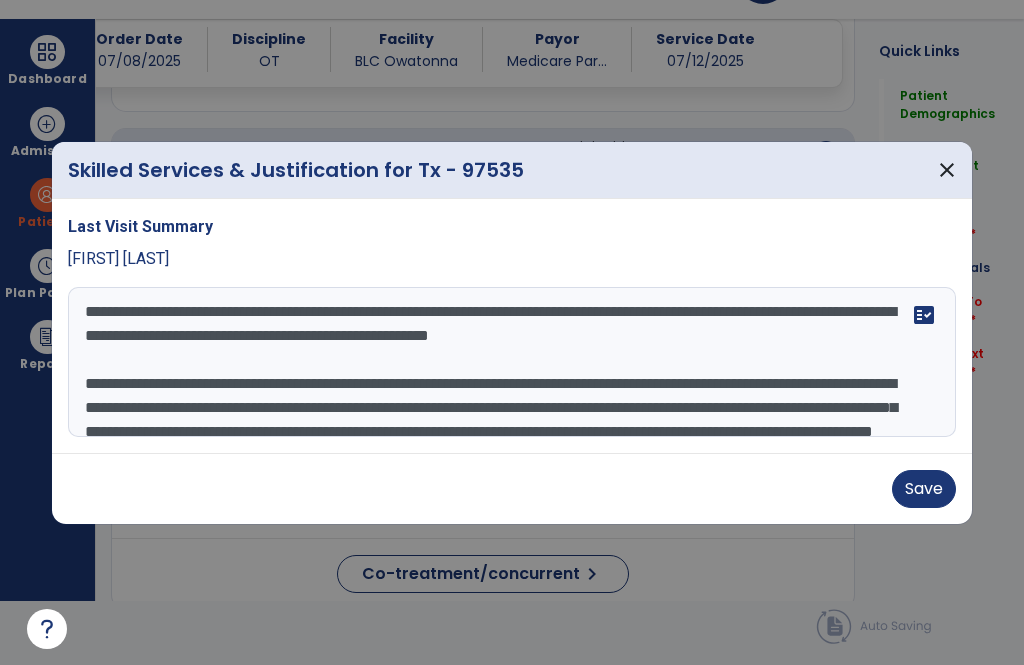 scroll, scrollTop: 562, scrollLeft: 0, axis: vertical 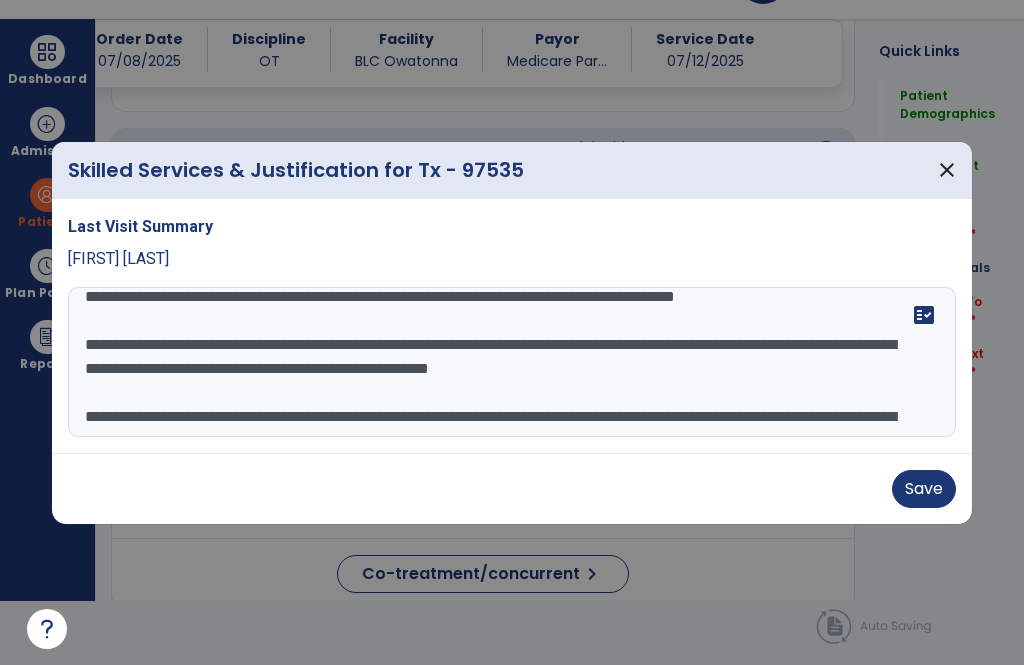 click at bounding box center (512, 362) 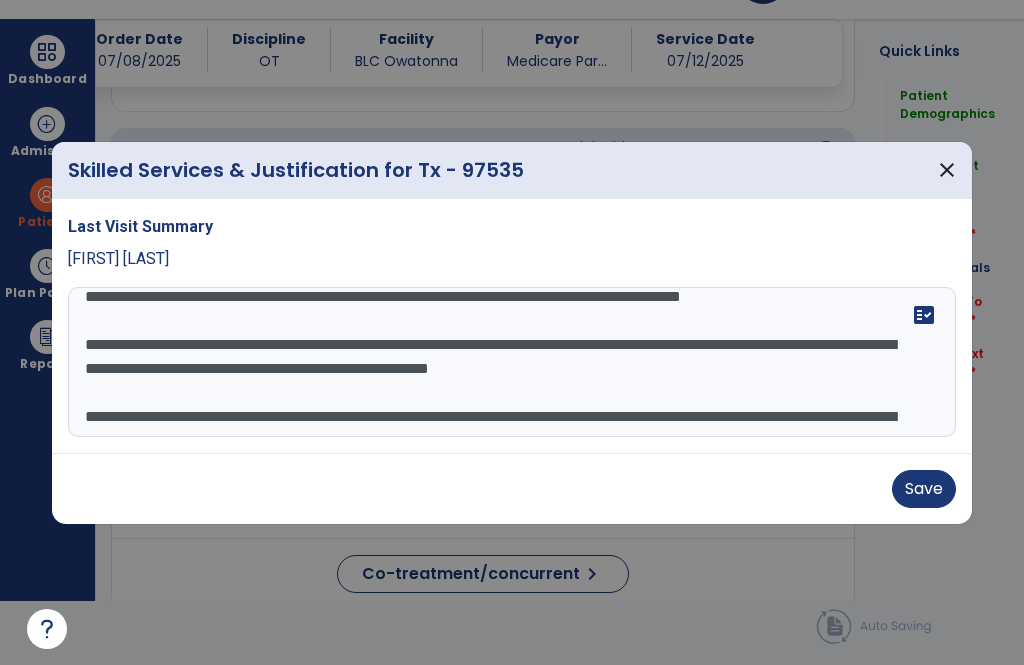 click at bounding box center (512, 362) 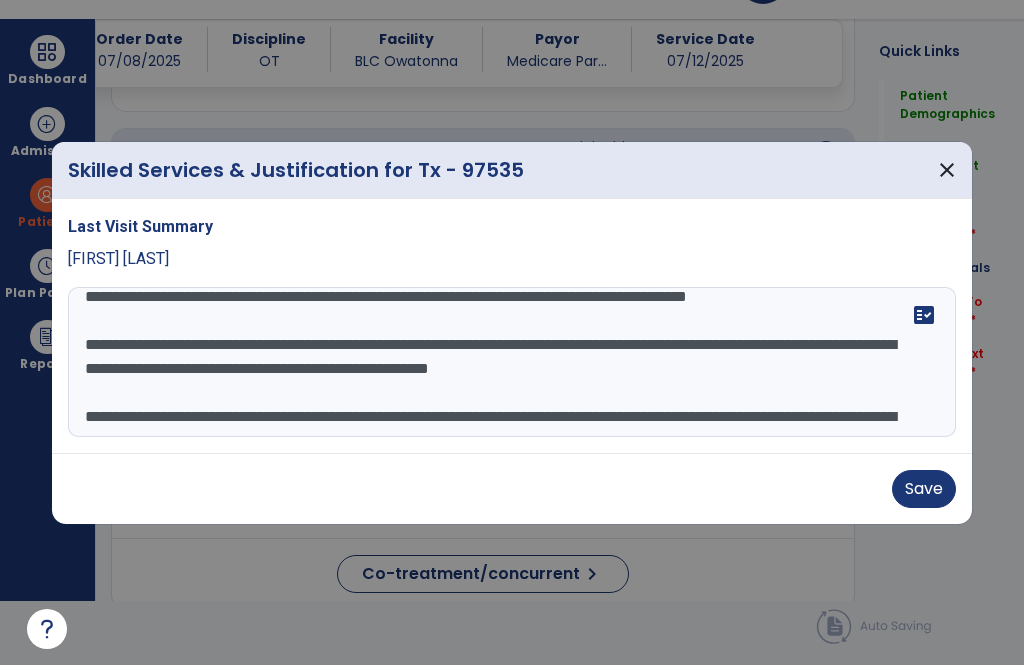 scroll, scrollTop: 584, scrollLeft: 0, axis: vertical 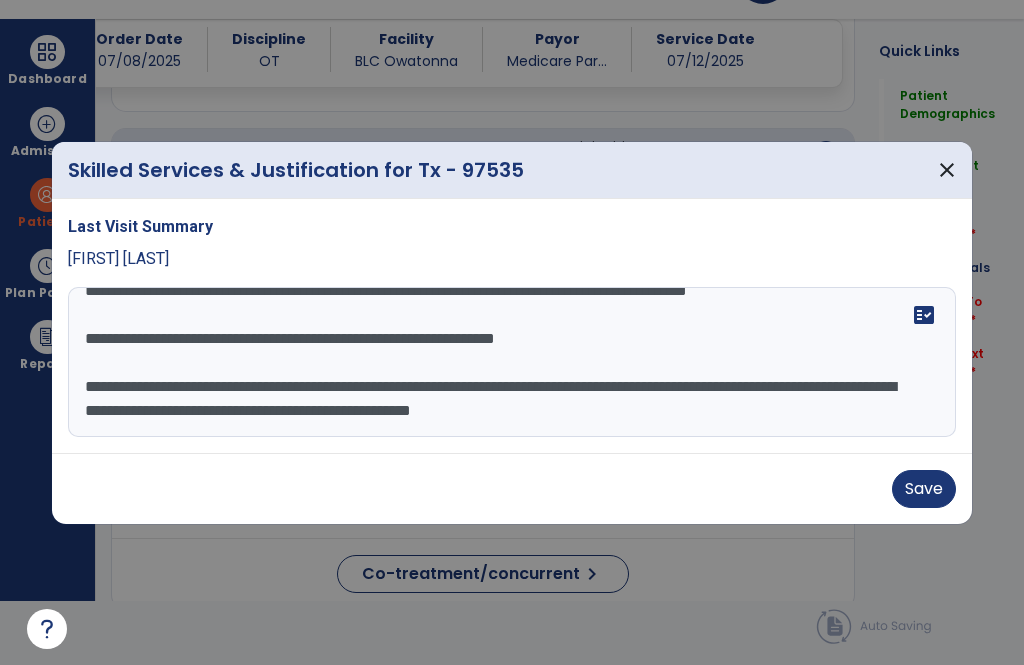 type on "**********" 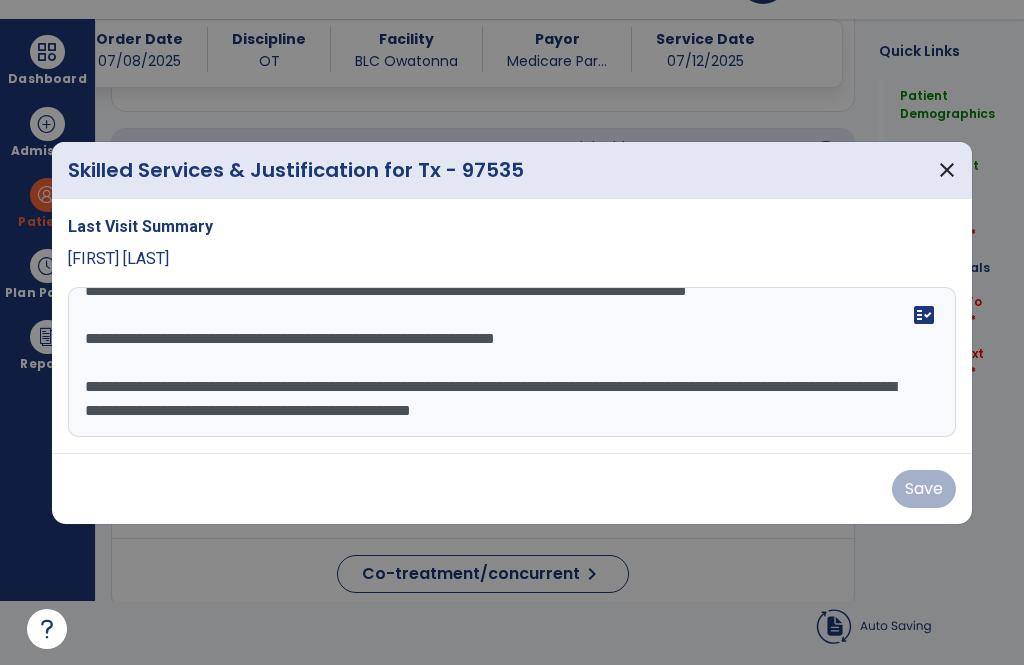 scroll, scrollTop: 120, scrollLeft: 0, axis: vertical 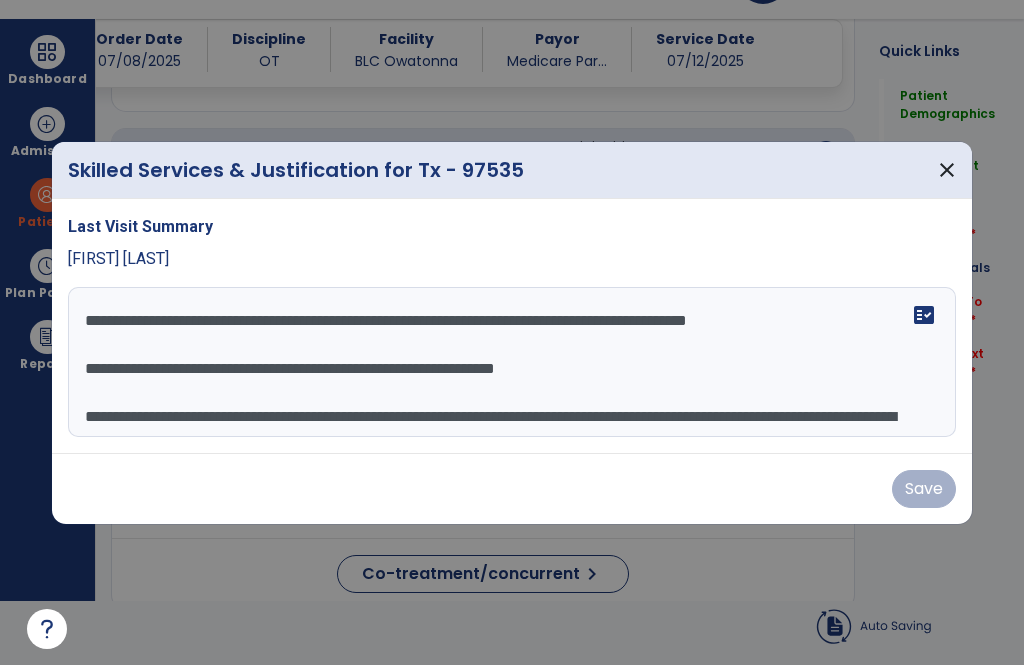 click on "Save" at bounding box center (512, 489) 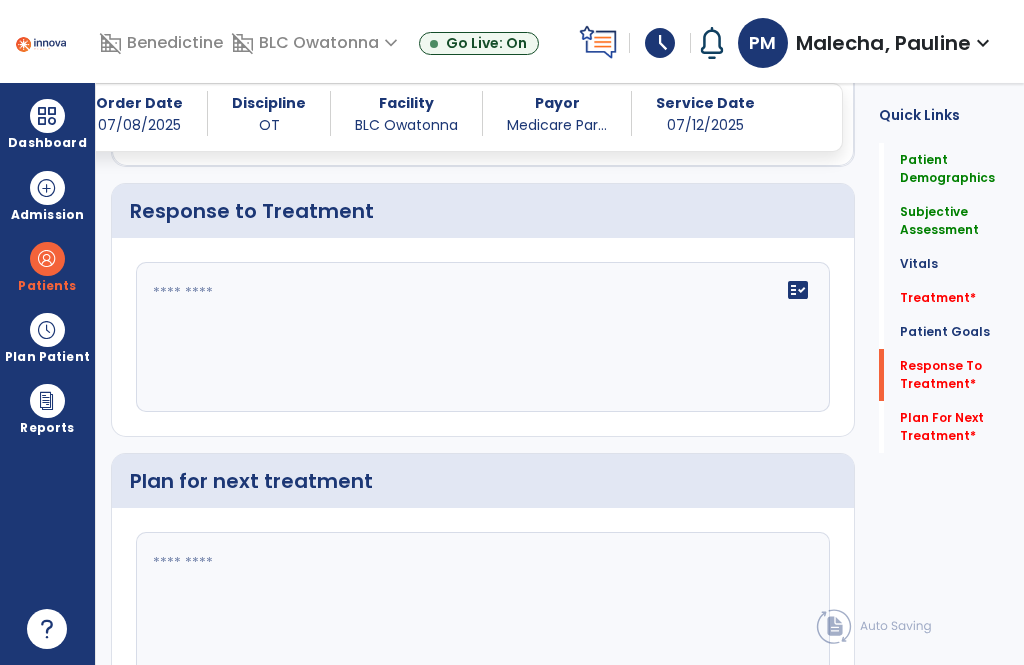 click 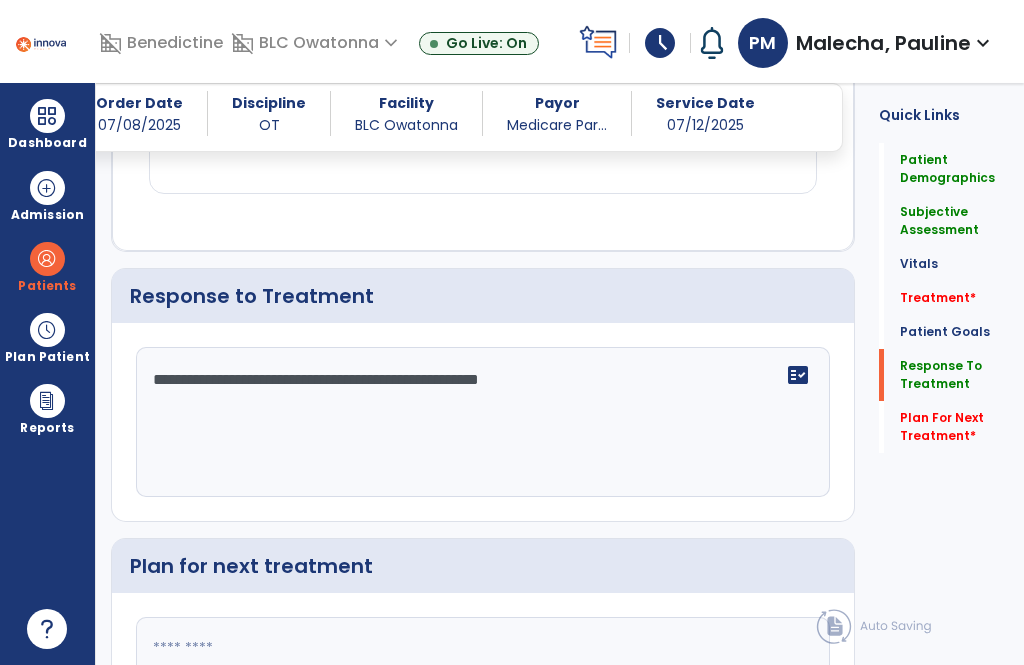 click on "**********" 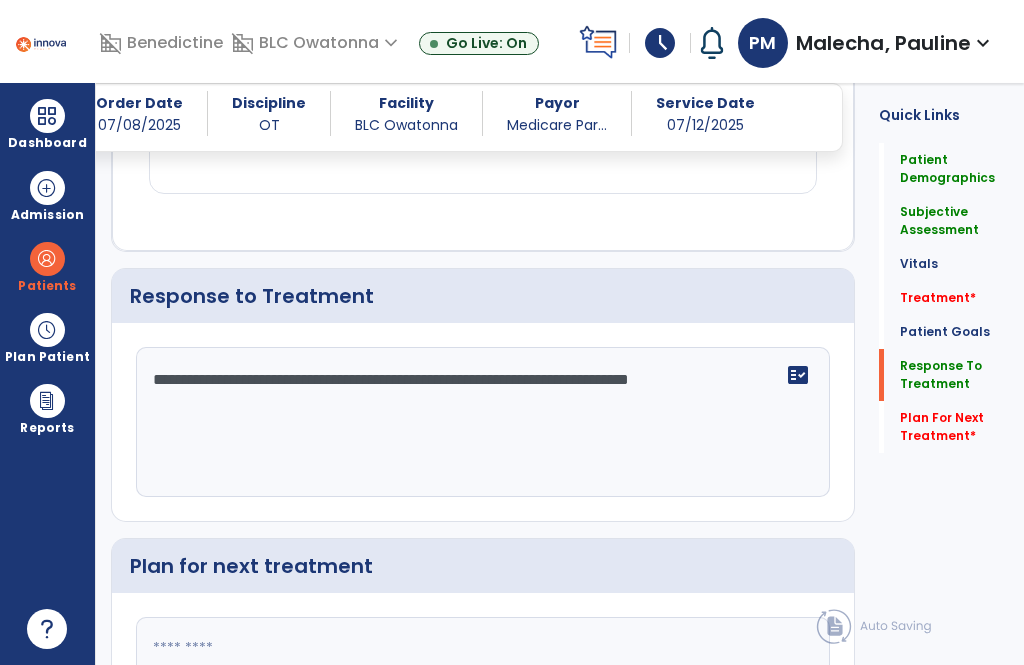 click on "**********" 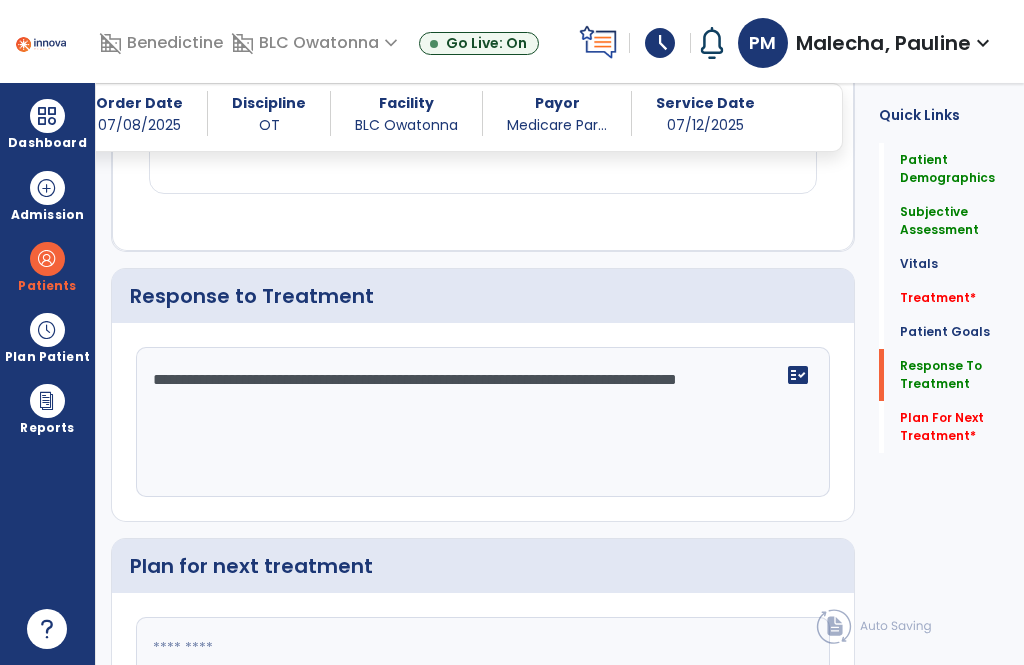 click on "**********" 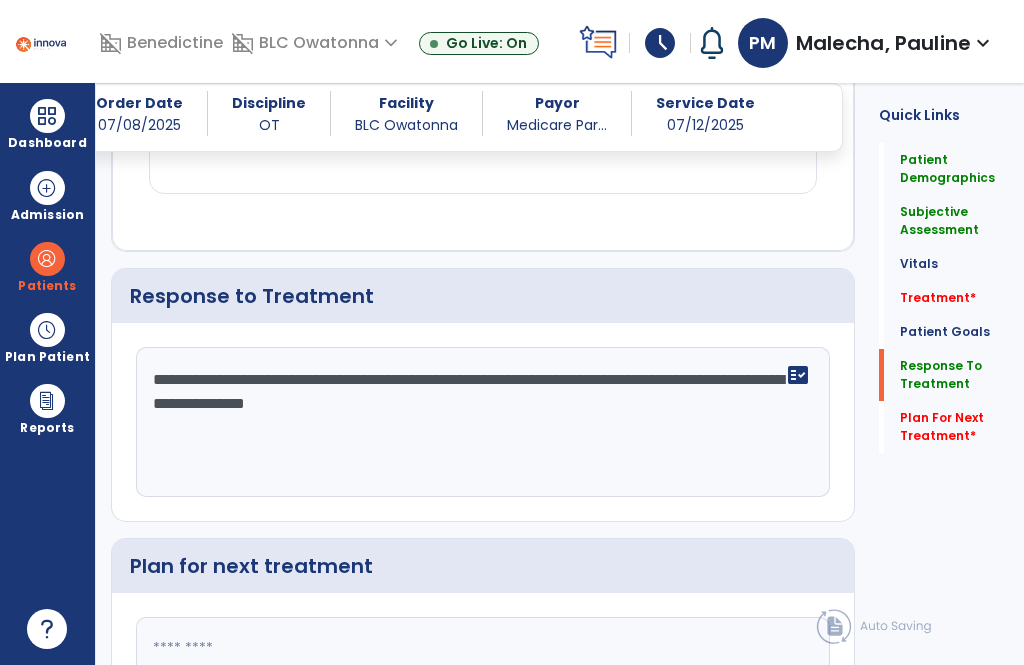 click on "**********" 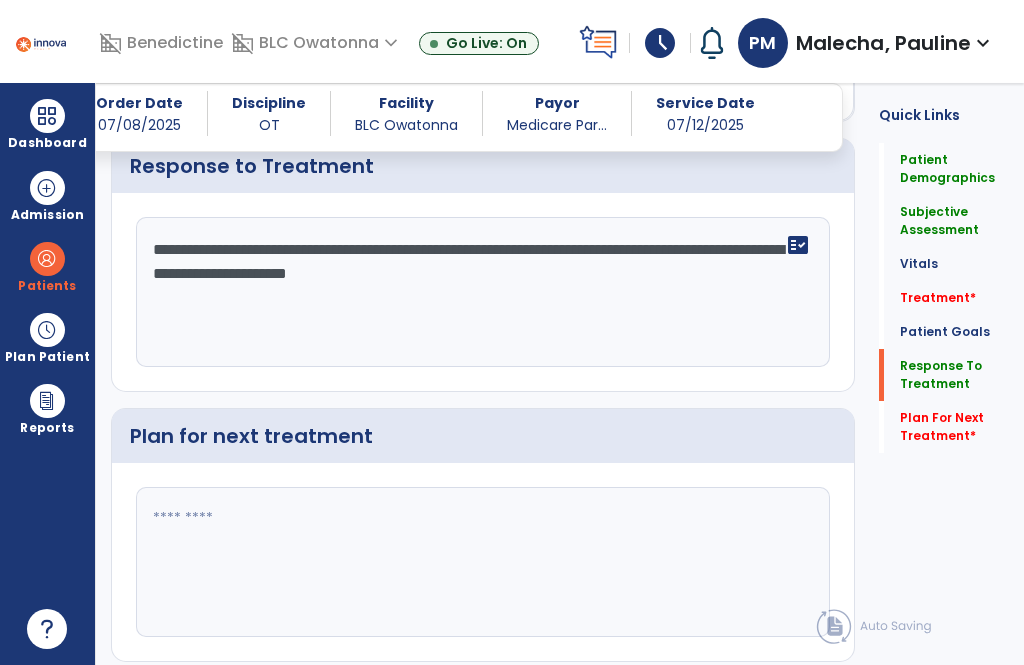 scroll, scrollTop: 3106, scrollLeft: 0, axis: vertical 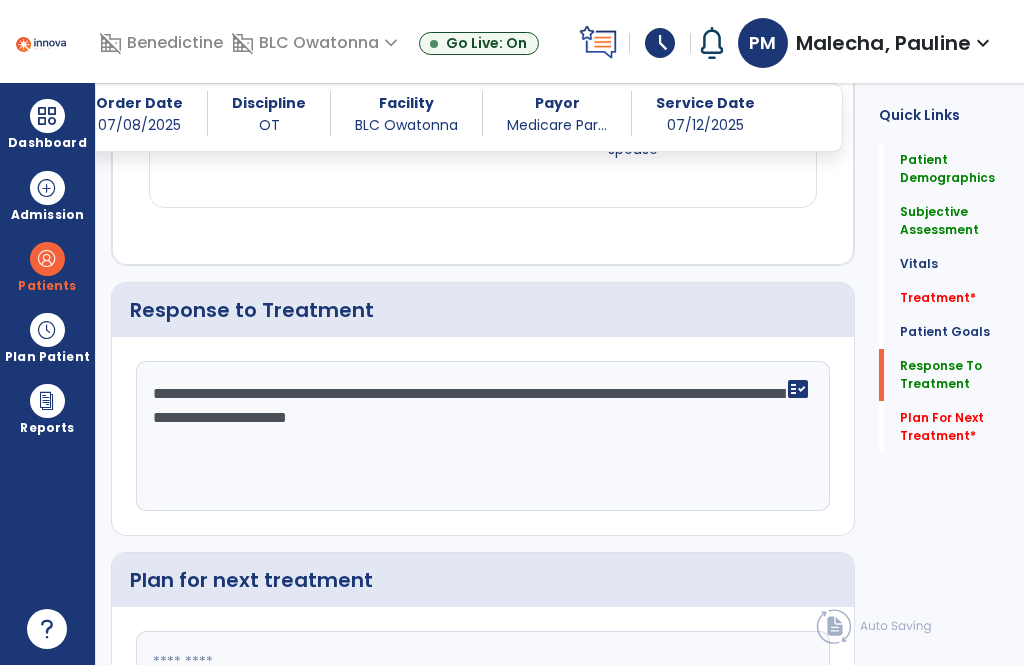 click on "**********" 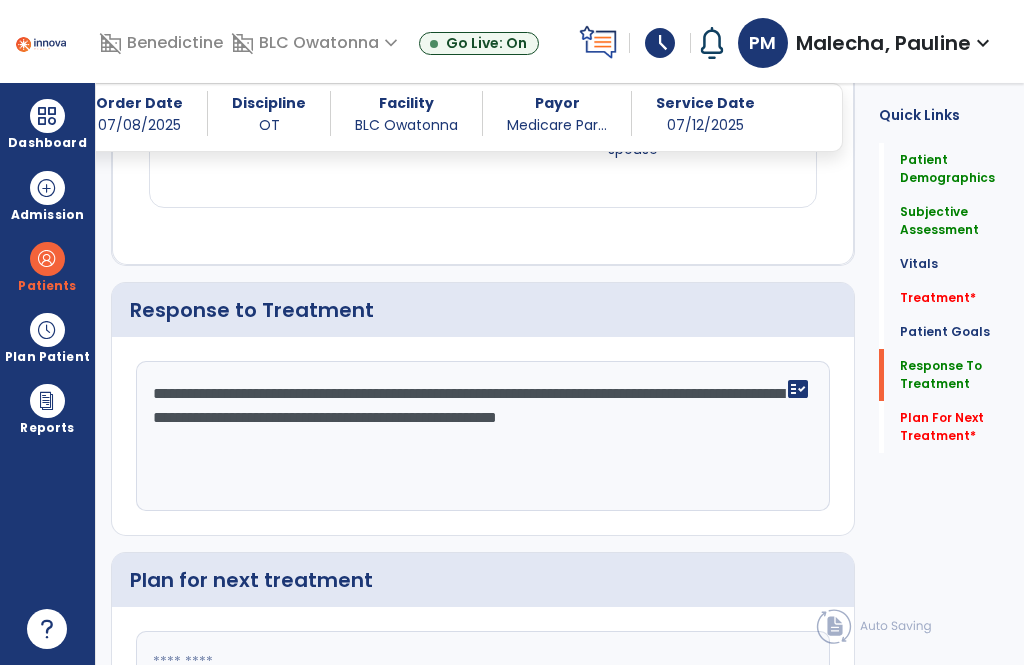 click on "**********" 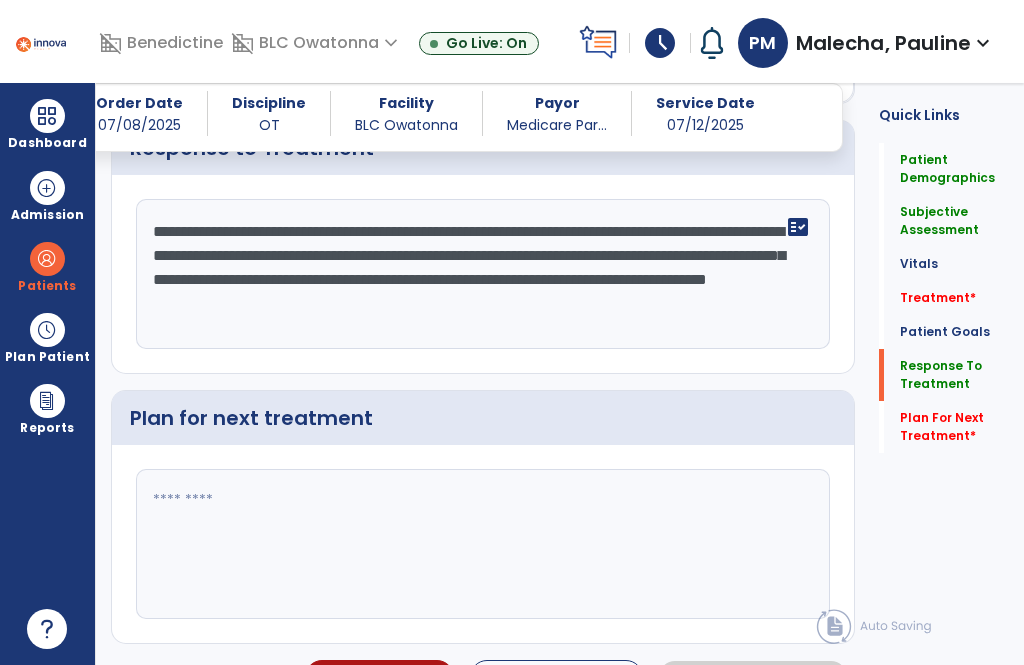 scroll, scrollTop: 3120, scrollLeft: 0, axis: vertical 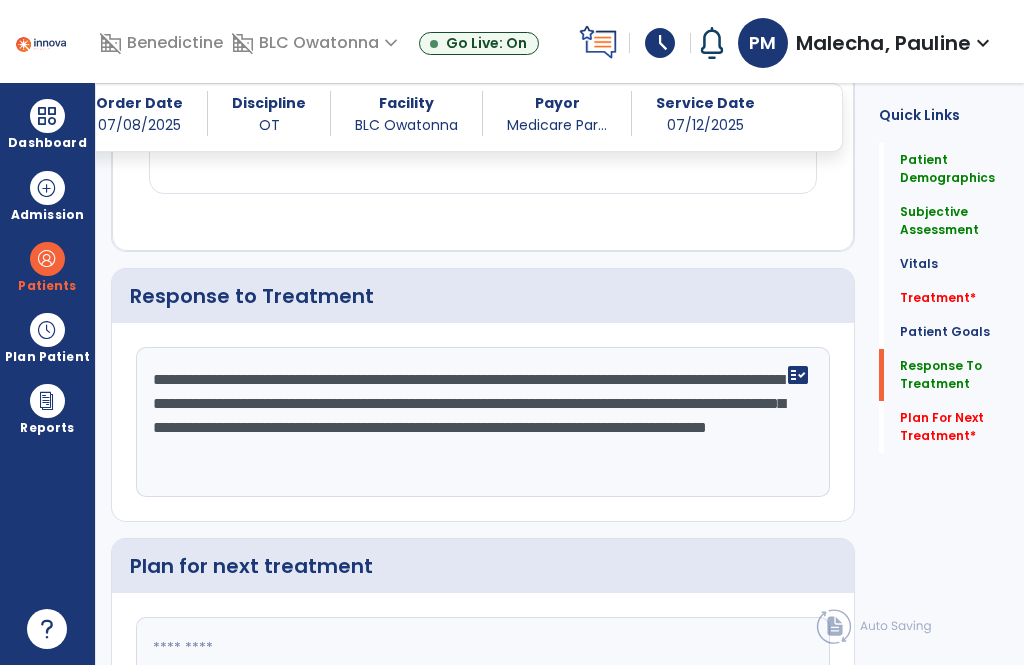 click on "**********" 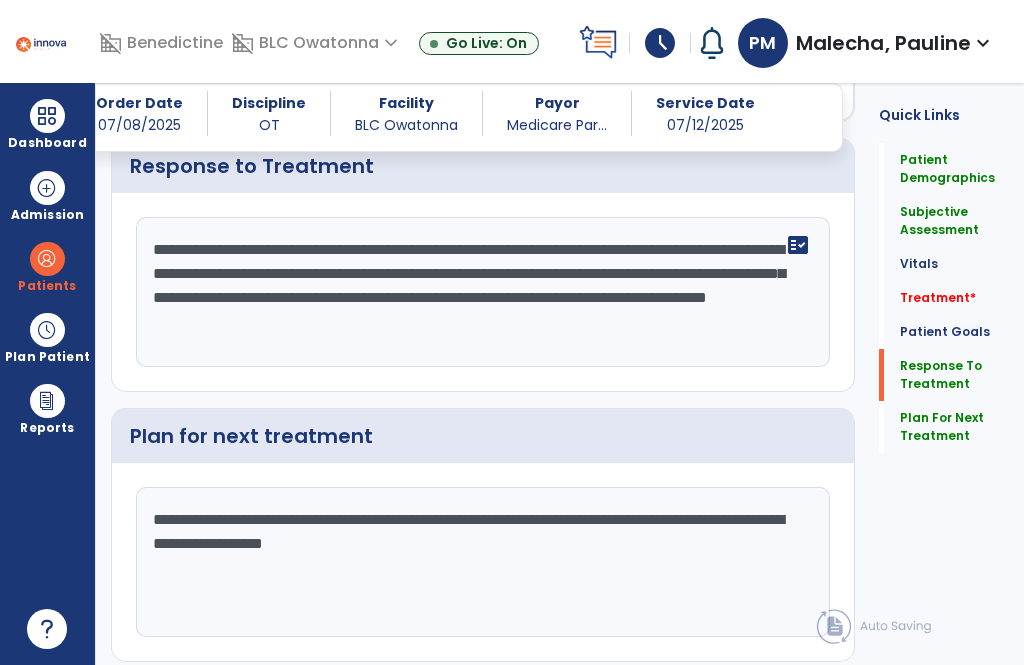 scroll, scrollTop: 3120, scrollLeft: 0, axis: vertical 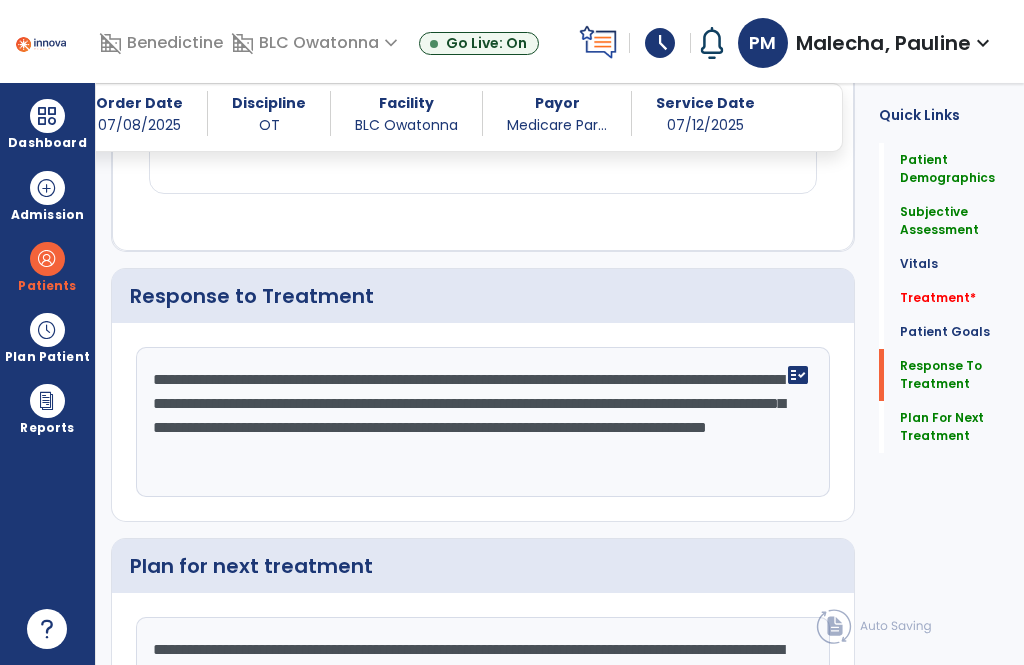 click on "**********" 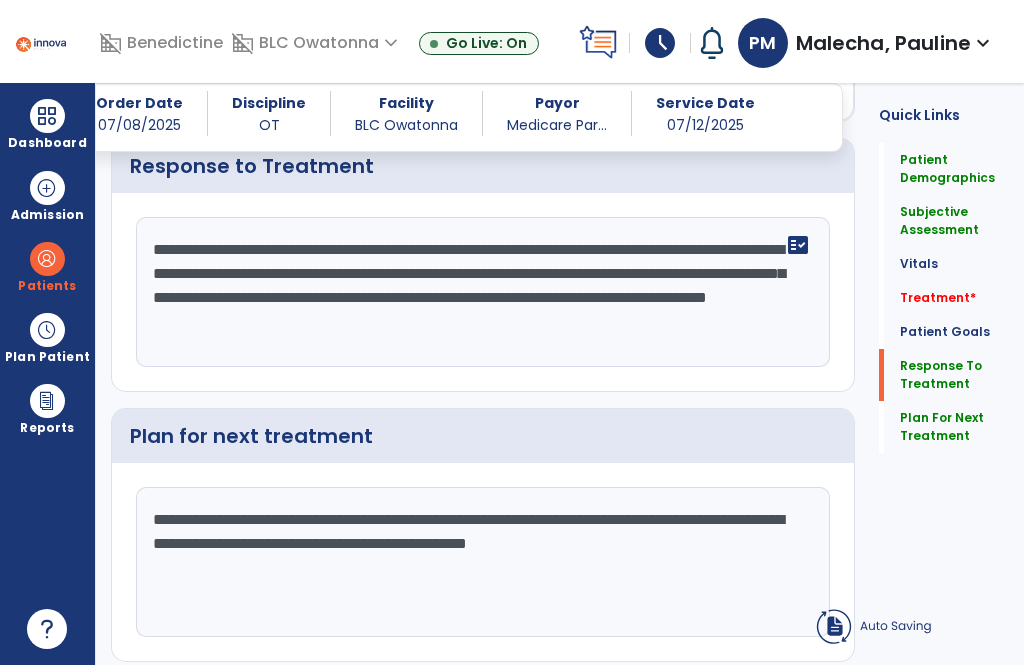 click on "Patient Demographics  Medical Diagnosis   Treatment Diagnosis   Precautions   Contraindications
Code
Description
Pdpm Clinical Category
M48.062" 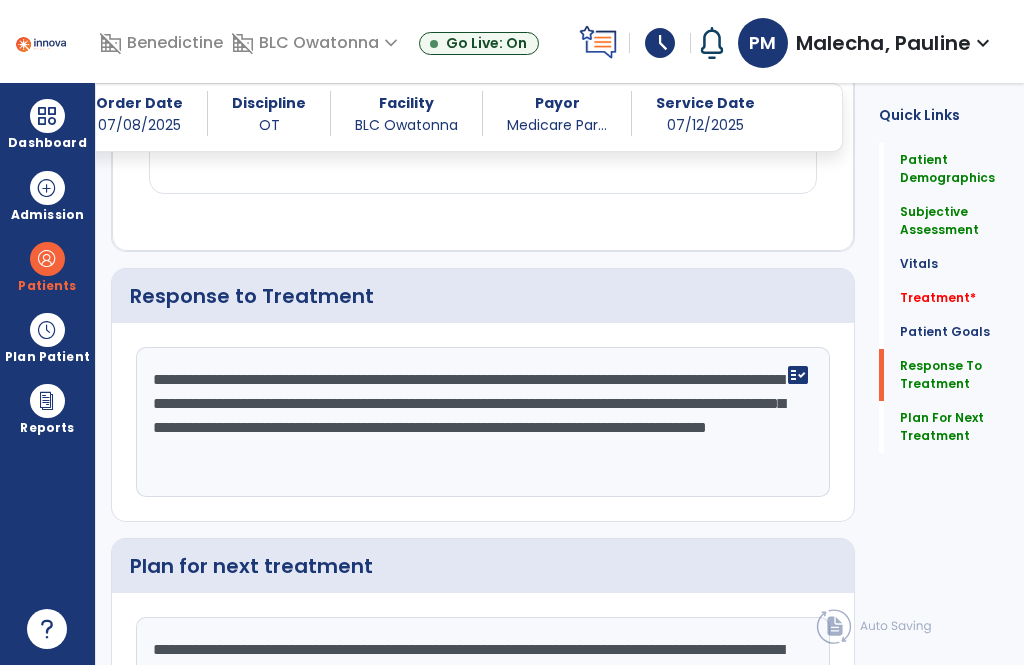 click on "**********" 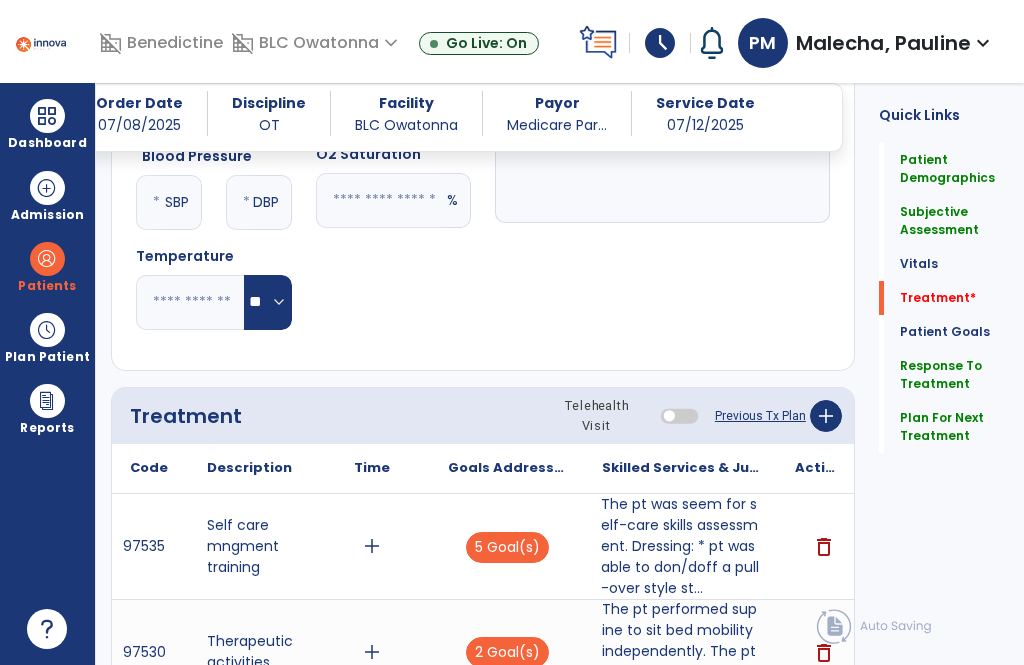 scroll, scrollTop: 1264, scrollLeft: 0, axis: vertical 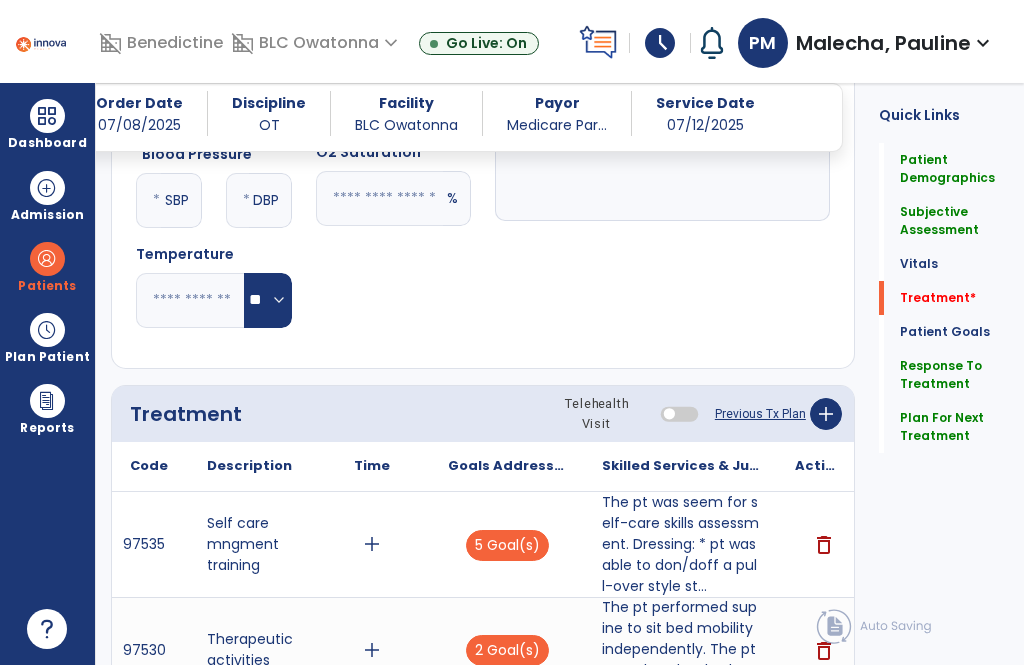type on "**********" 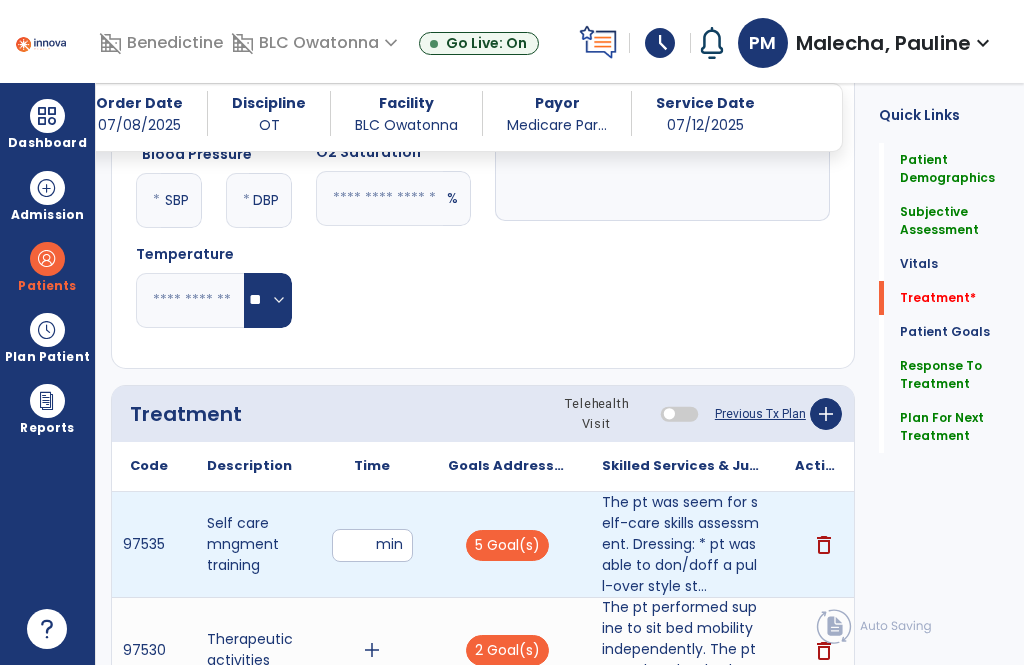 scroll, scrollTop: 6, scrollLeft: 0, axis: vertical 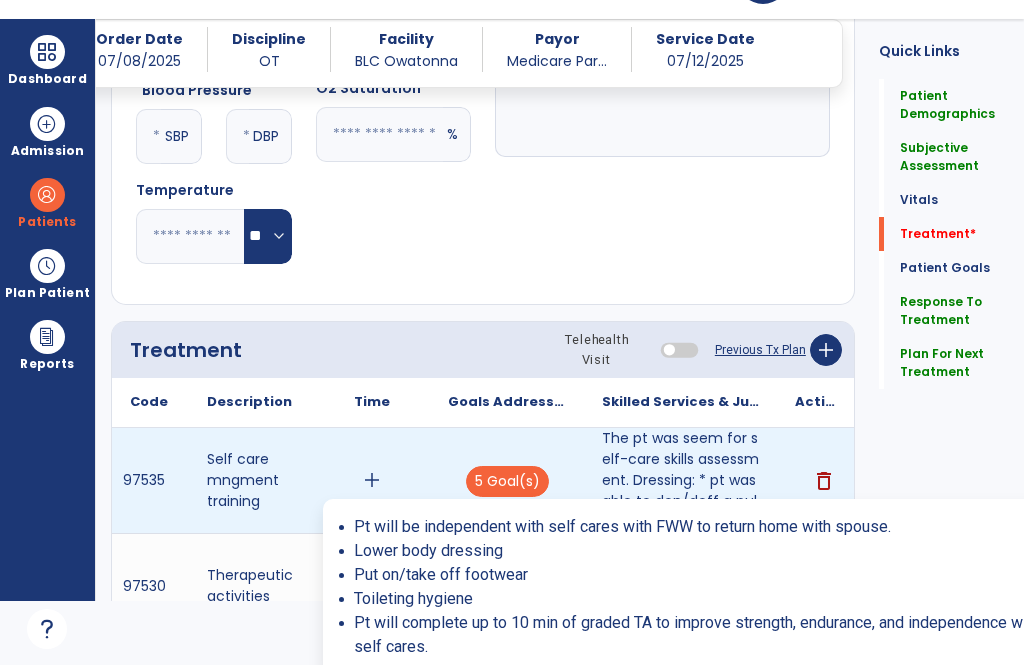 click on "5 Goal(s)" at bounding box center (507, 481) 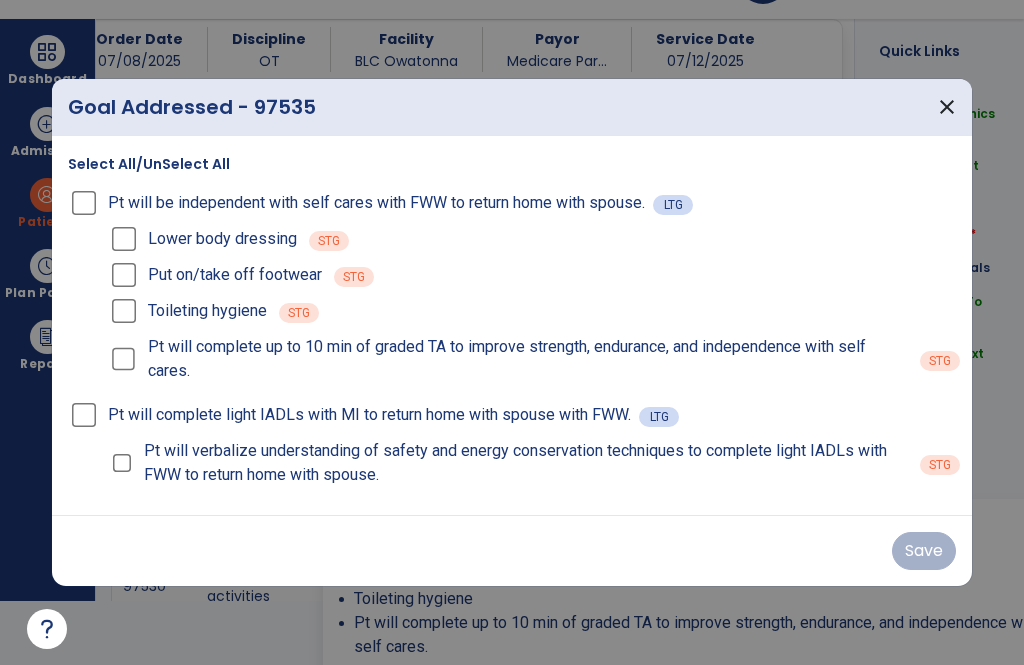 click on "close" at bounding box center [947, 107] 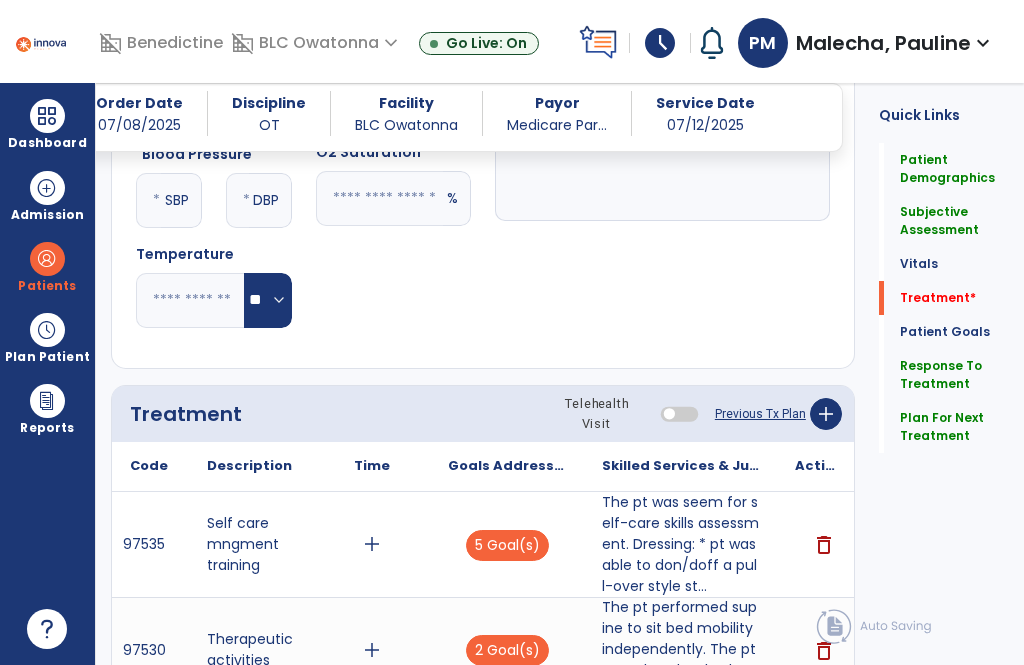 scroll, scrollTop: 64, scrollLeft: 0, axis: vertical 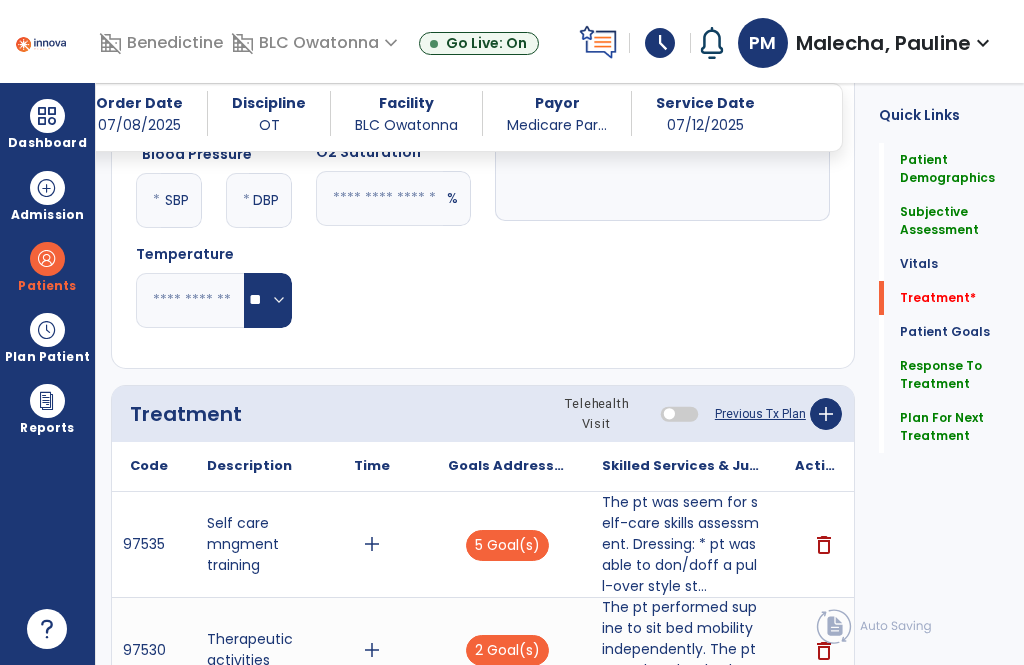 click on "2 Goal(s)" at bounding box center (507, 650) 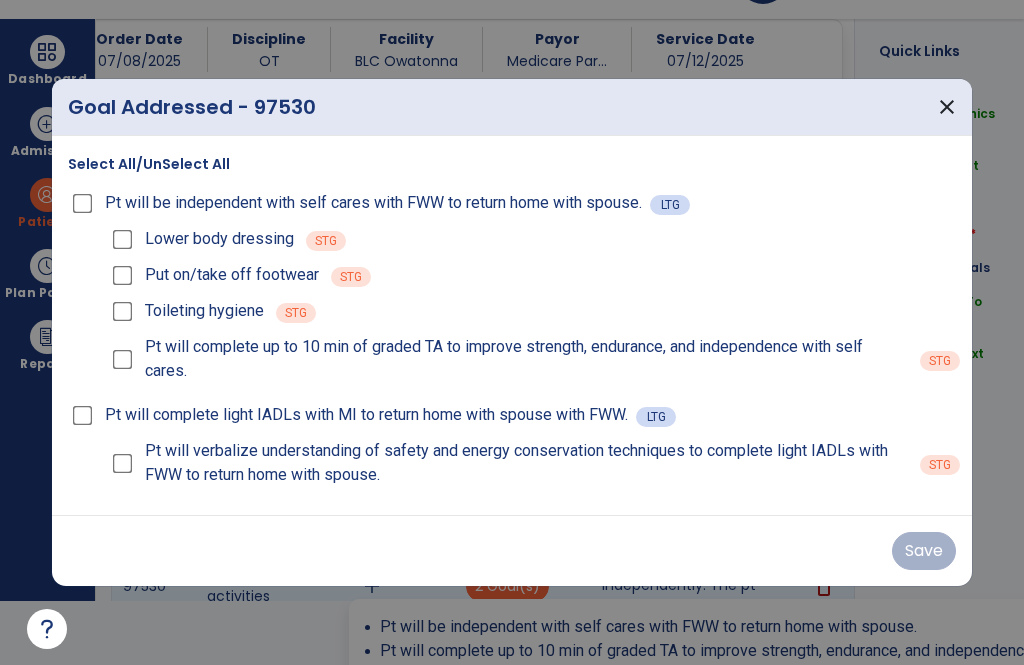 scroll, scrollTop: 0, scrollLeft: 0, axis: both 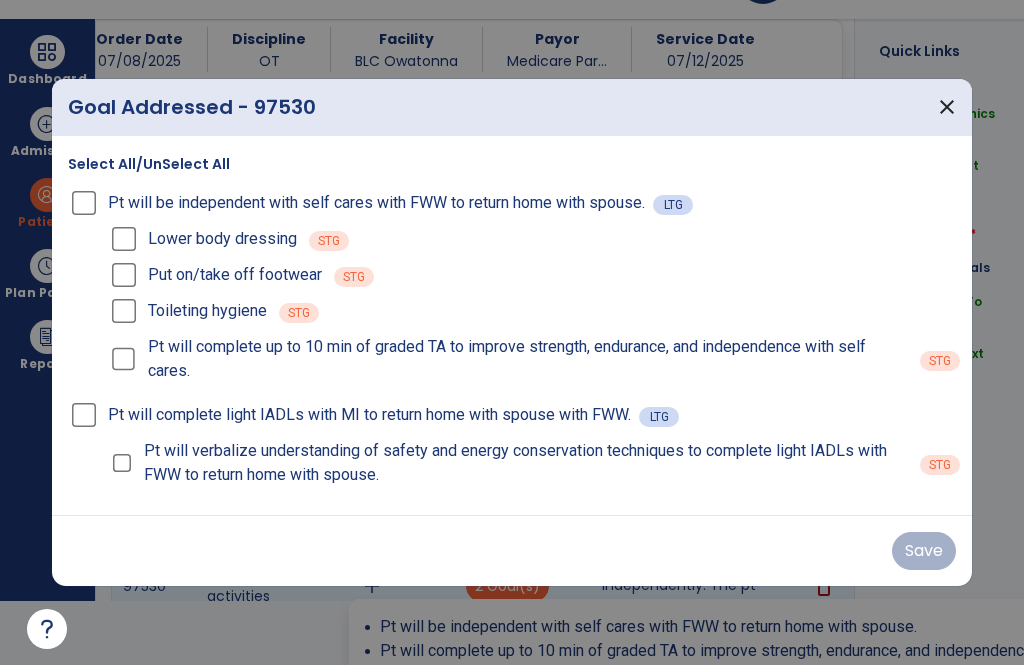 click on "close" at bounding box center [947, 107] 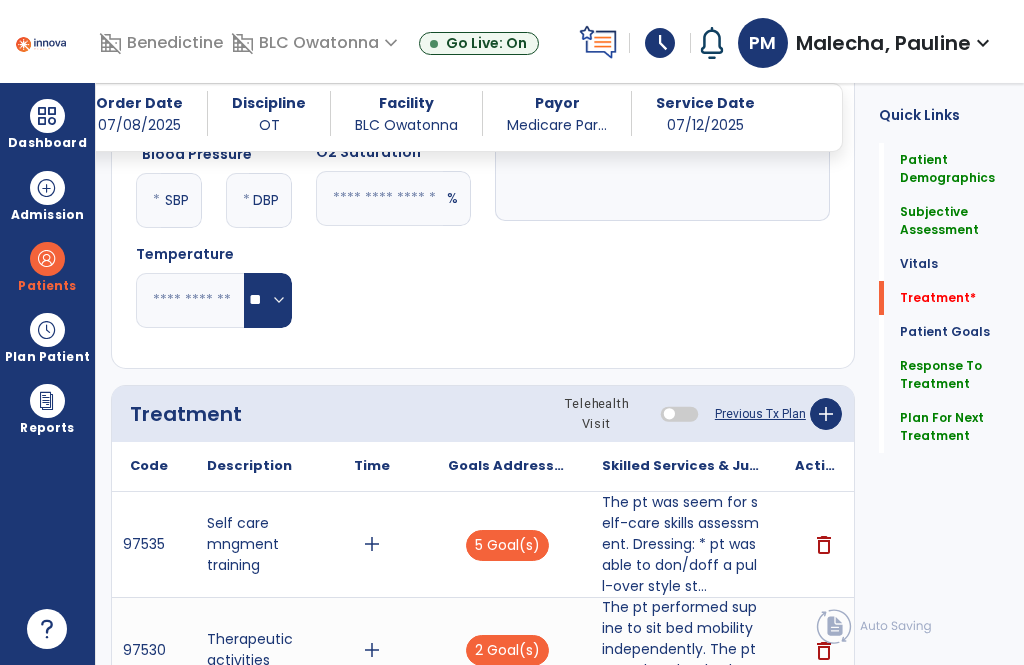 scroll, scrollTop: 64, scrollLeft: 0, axis: vertical 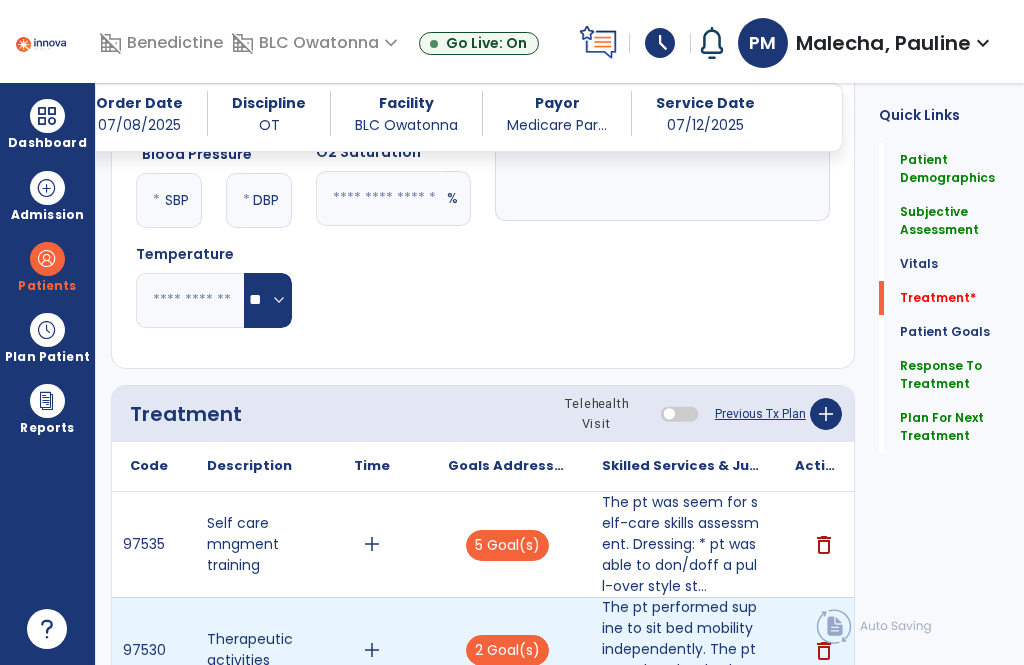 click on "add" at bounding box center [372, 650] 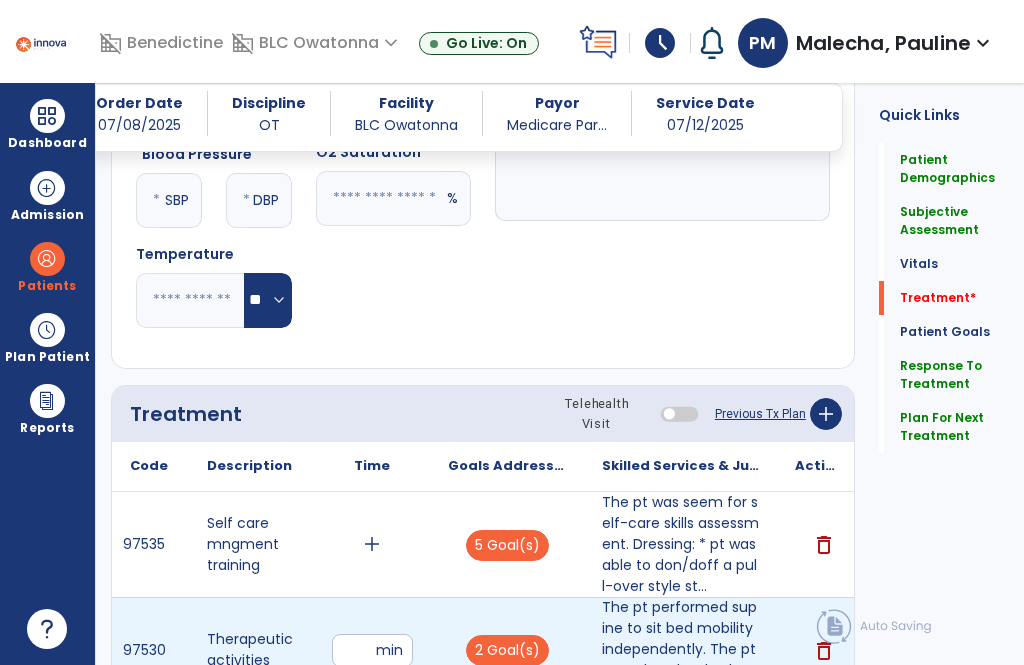 scroll, scrollTop: 7, scrollLeft: 0, axis: vertical 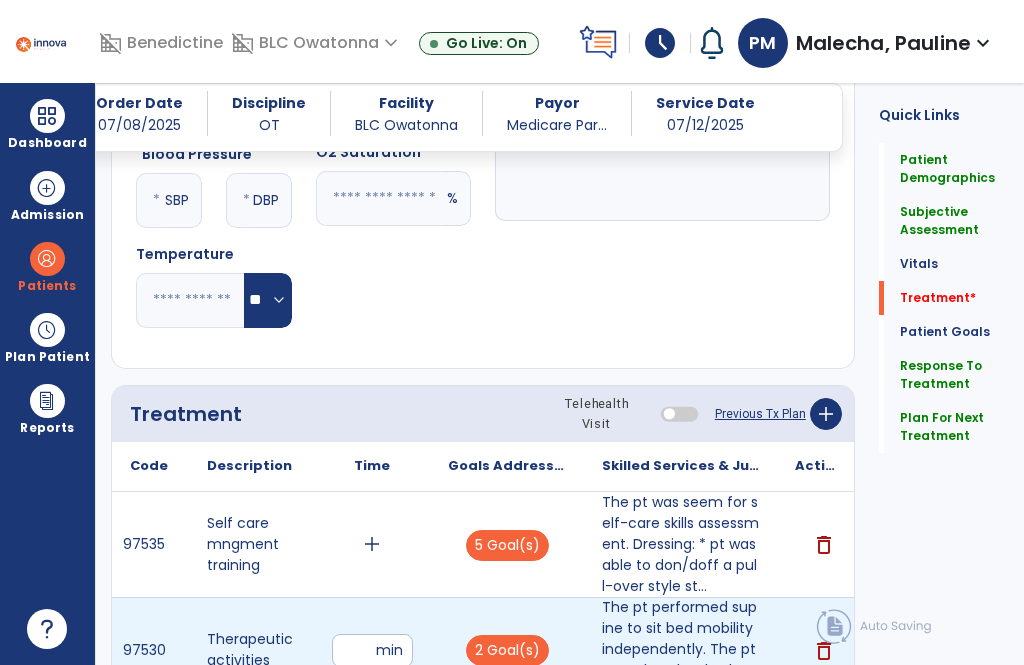 type on "**" 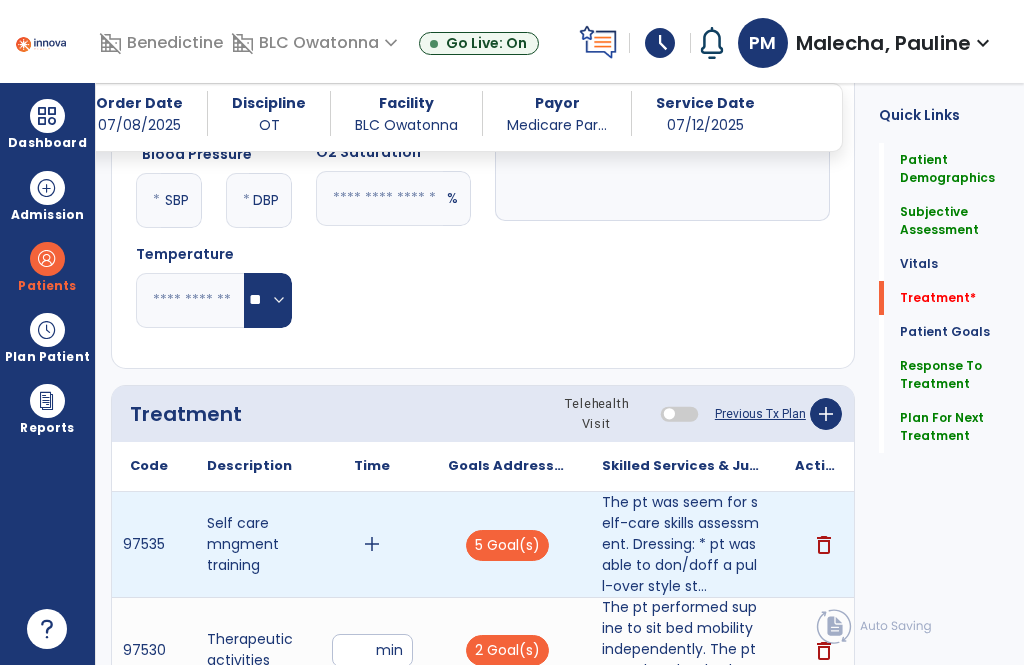 click on "add" at bounding box center [372, 544] 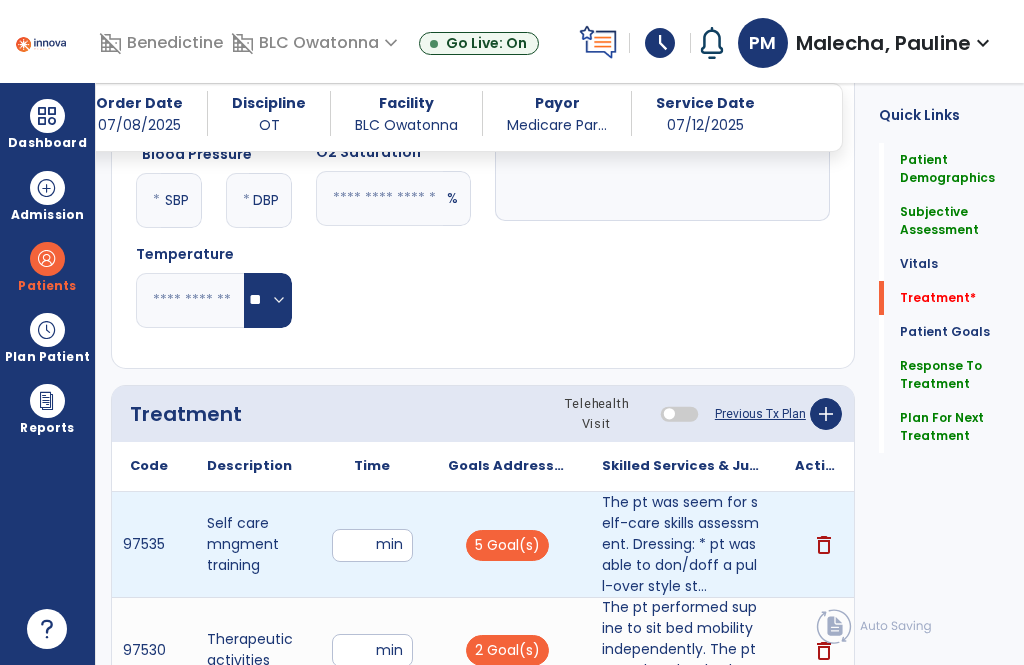 scroll, scrollTop: 6, scrollLeft: 0, axis: vertical 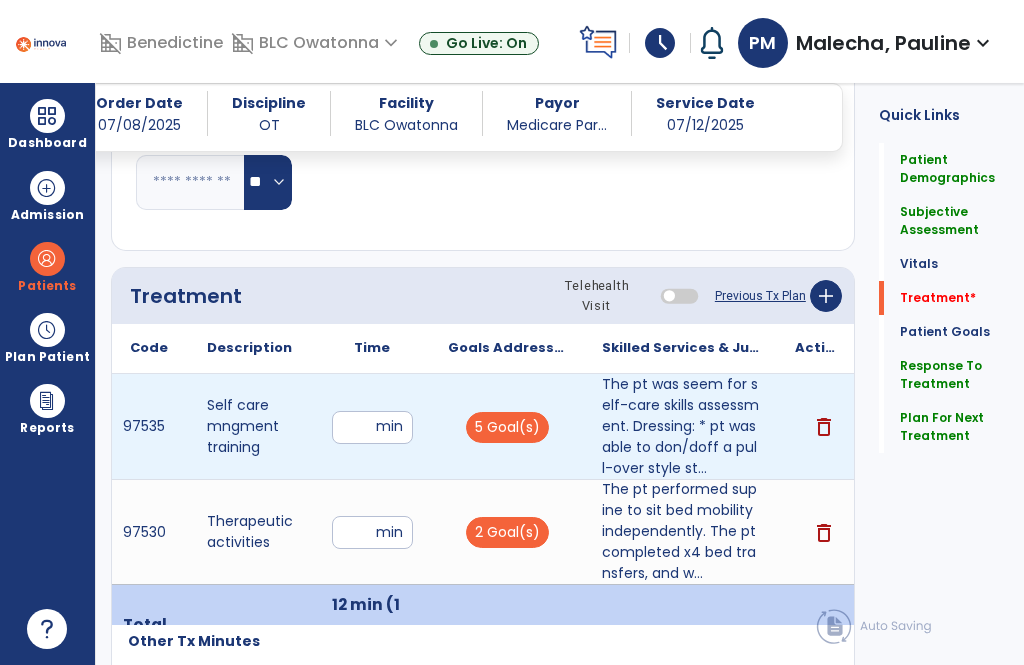 type on "**" 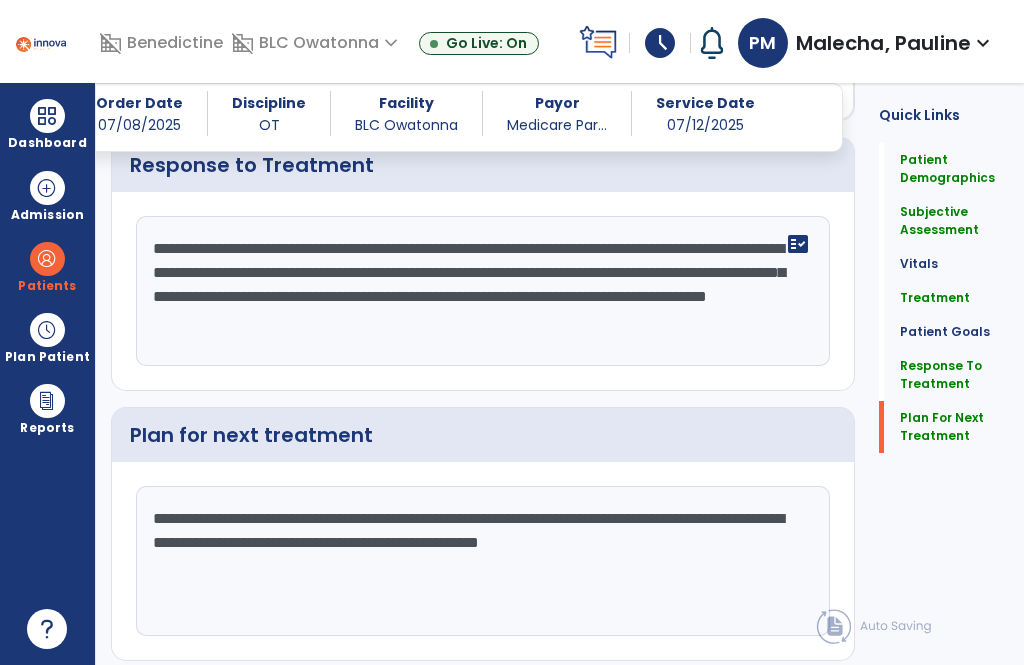 scroll, scrollTop: 3250, scrollLeft: 0, axis: vertical 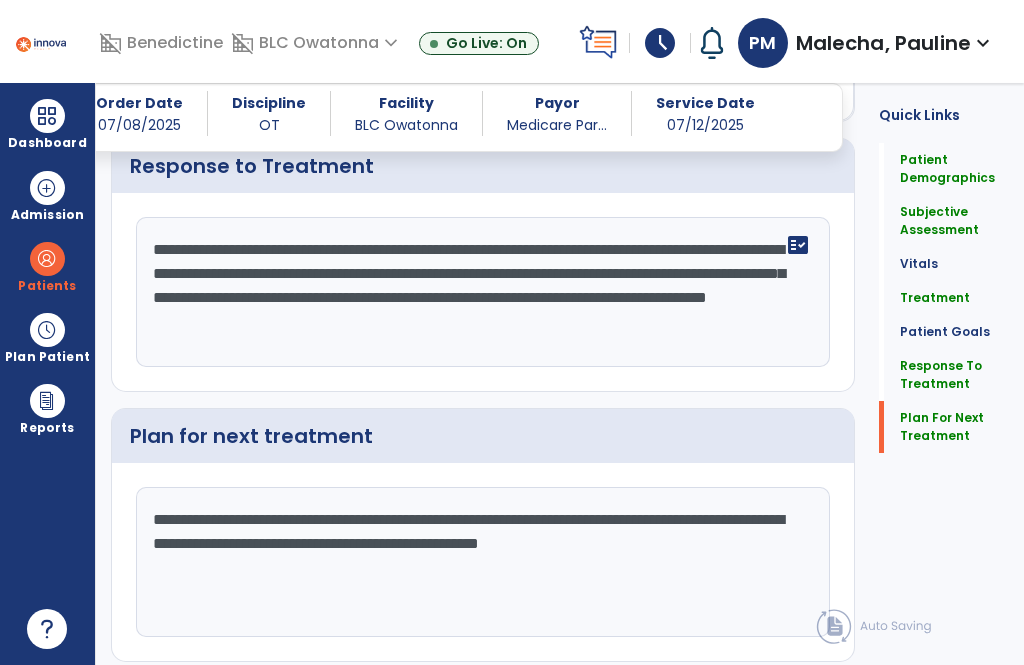 click on "Sign Doc" 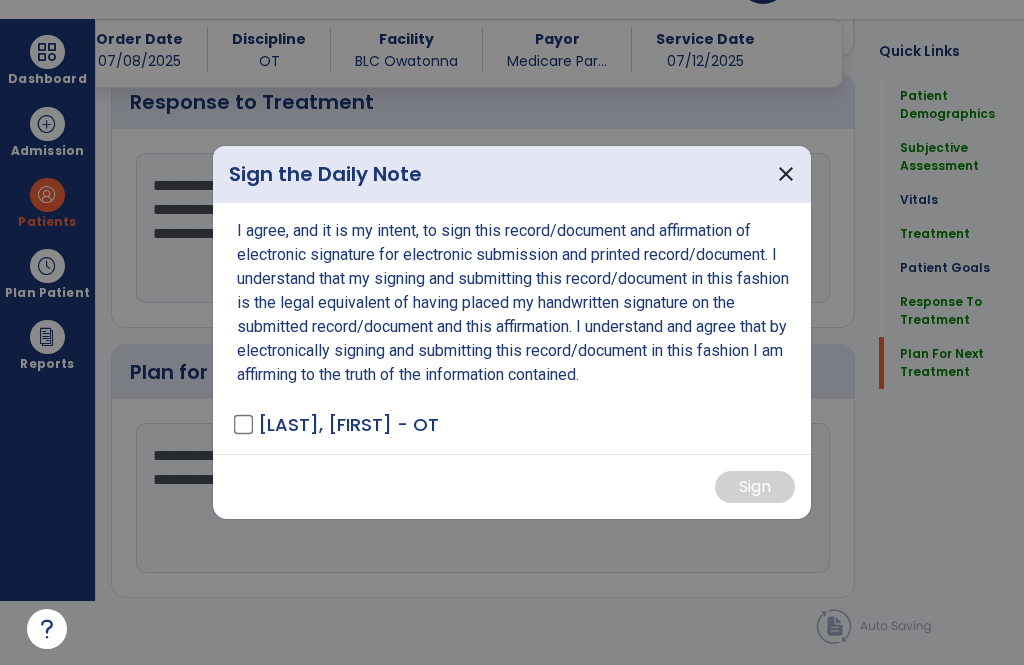 scroll, scrollTop: 0, scrollLeft: 0, axis: both 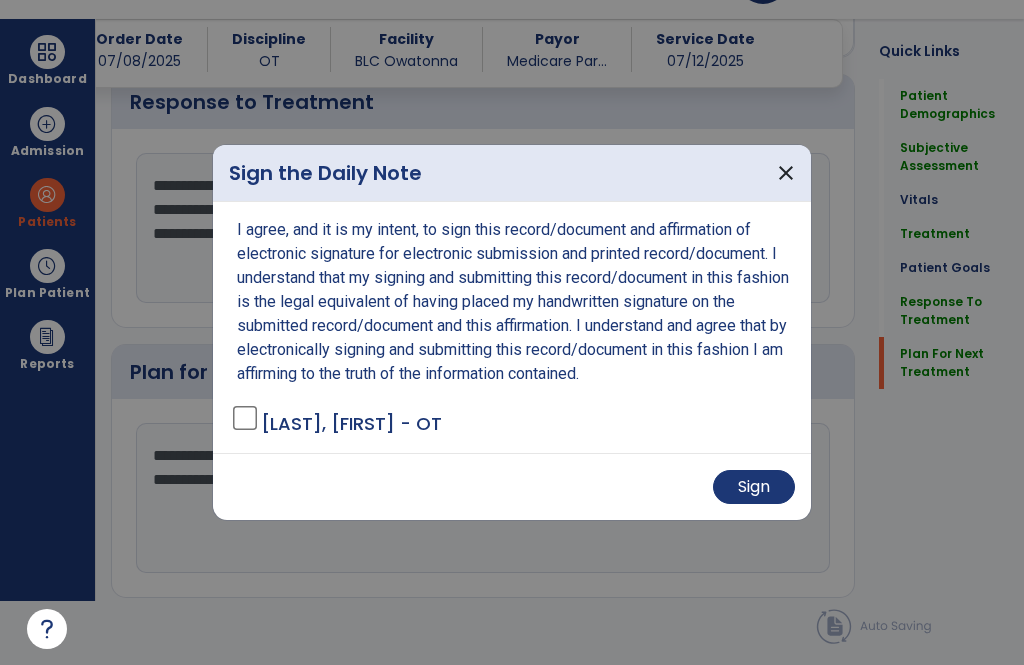 click on "Sign" at bounding box center (754, 487) 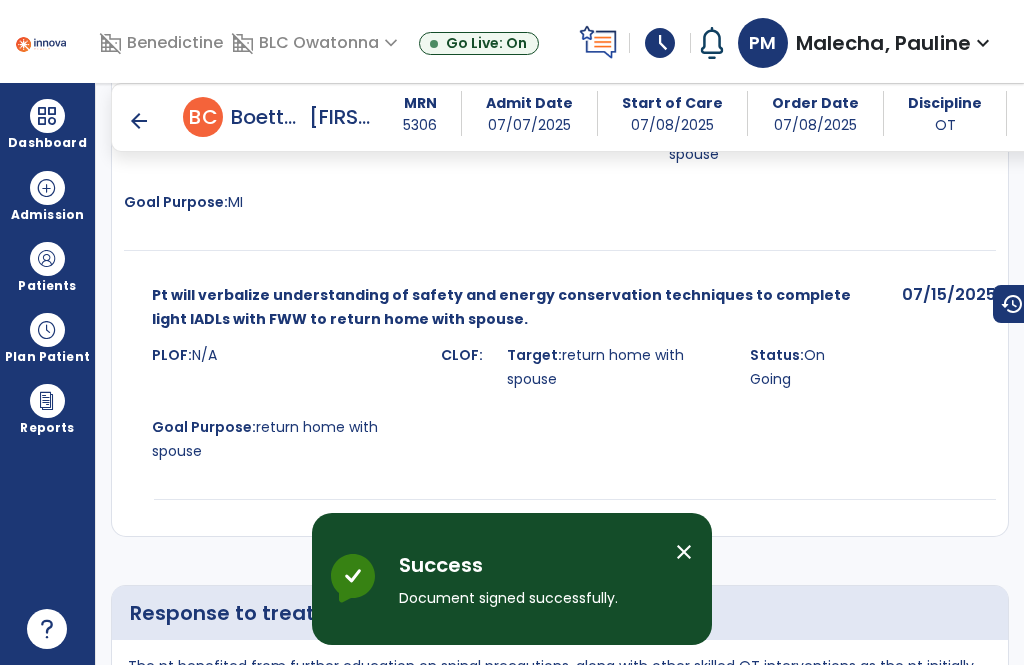 scroll, scrollTop: 64, scrollLeft: 0, axis: vertical 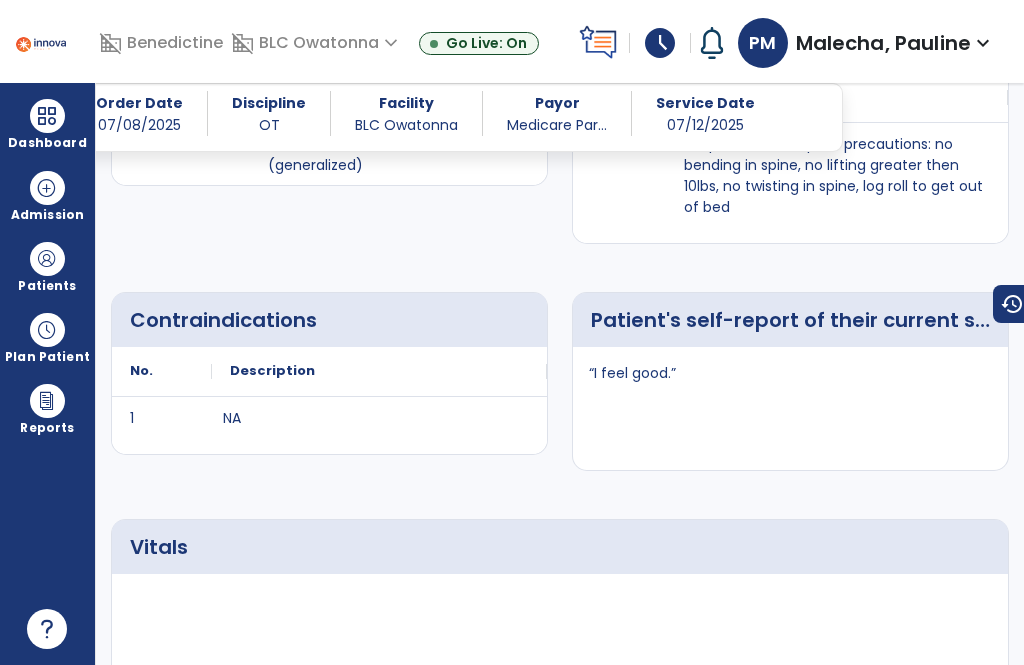 click at bounding box center (47, 259) 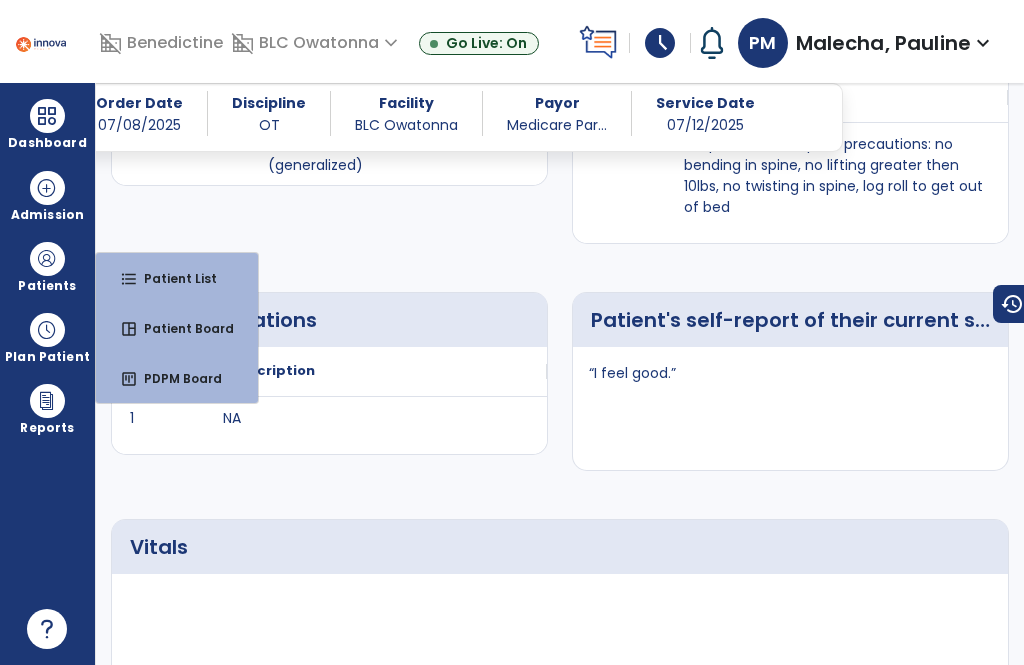 click on "Patient List" at bounding box center (172, 278) 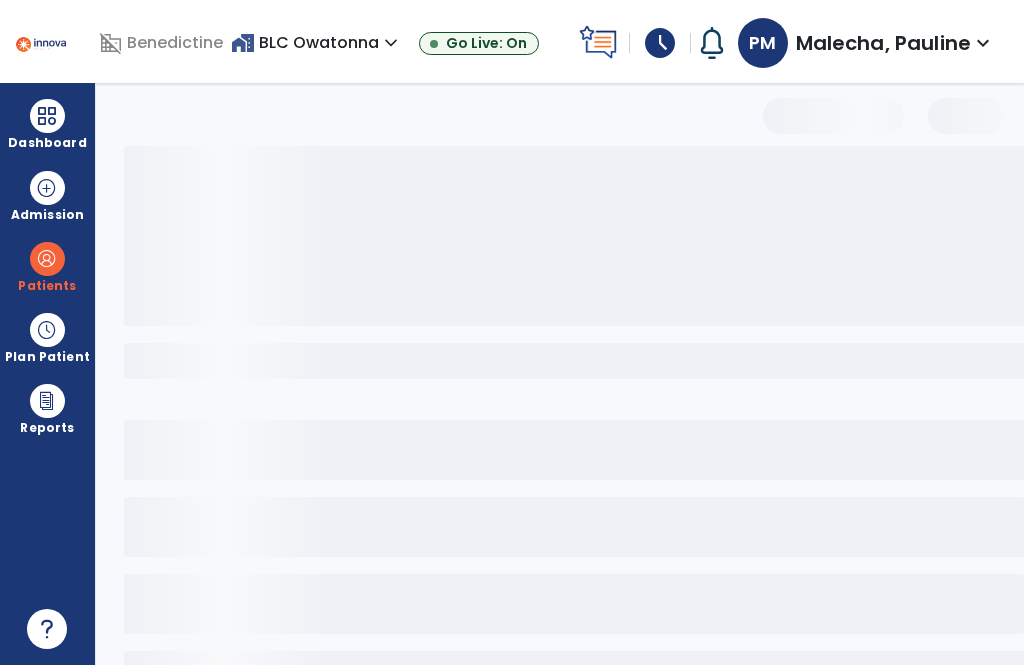 select on "***" 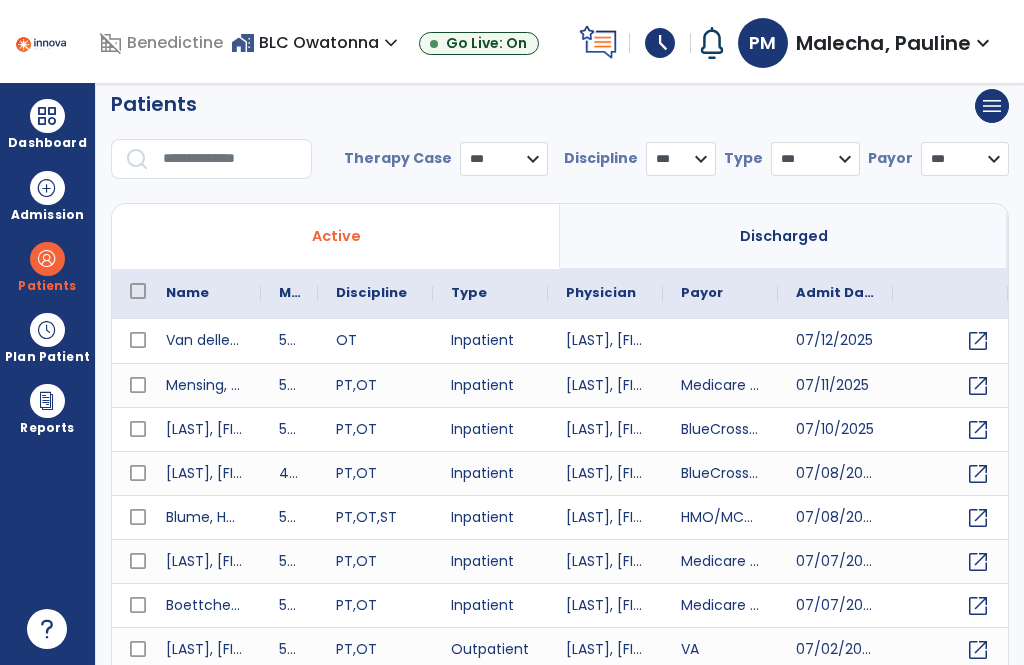 click at bounding box center [230, 159] 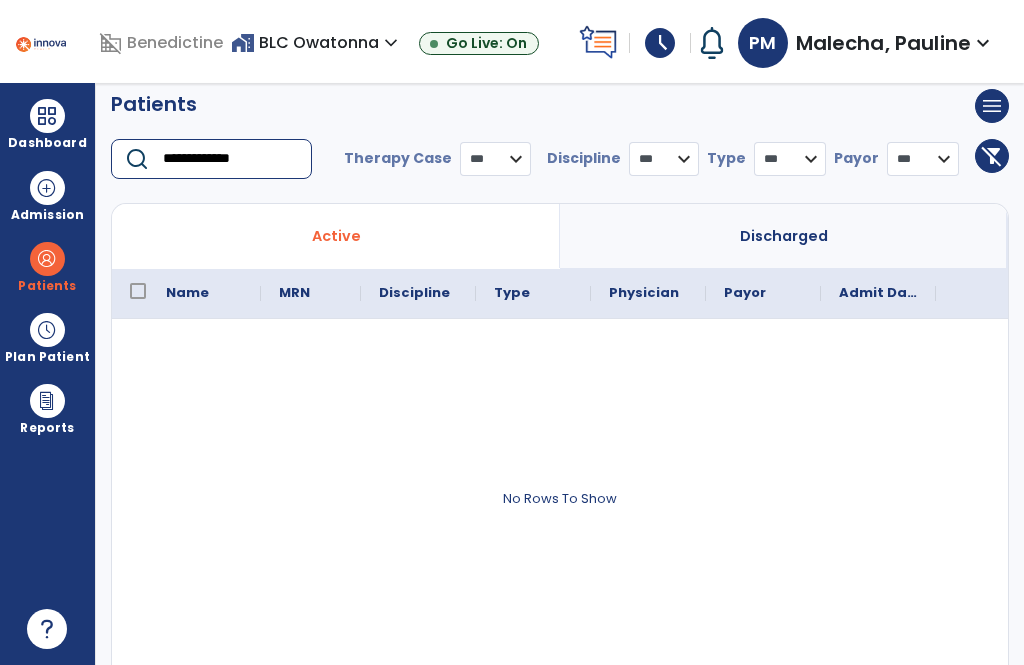type on "**********" 